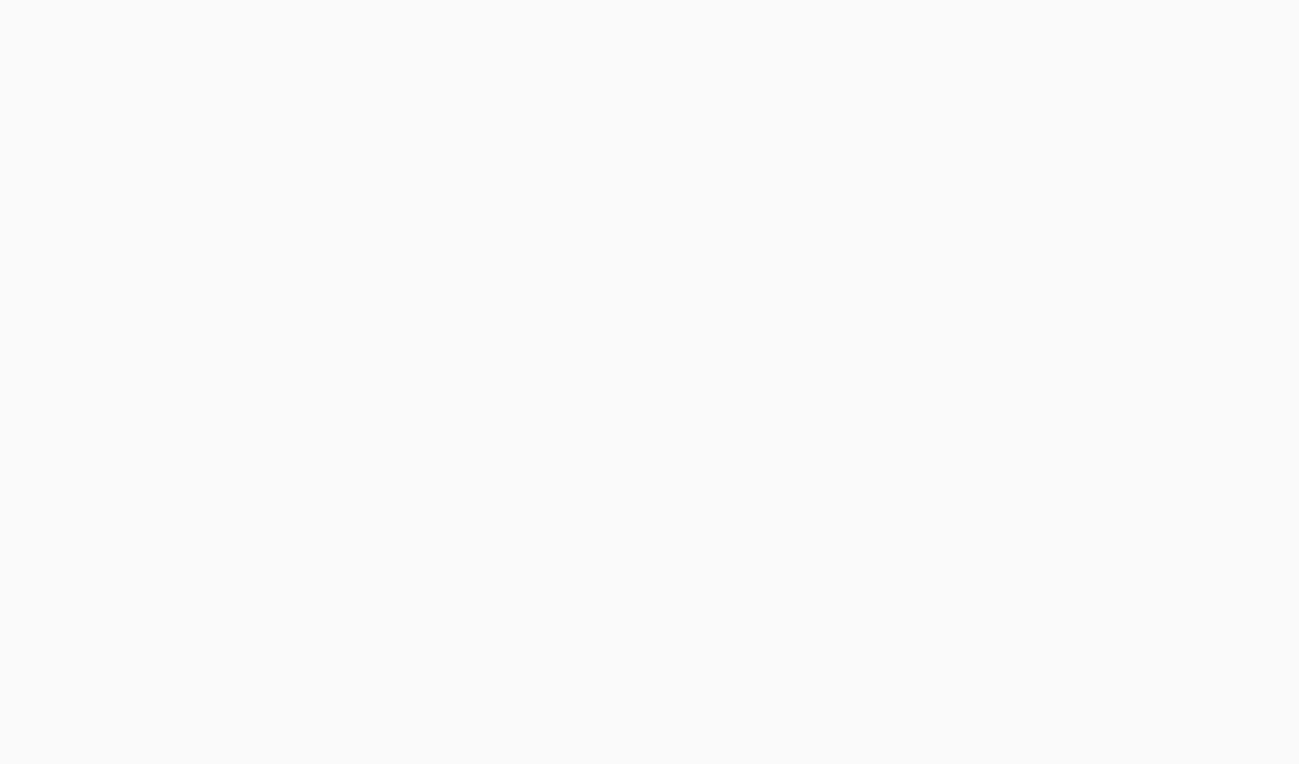 scroll, scrollTop: 0, scrollLeft: 0, axis: both 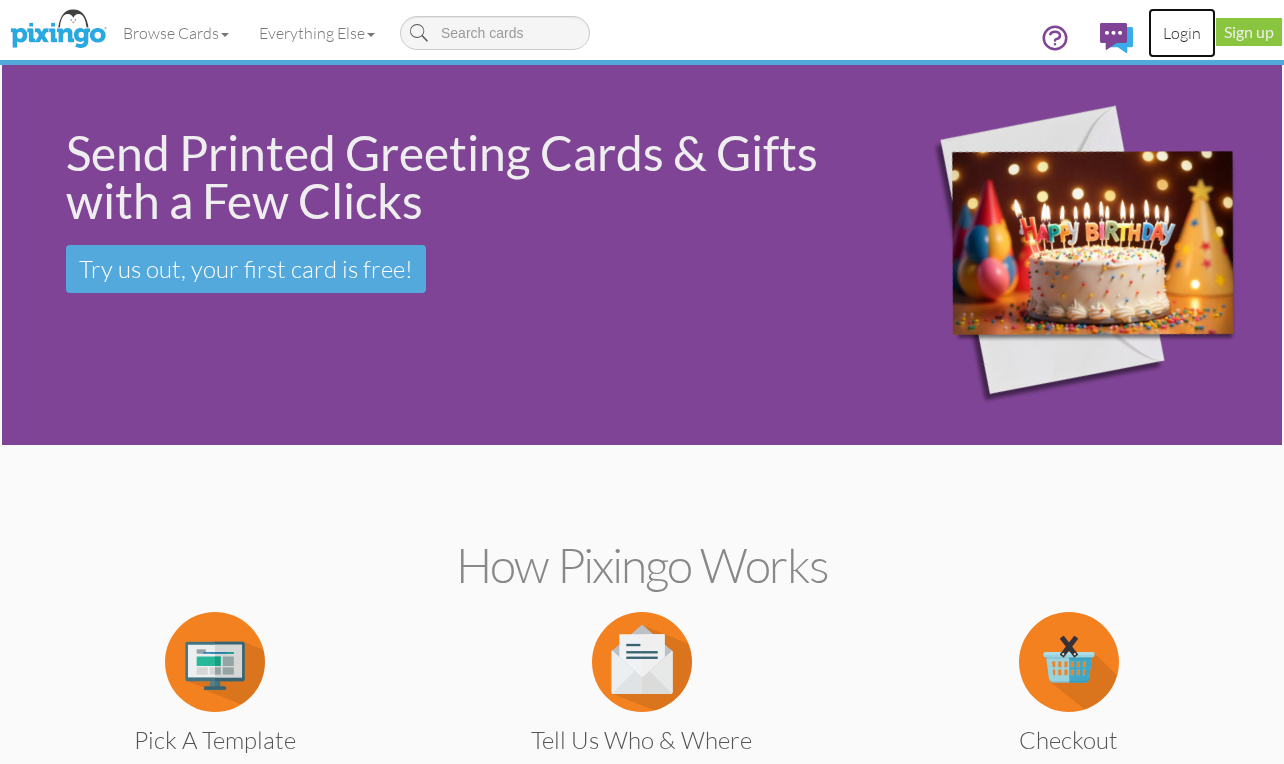 click on "Login" at bounding box center (1182, 33) 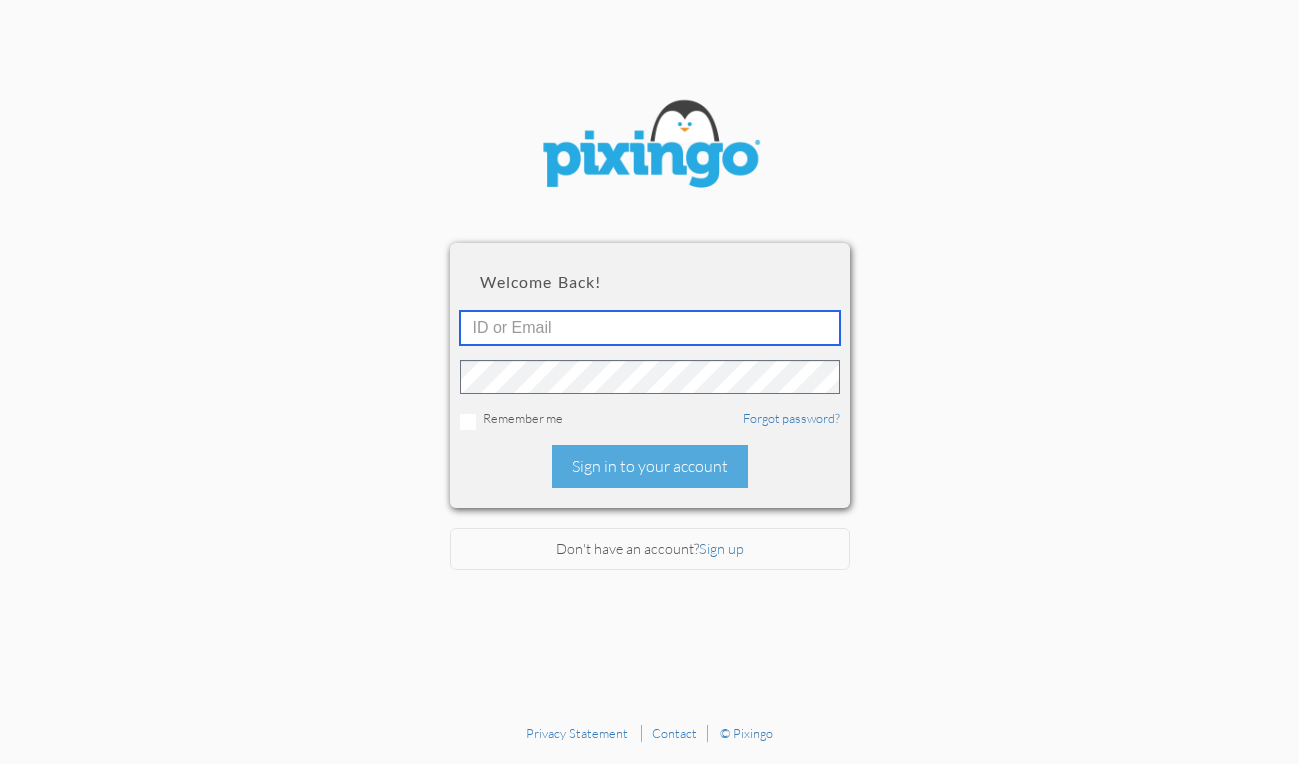 type on "[EMAIL_ADDRESS][DOMAIN_NAME]" 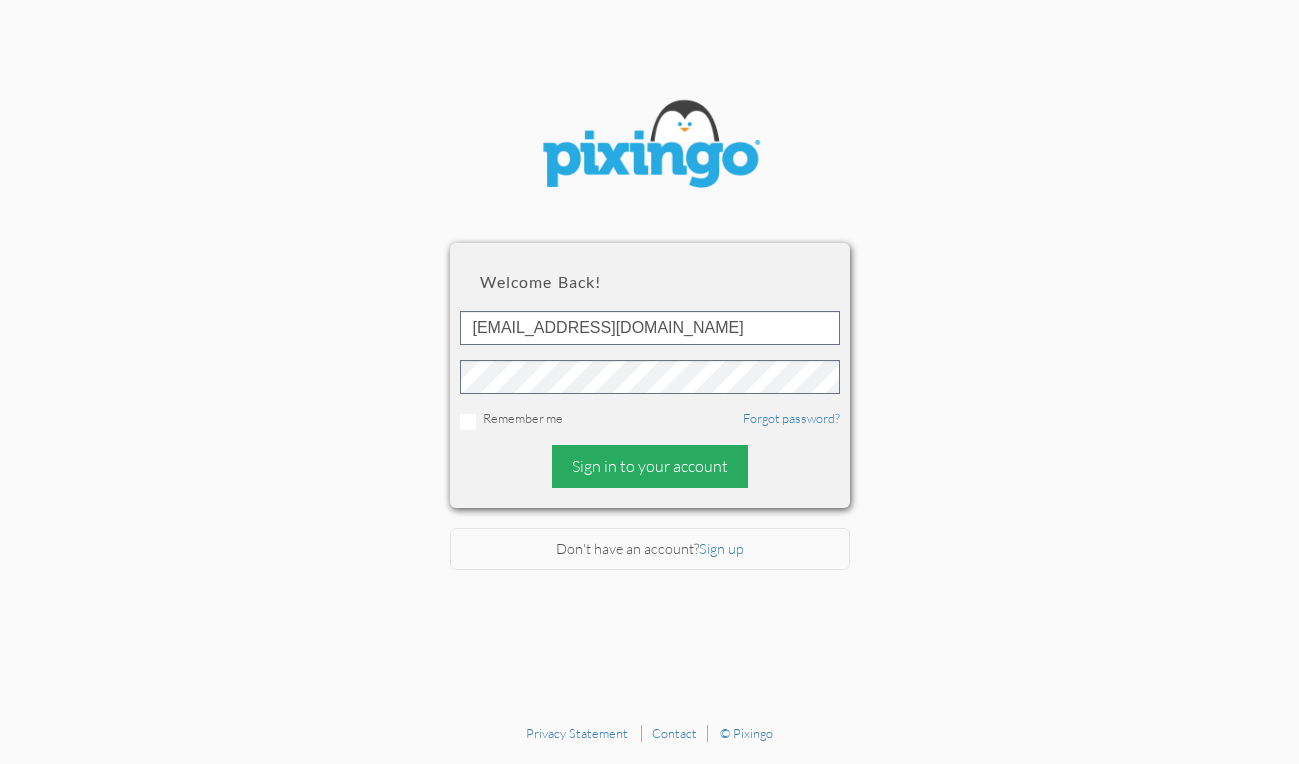 click on "Sign in to your account" at bounding box center [650, 466] 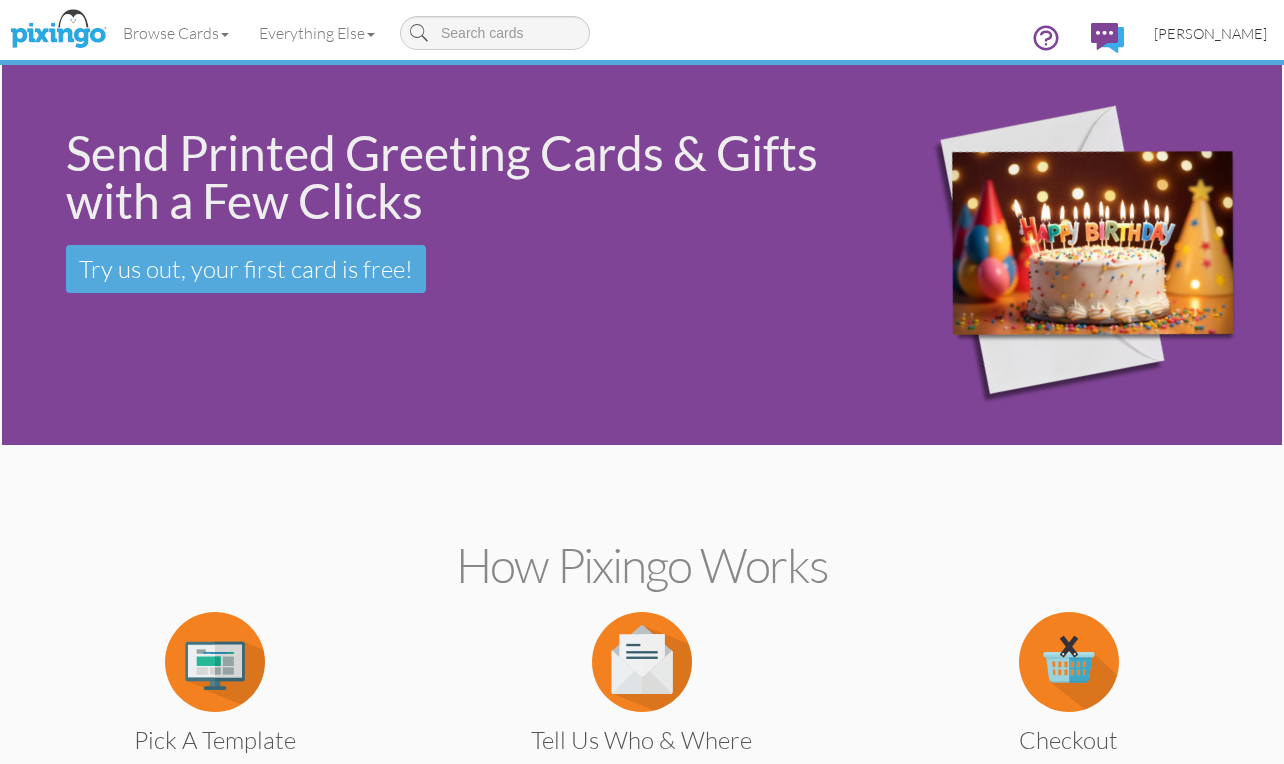 click on "[PERSON_NAME]" at bounding box center (1210, 33) 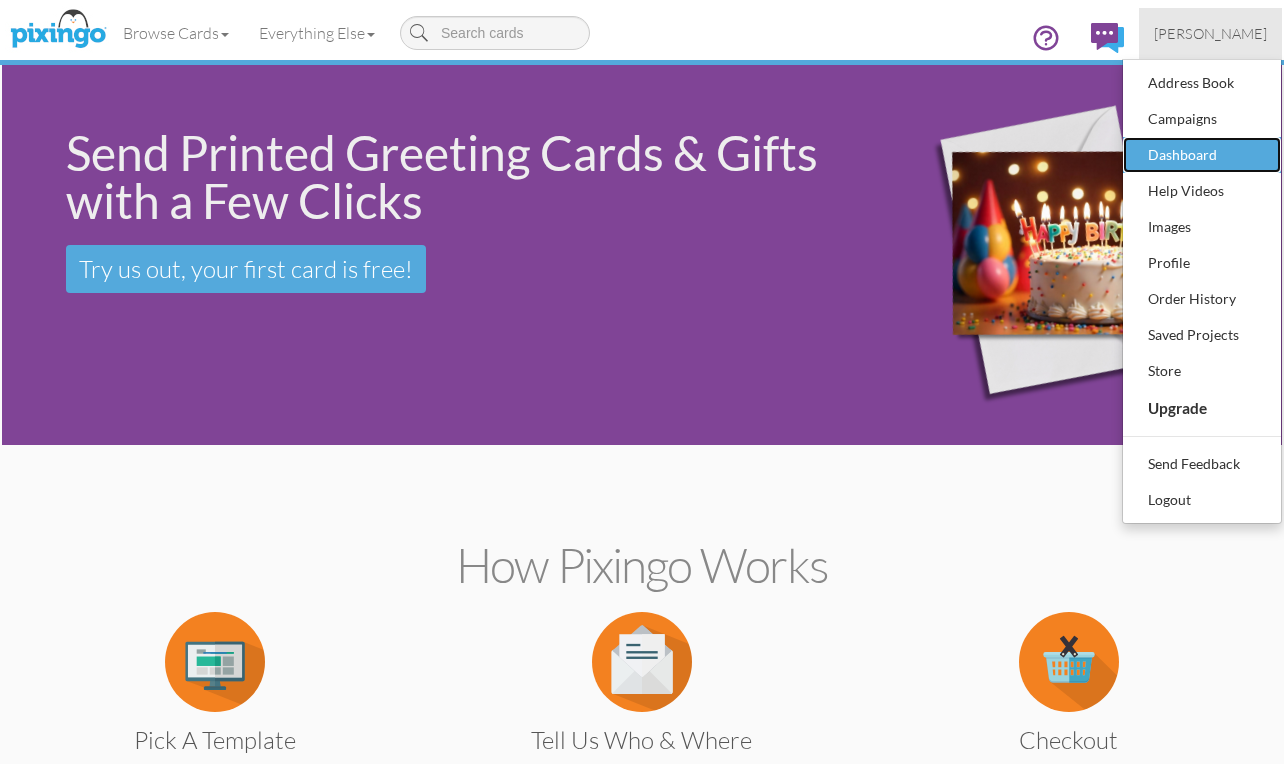 click on "Dashboard" at bounding box center [1202, 155] 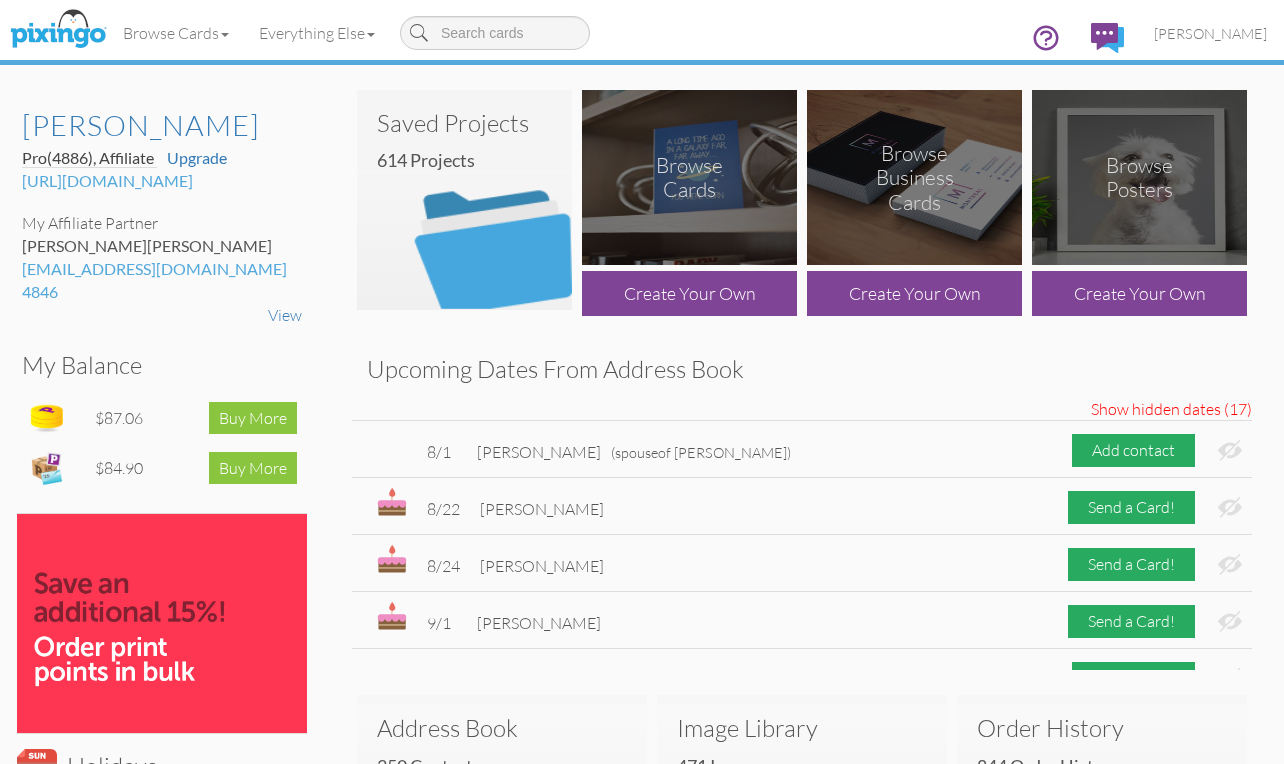 scroll, scrollTop: 300, scrollLeft: 0, axis: vertical 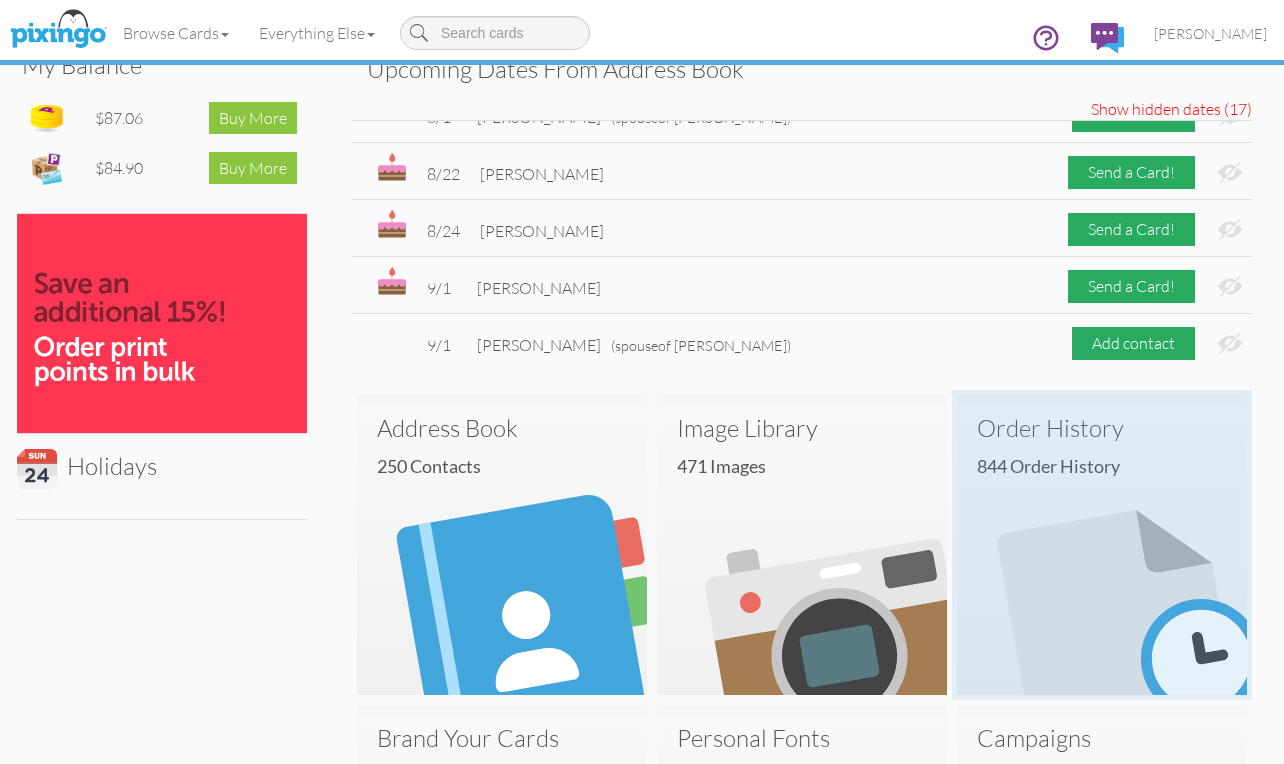click at bounding box center [1102, 550] 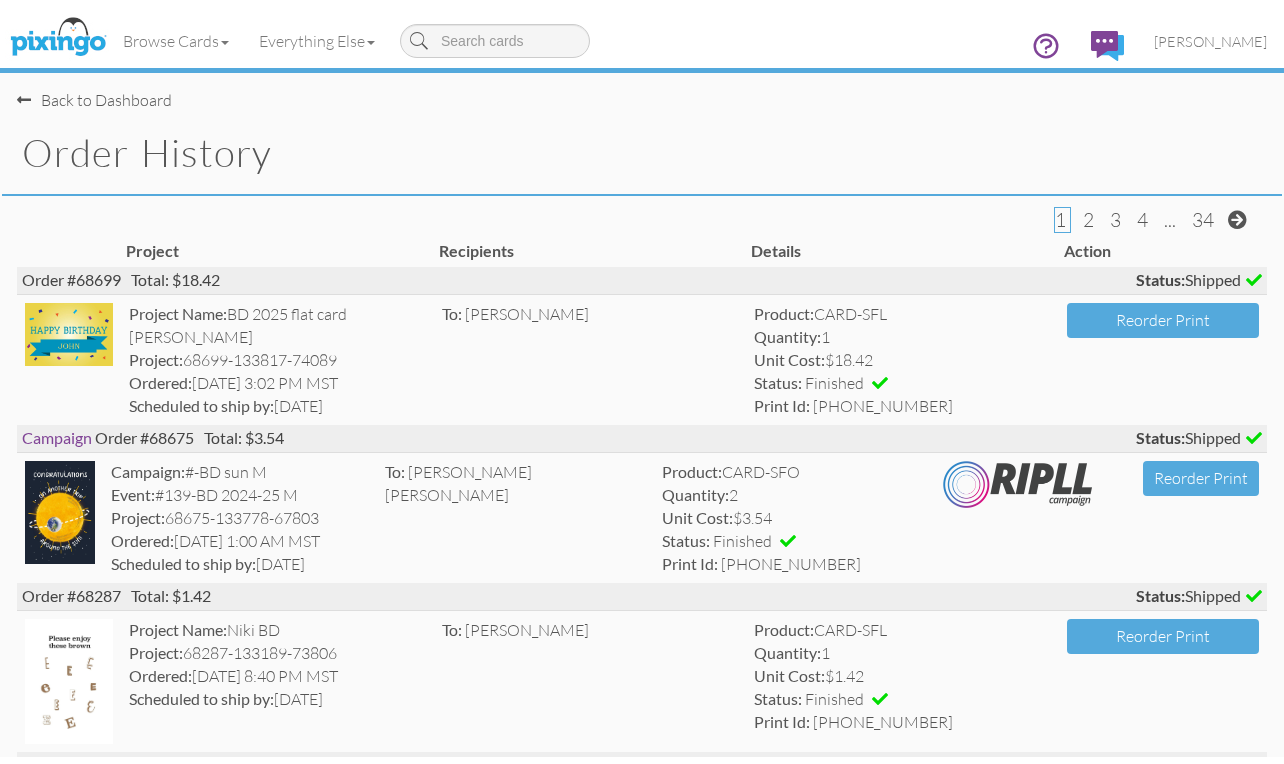 scroll, scrollTop: 0, scrollLeft: 0, axis: both 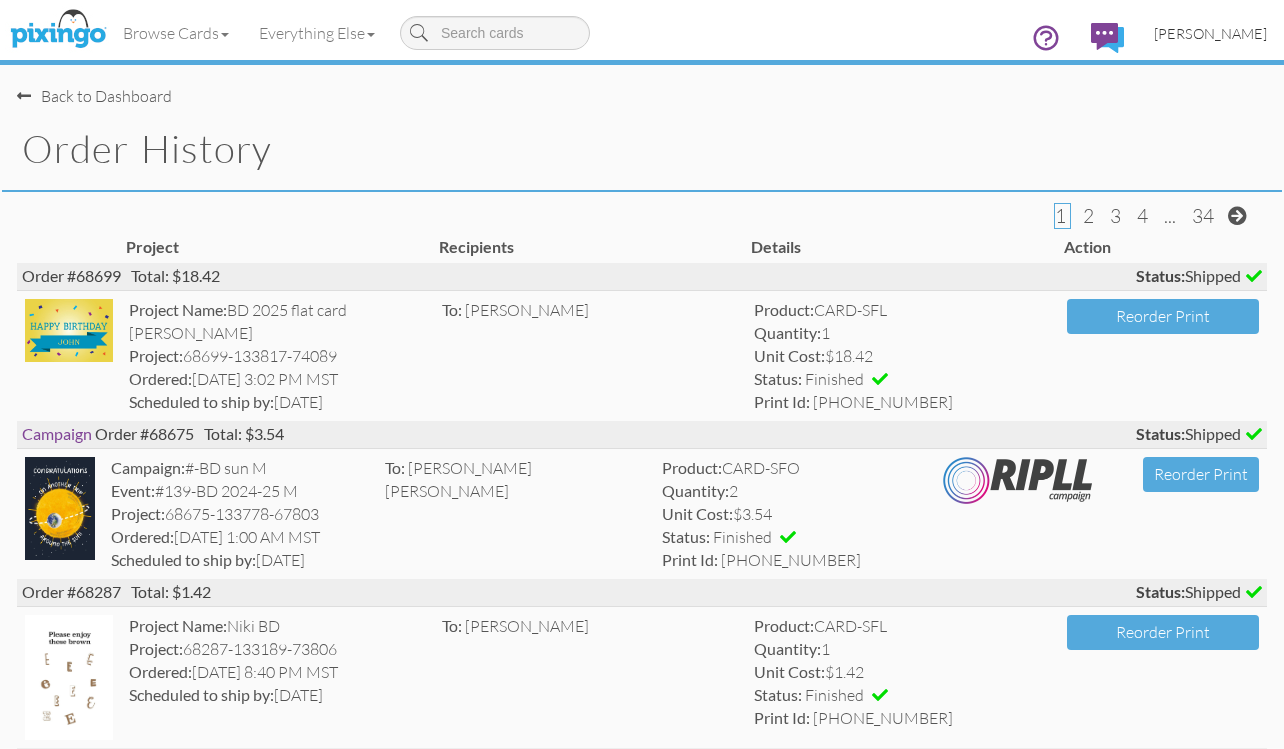 click on "[PERSON_NAME]" at bounding box center (1210, 33) 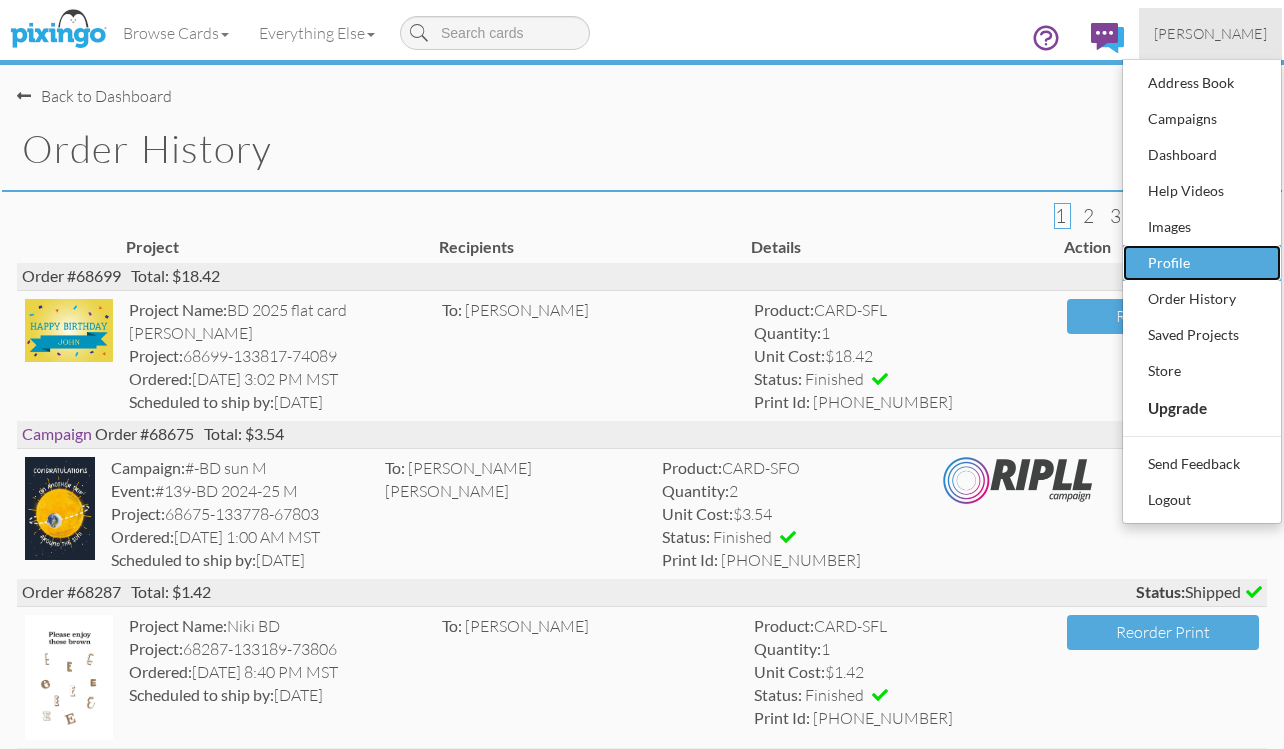click on "Profile" at bounding box center [1202, 263] 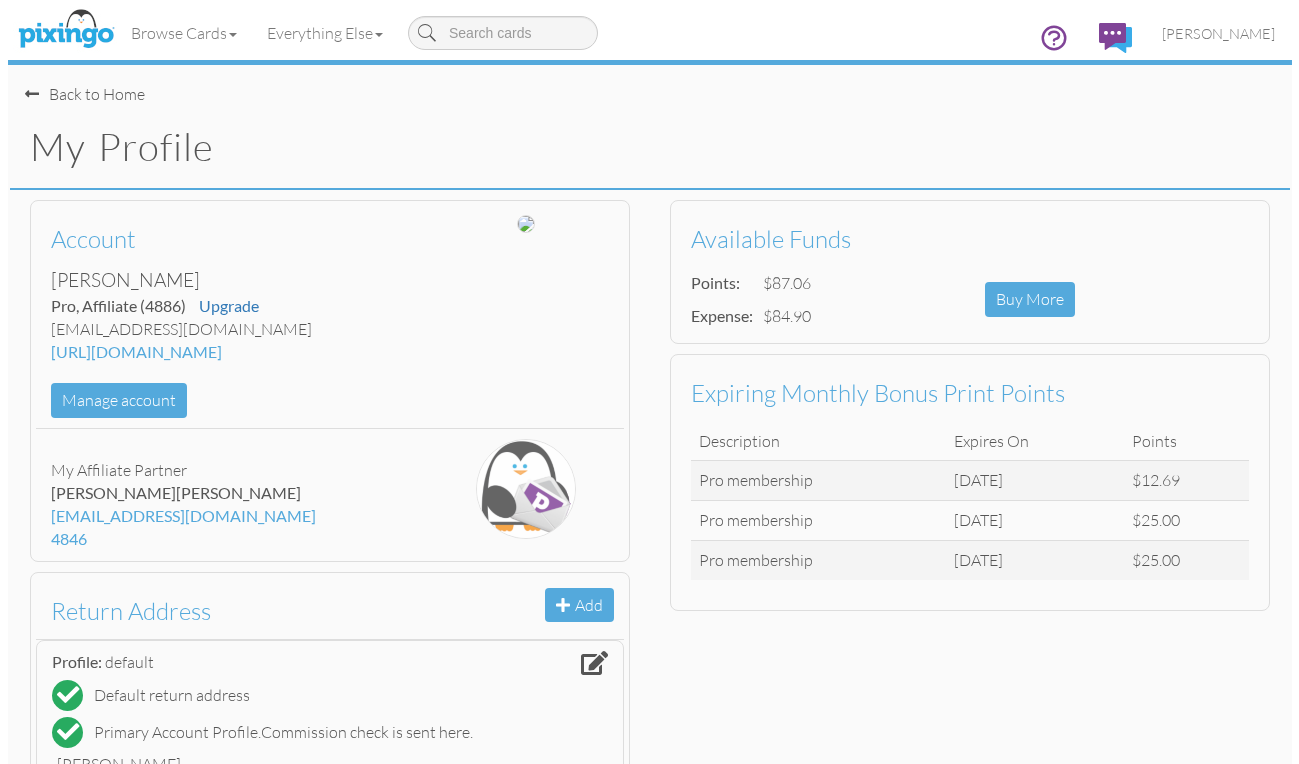 scroll, scrollTop: 0, scrollLeft: 0, axis: both 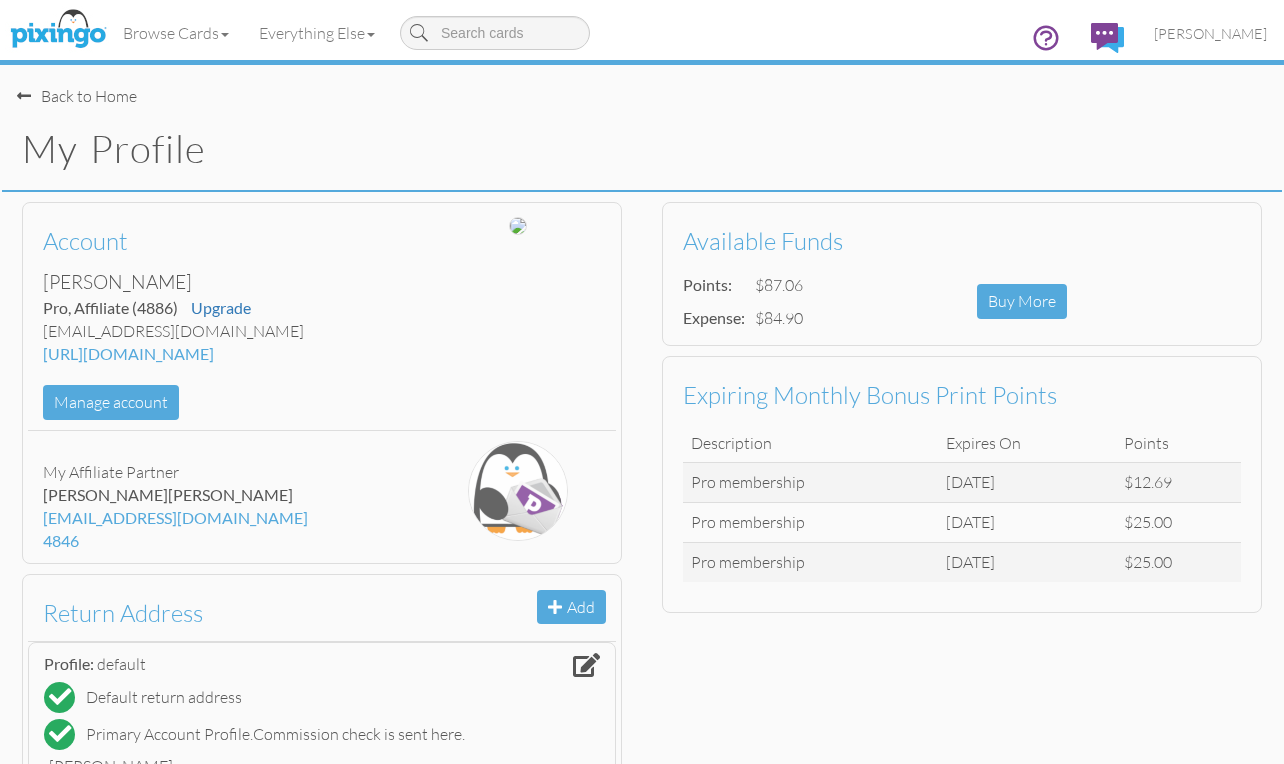 click on "Back to Home" at bounding box center [77, 96] 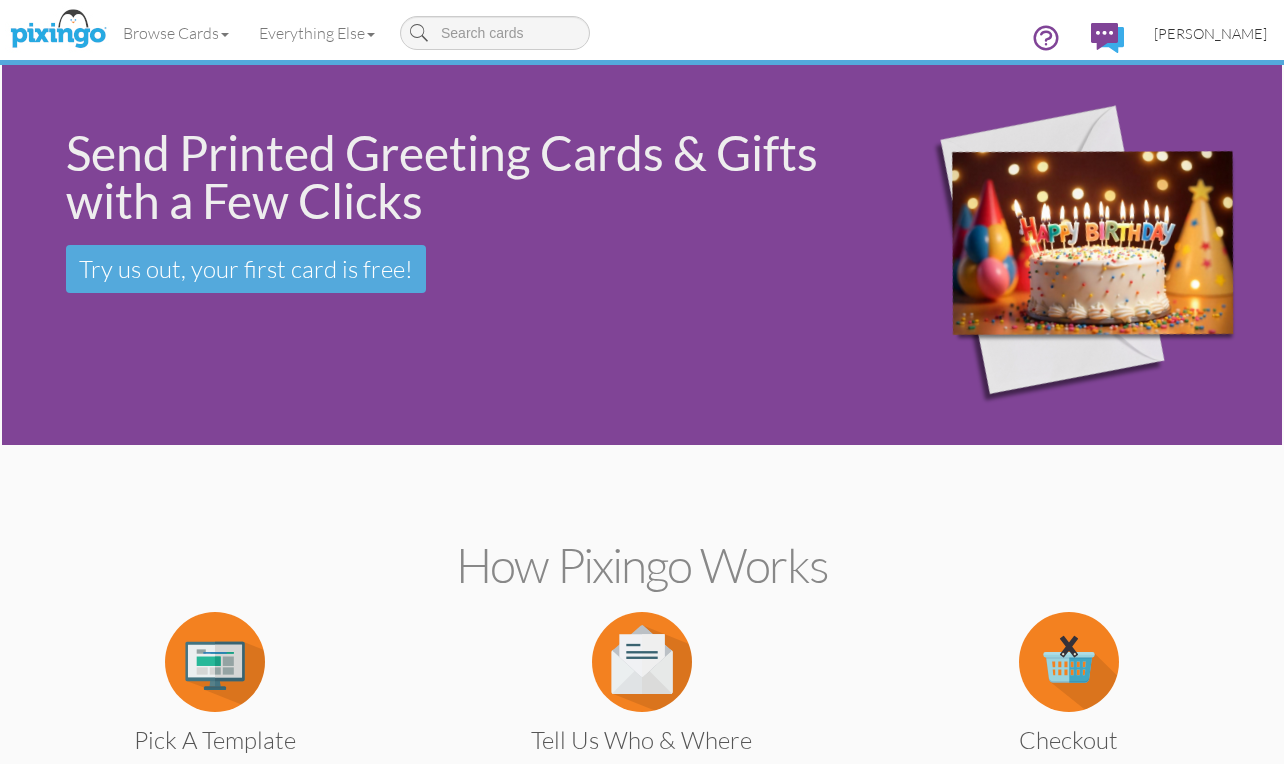 click on "[PERSON_NAME]" at bounding box center (1210, 33) 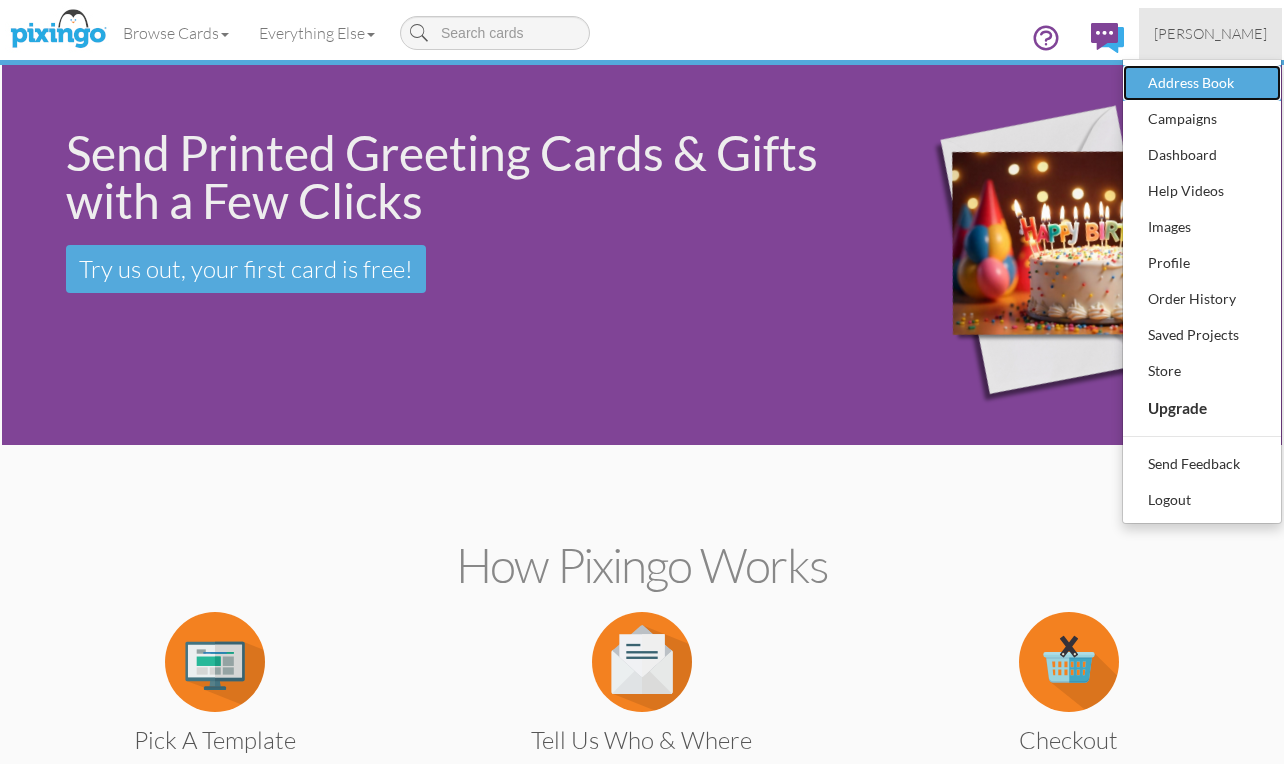 click on "Address Book" at bounding box center (1202, 83) 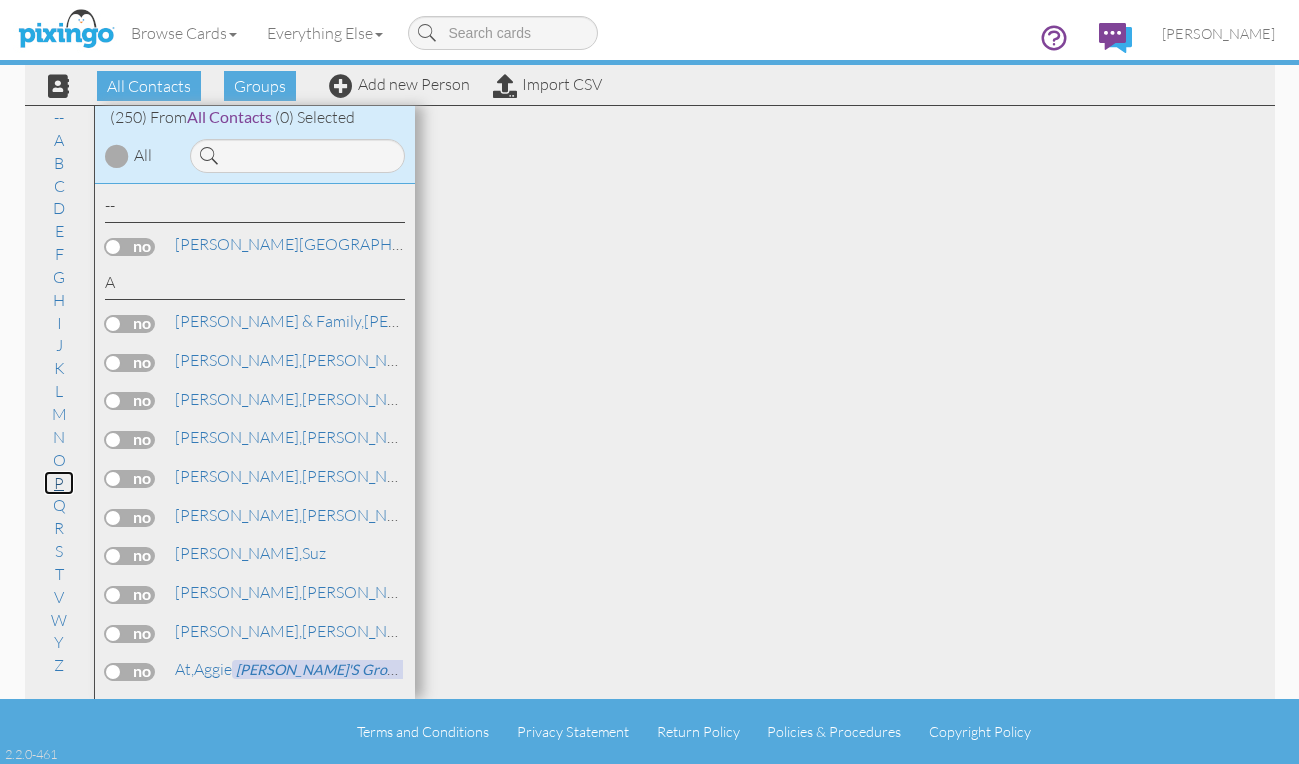 click on "P" at bounding box center [59, 483] 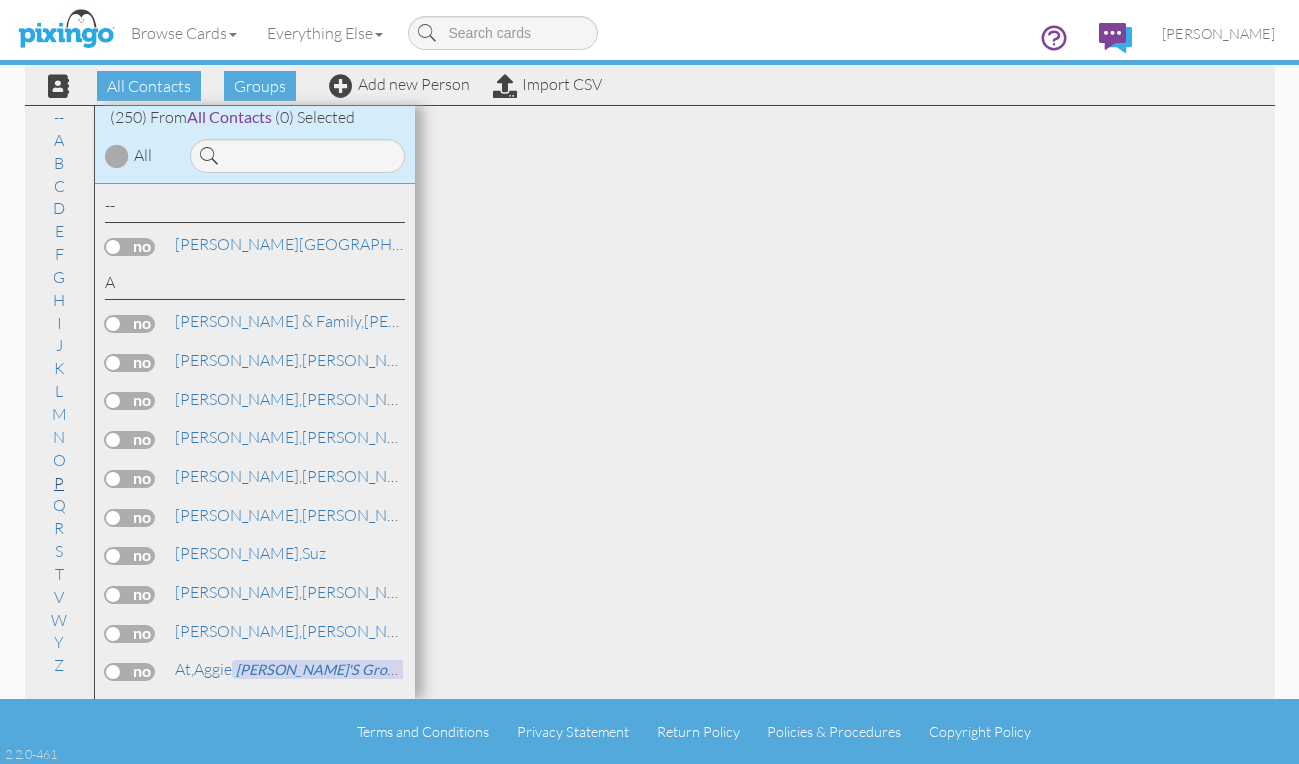 scroll, scrollTop: 6860, scrollLeft: 0, axis: vertical 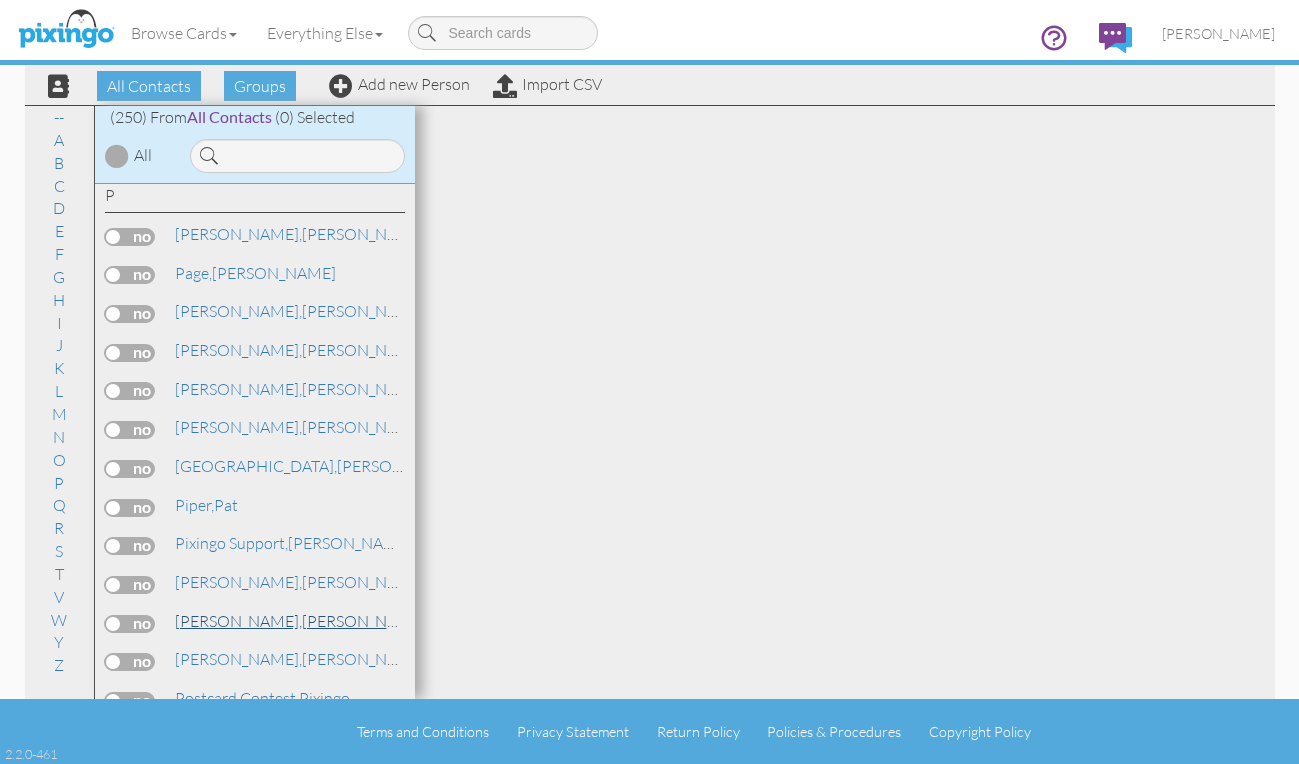 click on "[PERSON_NAME]" at bounding box center (300, 621) 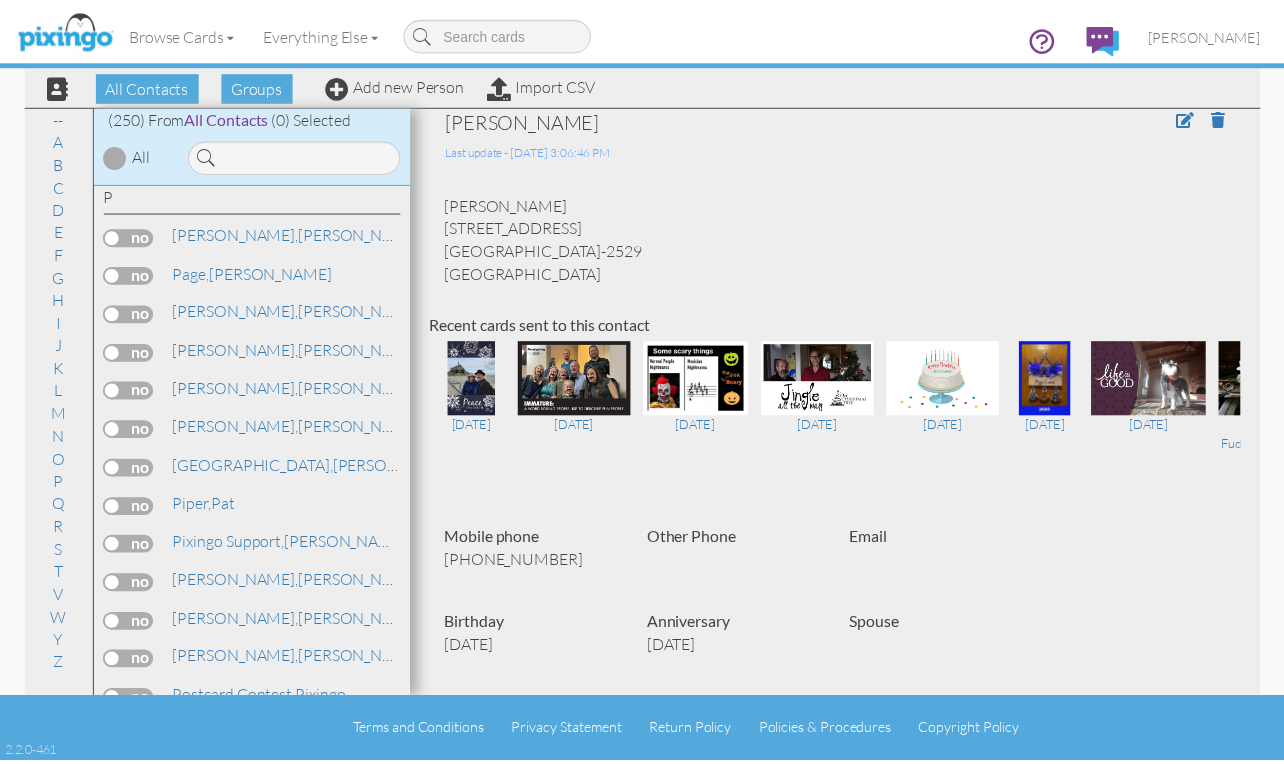 scroll, scrollTop: 0, scrollLeft: 0, axis: both 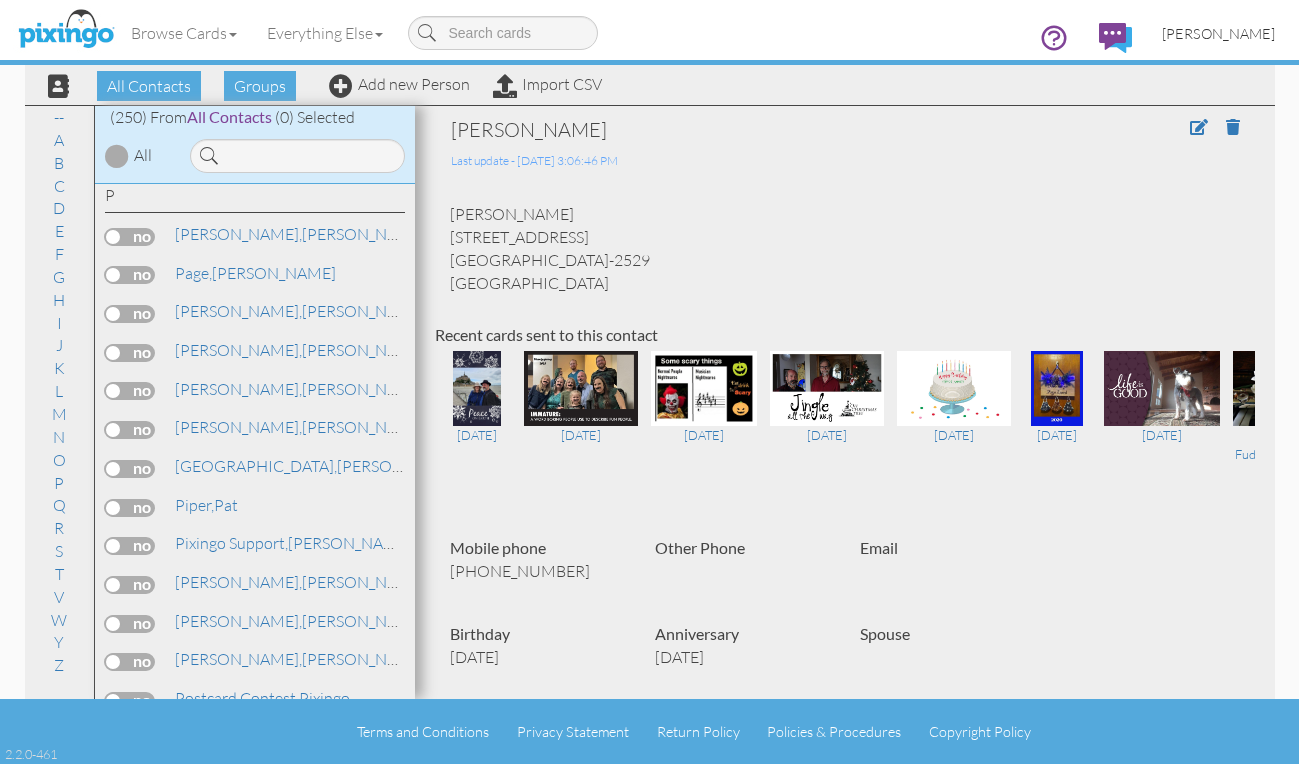 click on "[PERSON_NAME]" at bounding box center [1218, 33] 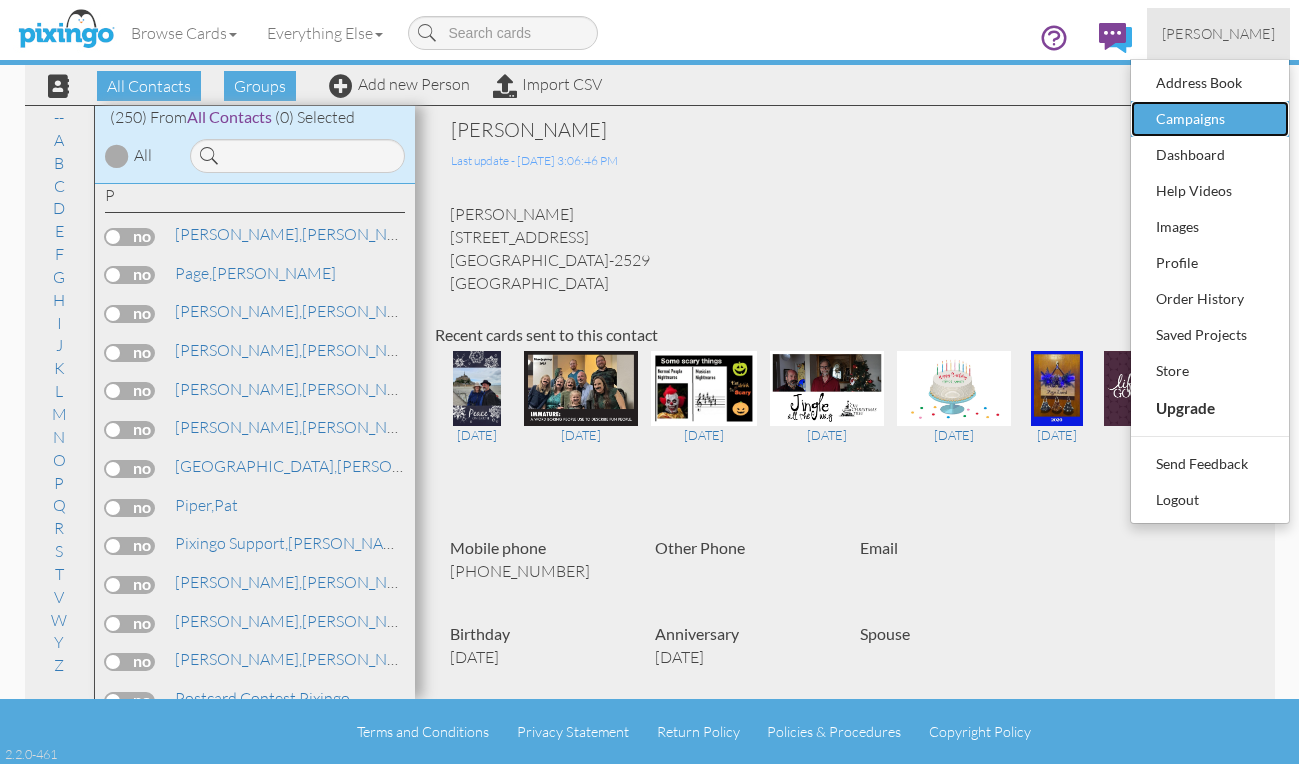 click on "Campaigns" at bounding box center (1210, 119) 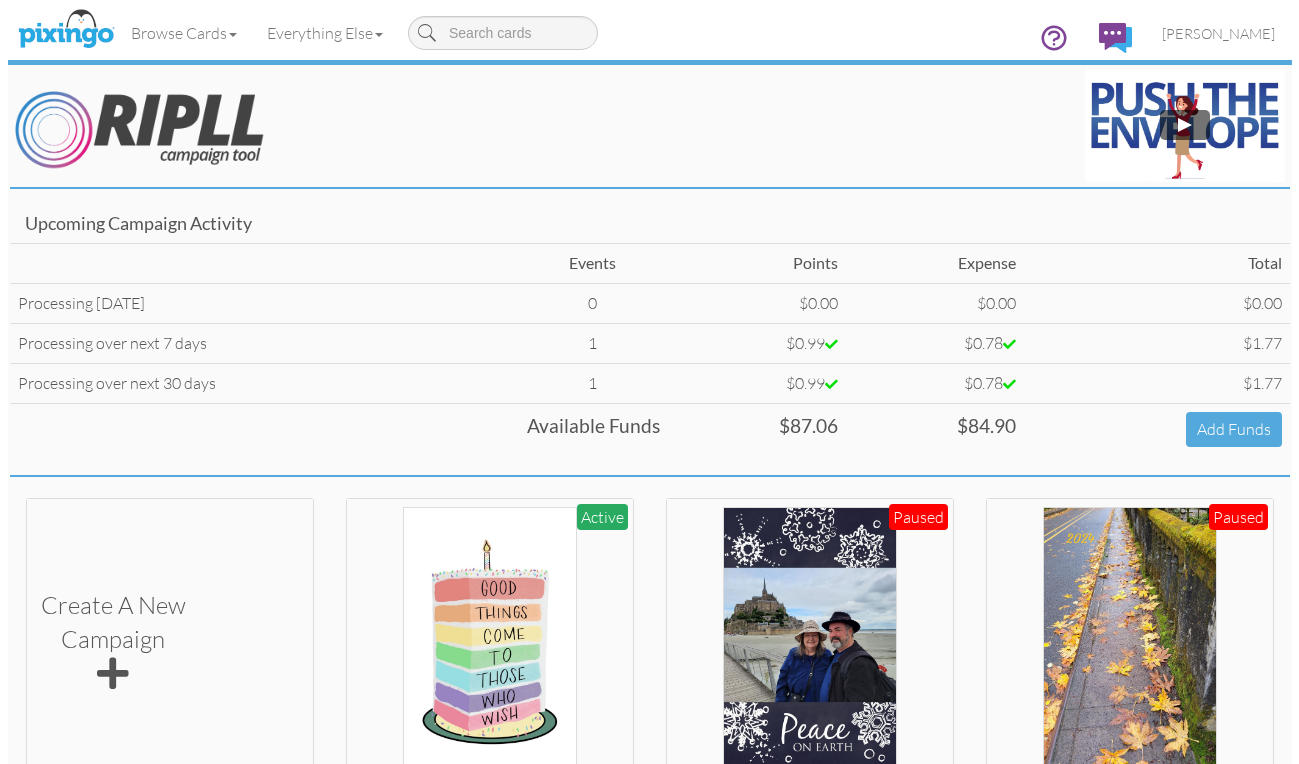 scroll, scrollTop: 0, scrollLeft: 0, axis: both 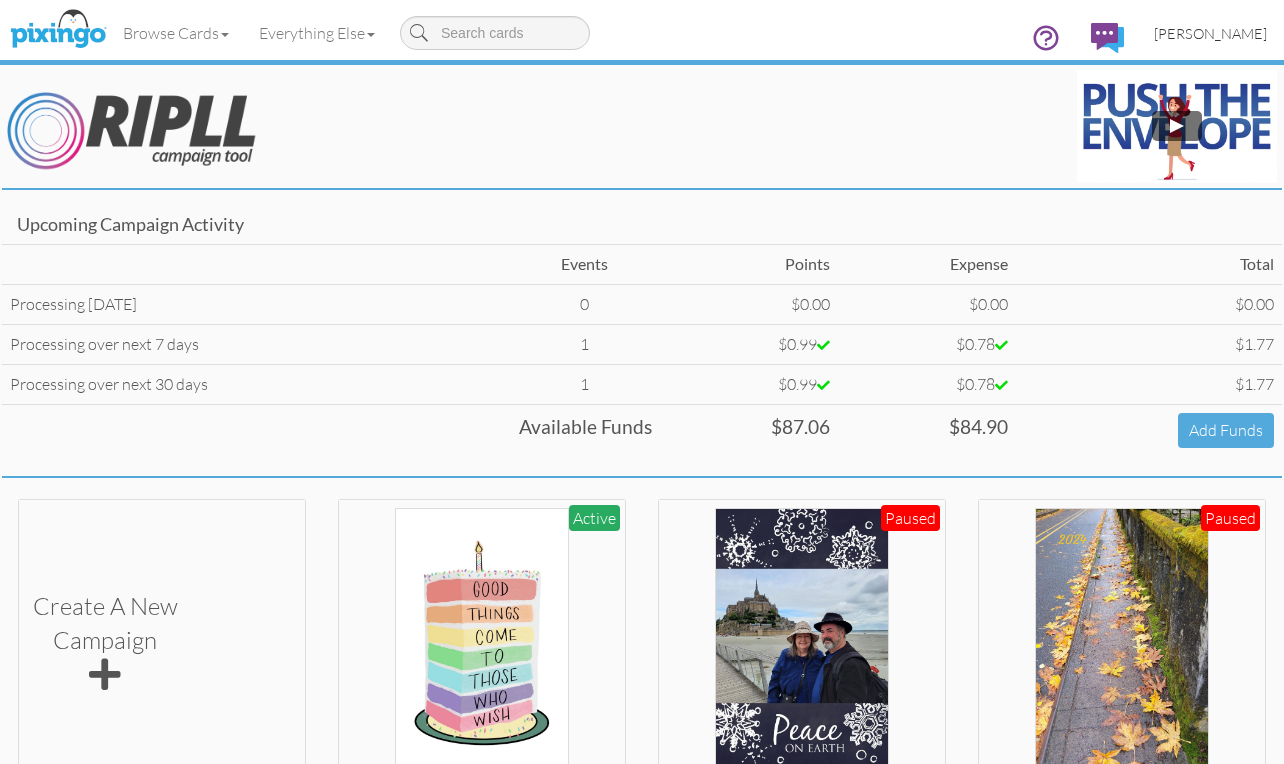 click on "[PERSON_NAME]" at bounding box center (1210, 33) 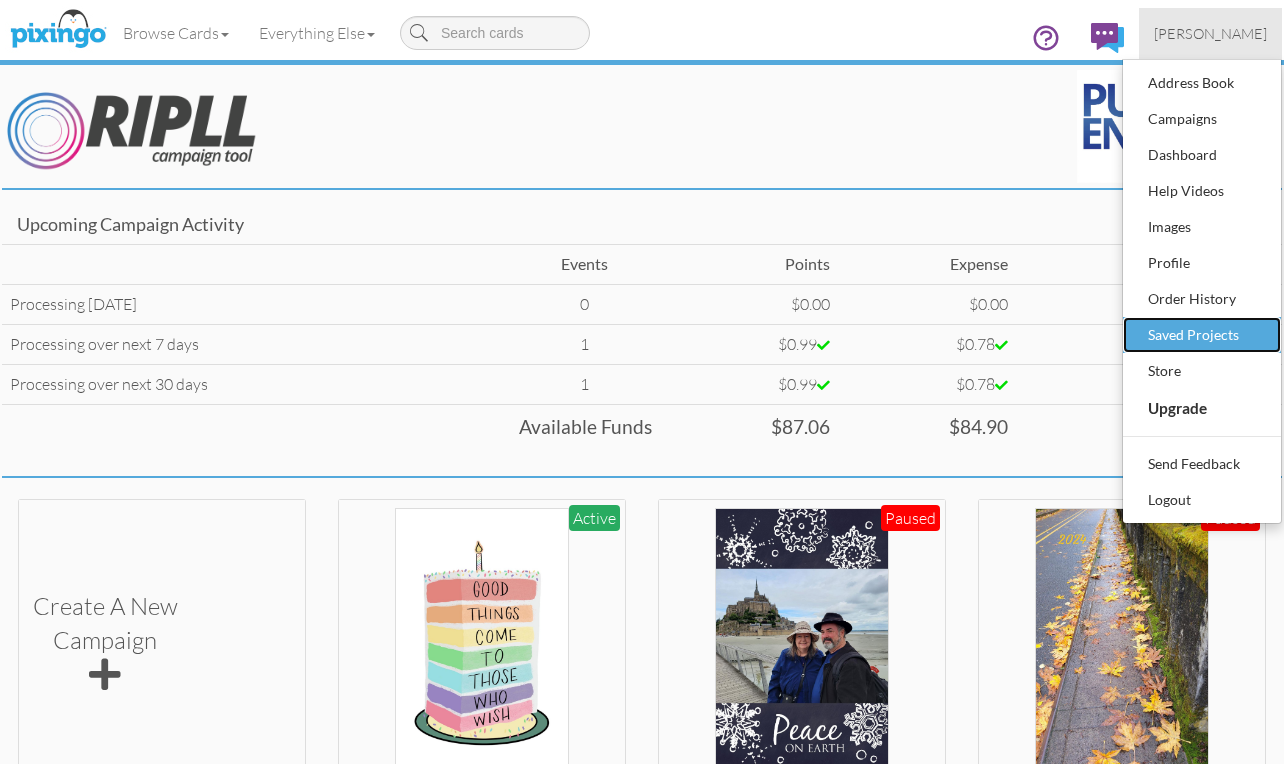 click on "Saved Projects" at bounding box center [1202, 335] 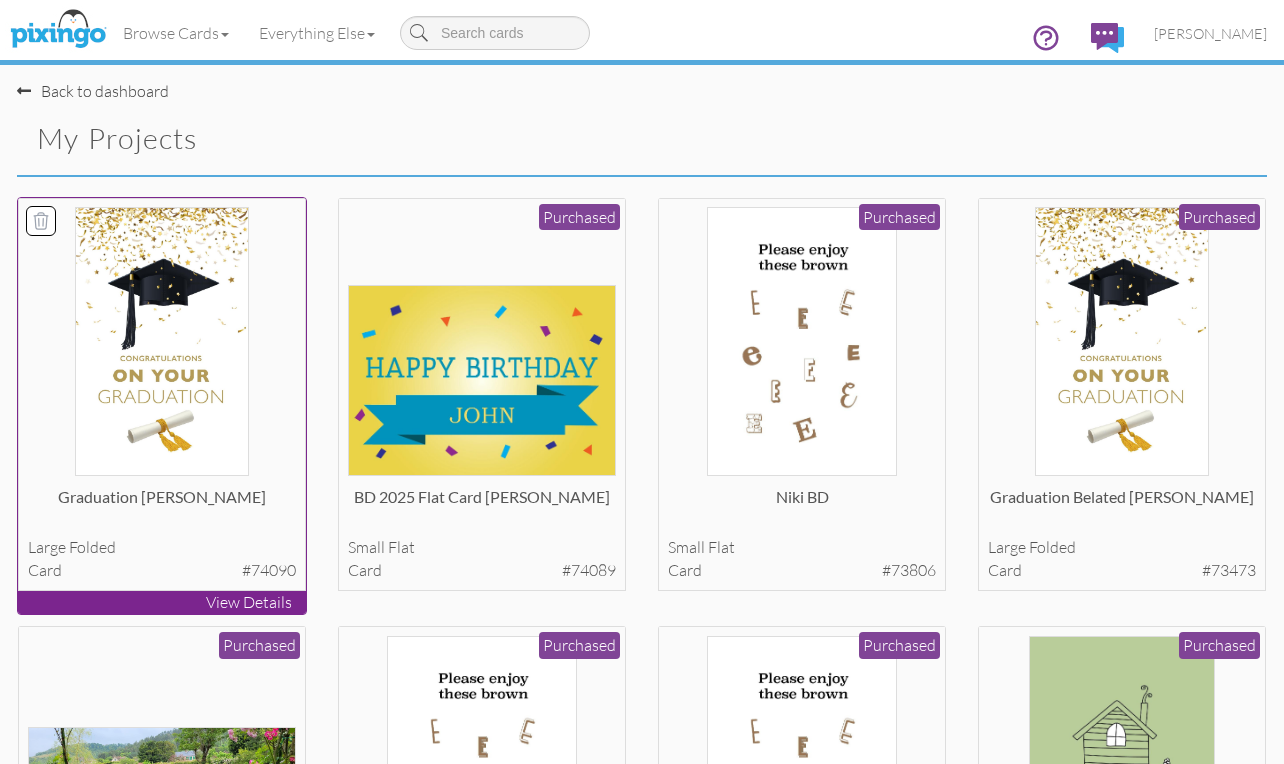 click at bounding box center [161, 341] 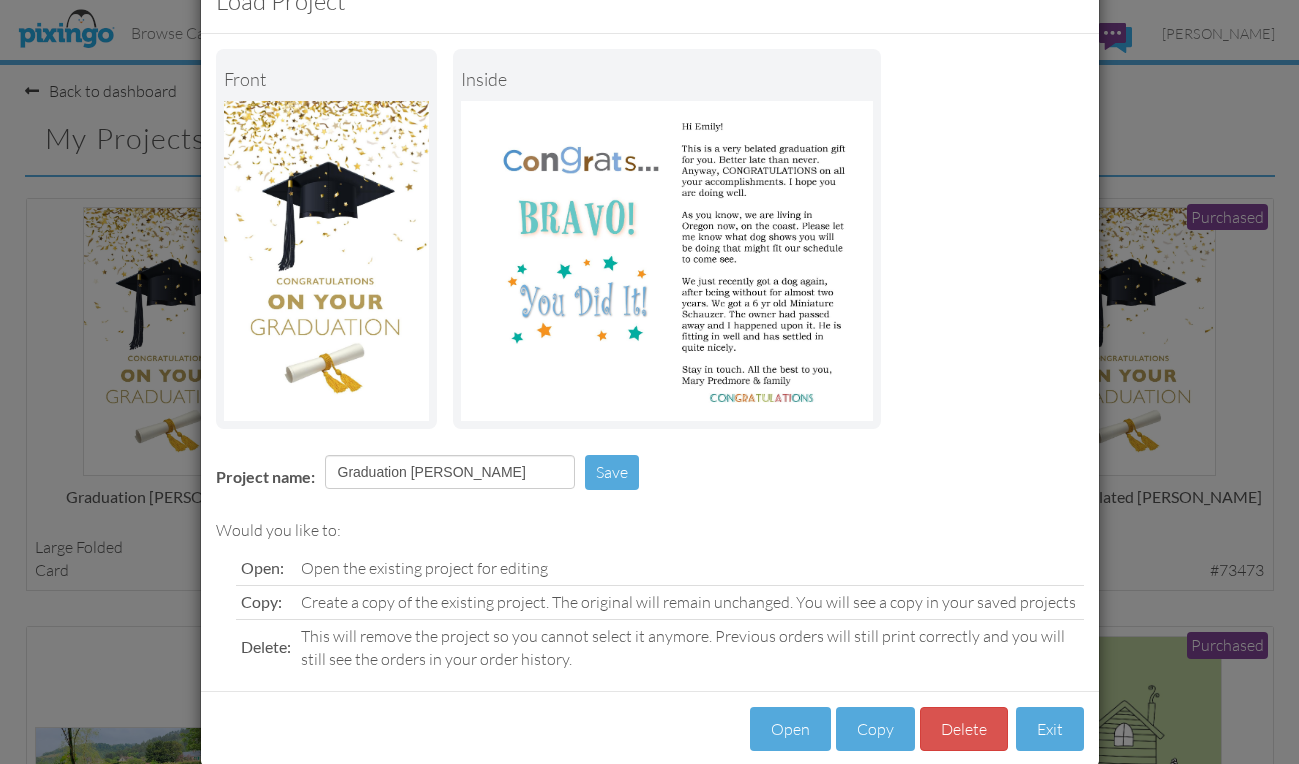 scroll, scrollTop: 95, scrollLeft: 0, axis: vertical 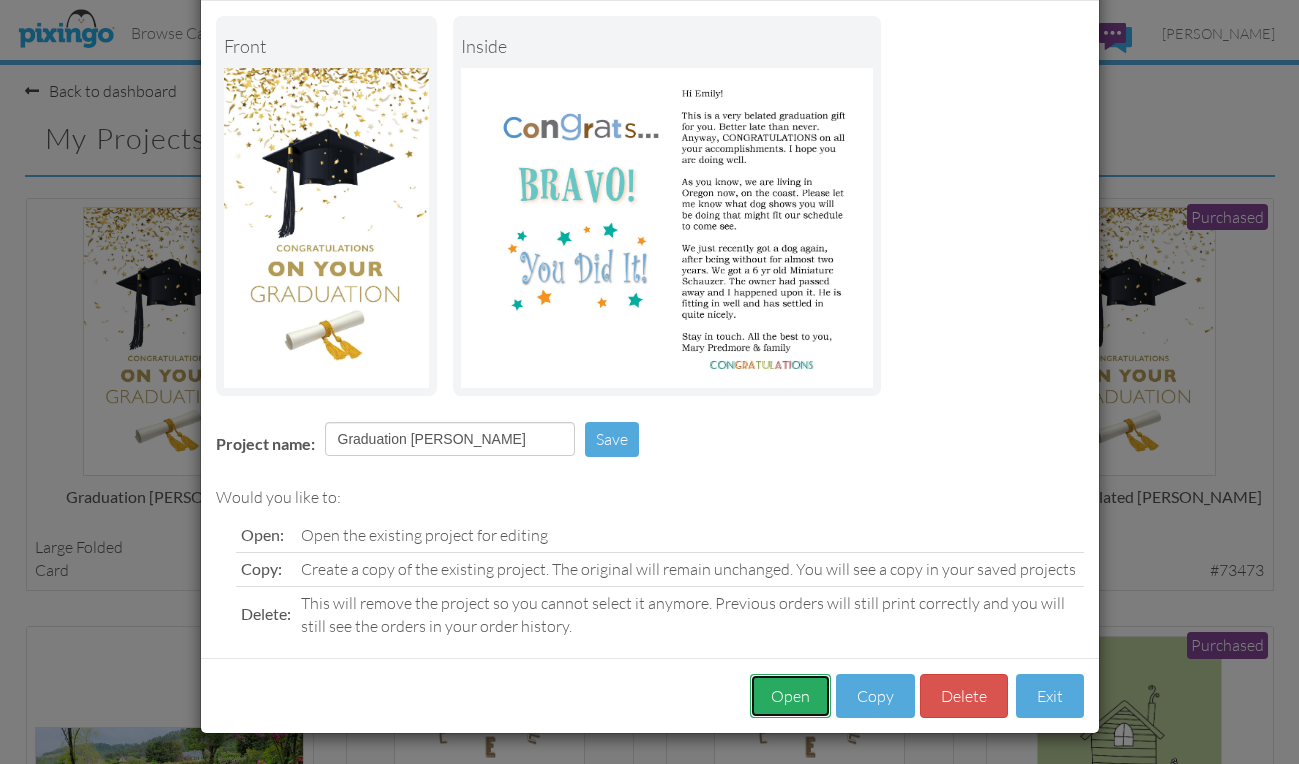 click on "Open" at bounding box center [790, 696] 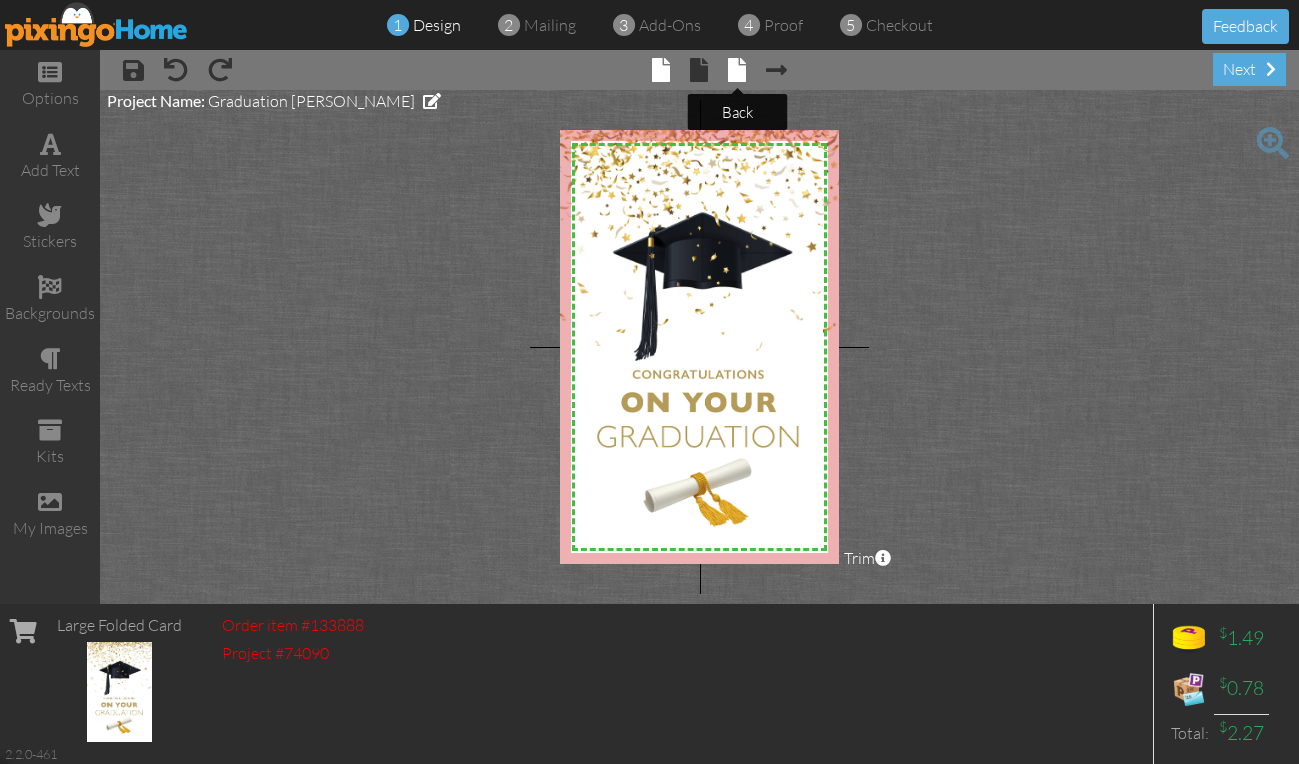 click at bounding box center (737, 70) 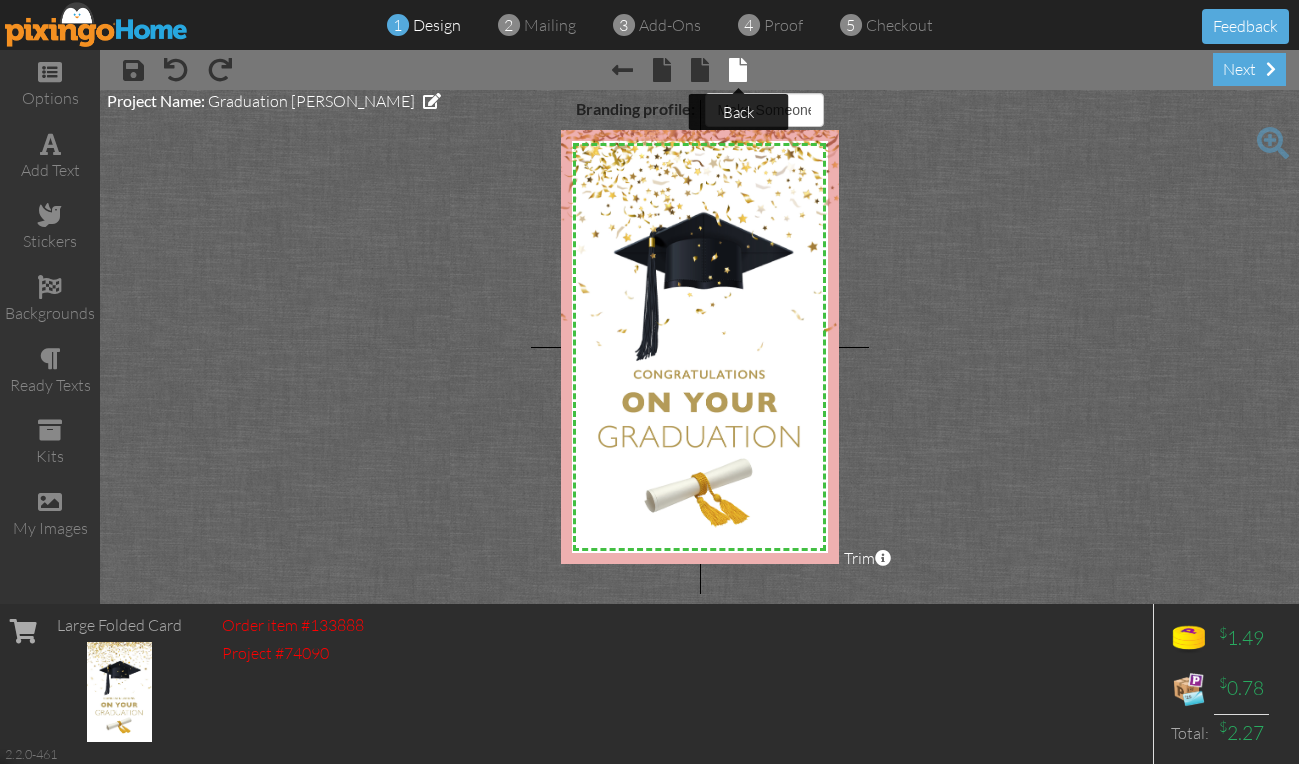 select on "object:3964" 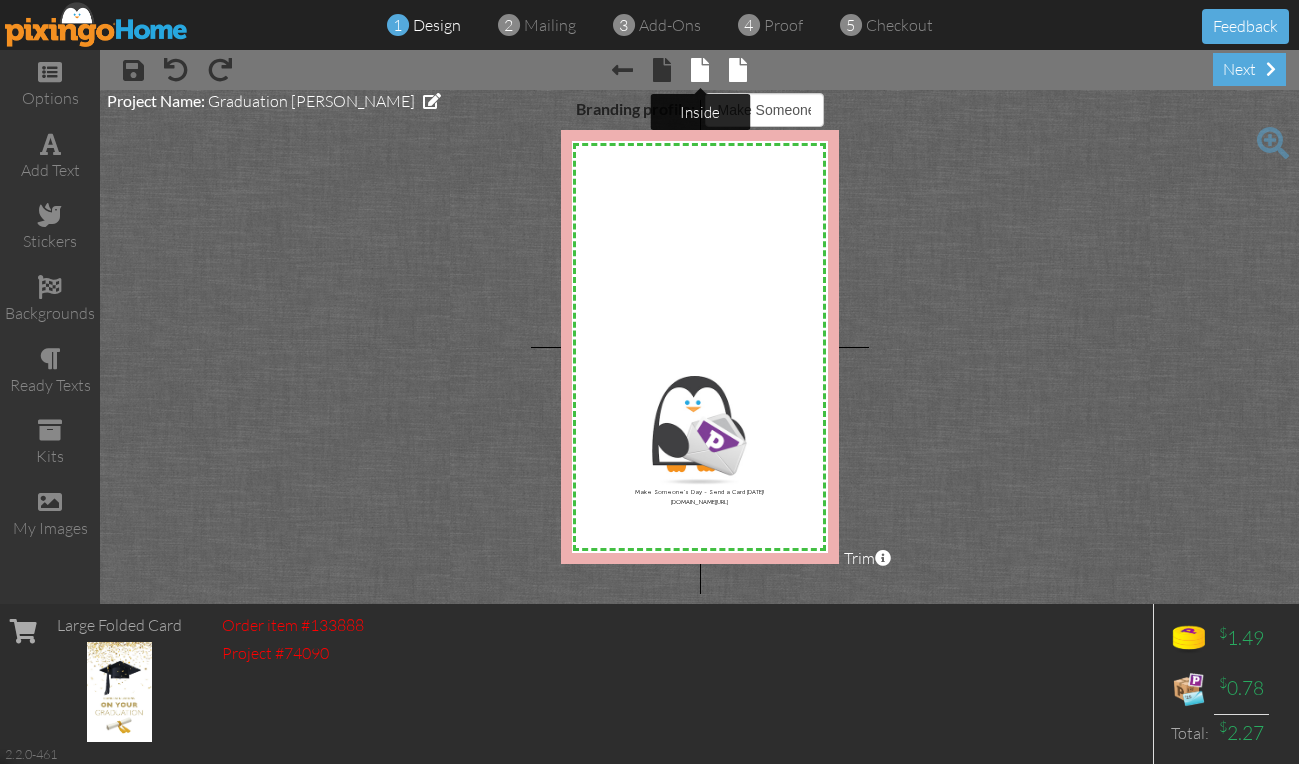 click at bounding box center (700, 70) 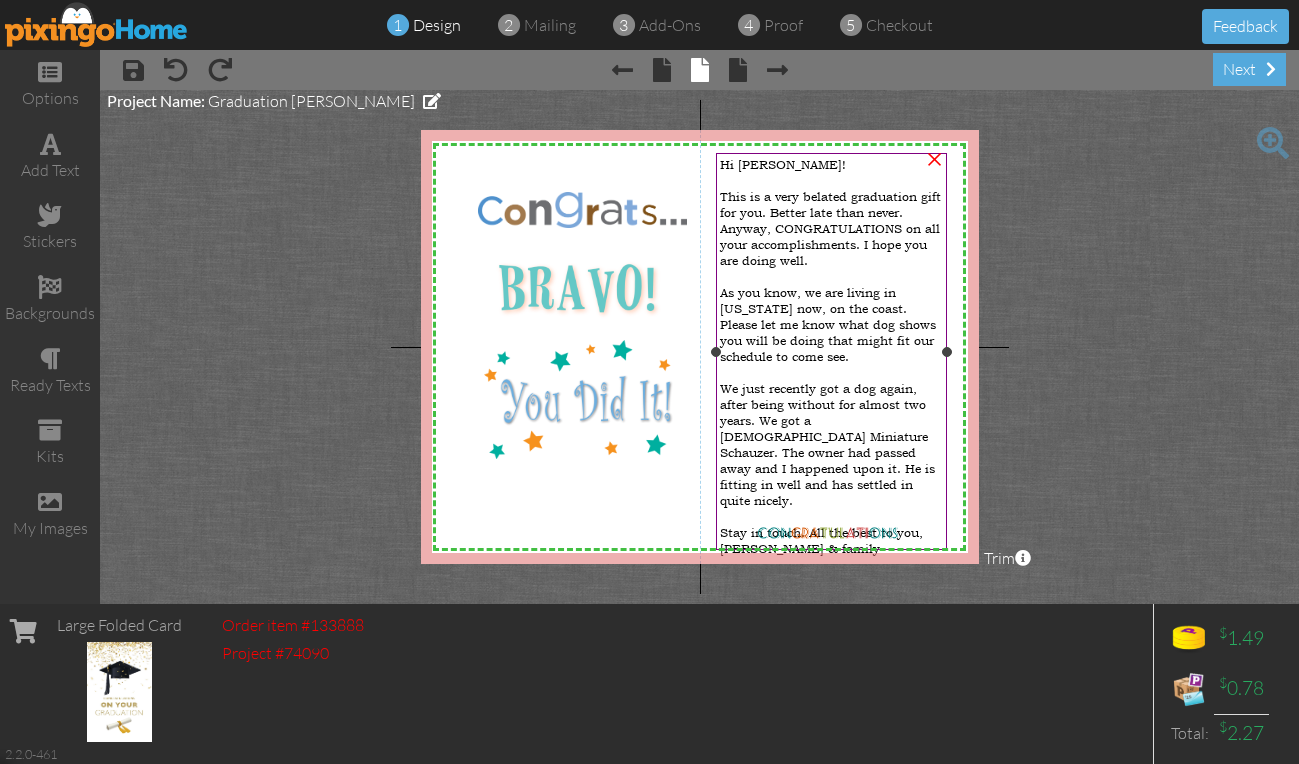 click on "Hi [PERSON_NAME]!" at bounding box center (783, 165) 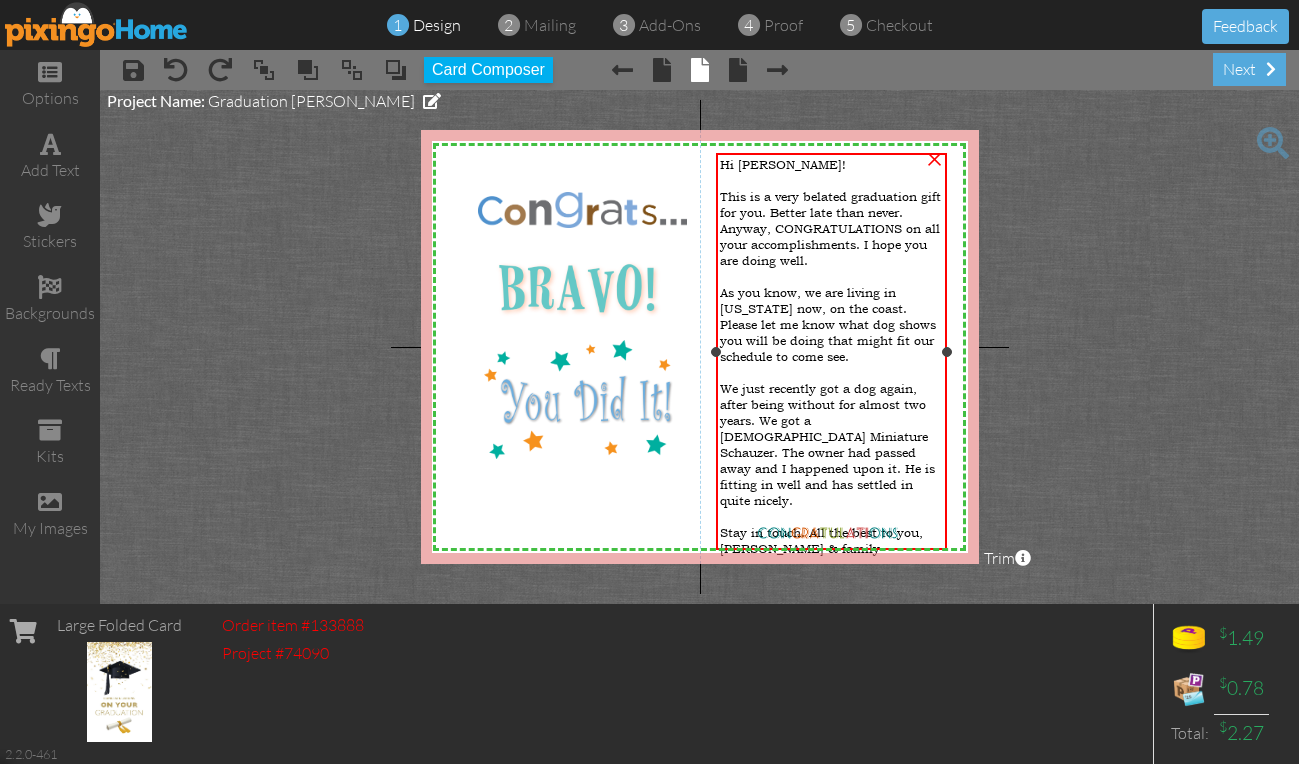 click on "Hi [PERSON_NAME]!" at bounding box center [783, 165] 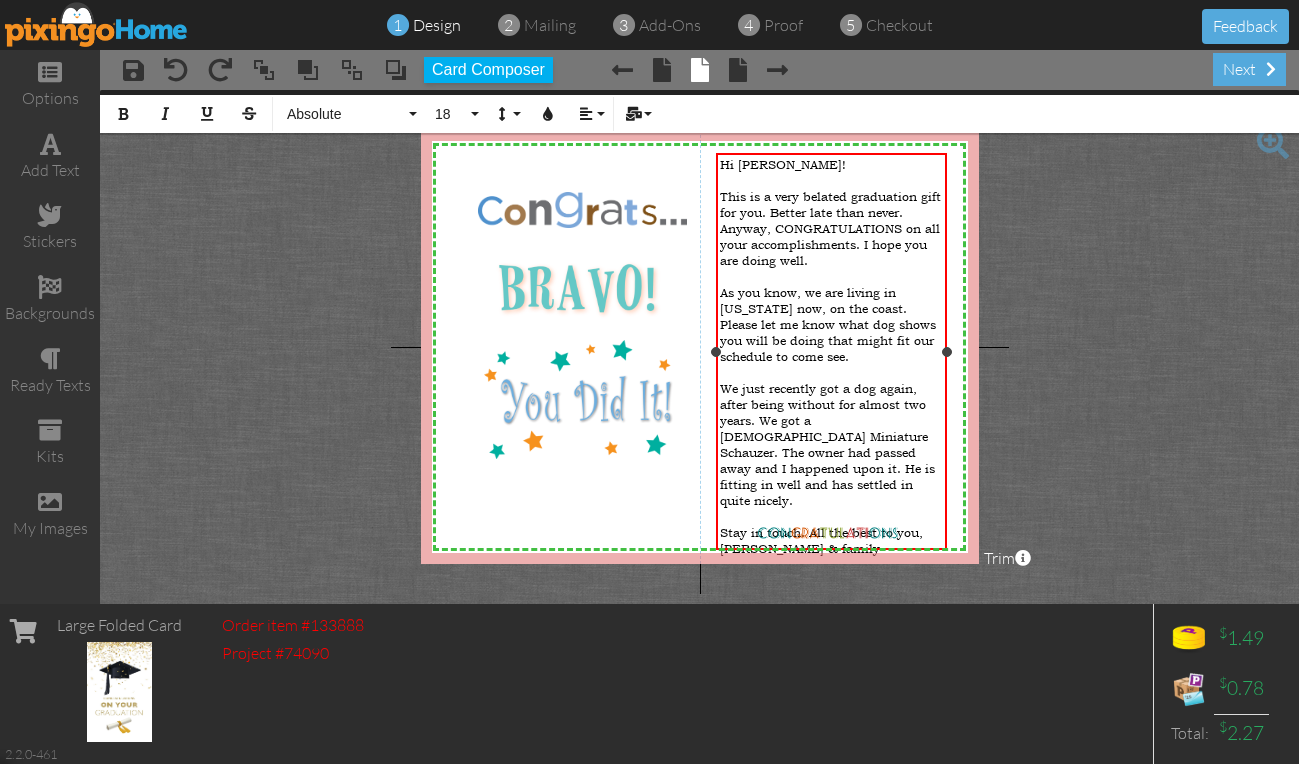 click on "Hi [PERSON_NAME]!" at bounding box center (783, 165) 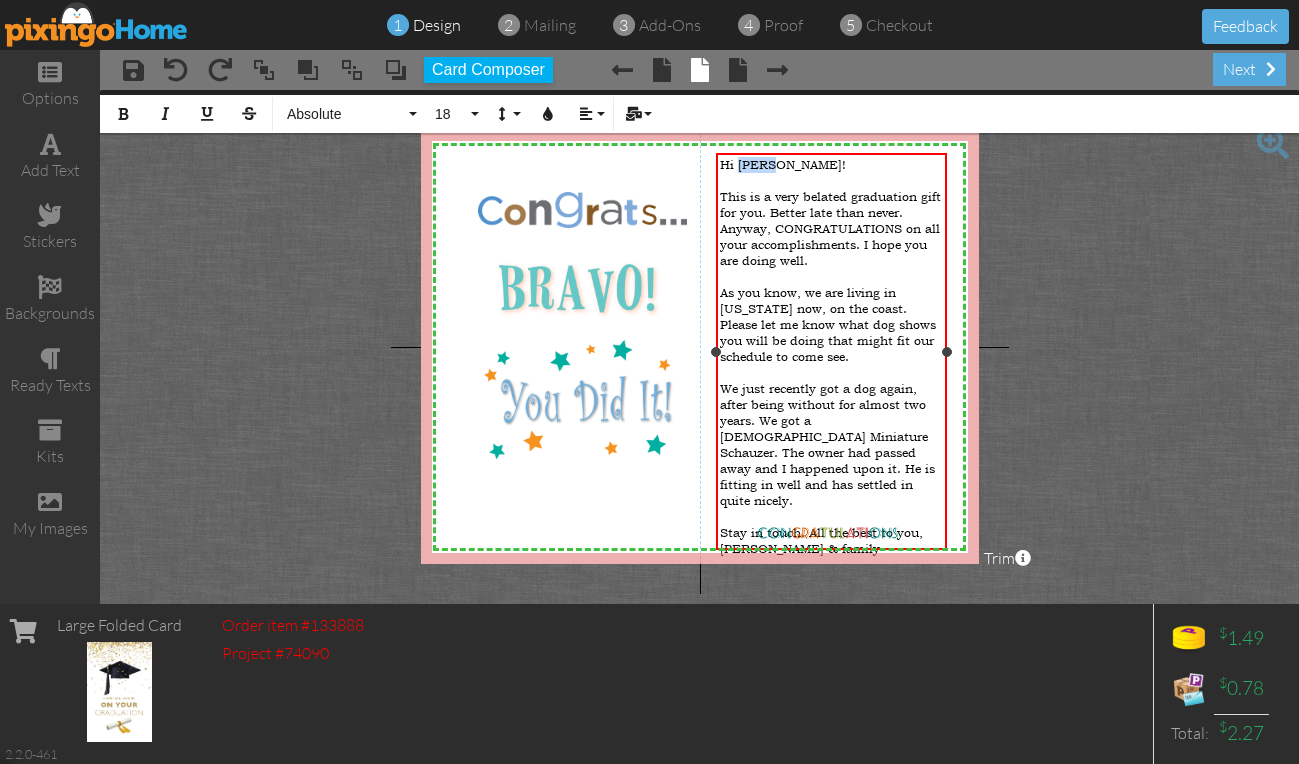 click on "Hi [PERSON_NAME]!" at bounding box center [783, 165] 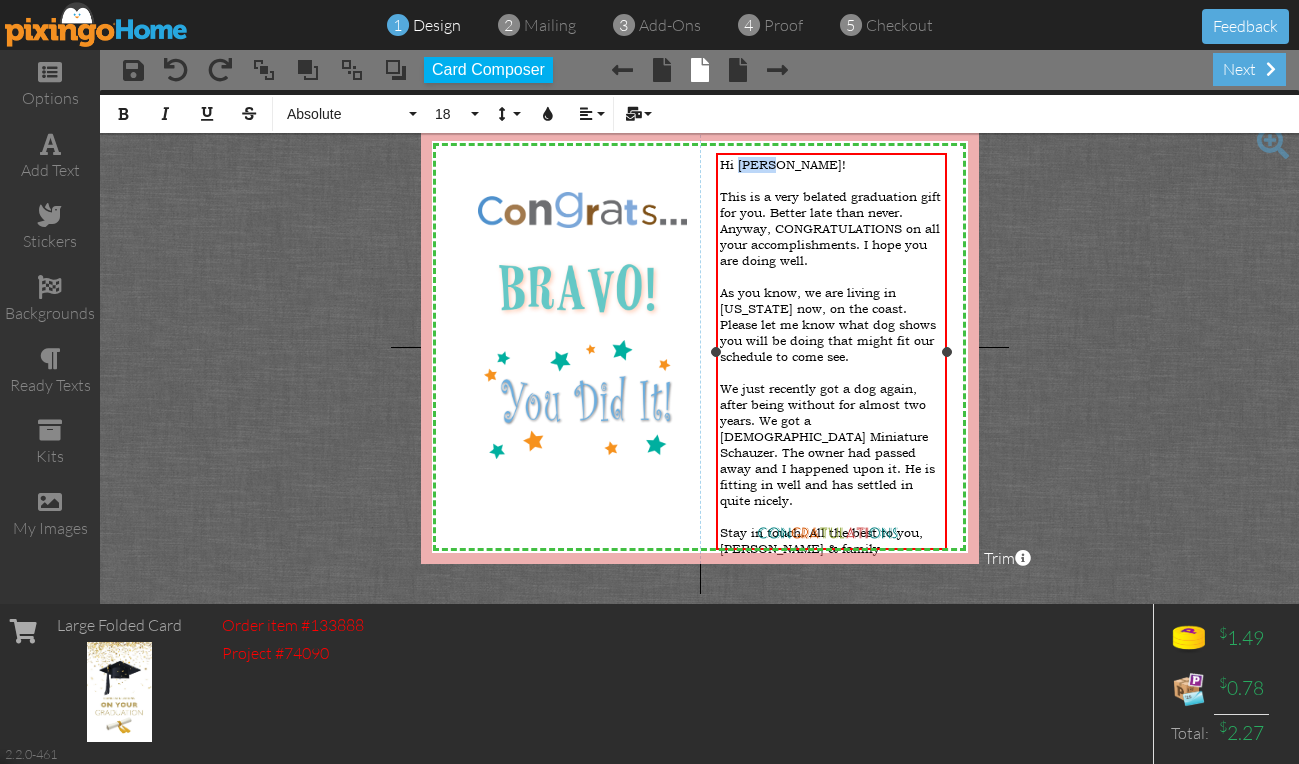 type 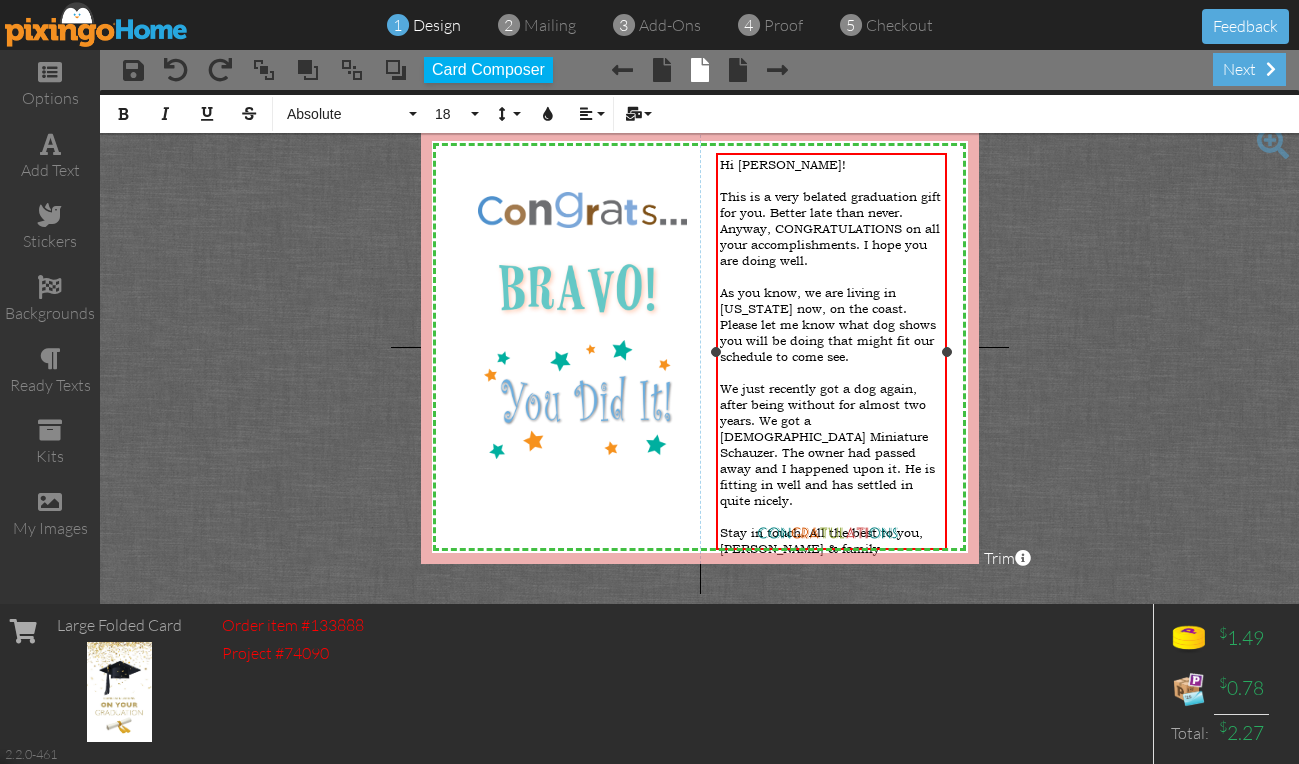 click on "This is a very belated graduation gift for you. Better late than never. Anyway, CONGRATULATIONS on all your accomplishments. I hope you are doing well." at bounding box center [830, 229] 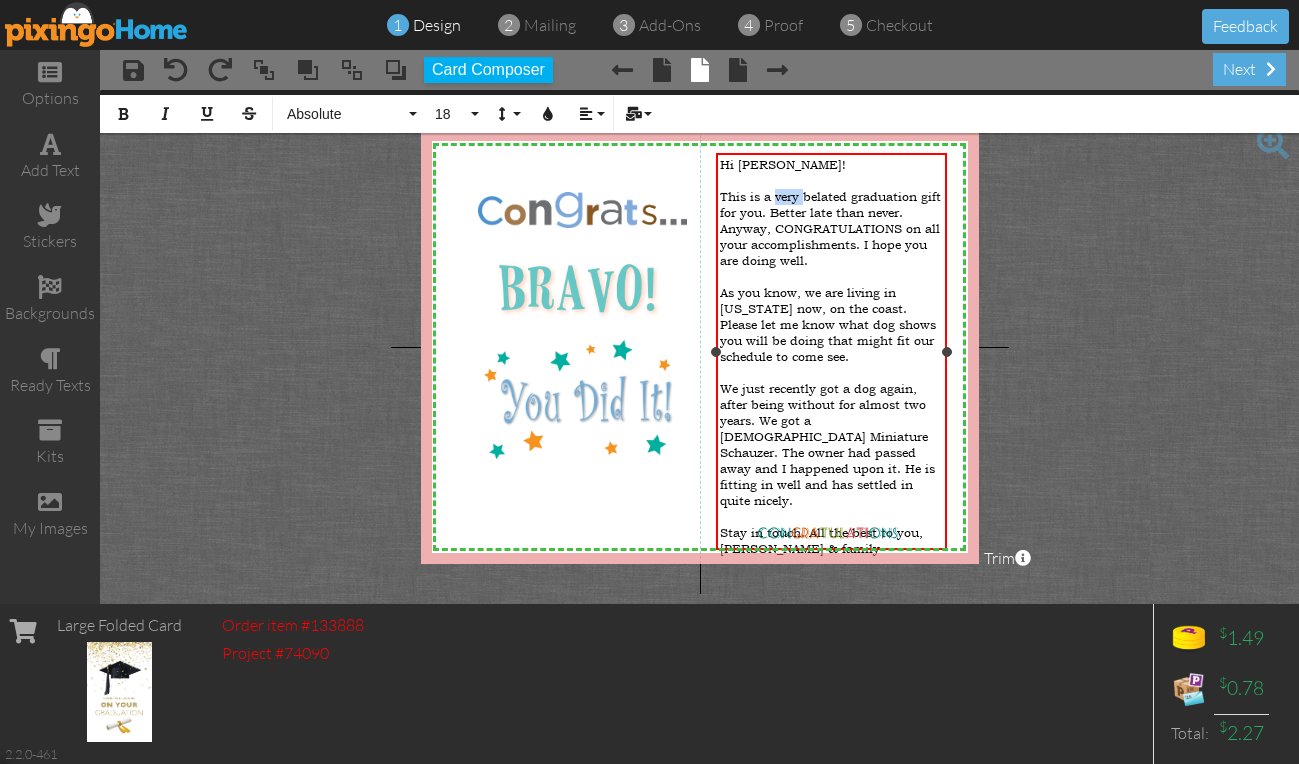 click on "This is a very belated graduation gift for you. Better late than never. Anyway, CONGRATULATIONS on all your accomplishments. I hope you are doing well." at bounding box center [830, 229] 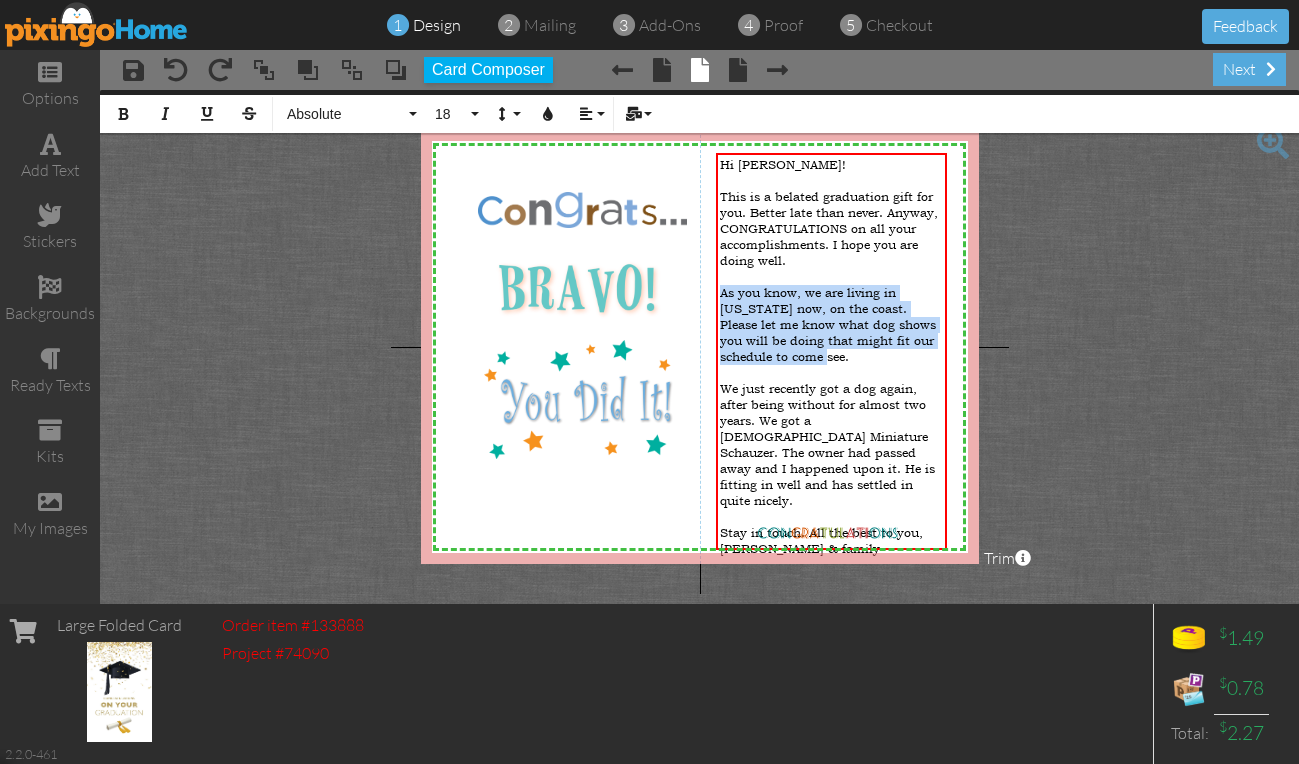 drag, startPoint x: 800, startPoint y: 346, endPoint x: 706, endPoint y: 279, distance: 115.43397 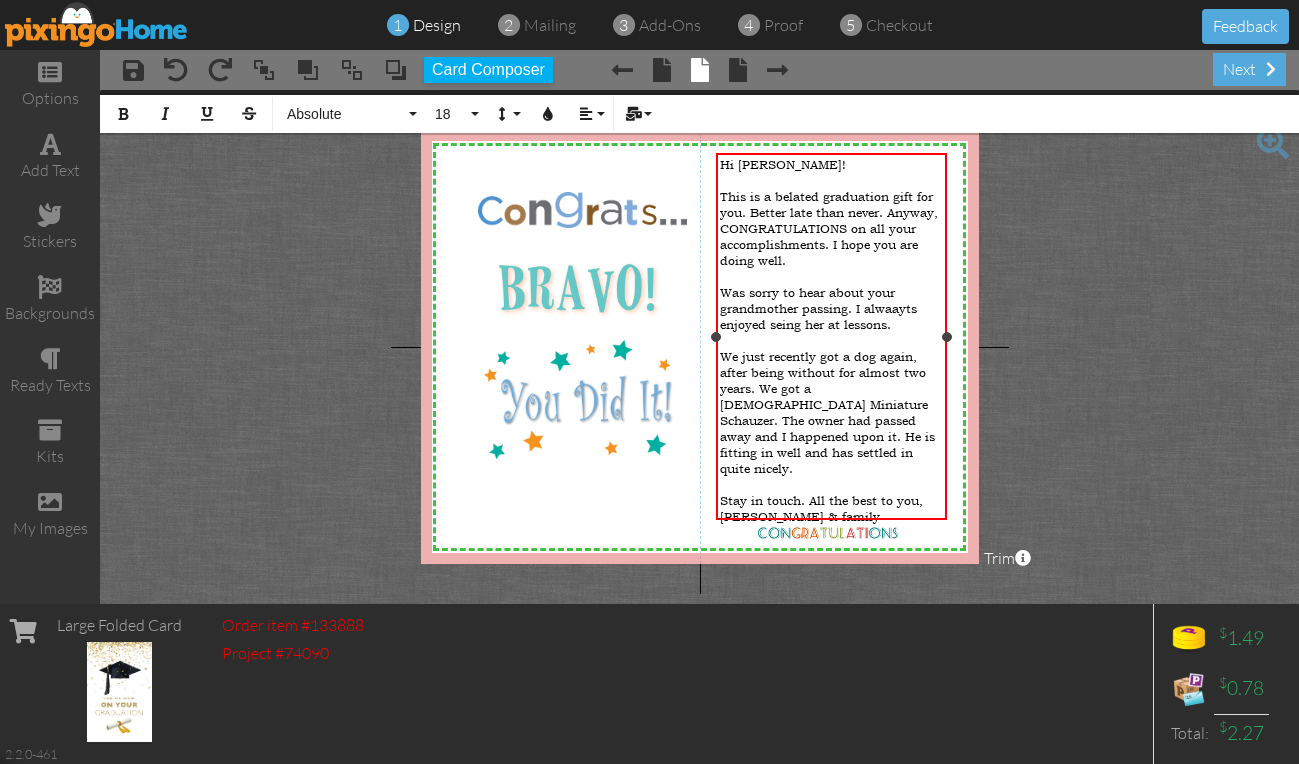 click on "Was sorry to hear about your grandmother passing. I alwaayts enjoyed seing her at lessons." at bounding box center (818, 309) 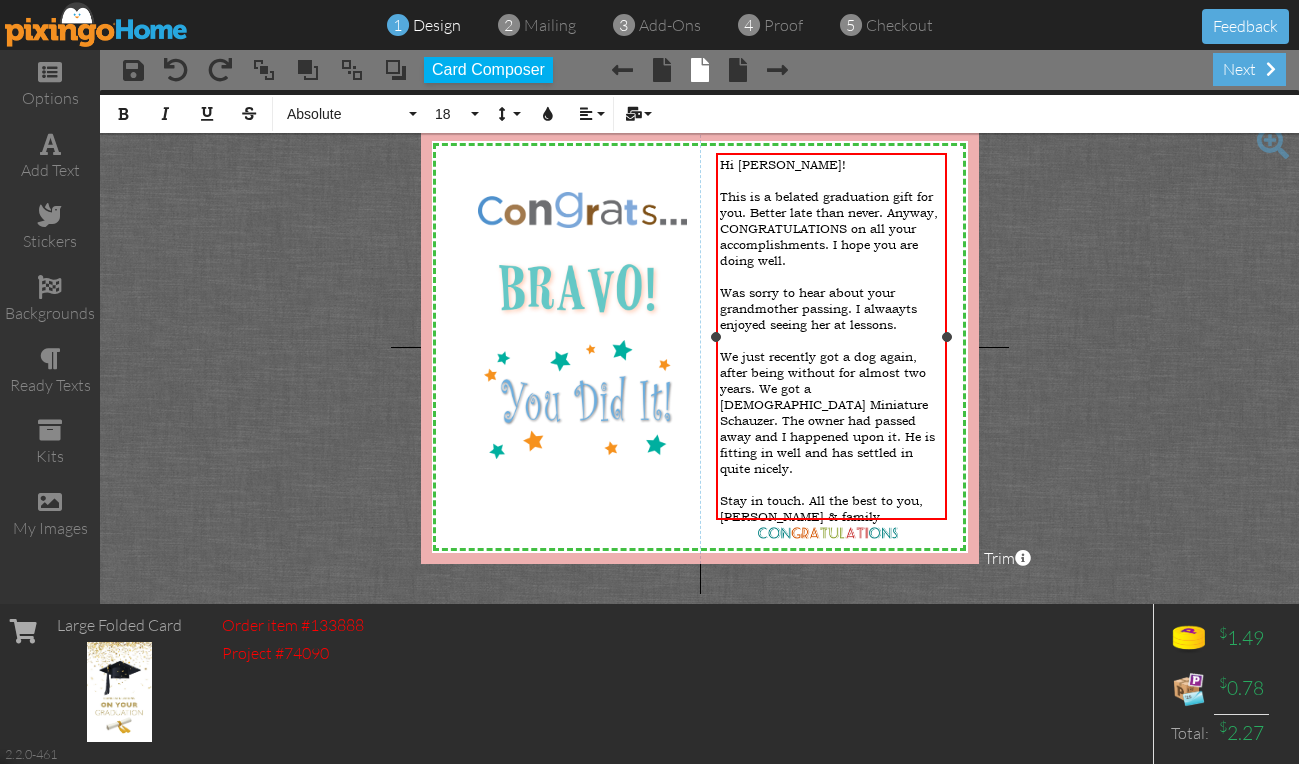 click on "Was sorry to hear about your grandmother passing. I alwaayts enjoyed seeing her at lessons." at bounding box center (818, 309) 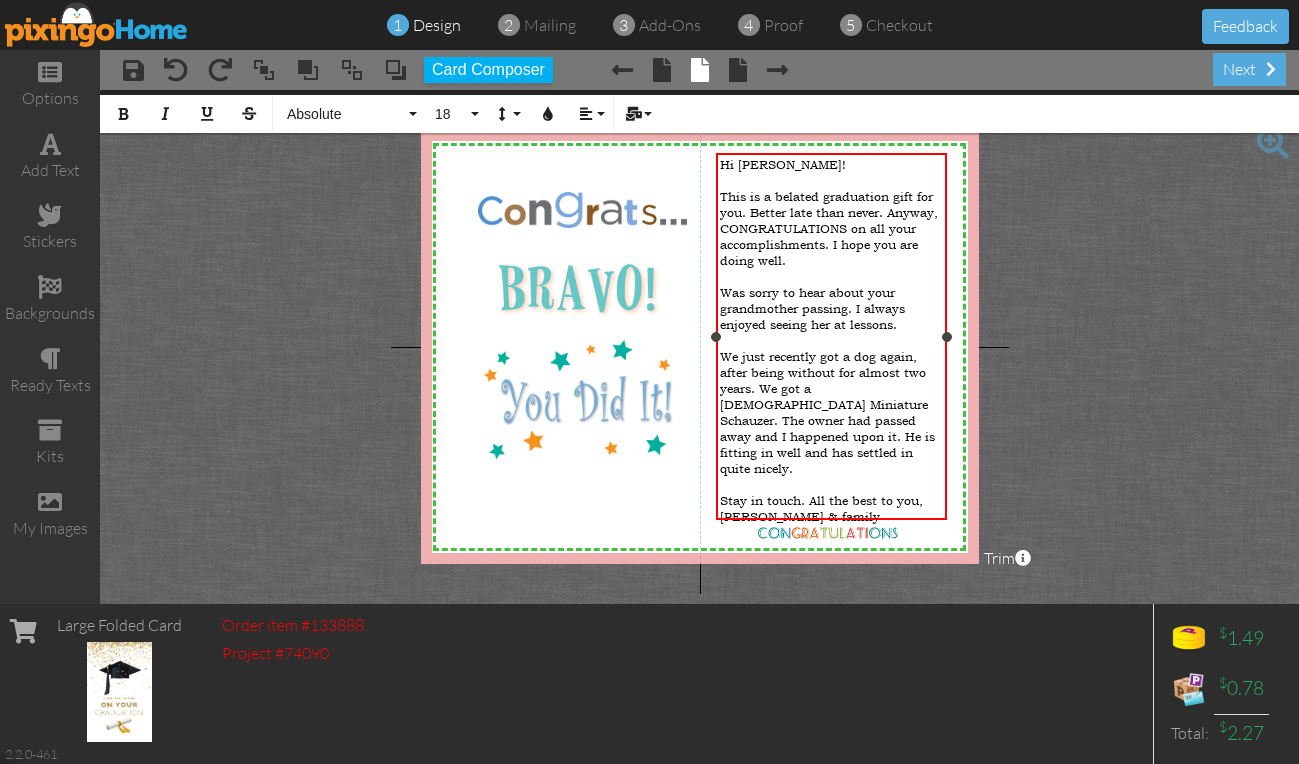 click on "We just recently got a dog again, after being without for almost two years. We got a [DEMOGRAPHIC_DATA] Miniature Schauzer. The owner had passed away and I happened upon it. He is fitting in well and has settled in quite nicely." at bounding box center [827, 413] 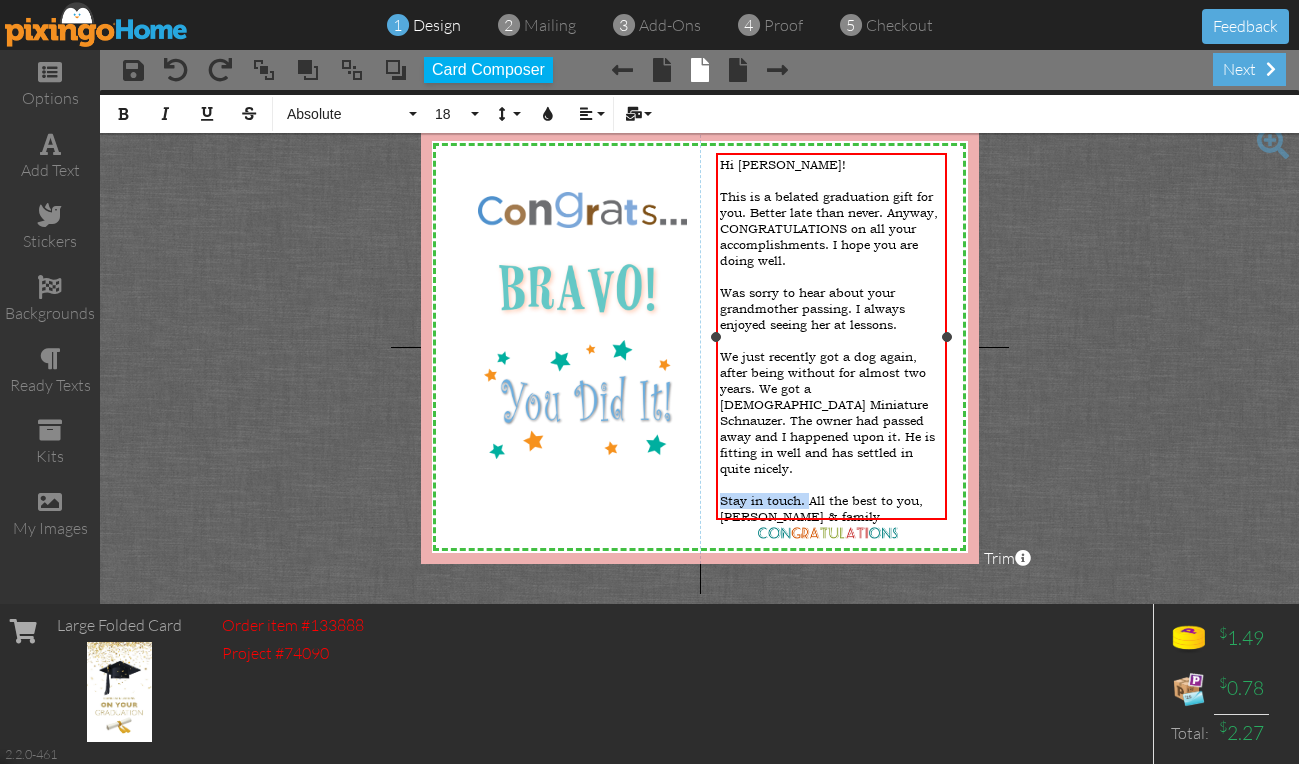 drag, startPoint x: 810, startPoint y: 466, endPoint x: 716, endPoint y: 464, distance: 94.02127 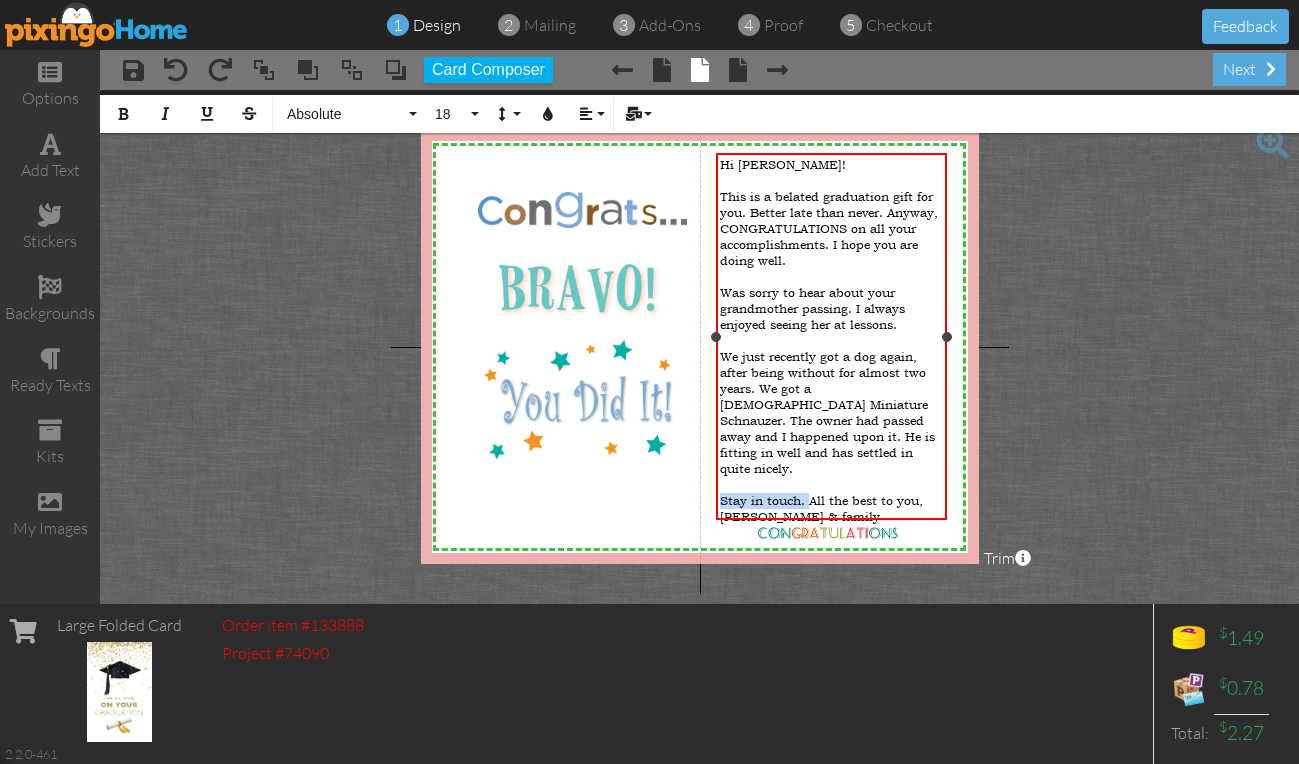 click on "Hi [PERSON_NAME]! This is a belated graduation gift for you. Better late than never. Anyway, CONGRATULATIONS on all your accomplishments. I hope you are doing well. ​ Was sorry to hear about your grandmother passing. I always enjoyed seeing her at lessons. We just recently got a dog again, after being without for almost two years. We got a [DEMOGRAPHIC_DATA] Miniature Schnauzer. The owner had passed away and I happened upon it. He is fitting in well and has settled in quite nicely. Stay in touch. All the best to you, [PERSON_NAME] & family" at bounding box center [831, 356] 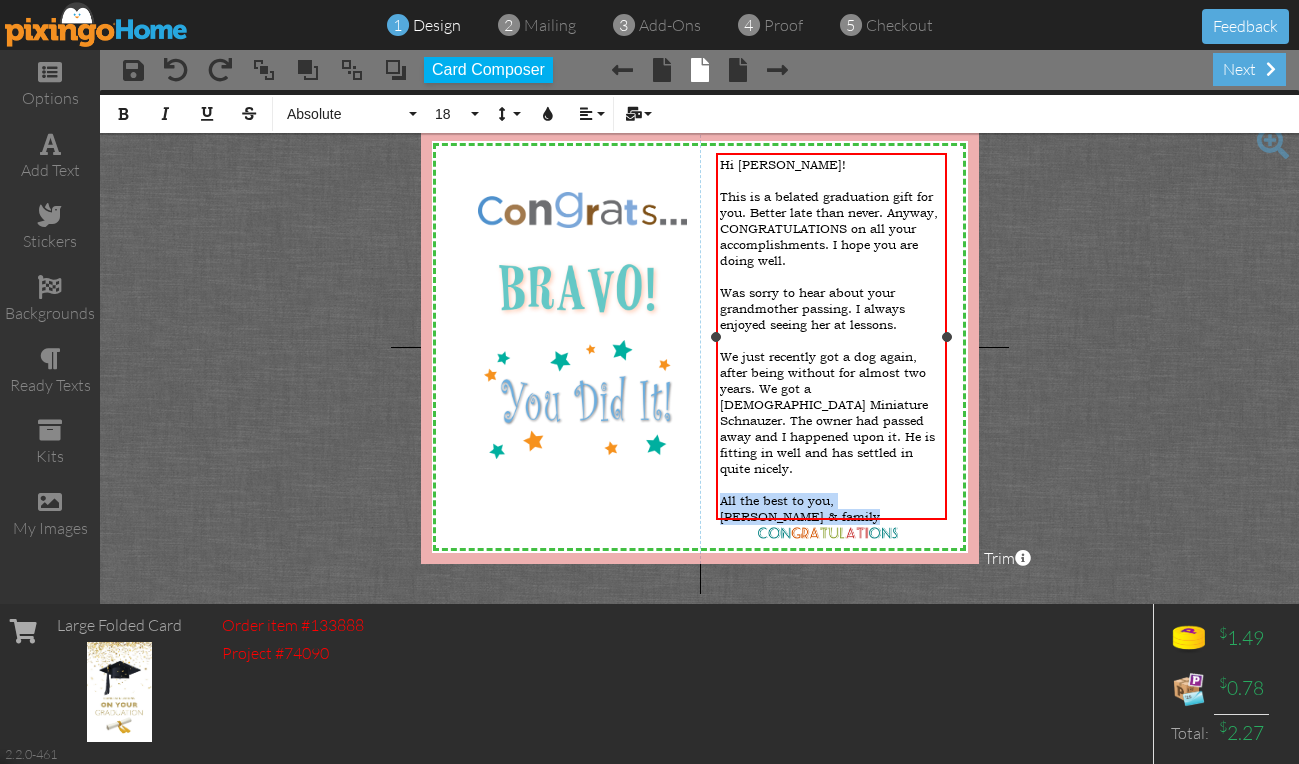 drag, startPoint x: 866, startPoint y: 478, endPoint x: 720, endPoint y: 459, distance: 147.23111 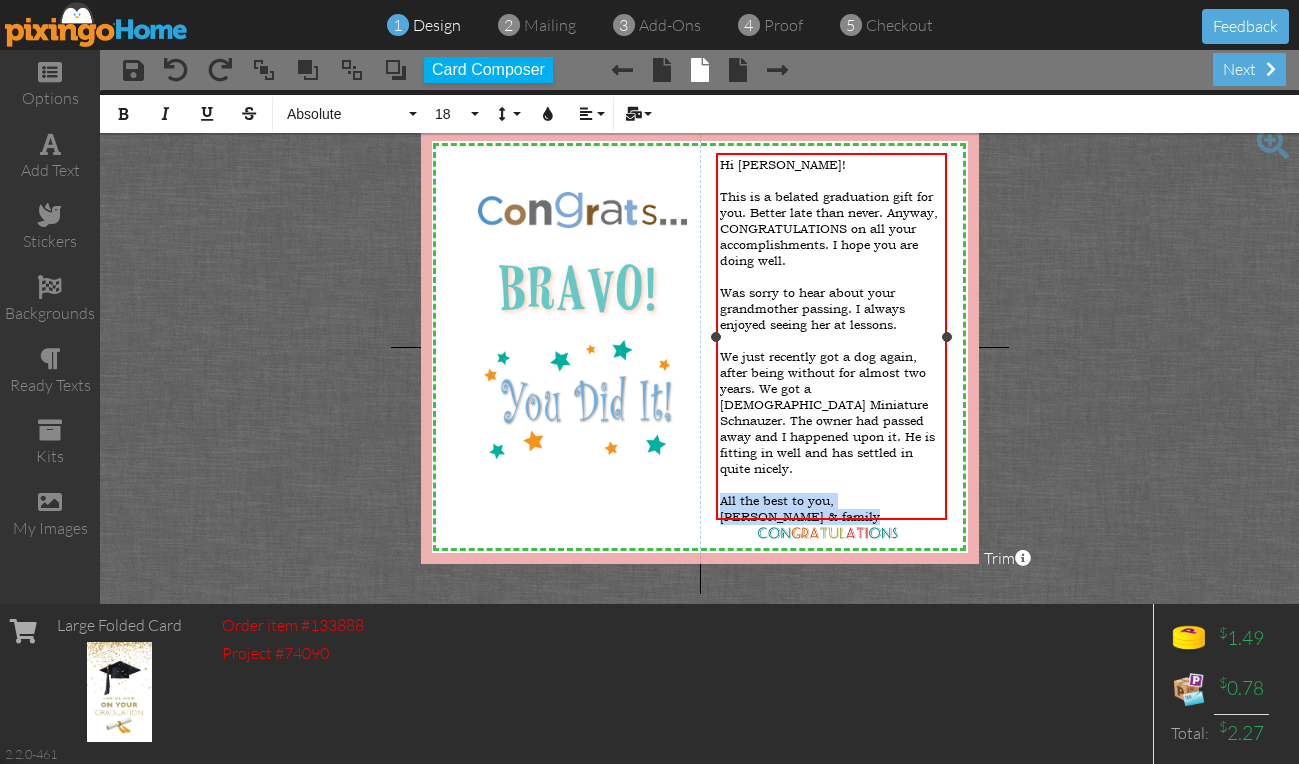 click on "Hi [PERSON_NAME]! This is a belated graduation gift for you. Better late than never. Anyway, CONGRATULATIONS on all your accomplishments. I hope you are doing well. ​ Was sorry to hear about your grandmother passing. I always enjoyed seeing her at lessons. We just recently got a dog again, after being without for almost two years. We got a [DEMOGRAPHIC_DATA] Miniature Schnauzer. The owner had passed away and I happened upon it. He is fitting in well and has settled in quite nicely. All the best to you, [PERSON_NAME] & family" at bounding box center (832, 357) 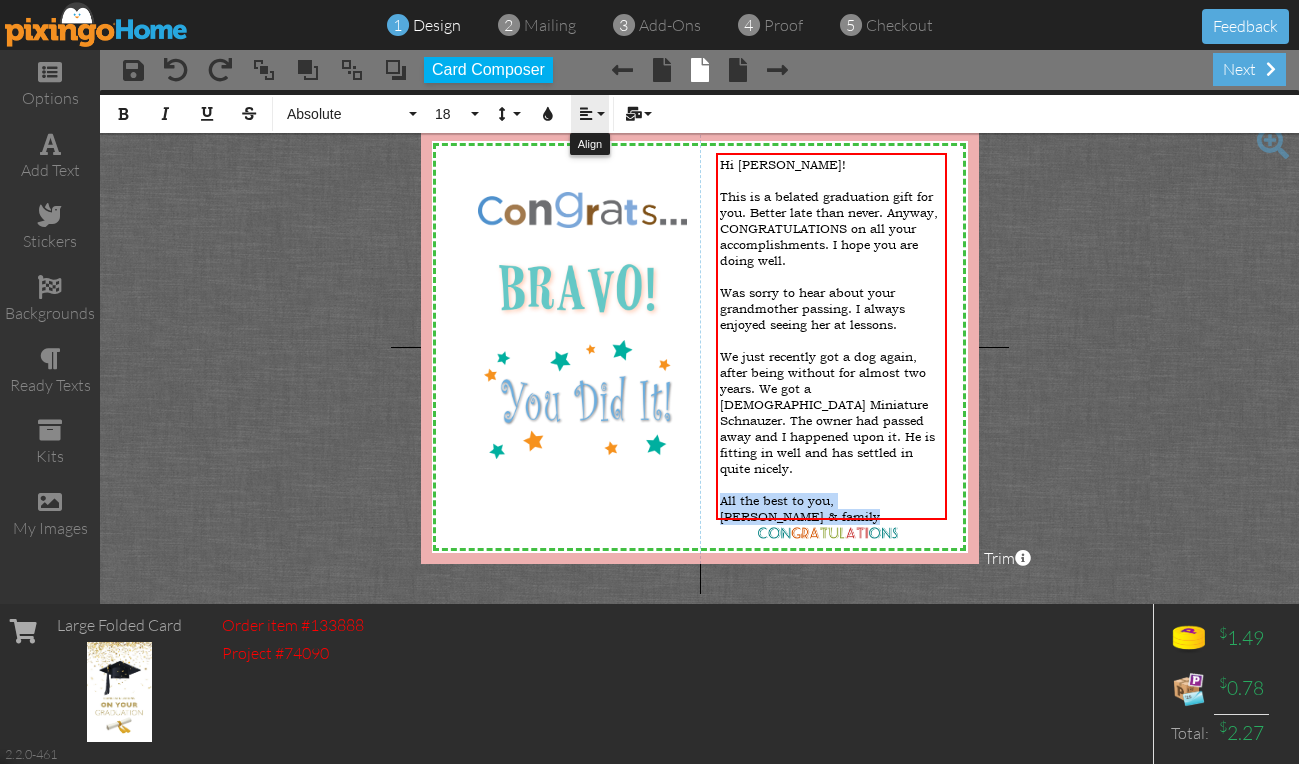 click at bounding box center (586, 114) 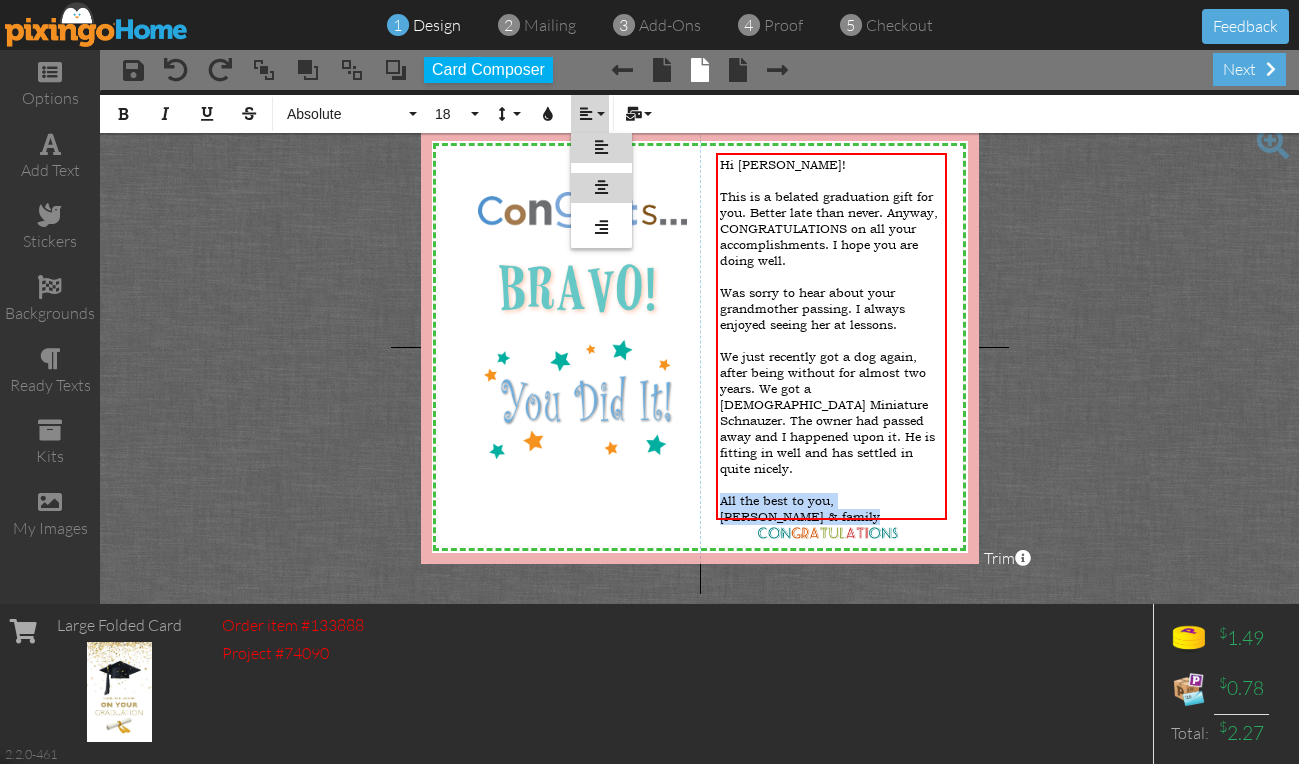 click at bounding box center (601, 187) 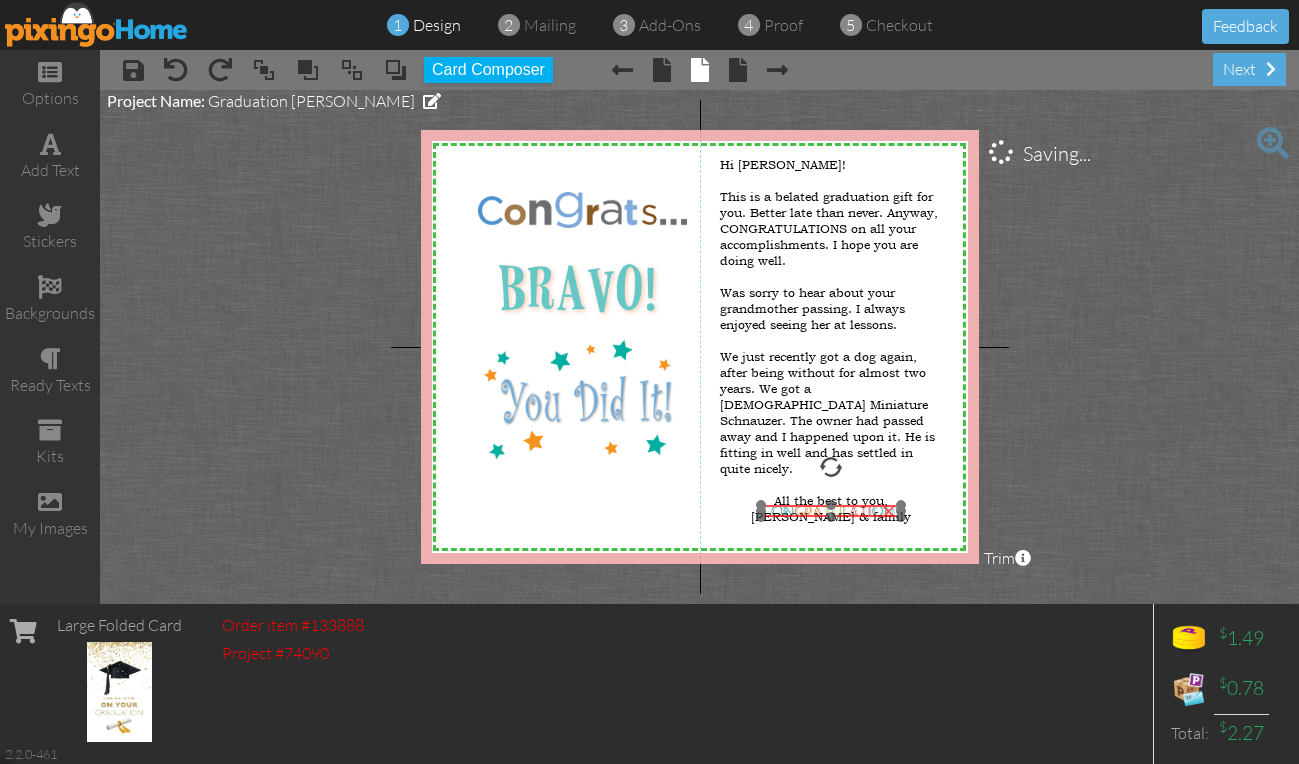 drag, startPoint x: 810, startPoint y: 534, endPoint x: 813, endPoint y: 512, distance: 22.203604 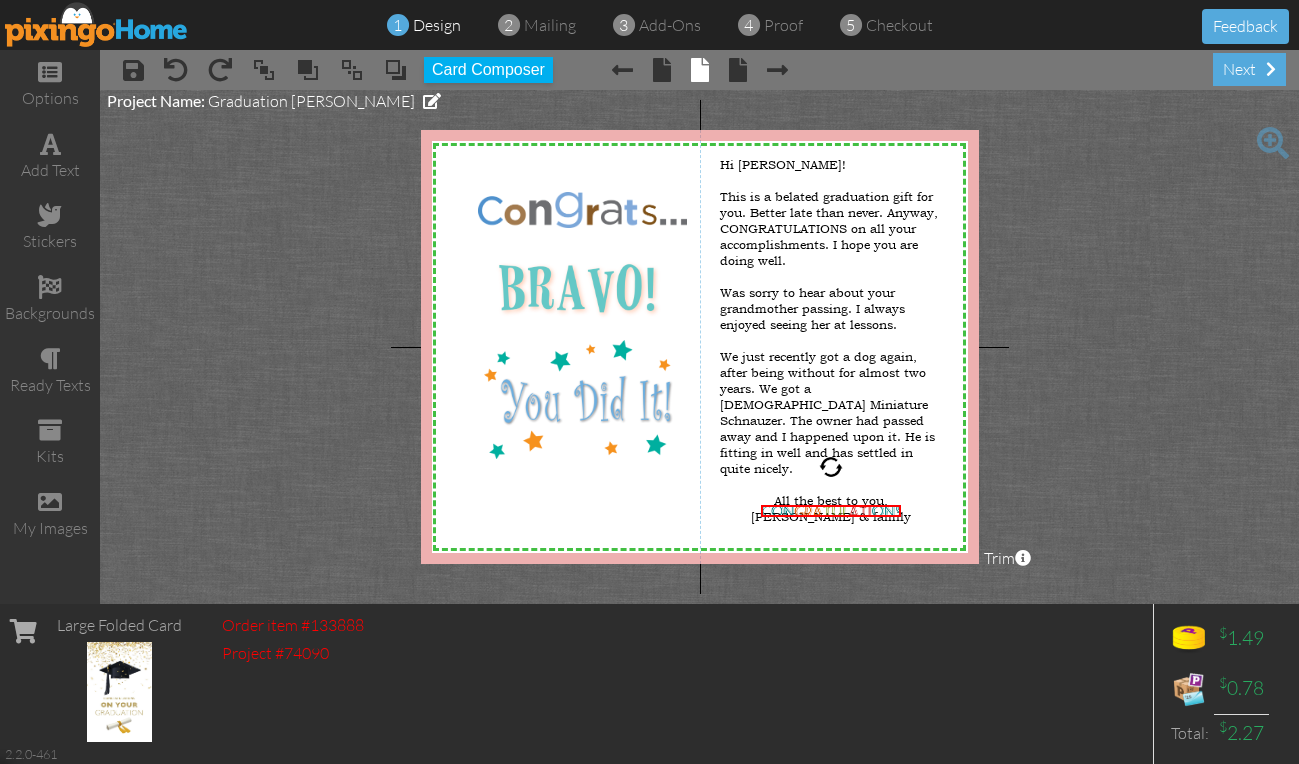 click on "X X X X X X X X X X X X X X X X X X X X X X X X X X X X X X X X X X X X X X X X X X X X X X X X X X X X X X X X X X X X X X X X X X X X X X X X X X X X X X X X X X X X X X X X X X X X X X X X × × × × Hi [PERSON_NAME]! This is a belated graduation gift for you. Better late than never. Anyway, CONGRATULATIONS on all your accomplishments. I hope you are doing well. Was sorry to hear about your grandmother passing. I always enjoyed seeing her at lessons. We just recently got a dog again, after being without for almost two years. We got a [DEMOGRAPHIC_DATA] Miniature Schnauzer. The owner had passed away and I happened upon it. He is fitting in well and has settled in quite nicely. All the best to you, [PERSON_NAME] & family ×
Project Name:
Graduation [PERSON_NAME]
Trim" at bounding box center (699, 347) 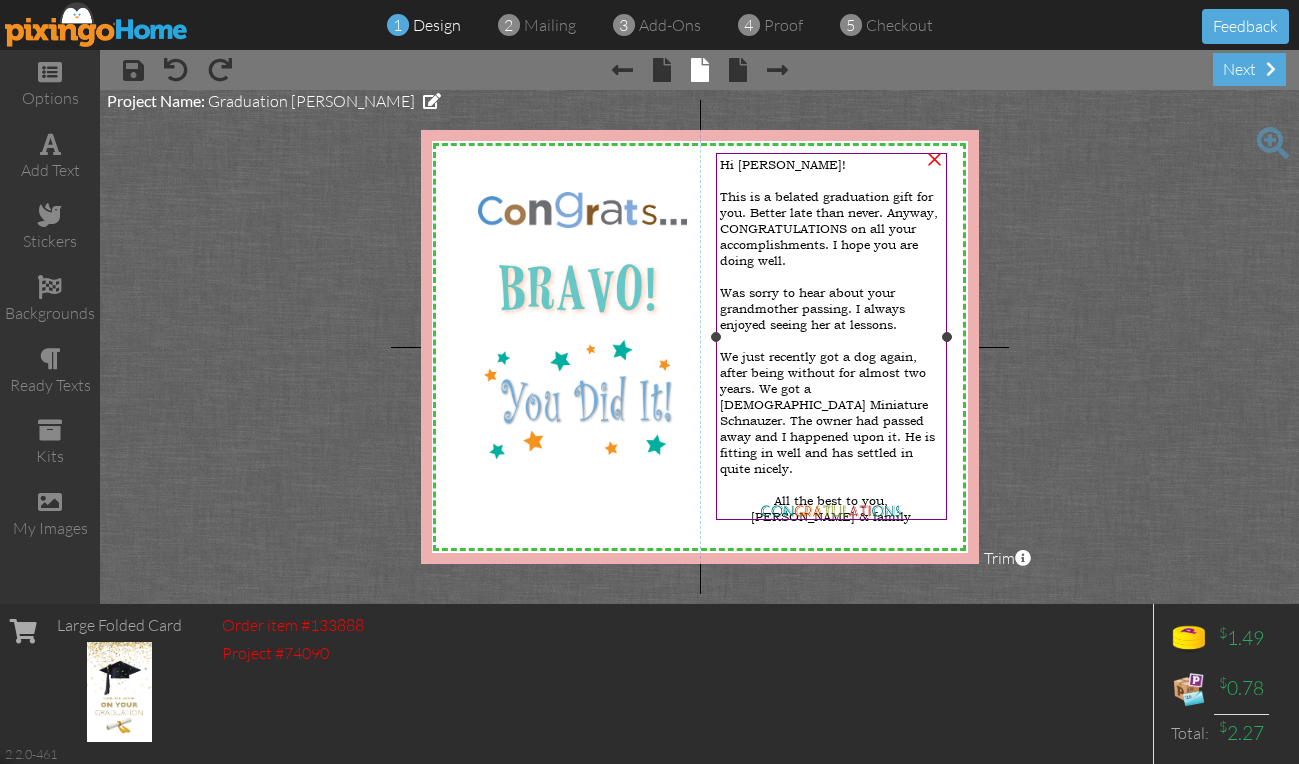 click on "We just recently got a dog again, after being without for almost two years. We got a [DEMOGRAPHIC_DATA] Miniature Schnauzer. The owner had passed away and I happened upon it. He is fitting in well and has settled in quite nicely." at bounding box center (832, 413) 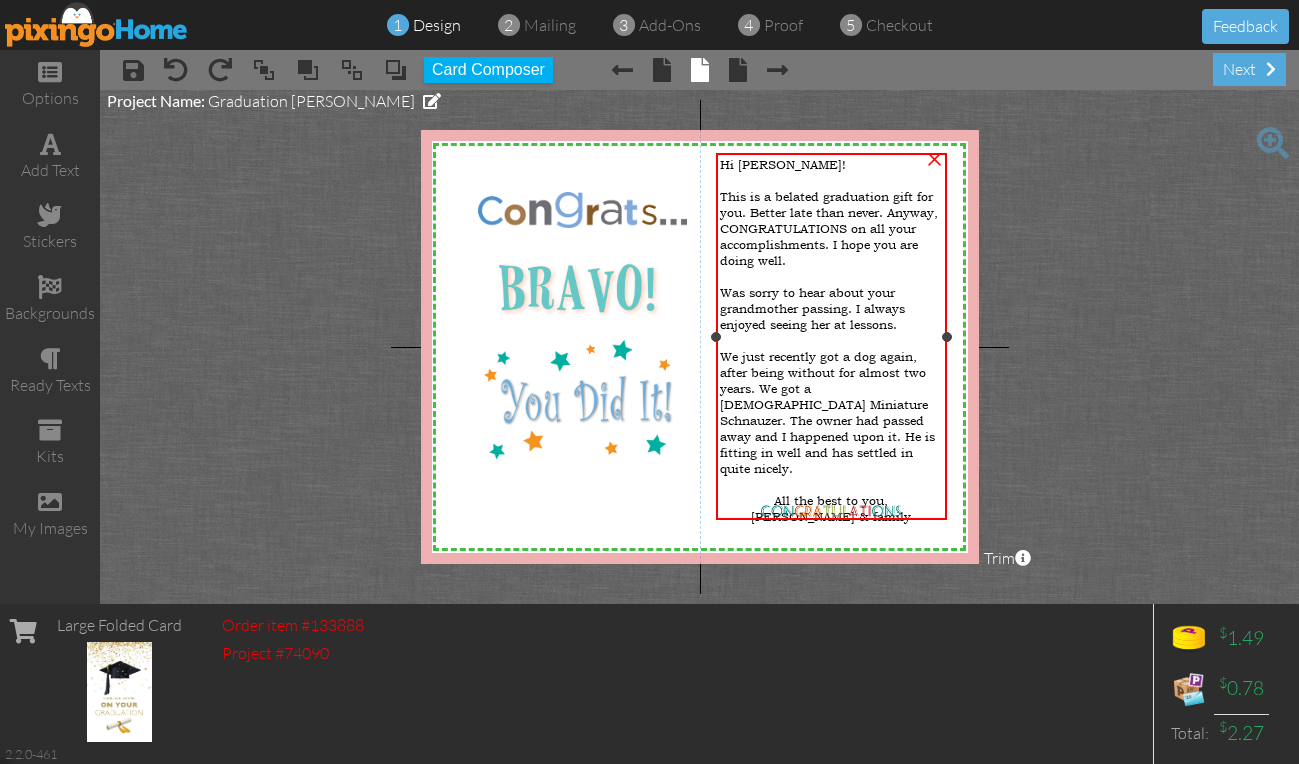 click on "We just recently got a dog again, after being without for almost two years. We got a [DEMOGRAPHIC_DATA] Miniature Schnauzer. The owner had passed away and I happened upon it. He is fitting in well and has settled in quite nicely." at bounding box center [832, 413] 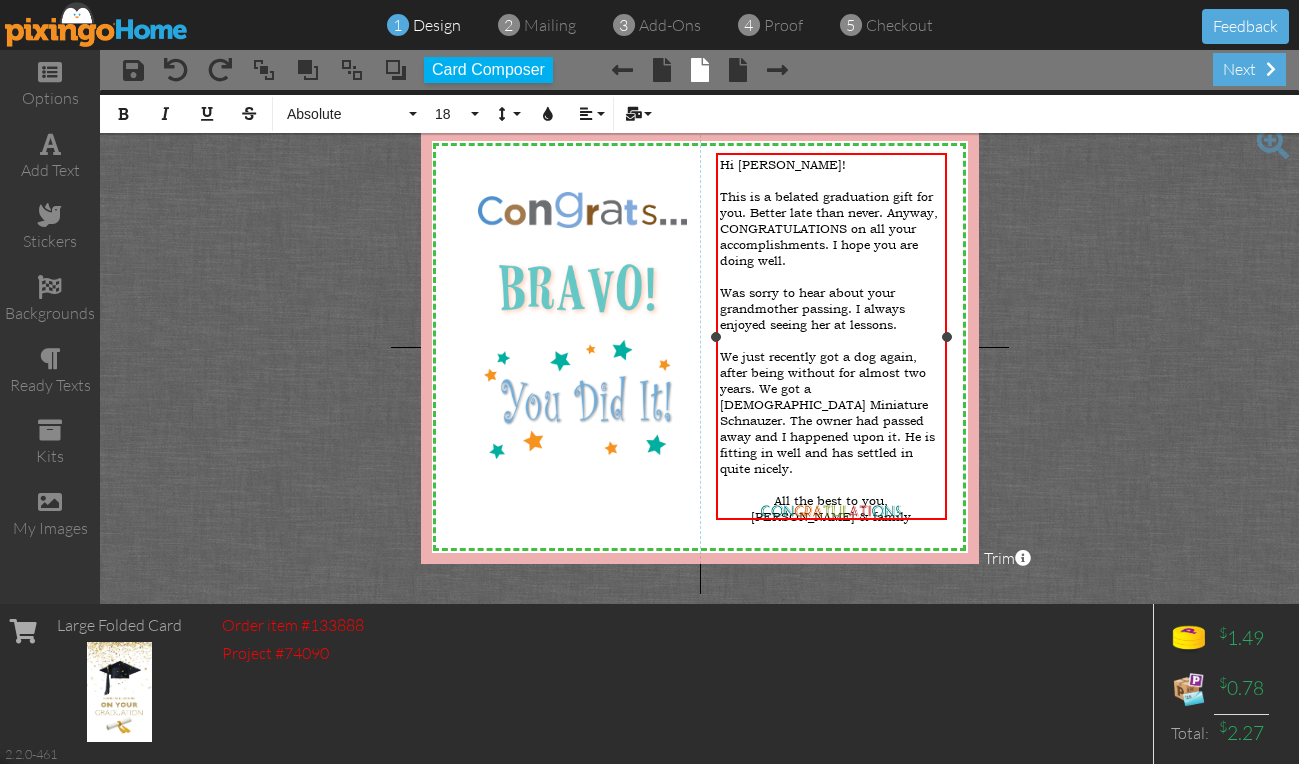 click on "We just recently got a dog again, after being without for almost two years. We got a [DEMOGRAPHIC_DATA] Miniature Schnauzer. The owner had passed away and I happened upon it. He is fitting in well and has settled in quite nicely." at bounding box center [827, 413] 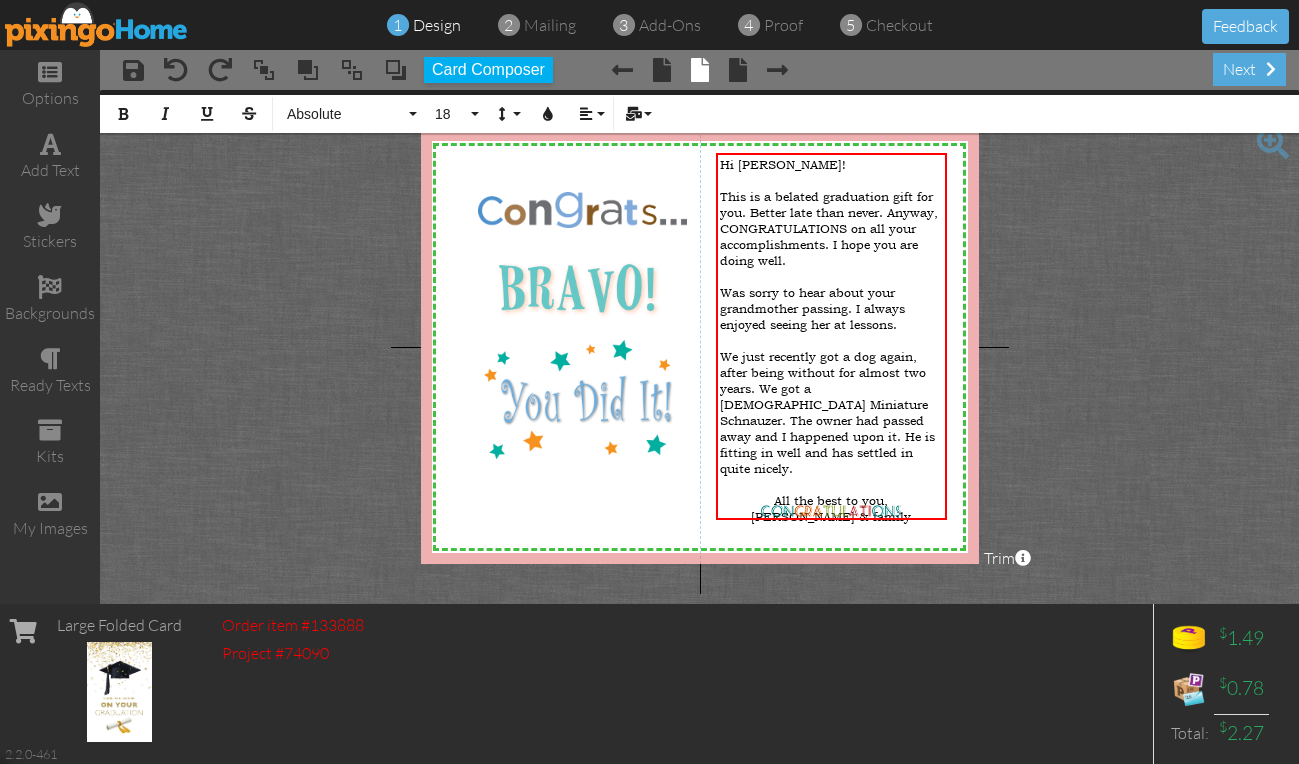 type 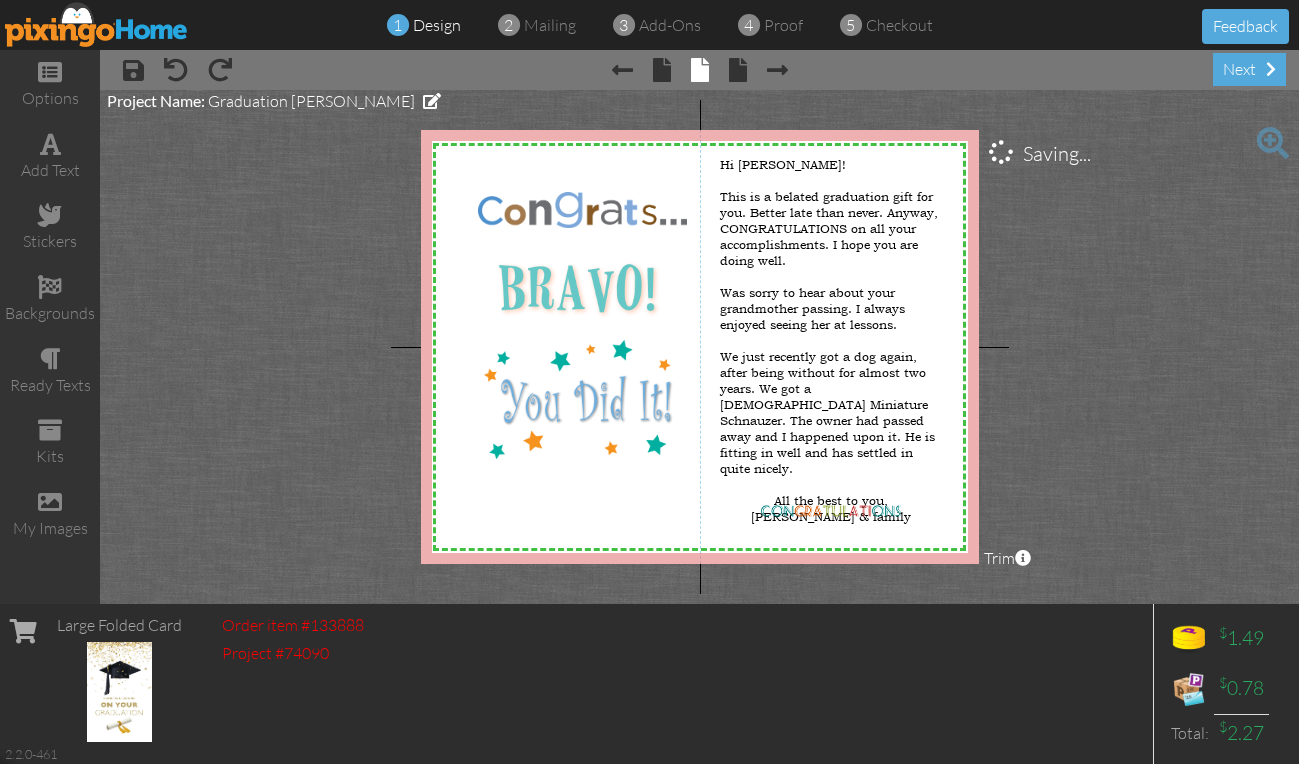 click on "X X X X X X X X X X X X X X X X X X X X X X X X X X X X X X X X X X X X X X X X X X X X X X X X X X X X X X X X X X X X X X X X X X X X X X X X X X X X X X X X X X X X X X X X X X X X X X X X × × × × Hi [PERSON_NAME]! This is a belated graduation gift for you. Better late than never. Anyway, CONGRATULATIONS on all your accomplishments. I hope you are doing well. Was sorry to hear about your grandmother passing. I always enjoyed seeing her at lessons. We just recently got a dog again, after being without for almost two years. We got a [DEMOGRAPHIC_DATA] Miniature Schnauzer. The owner had passed away and I happened upon it. He is fitting in well and has settled in quite nicely.  All the best to you, [PERSON_NAME] & family ×
Saving...
Project Name:
Graduation [PERSON_NAME]
Trim" at bounding box center [699, 347] 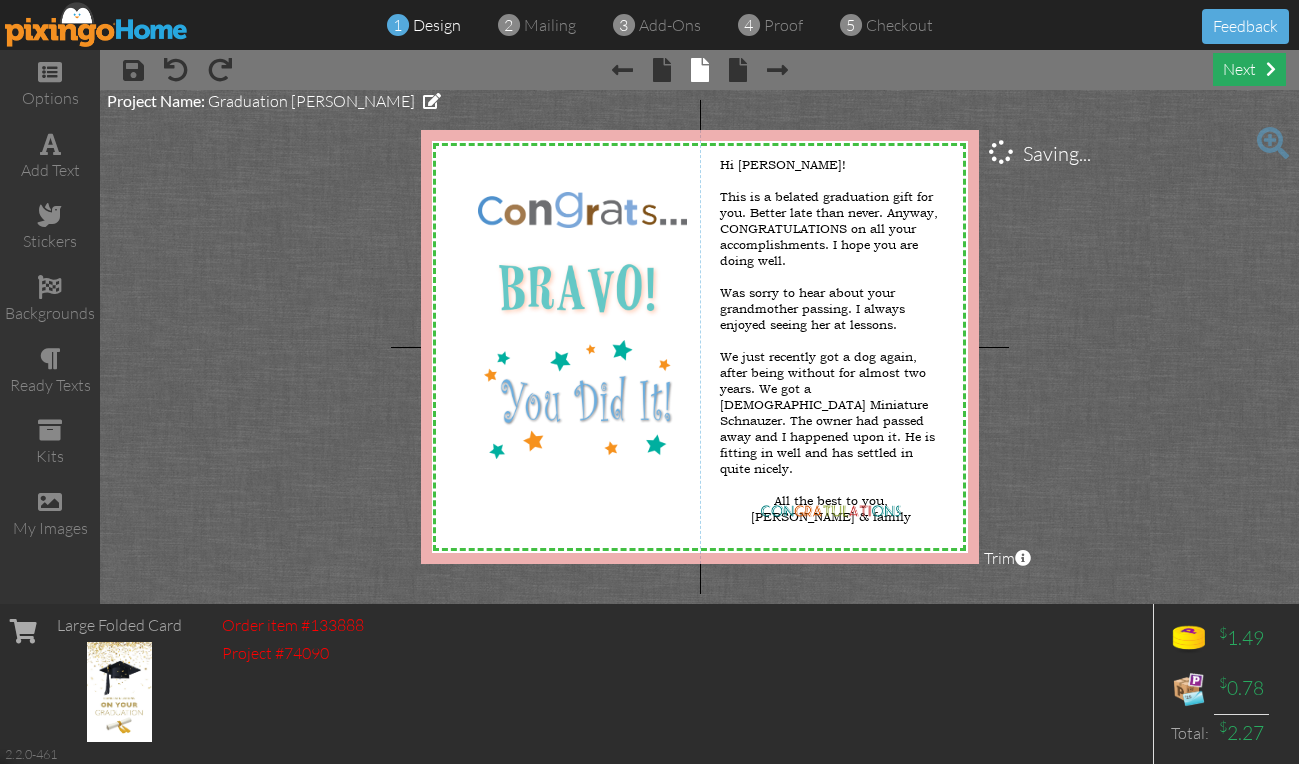 click on "next" at bounding box center (1249, 69) 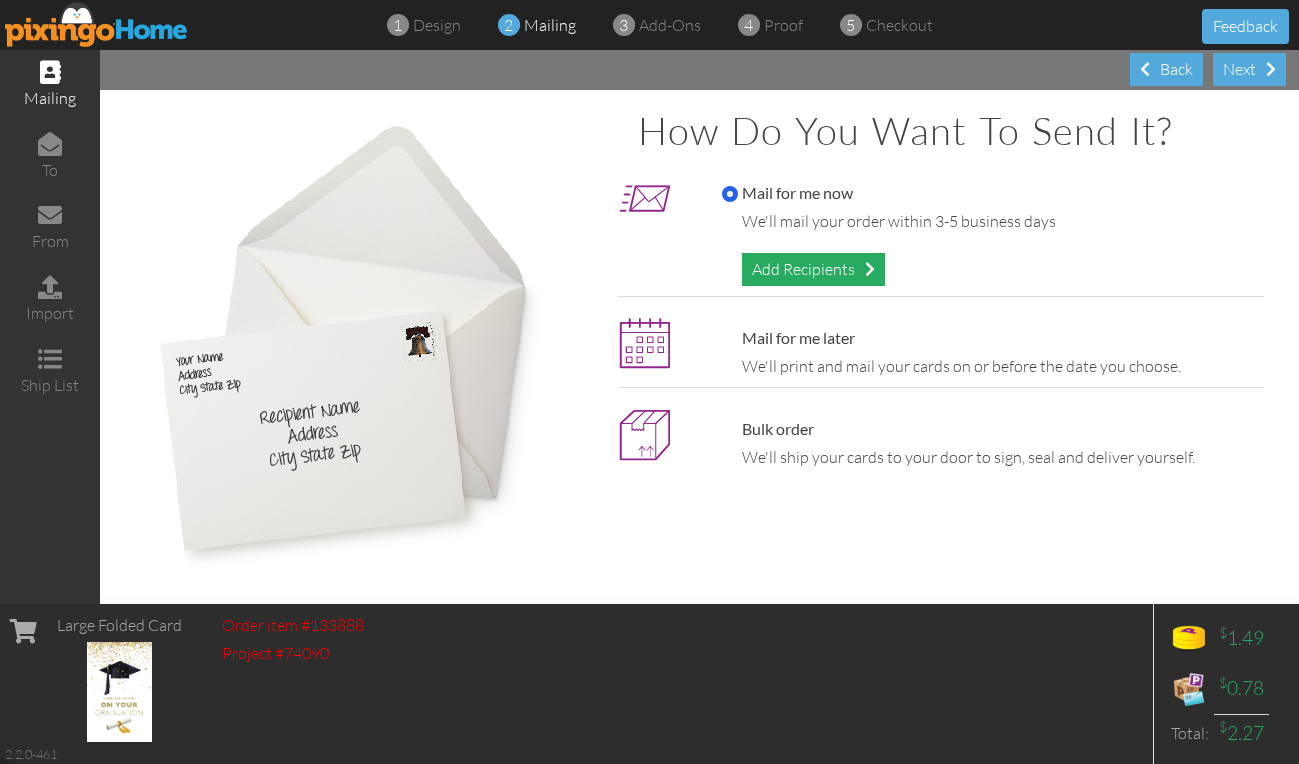click on "Add Recipients" at bounding box center [813, 269] 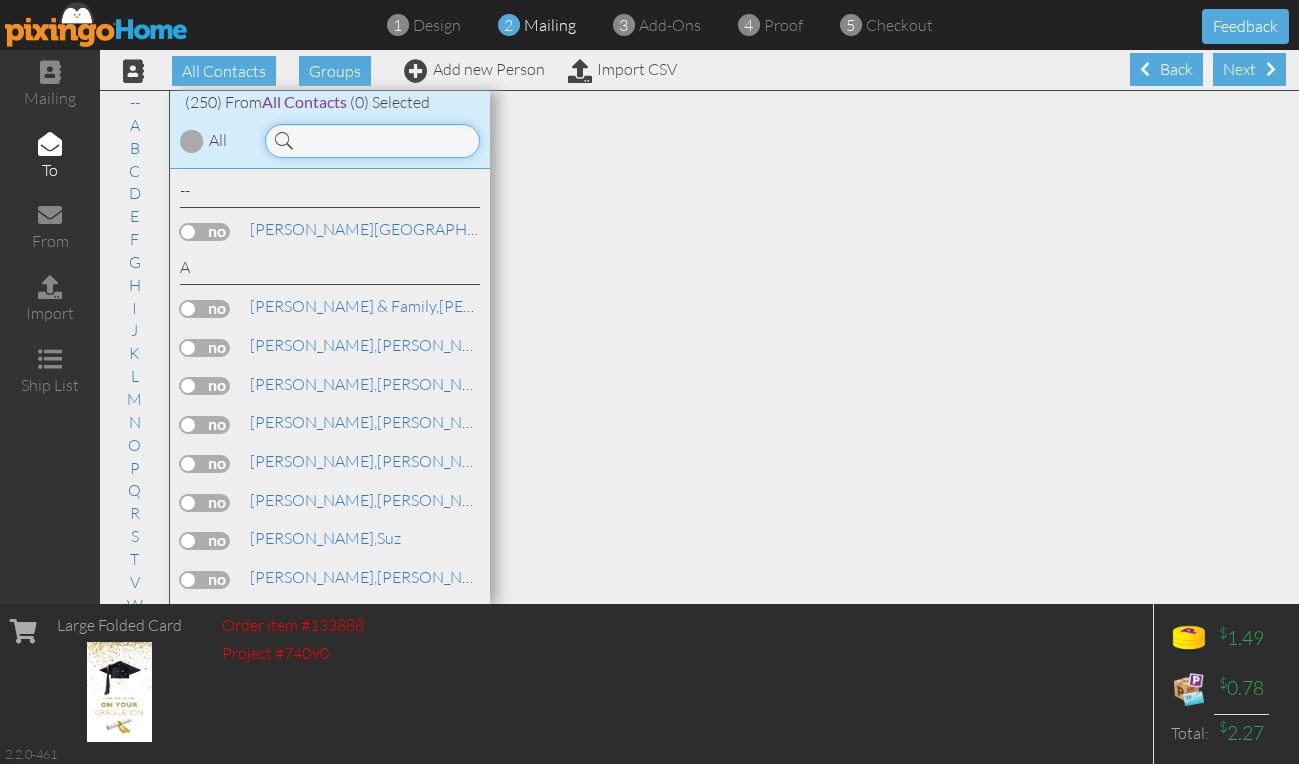 click at bounding box center [372, 141] 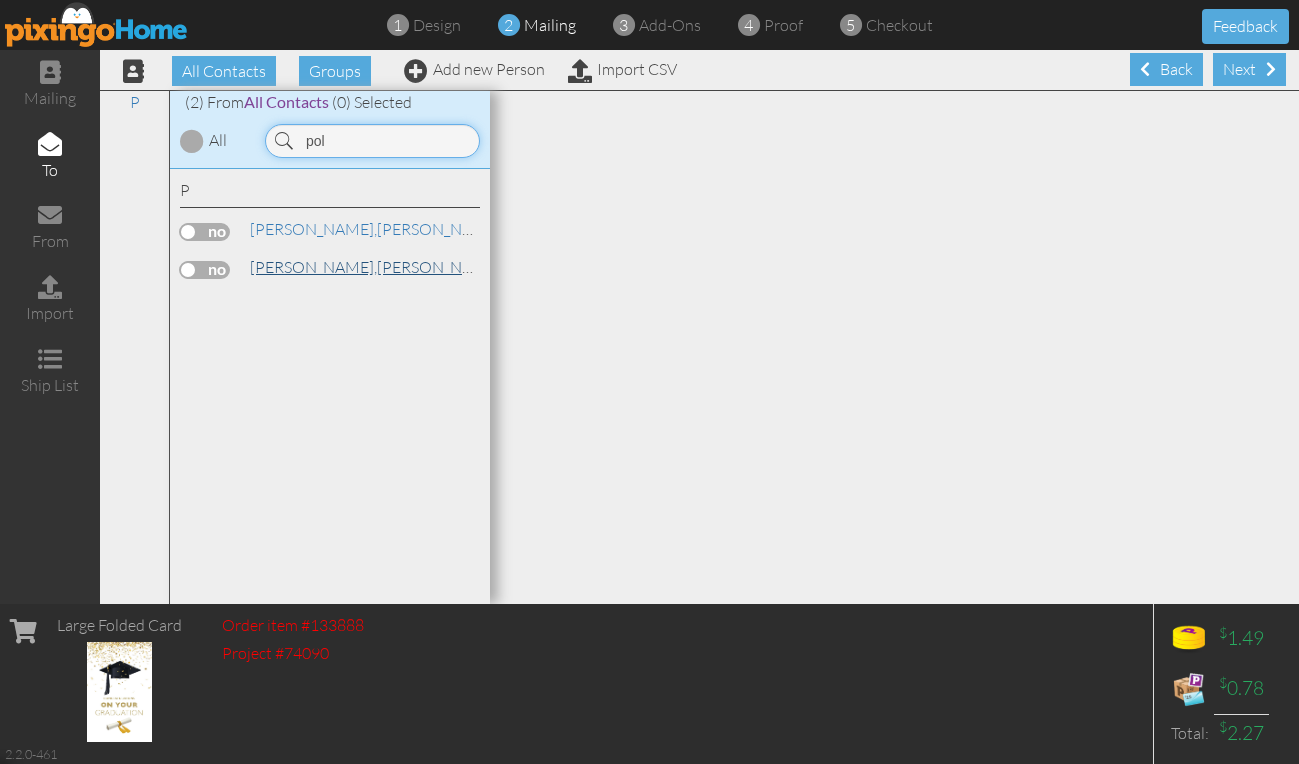 type on "pol" 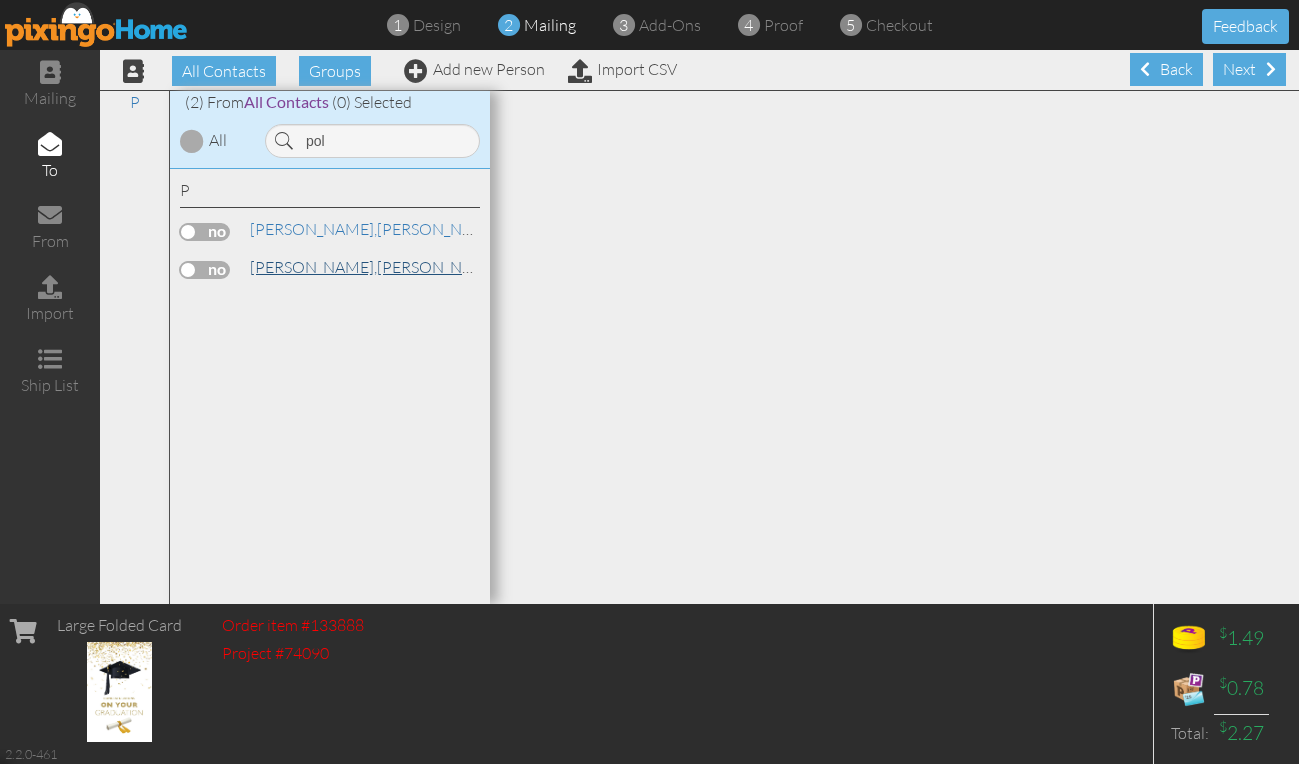 click on "[PERSON_NAME]," at bounding box center [313, 267] 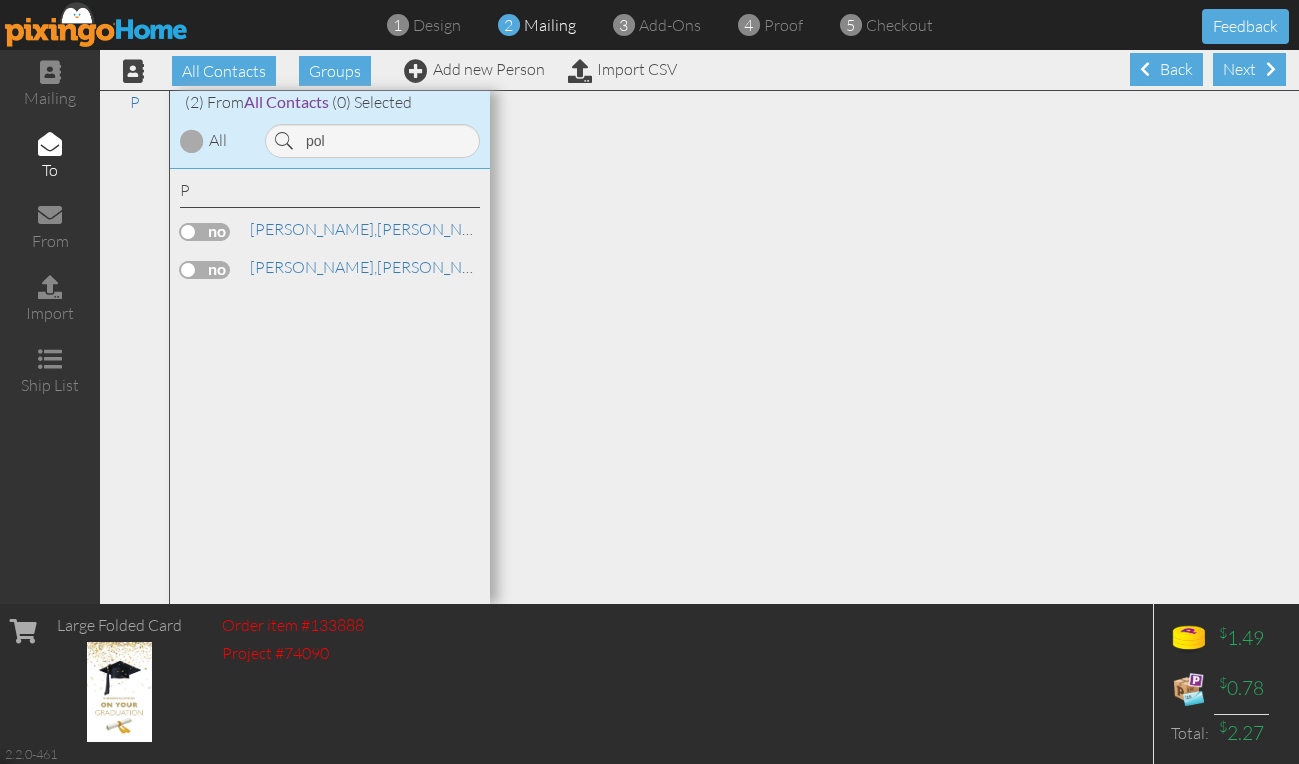 click at bounding box center [205, 270] 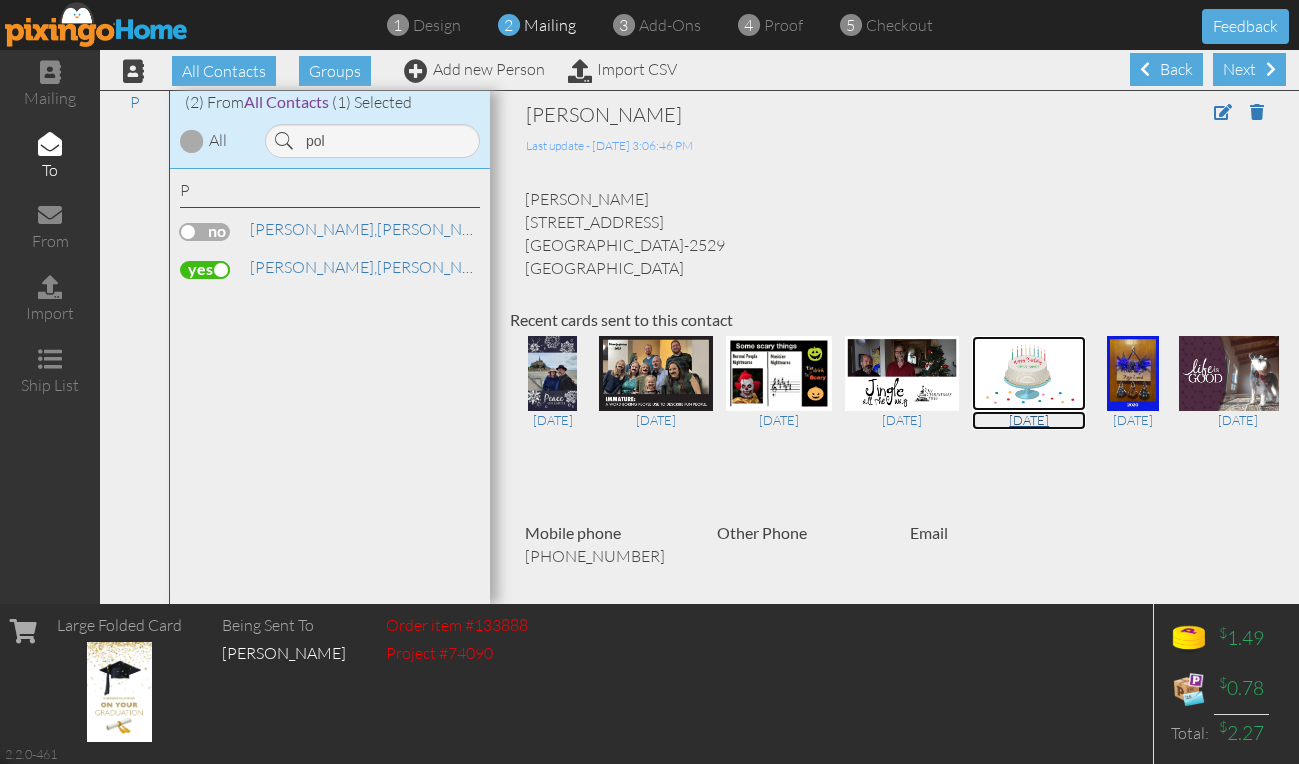 click at bounding box center (1029, 373) 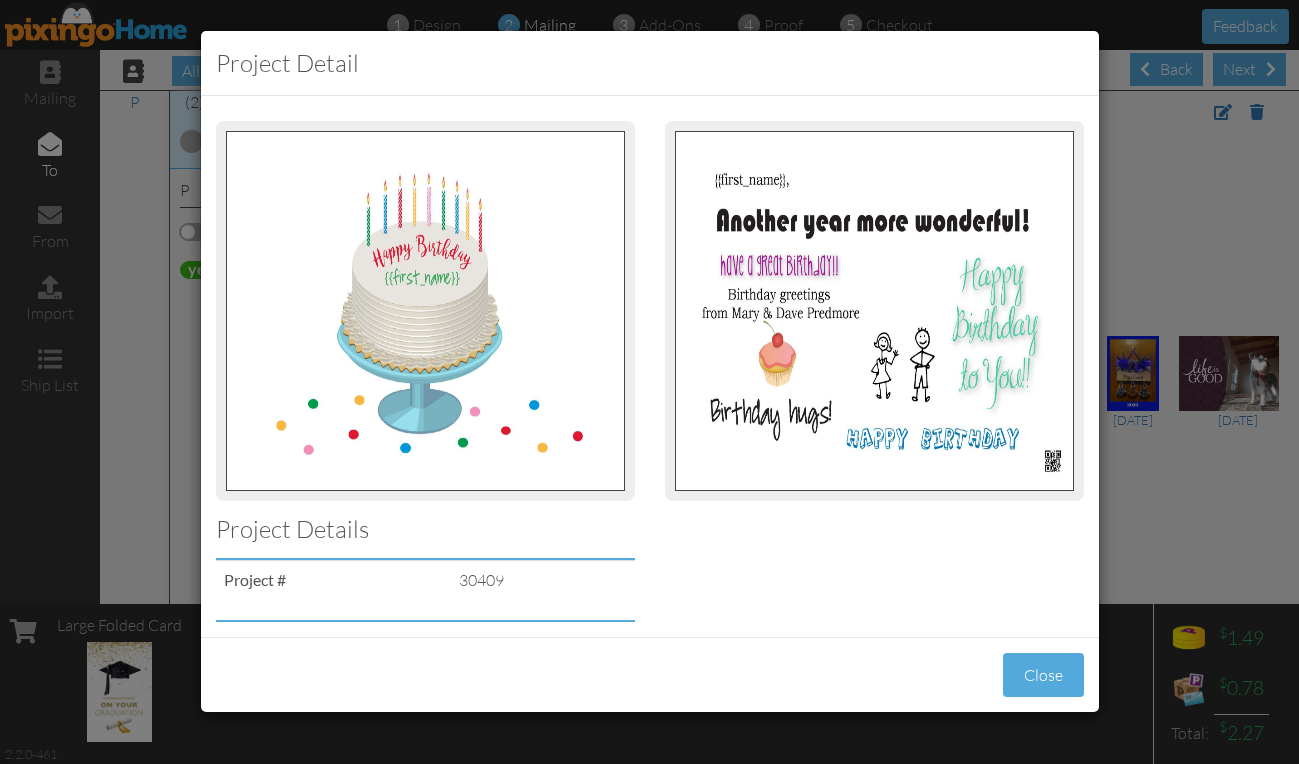 click on "Project detail
Project Details
Project #
30409
Close" at bounding box center (649, 382) 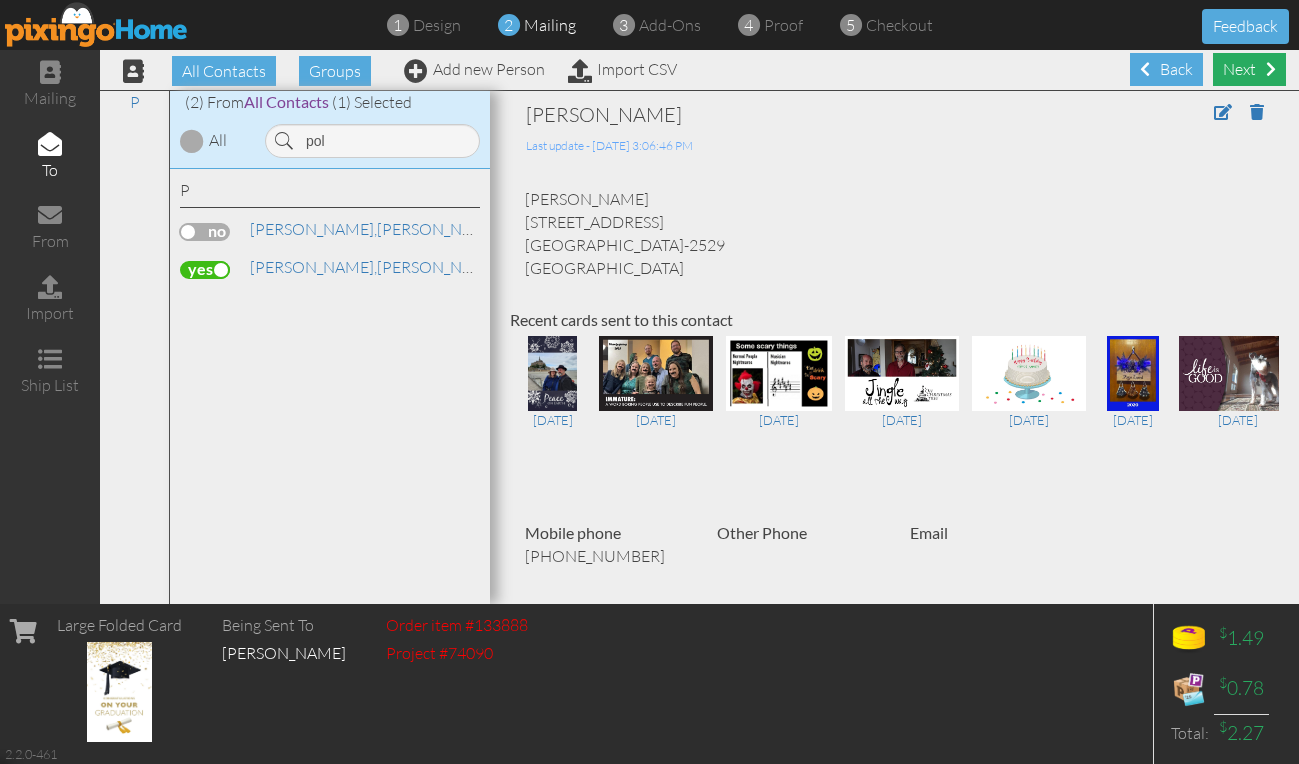 click on "Next" at bounding box center [1249, 69] 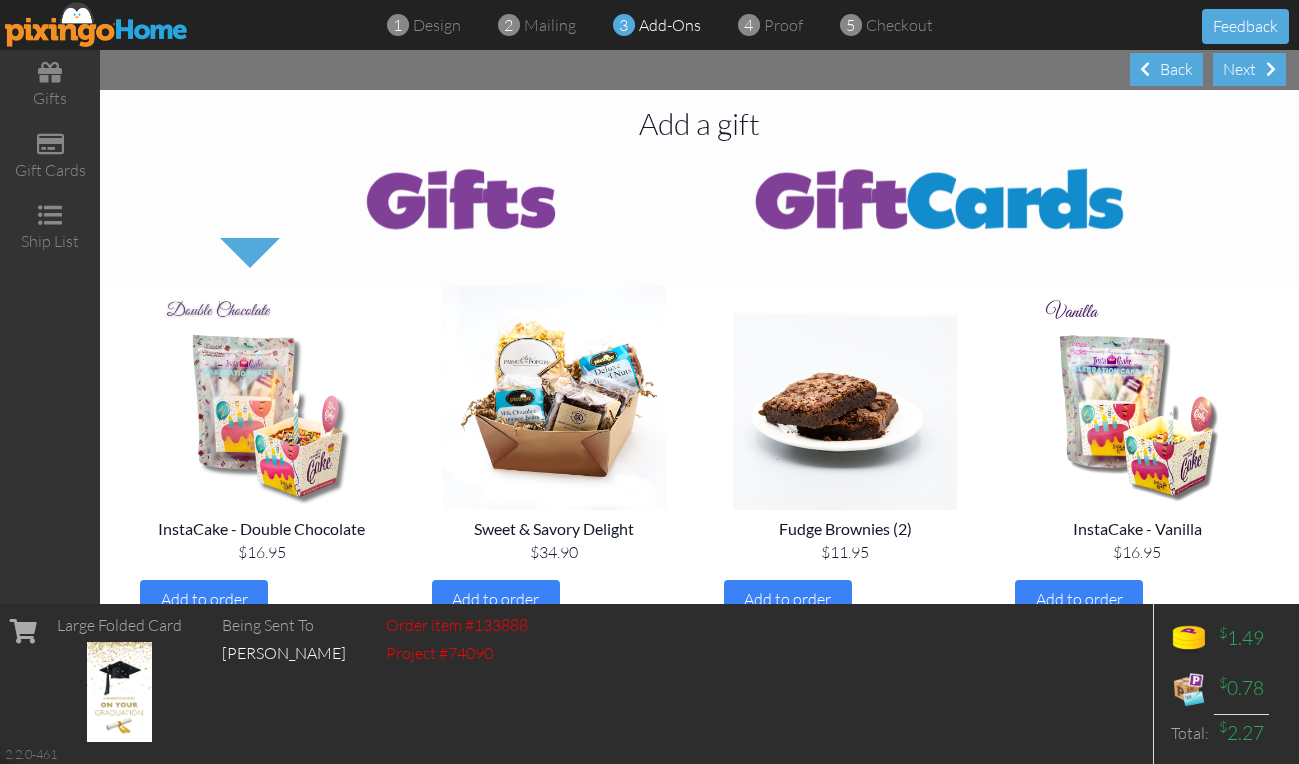 click at bounding box center [940, 198] 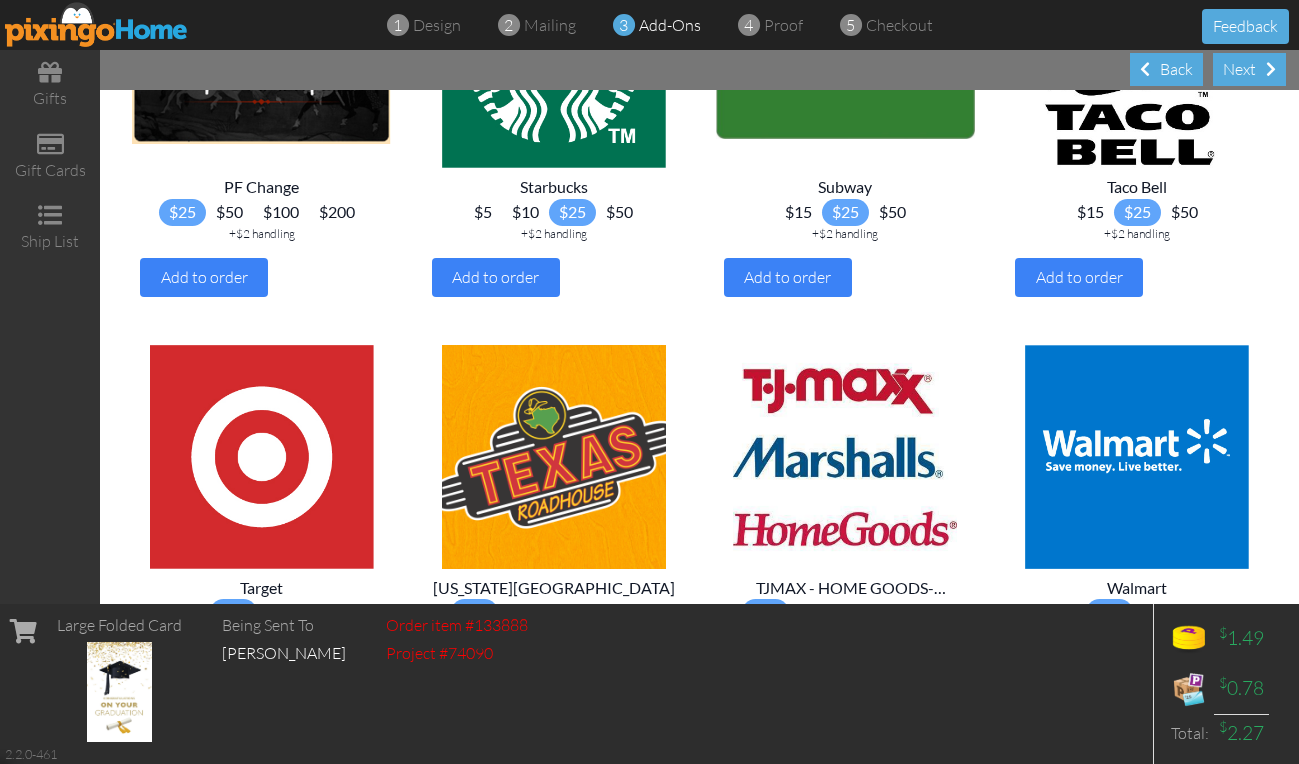 scroll, scrollTop: 2139, scrollLeft: 0, axis: vertical 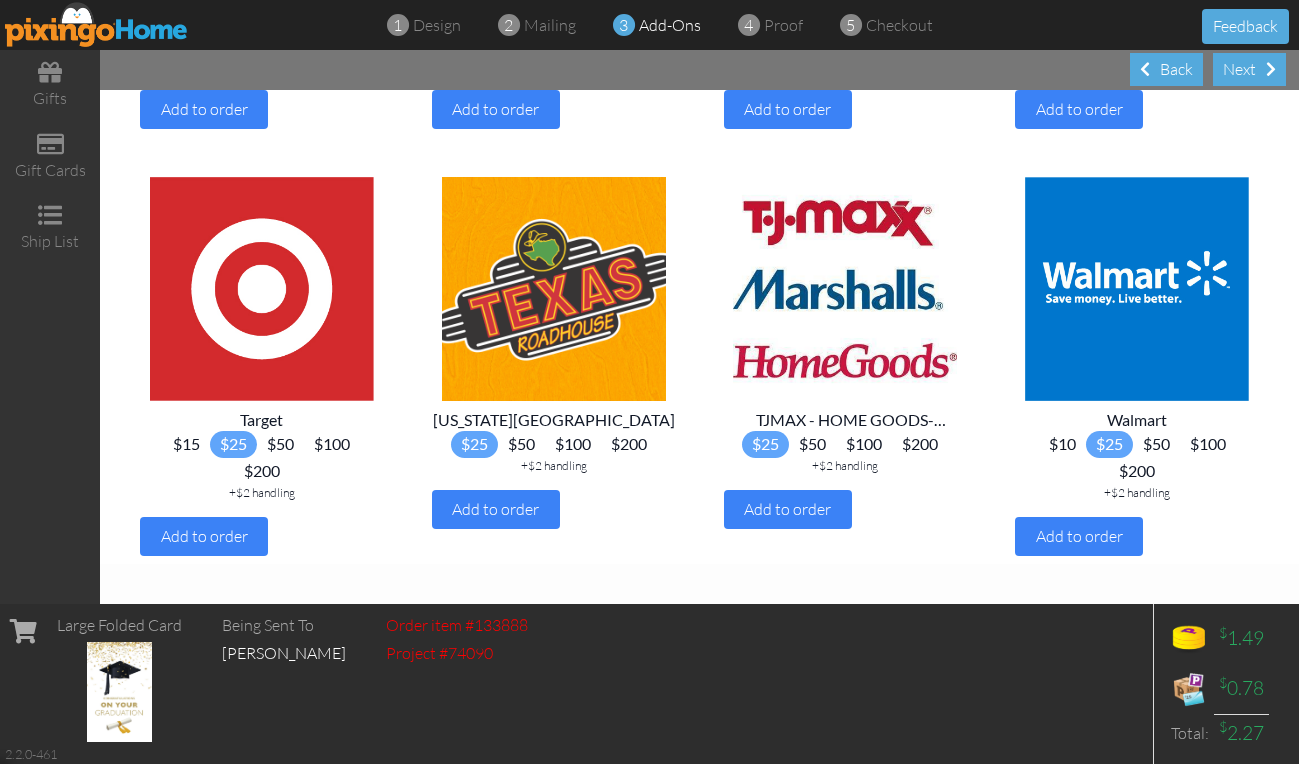 click on "$50" at bounding box center [280, 444] 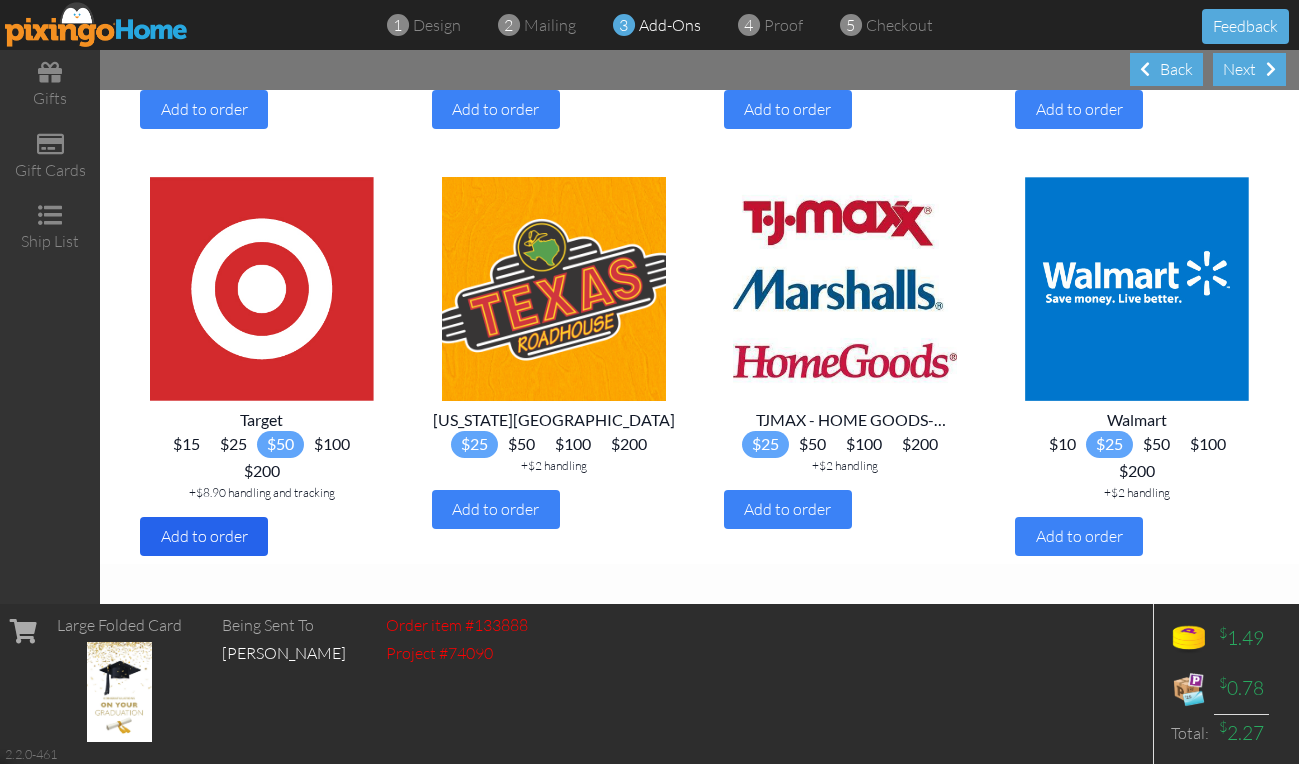 click on "Add to order" at bounding box center (204, 536) 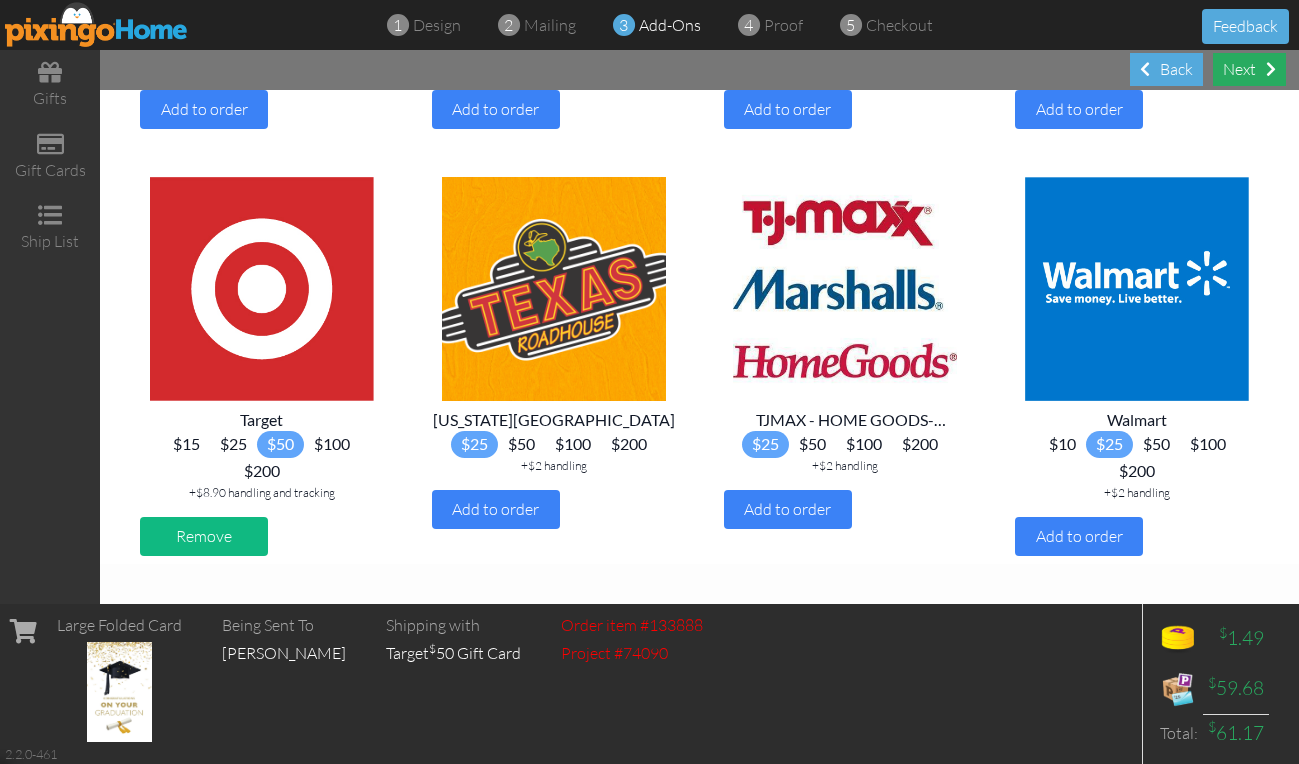 click on "Next" at bounding box center [1249, 69] 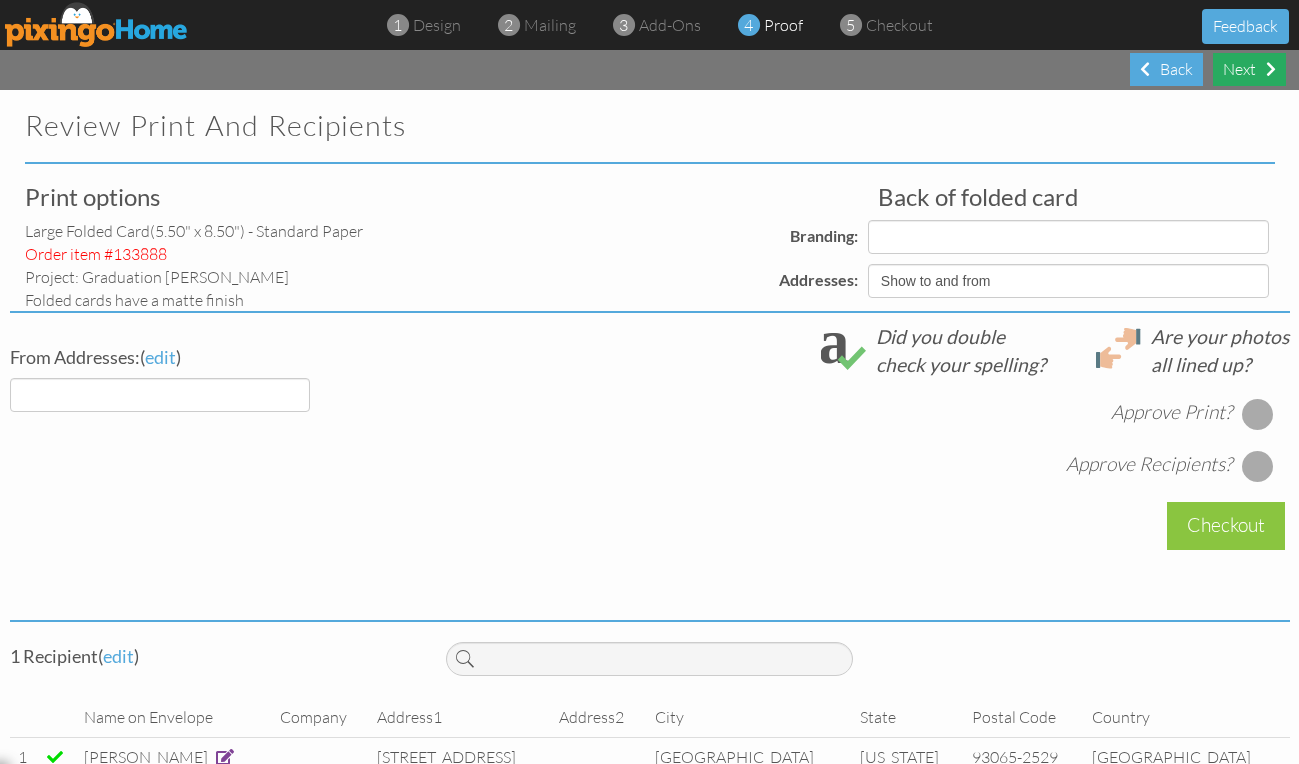 select on "object:5113" 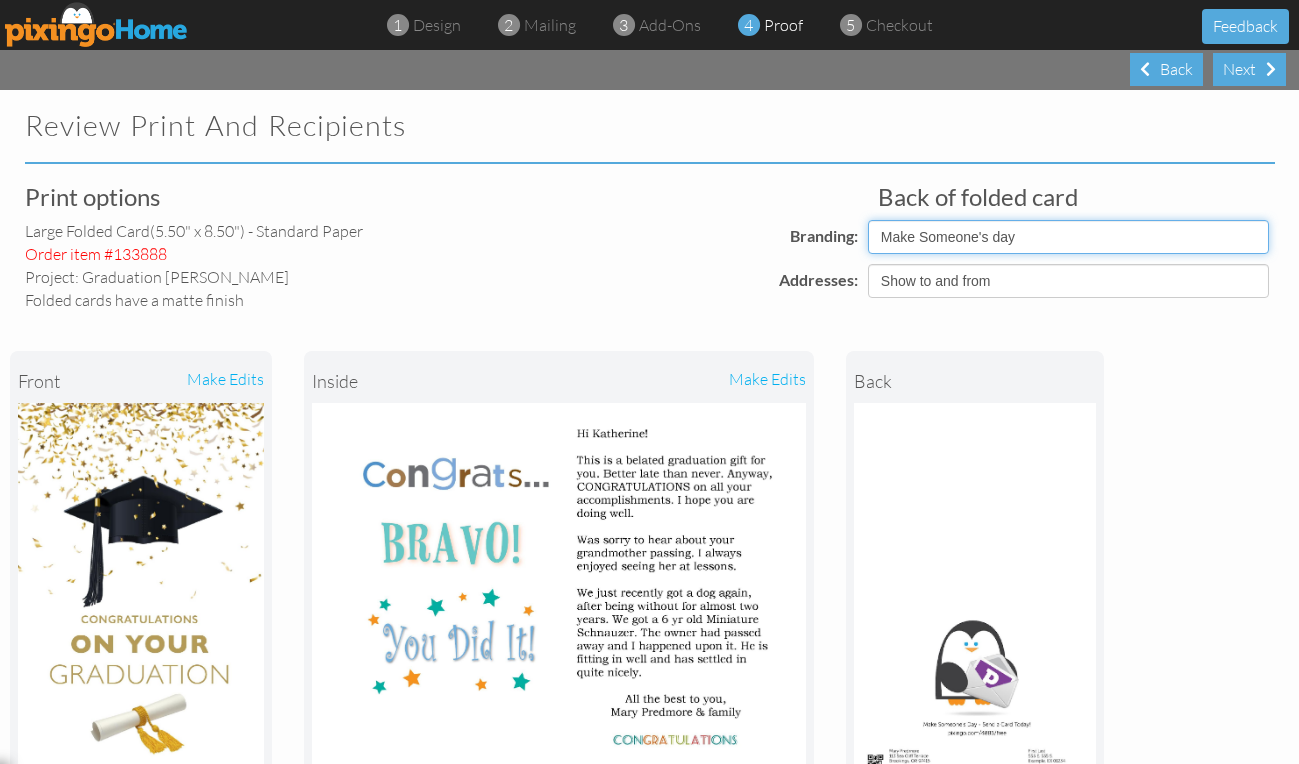 click on "Pixingo Default Profile Scales Make Someone's day" at bounding box center [1069, 237] 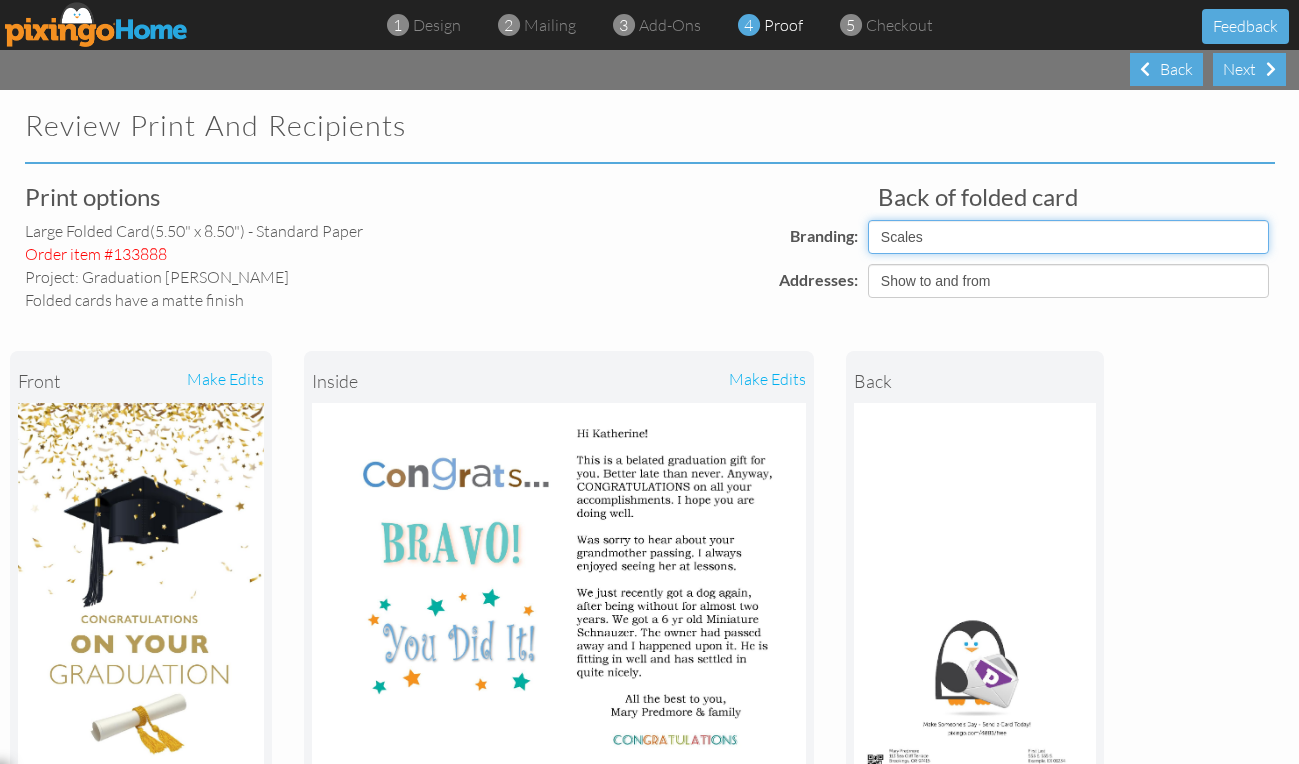click on "Pixingo Default Profile Scales Make Someone's day" at bounding box center (1069, 237) 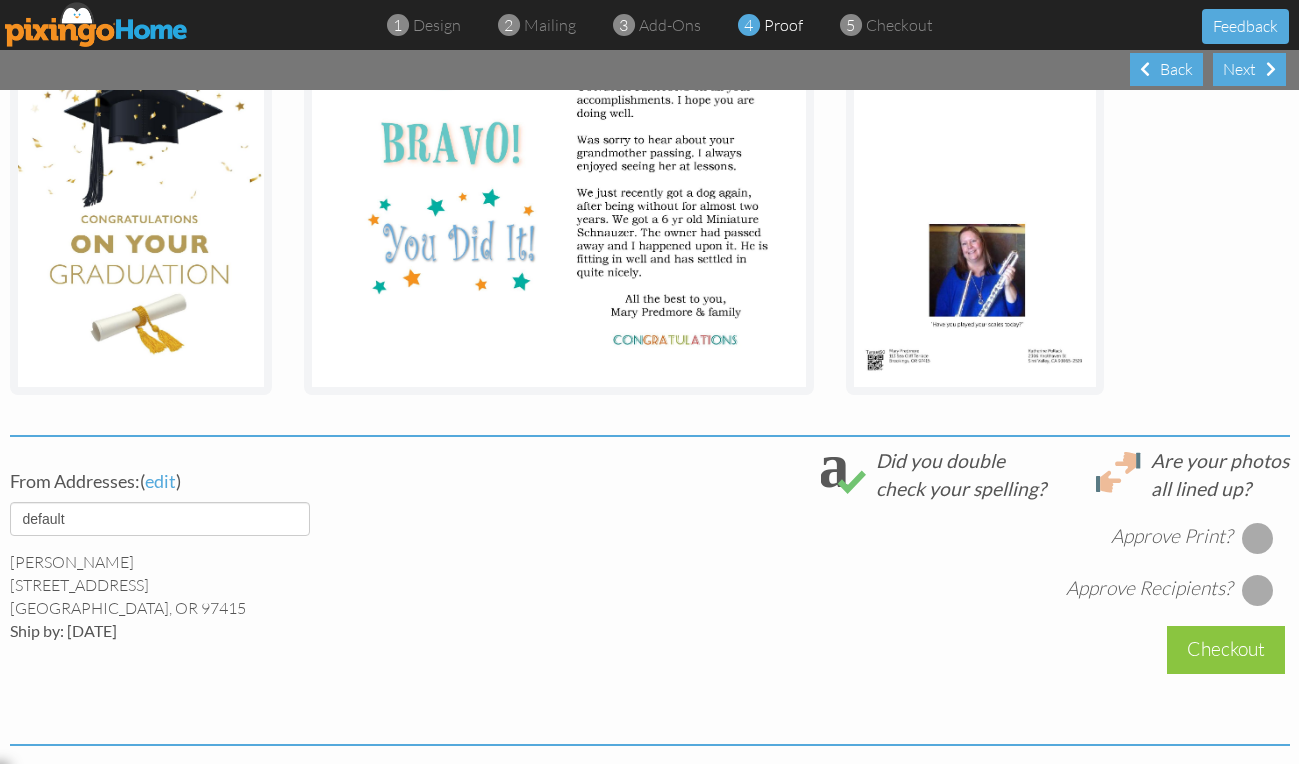 scroll, scrollTop: 592, scrollLeft: 0, axis: vertical 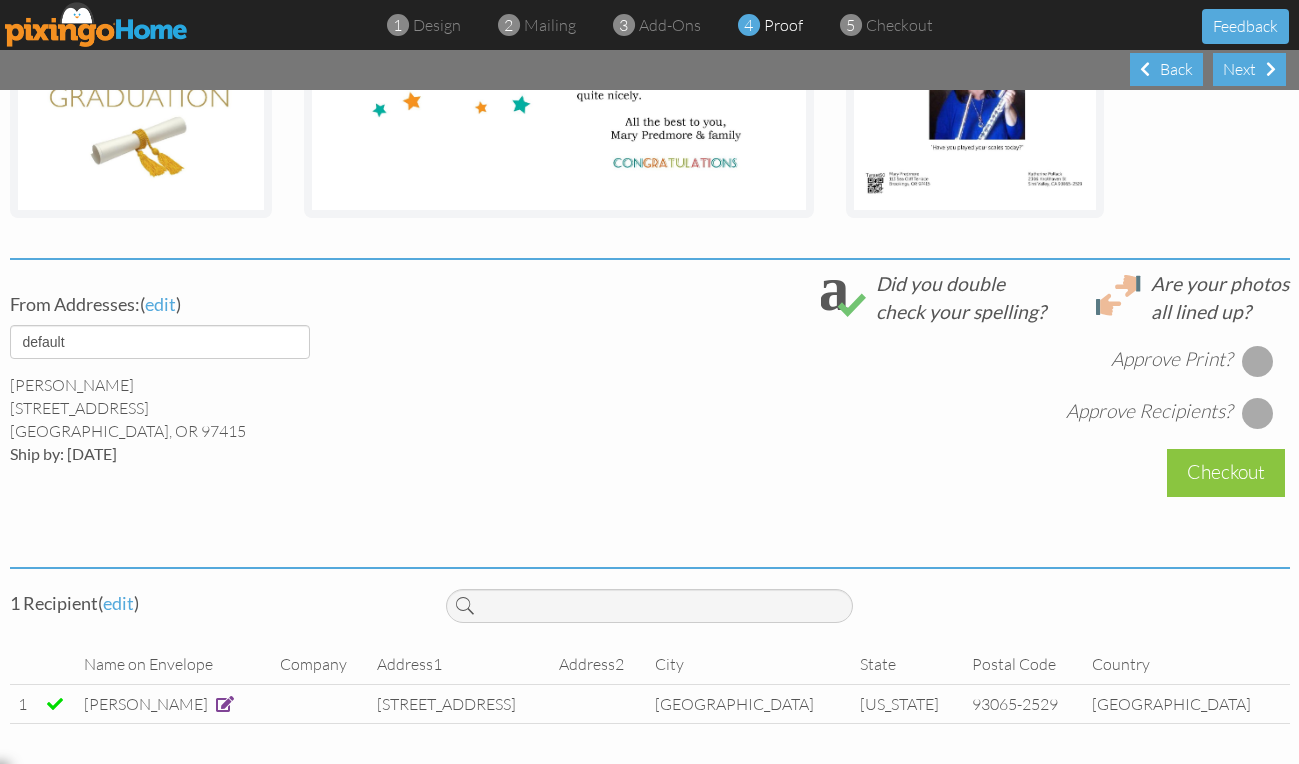 click at bounding box center (1258, 361) 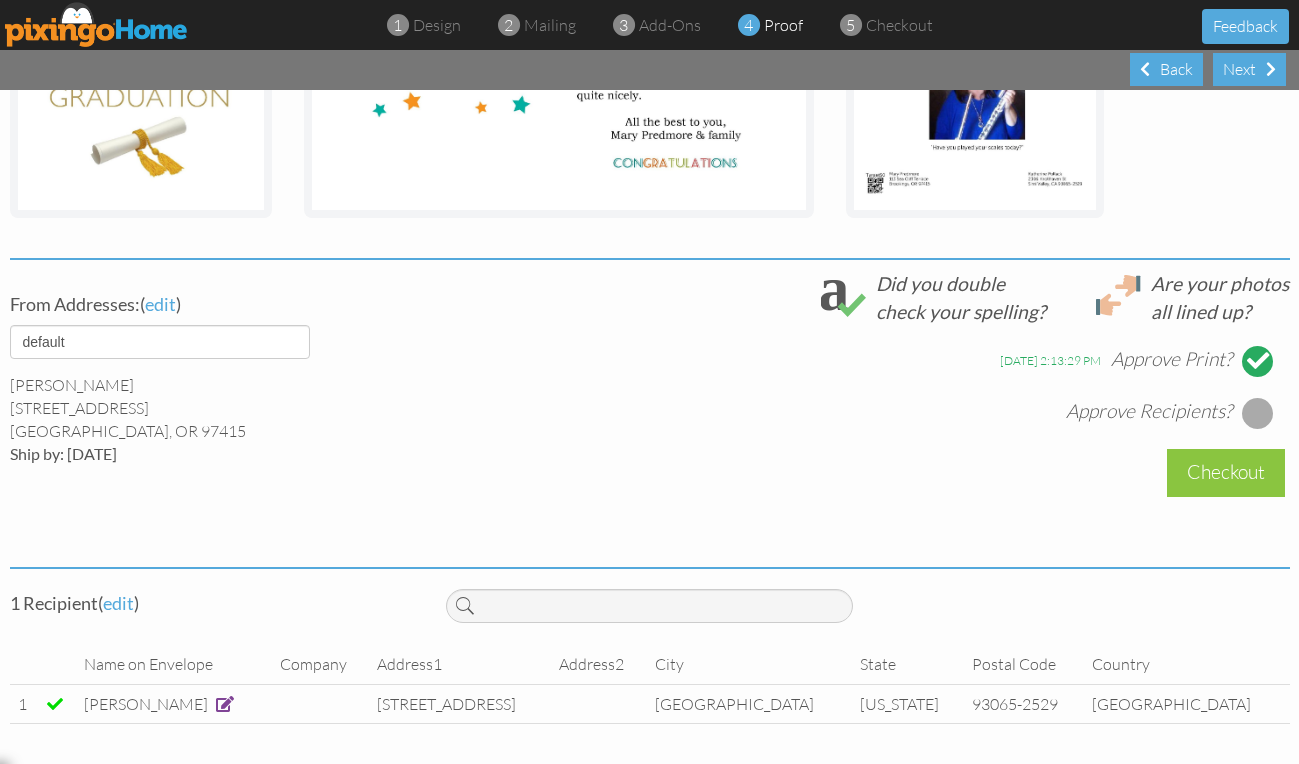 click at bounding box center (1258, 413) 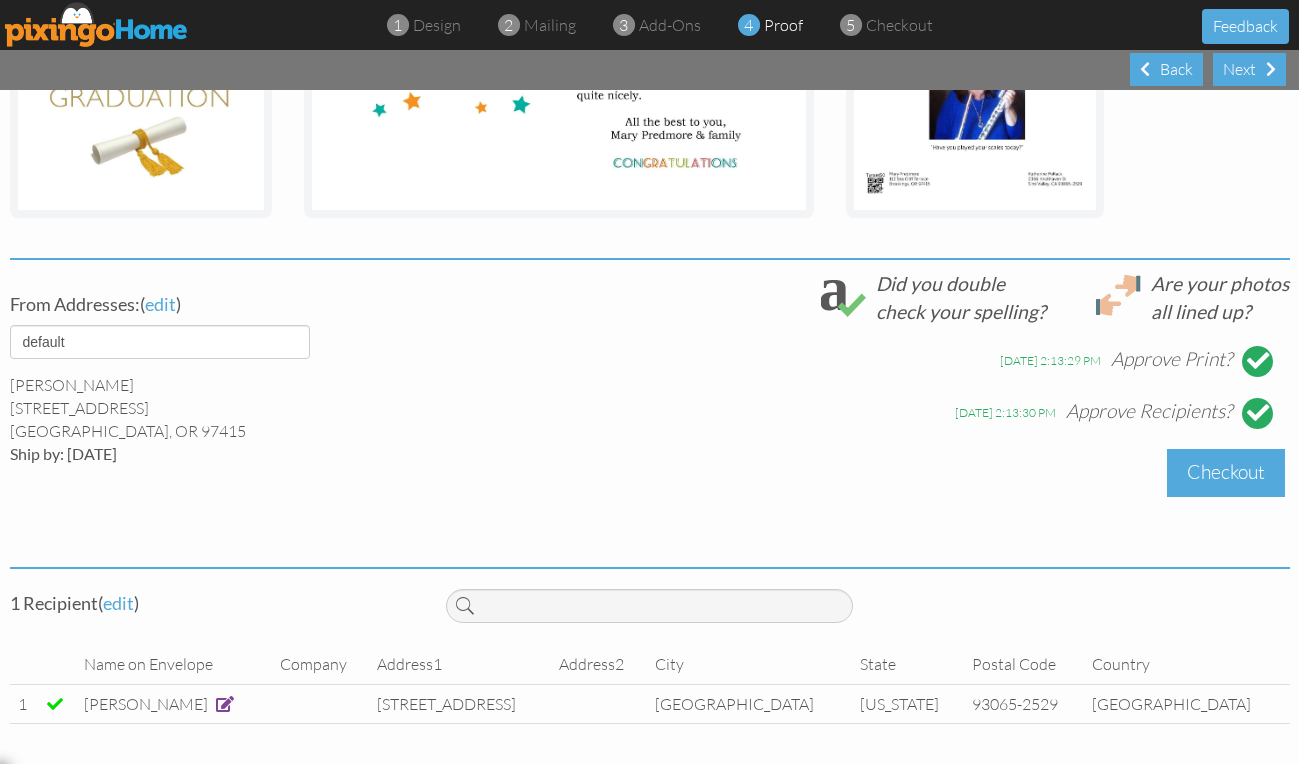click on "Checkout" at bounding box center [1226, 472] 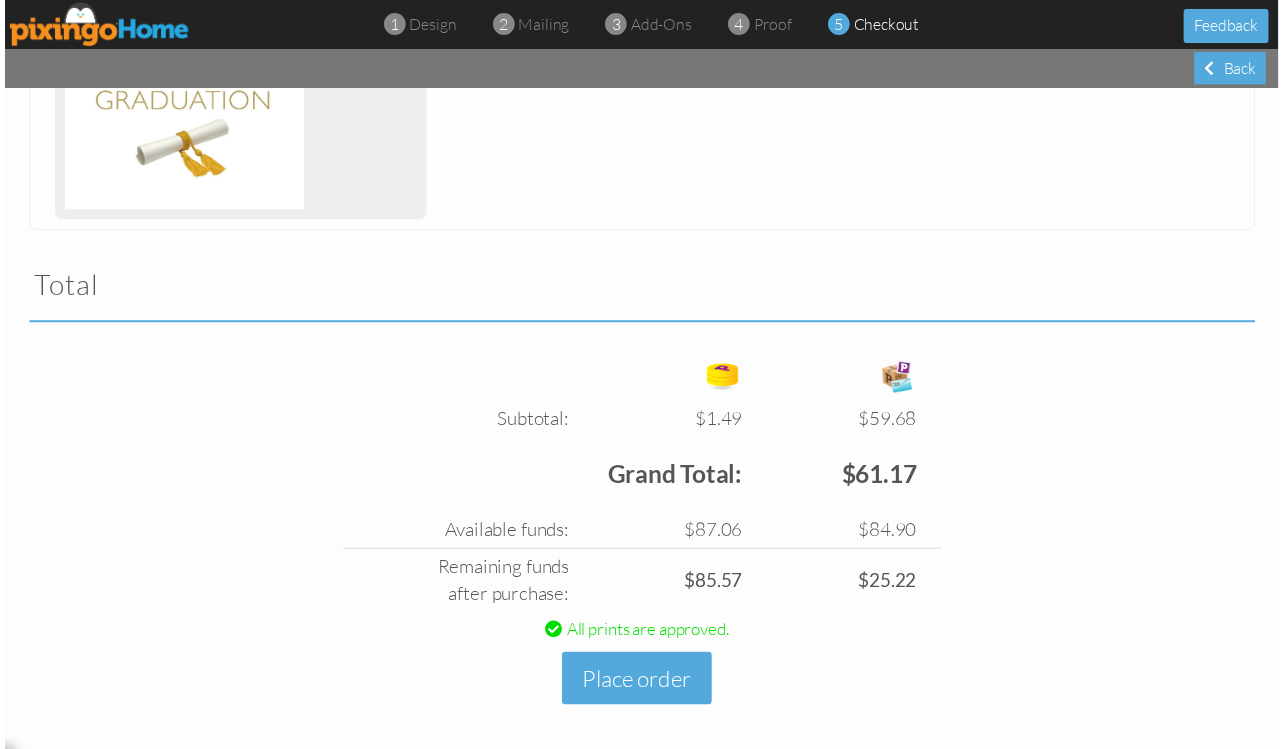scroll, scrollTop: 525, scrollLeft: 0, axis: vertical 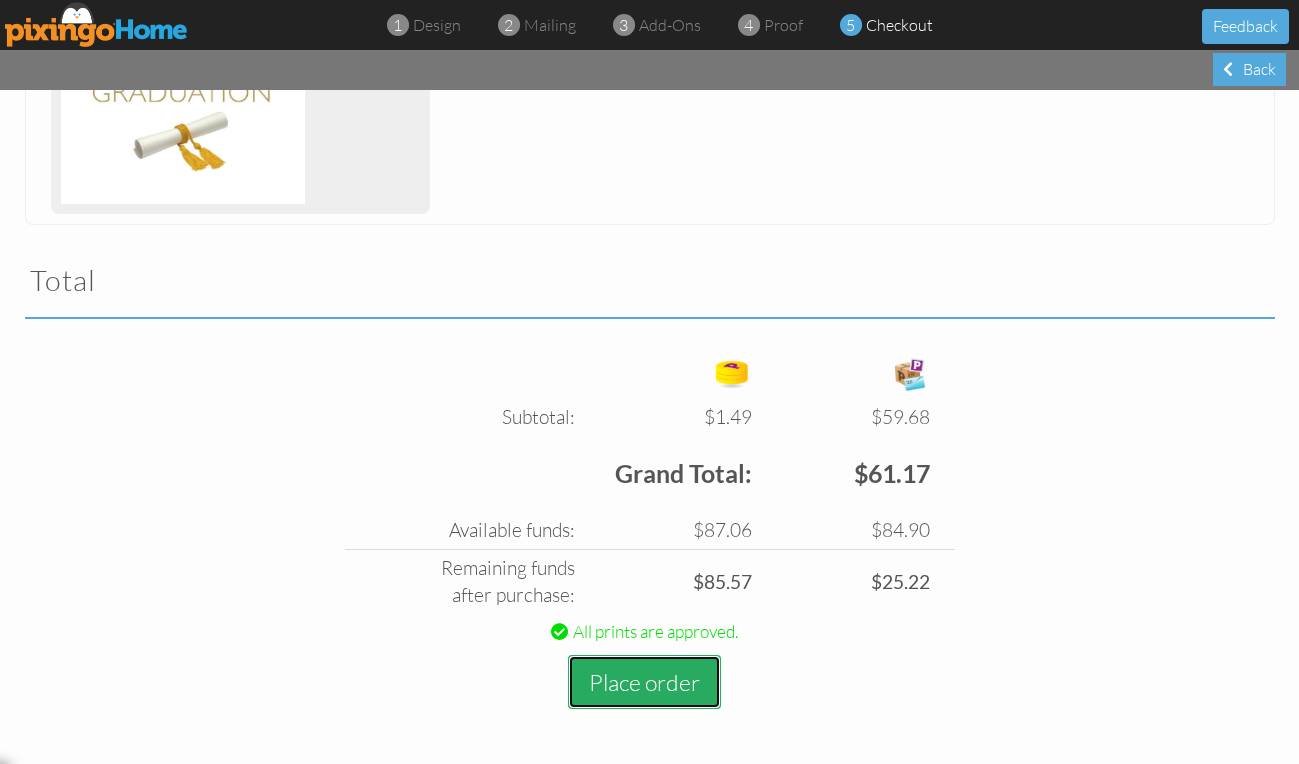 click on "Place order" at bounding box center [644, 682] 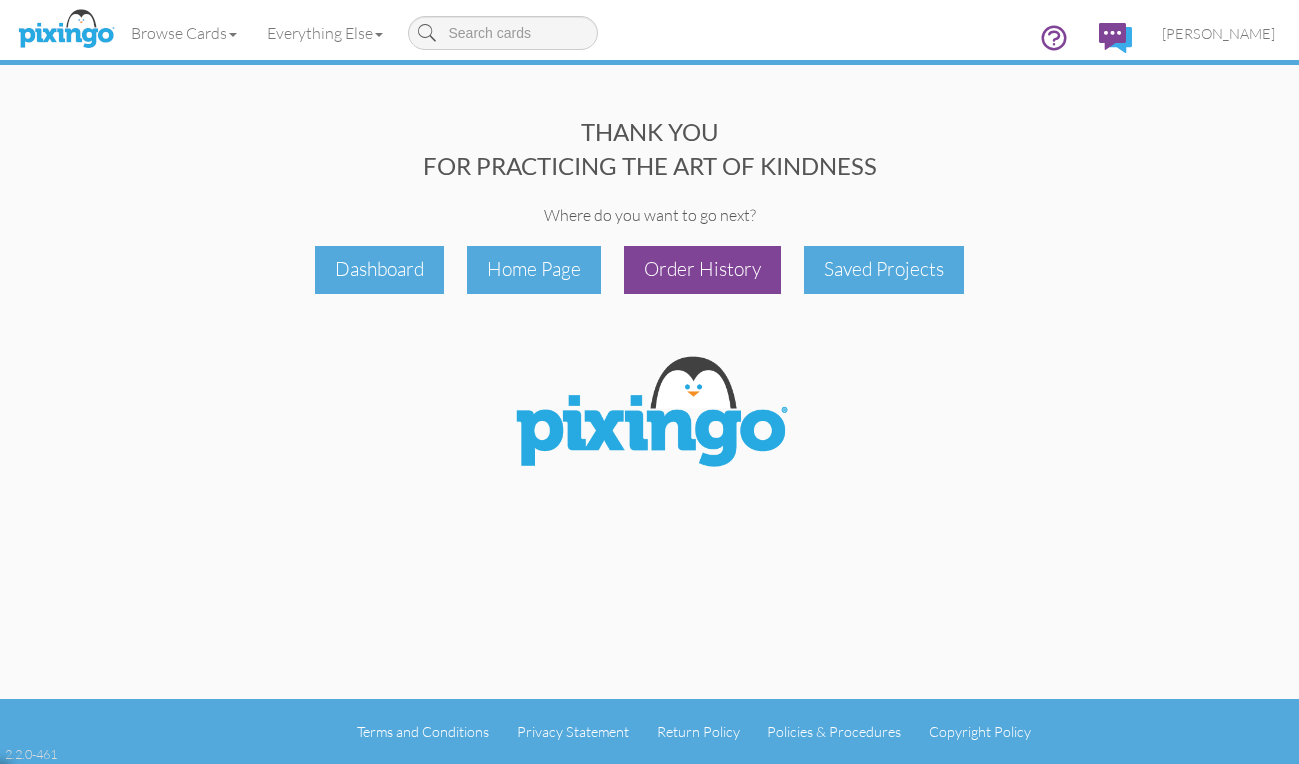 click on "Order History" at bounding box center [702, 269] 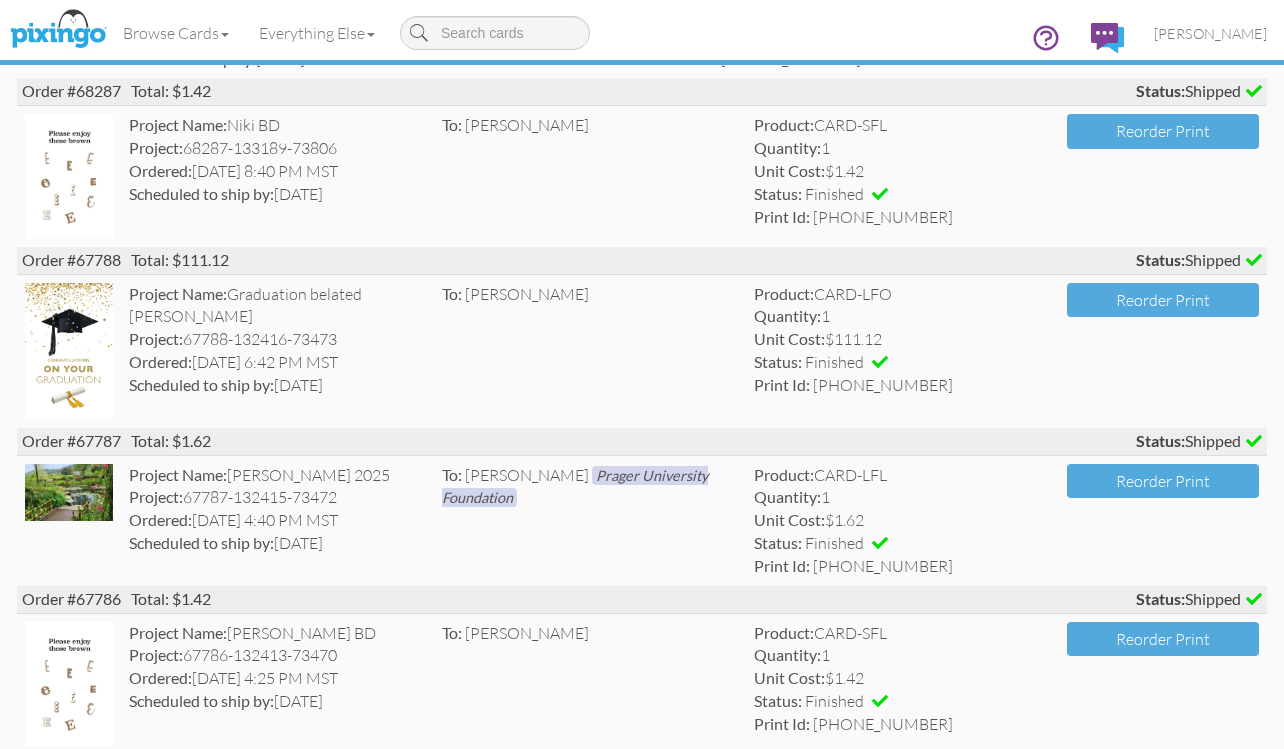 scroll, scrollTop: 700, scrollLeft: 0, axis: vertical 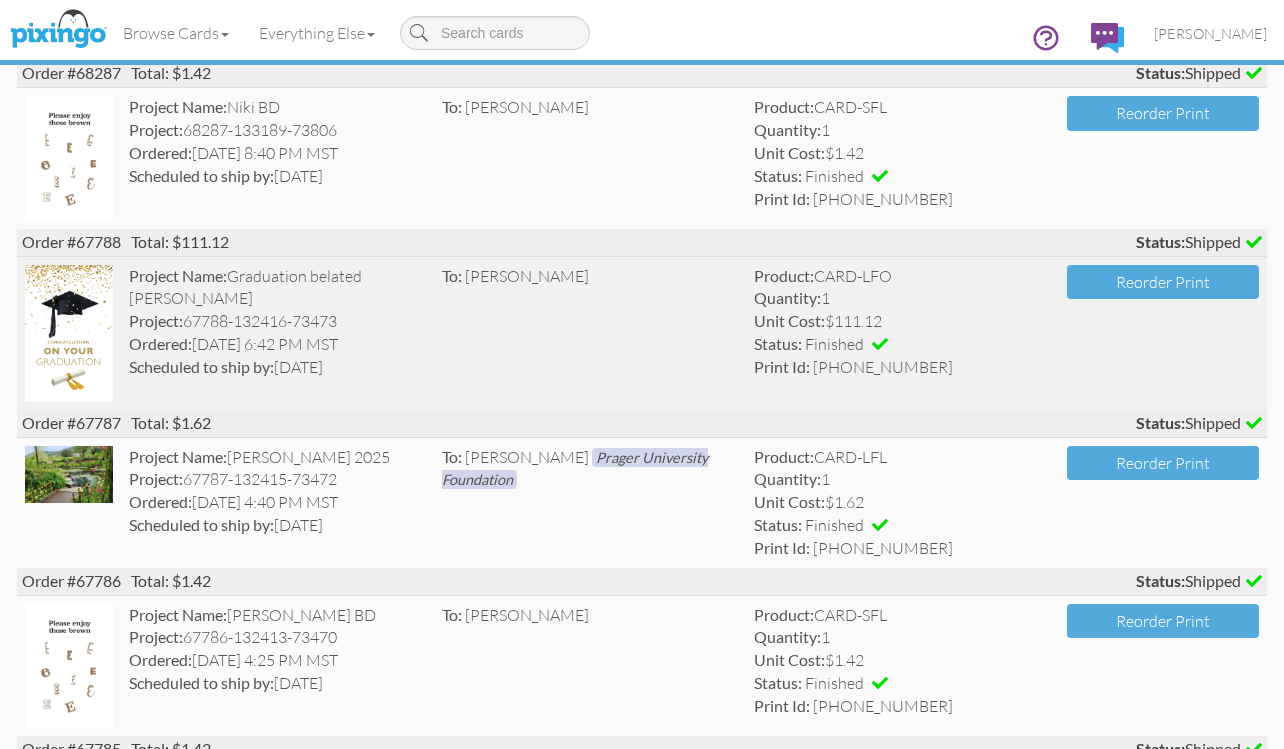 click at bounding box center [69, 333] 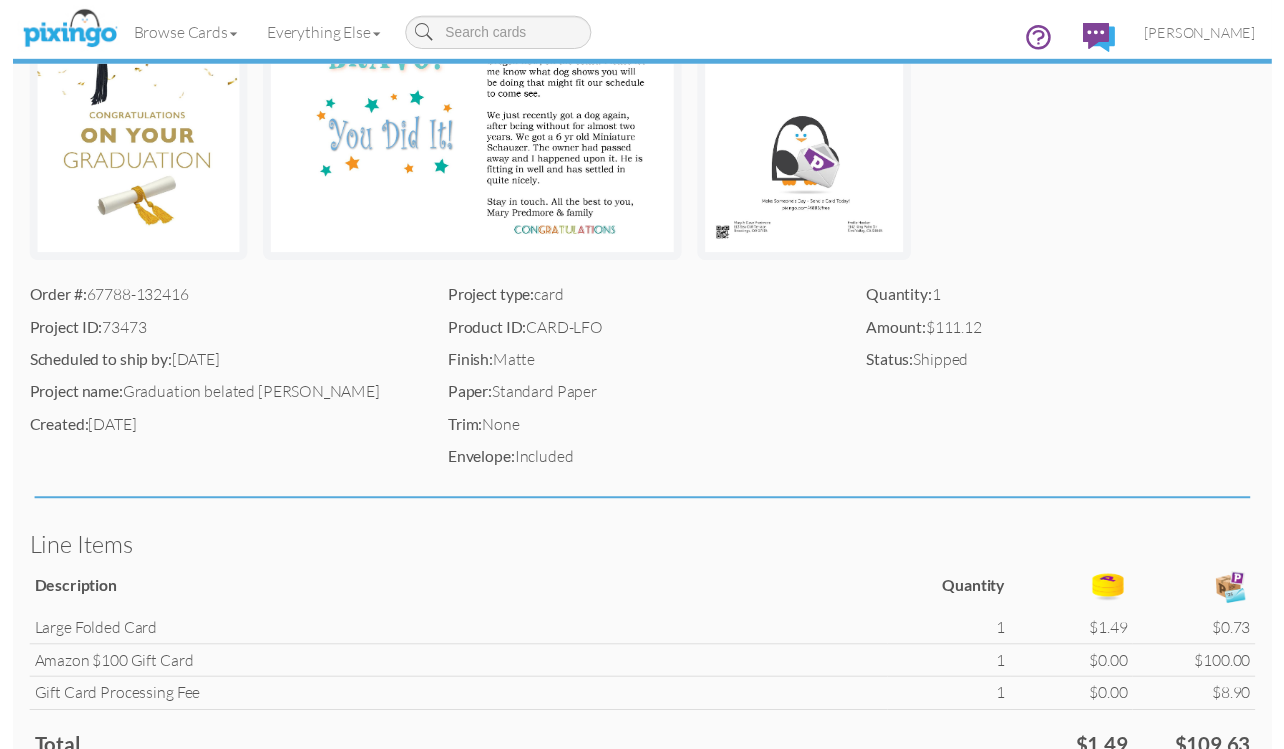 scroll, scrollTop: 0, scrollLeft: 0, axis: both 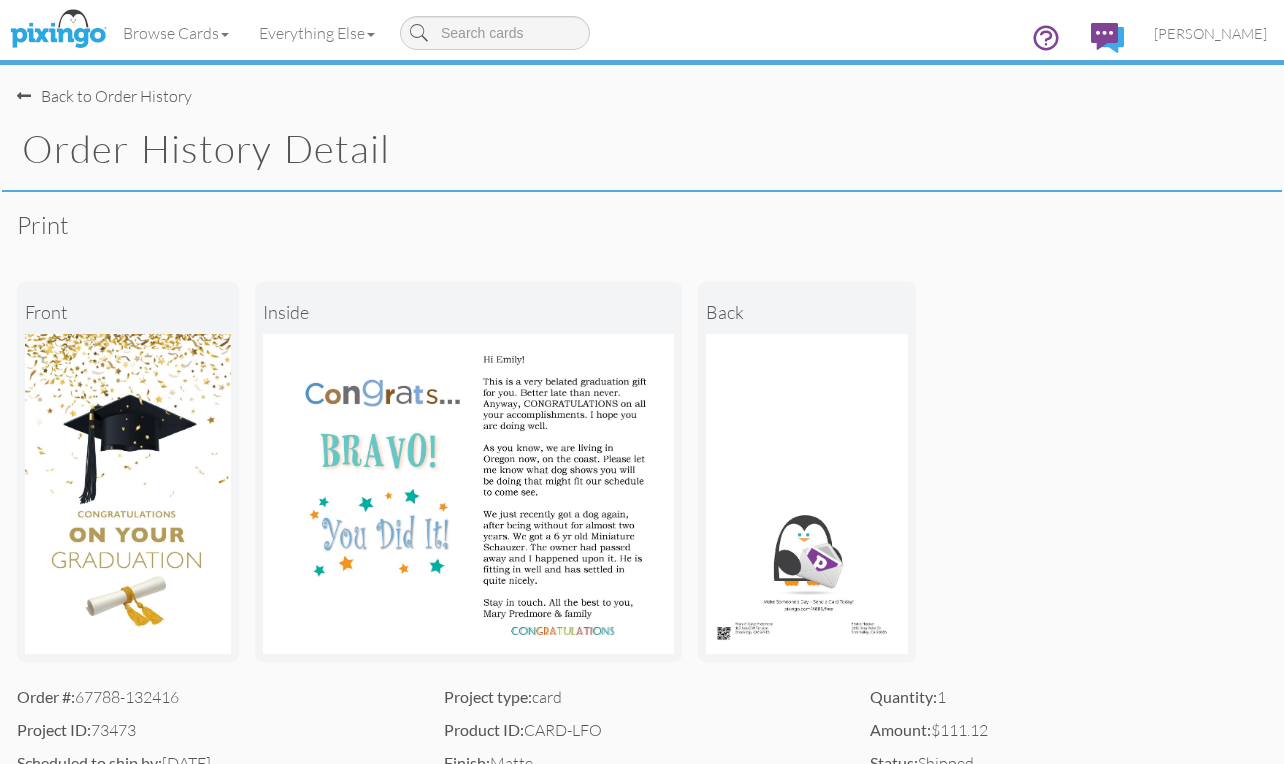click on "Back to Order History" at bounding box center (104, 96) 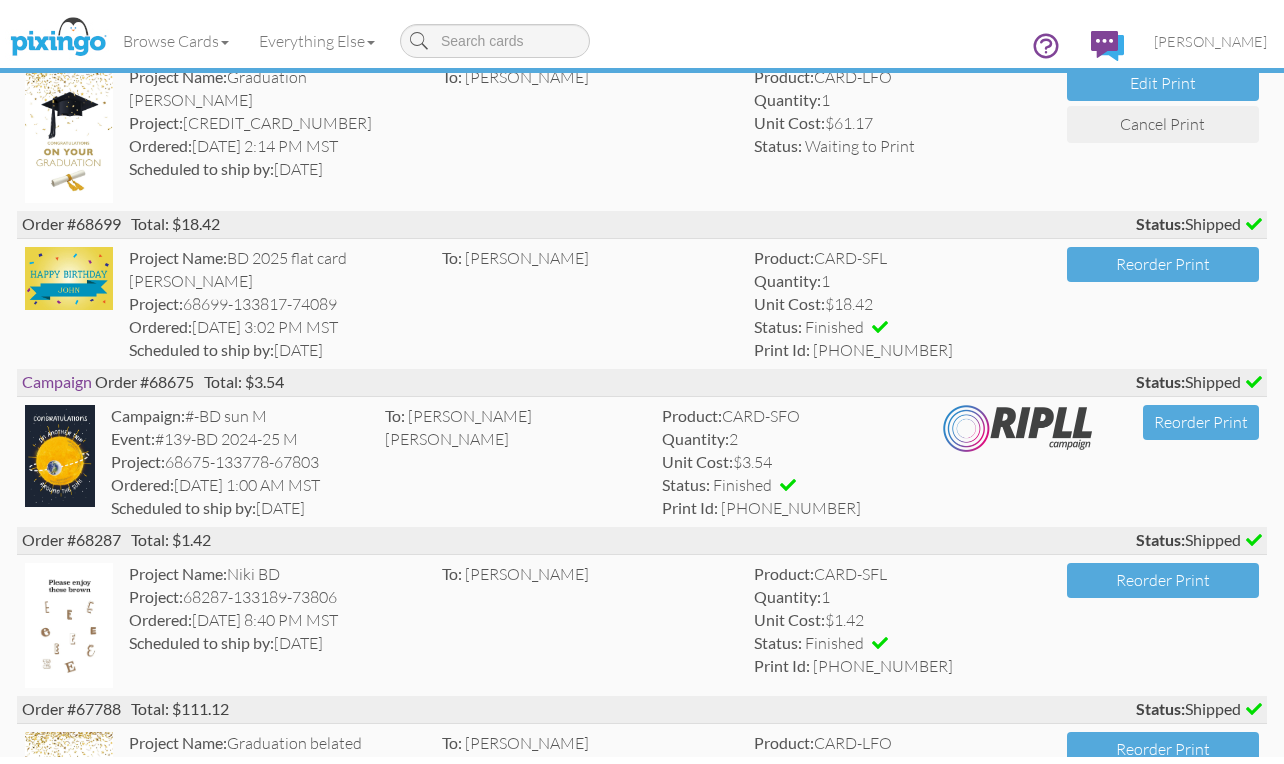 scroll, scrollTop: 0, scrollLeft: 0, axis: both 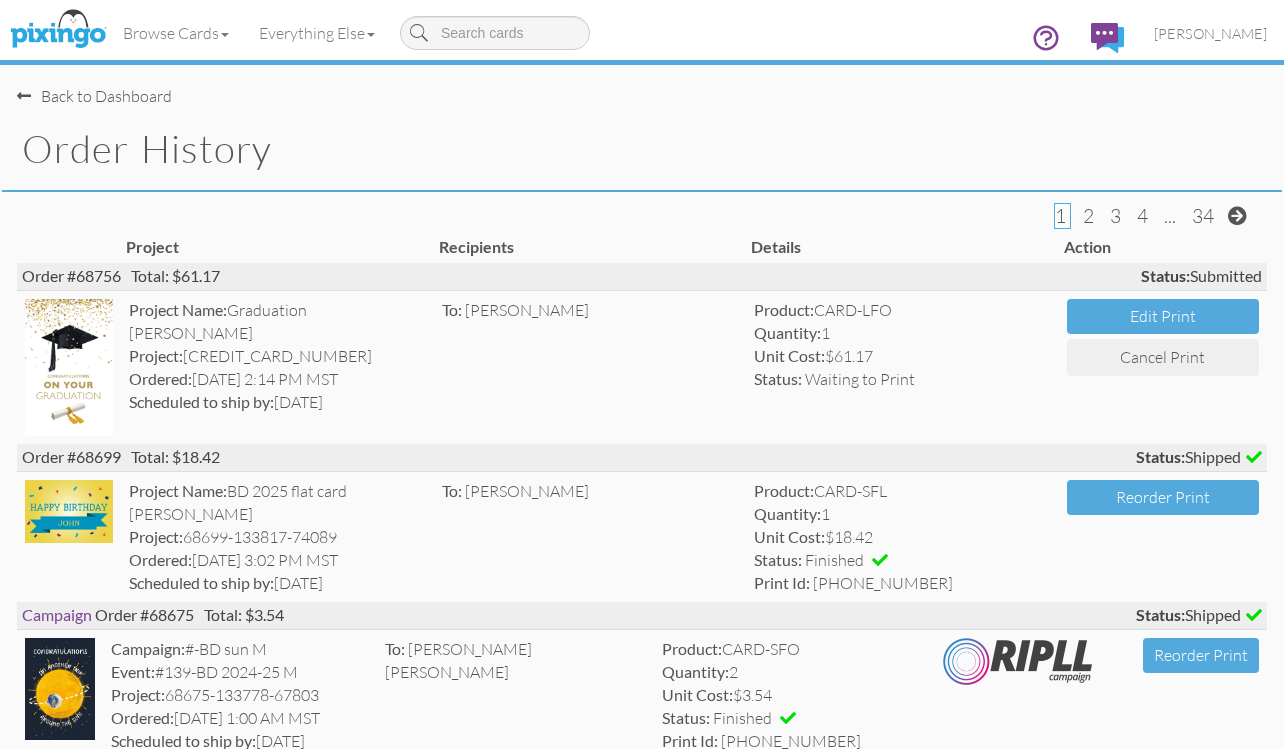 click on "Back to Dashboard" at bounding box center [94, 96] 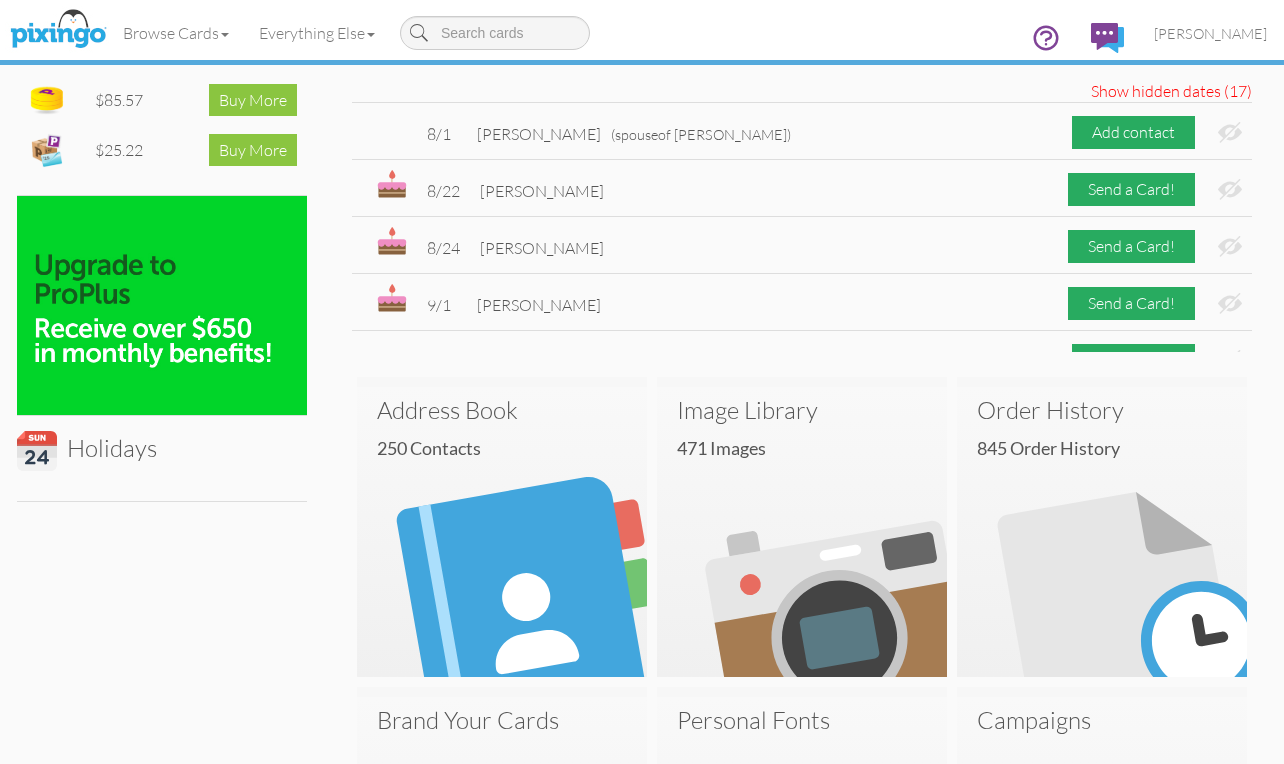 scroll, scrollTop: 400, scrollLeft: 0, axis: vertical 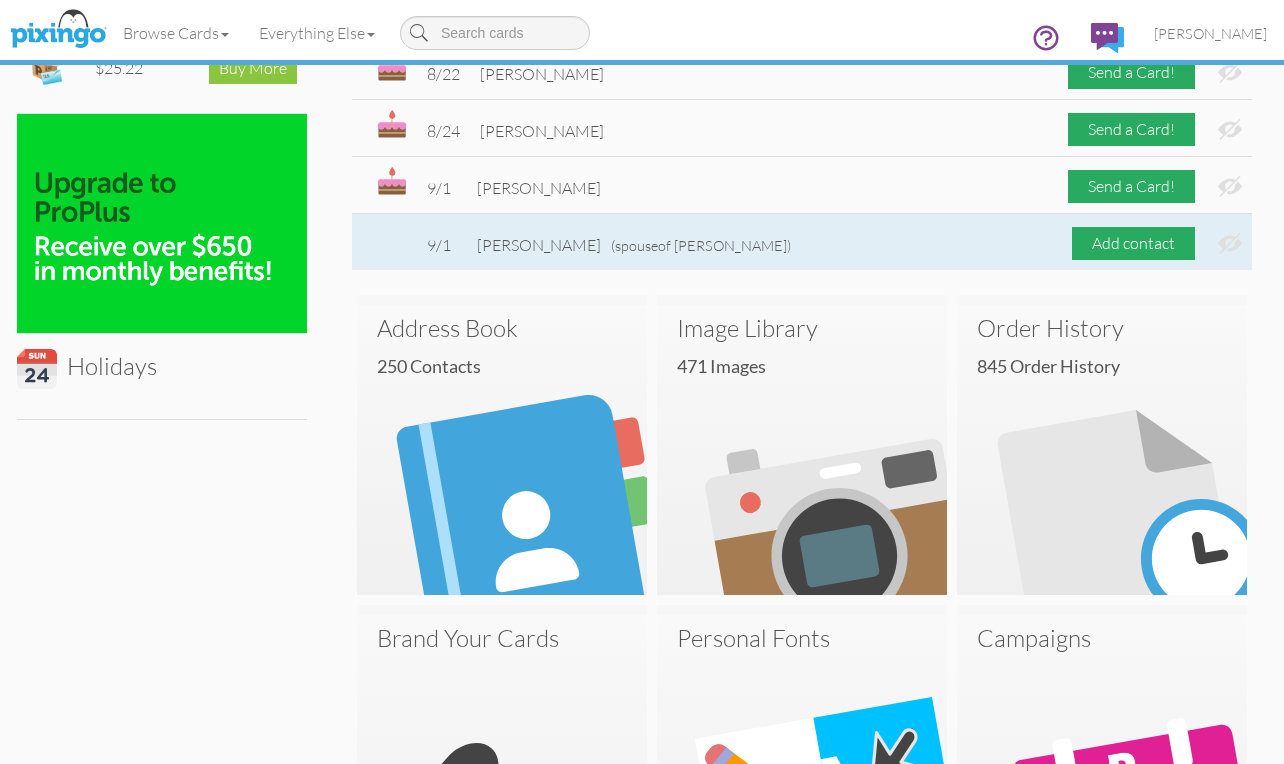 click at bounding box center (1230, 243) 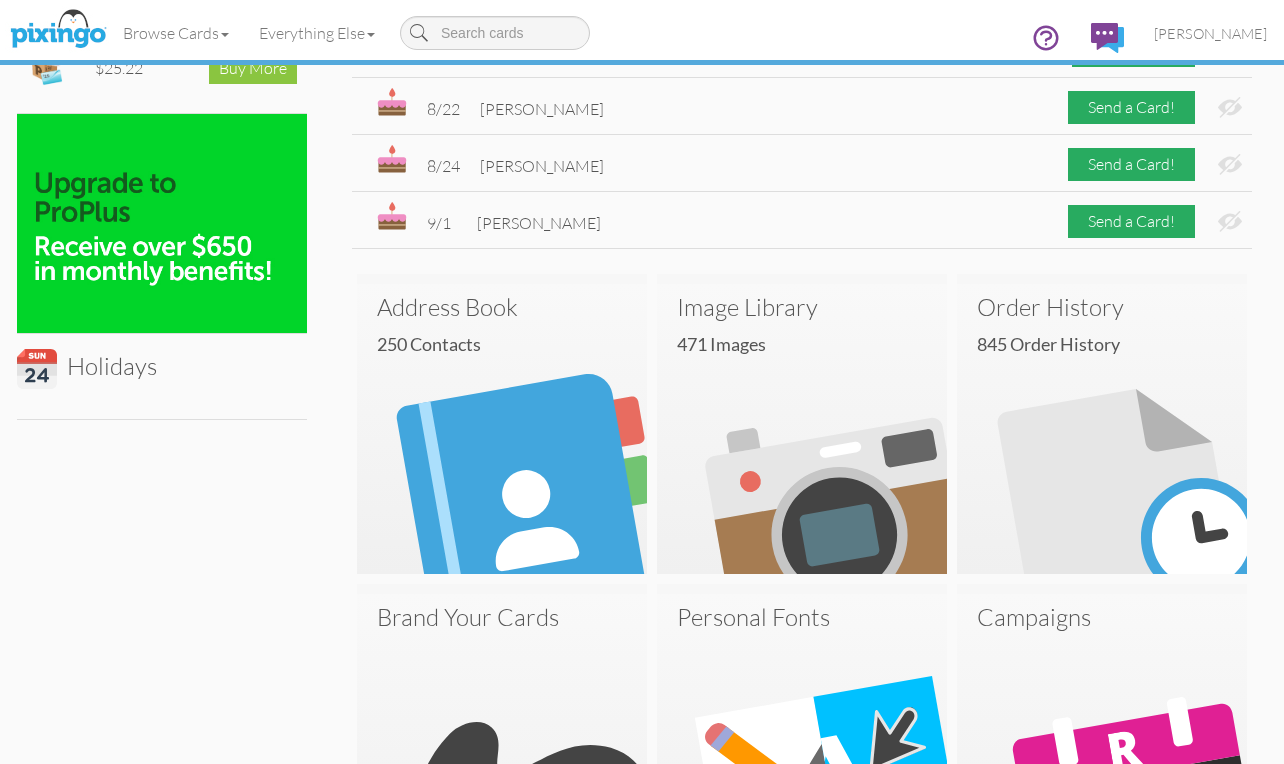 scroll, scrollTop: 0, scrollLeft: 0, axis: both 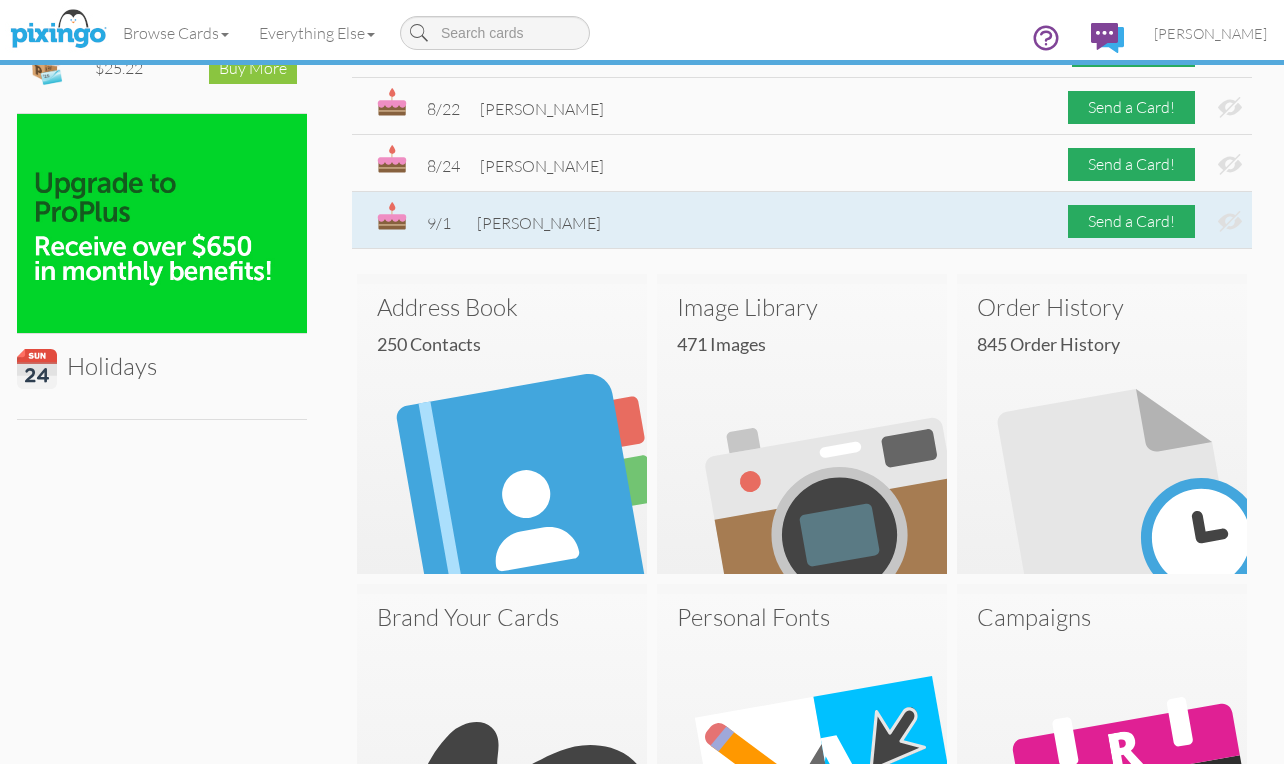 click at bounding box center [1230, 221] 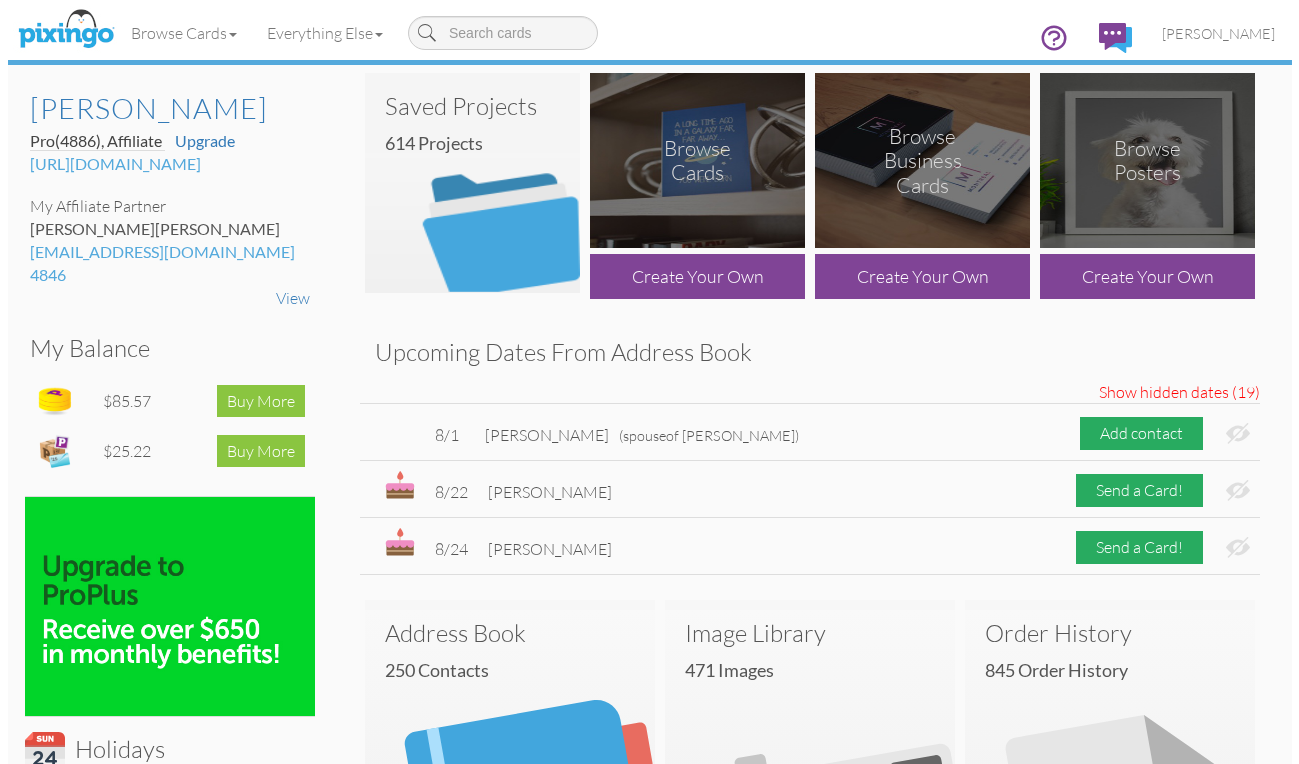 scroll, scrollTop: 0, scrollLeft: 0, axis: both 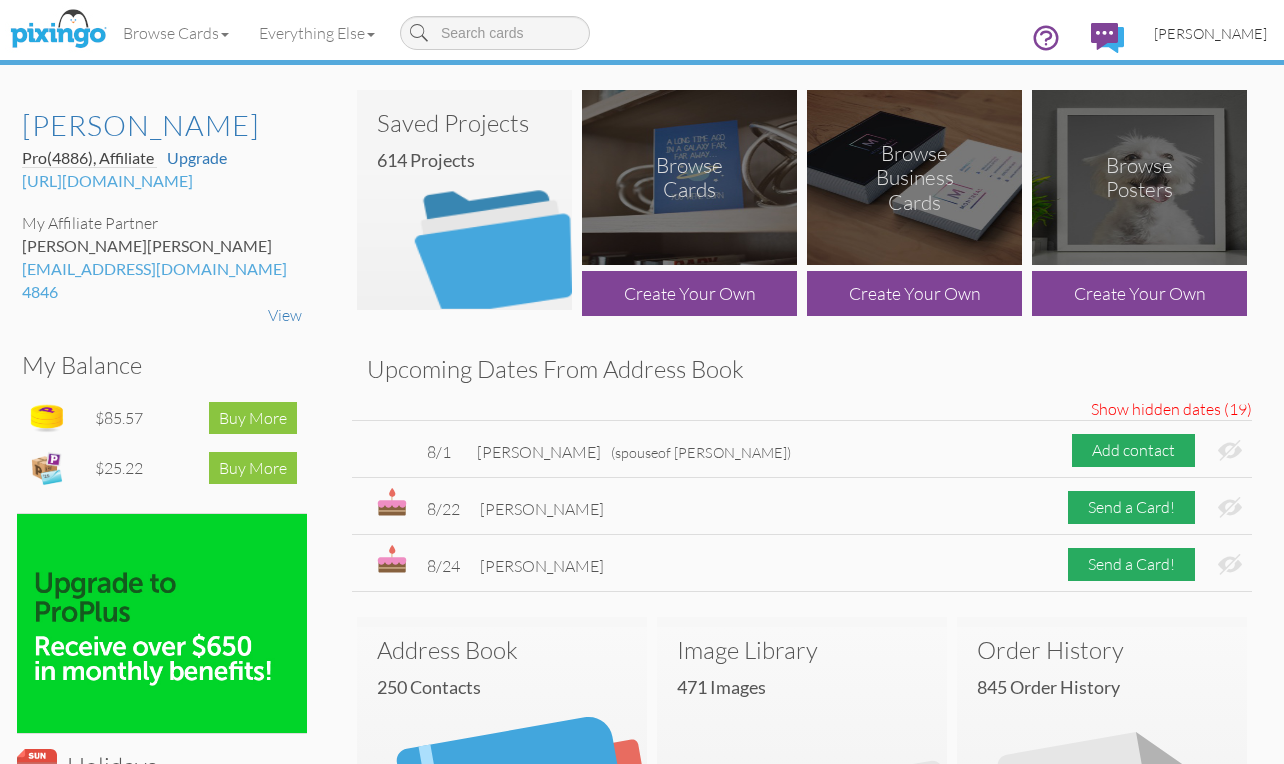 click on "[PERSON_NAME]" at bounding box center (1210, 33) 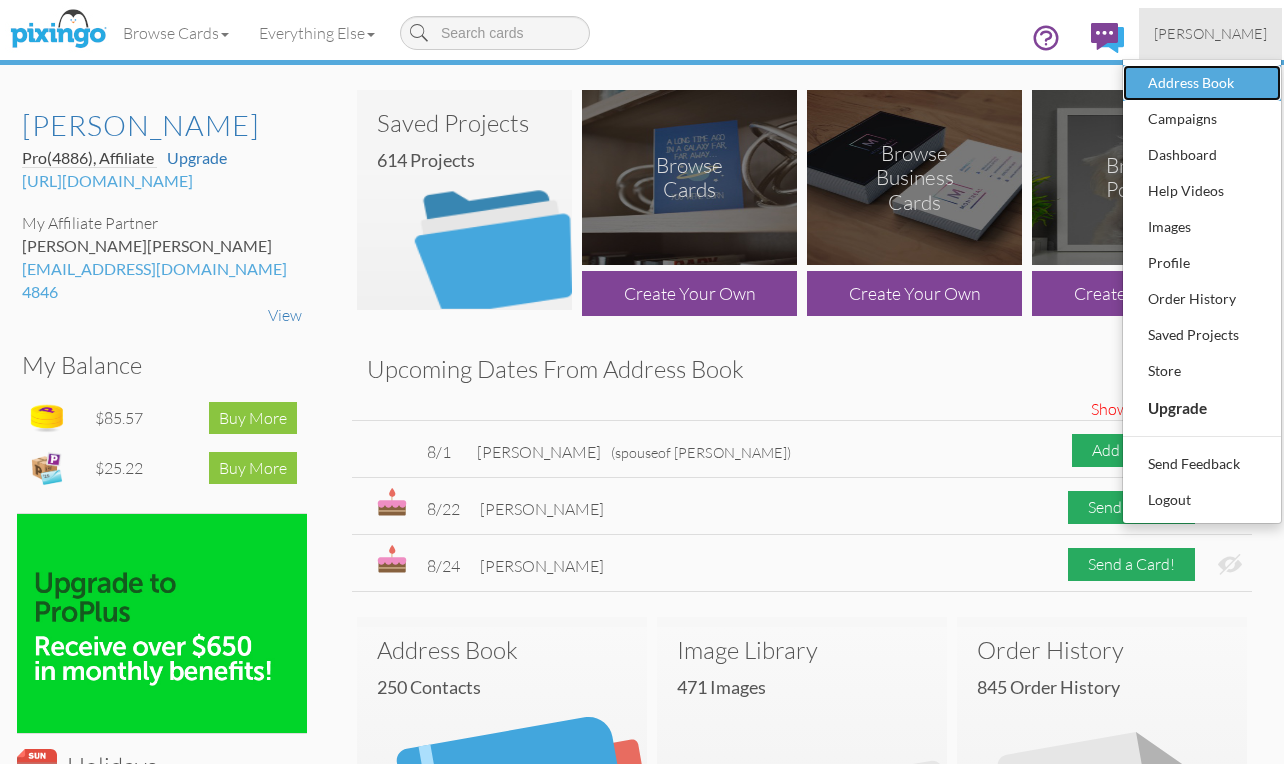 click on "Address Book" at bounding box center [1202, 83] 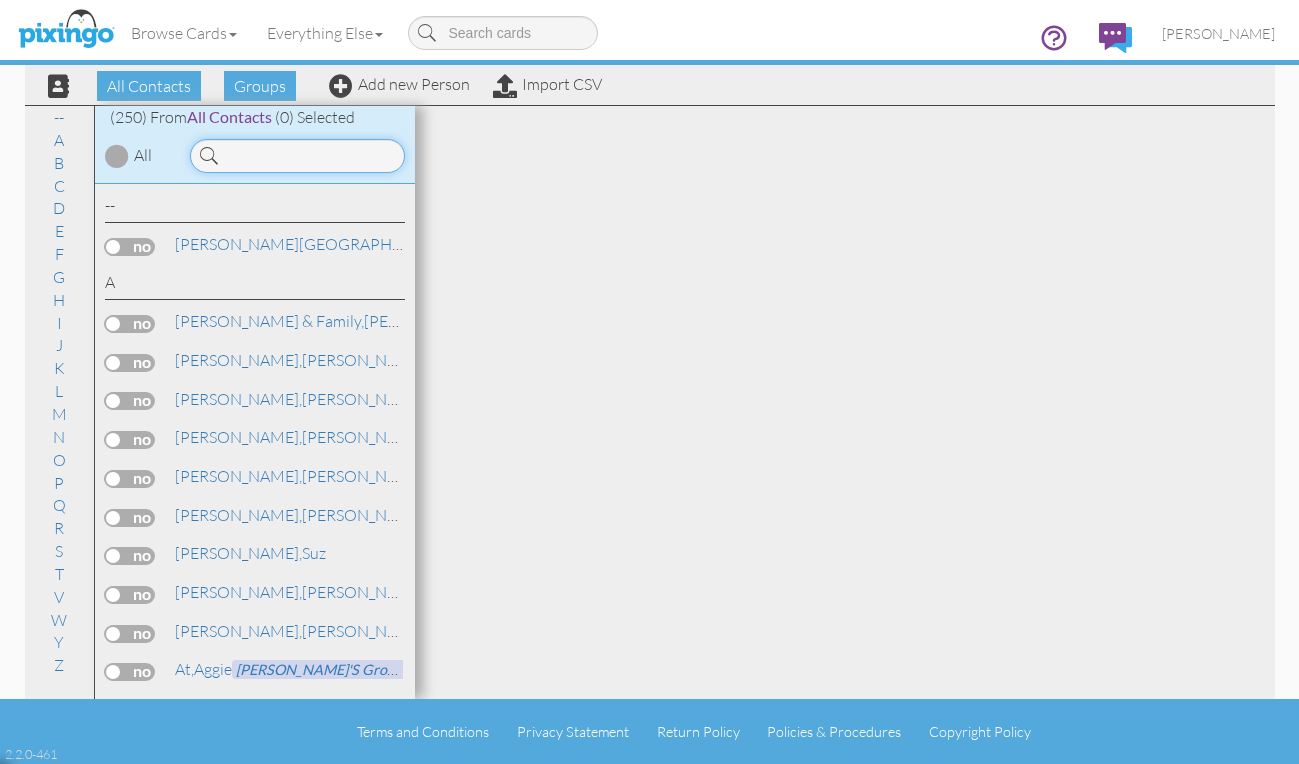click at bounding box center (297, 156) 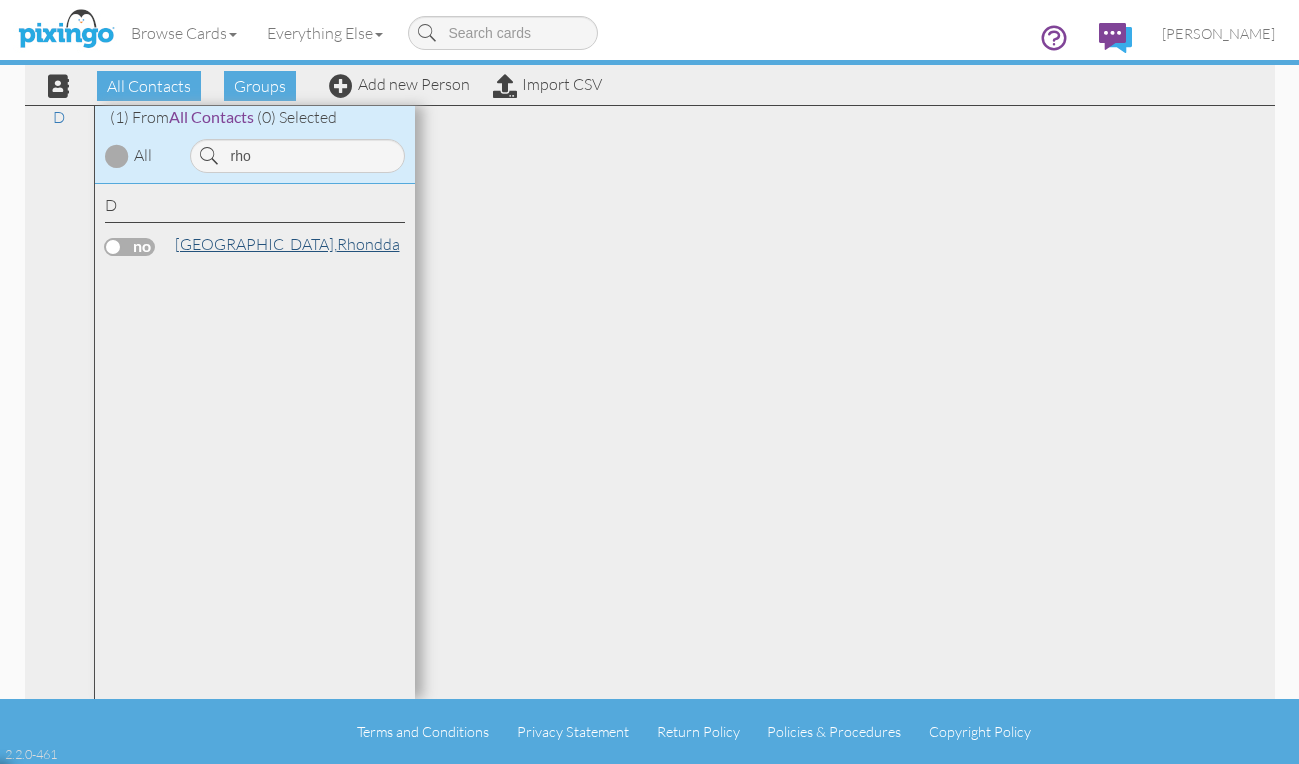 click on "[GEOGRAPHIC_DATA],
[GEOGRAPHIC_DATA]" at bounding box center [287, 244] 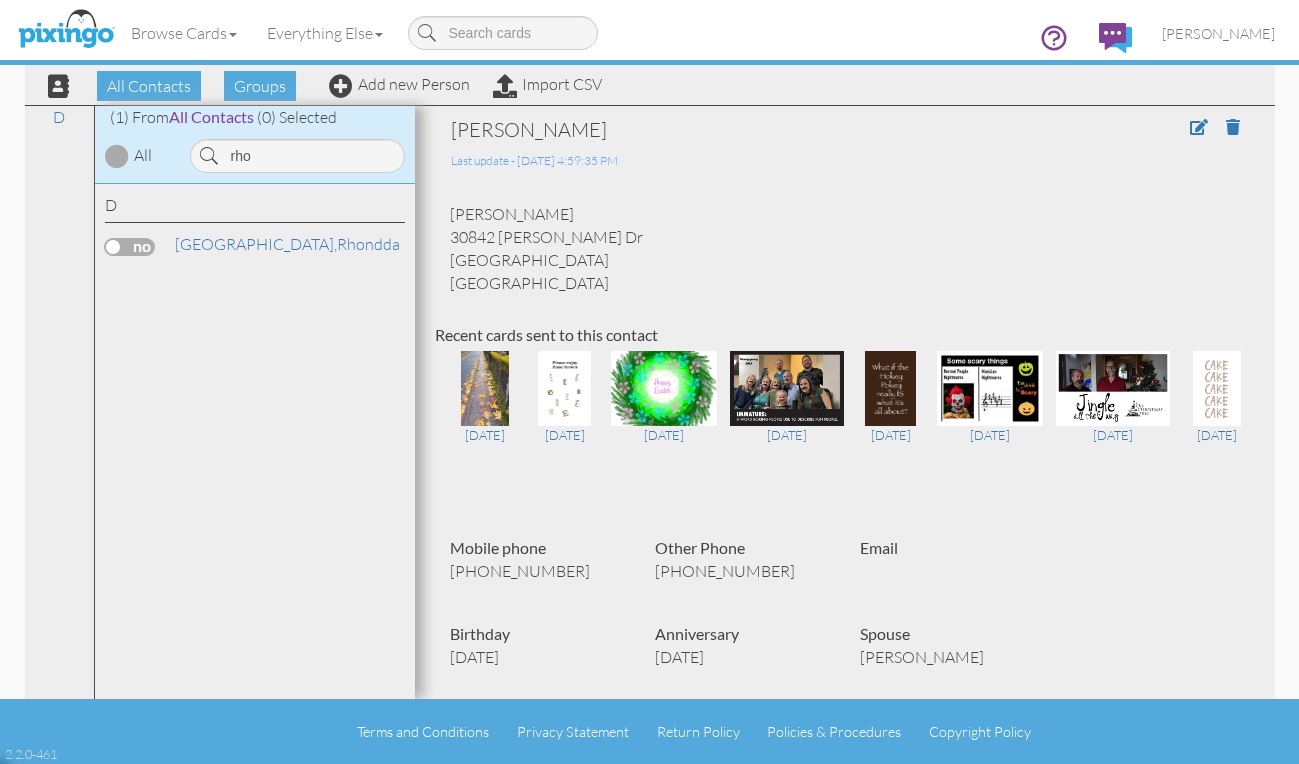 scroll, scrollTop: 0, scrollLeft: 231, axis: horizontal 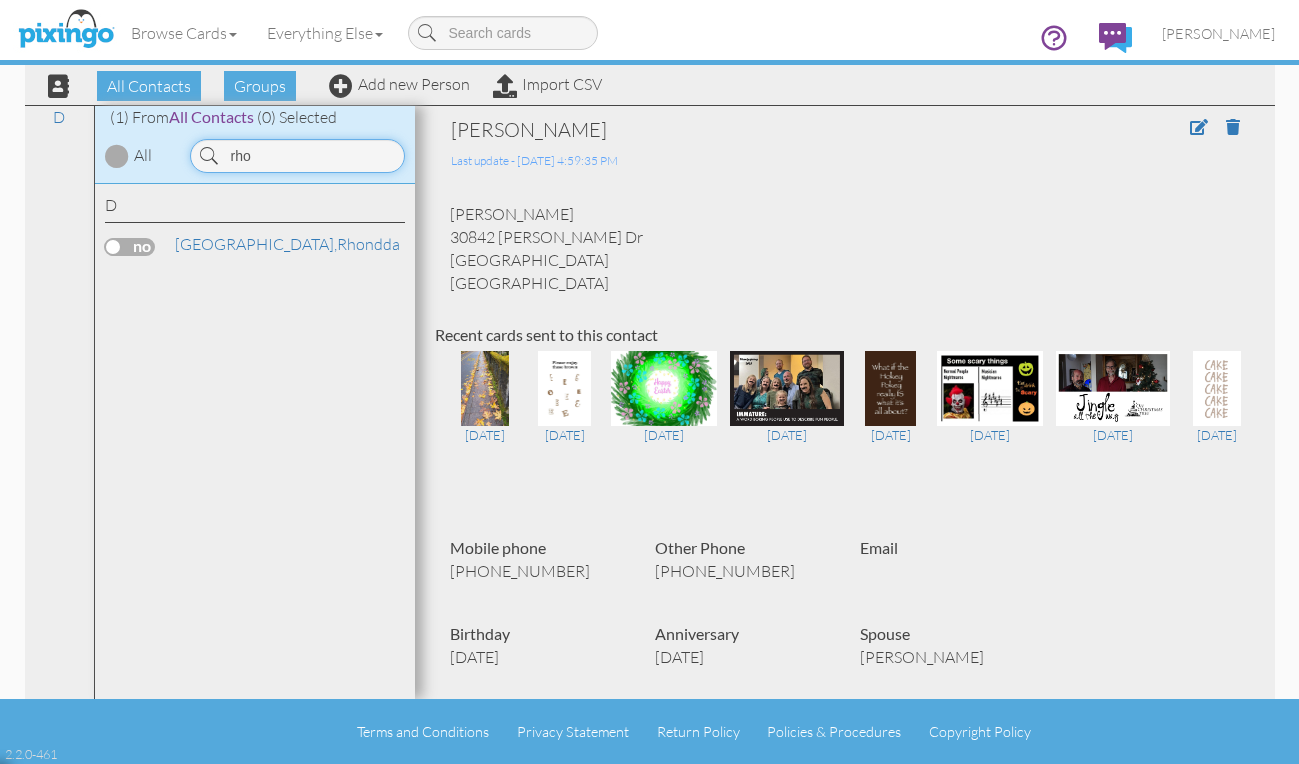 drag, startPoint x: 276, startPoint y: 149, endPoint x: 212, endPoint y: 147, distance: 64.03124 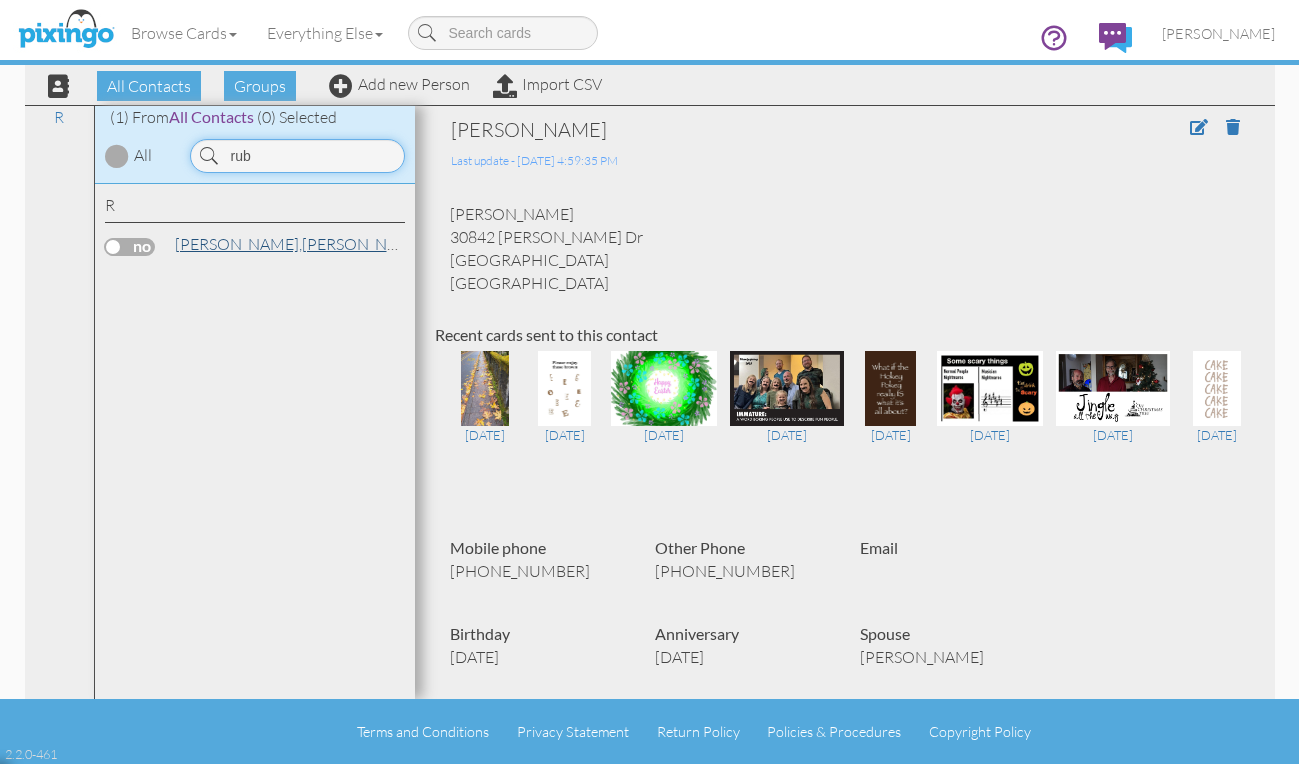 type on "rub" 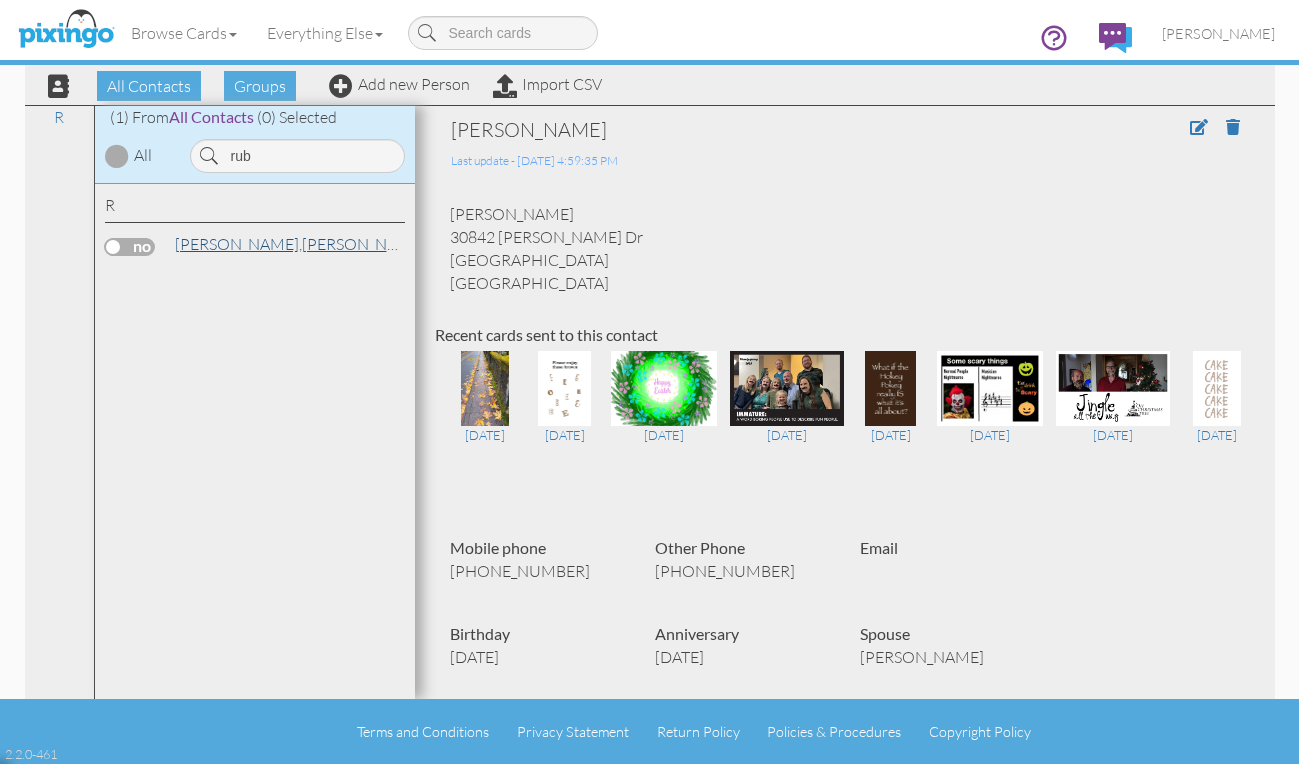 click on "[PERSON_NAME]," at bounding box center (238, 244) 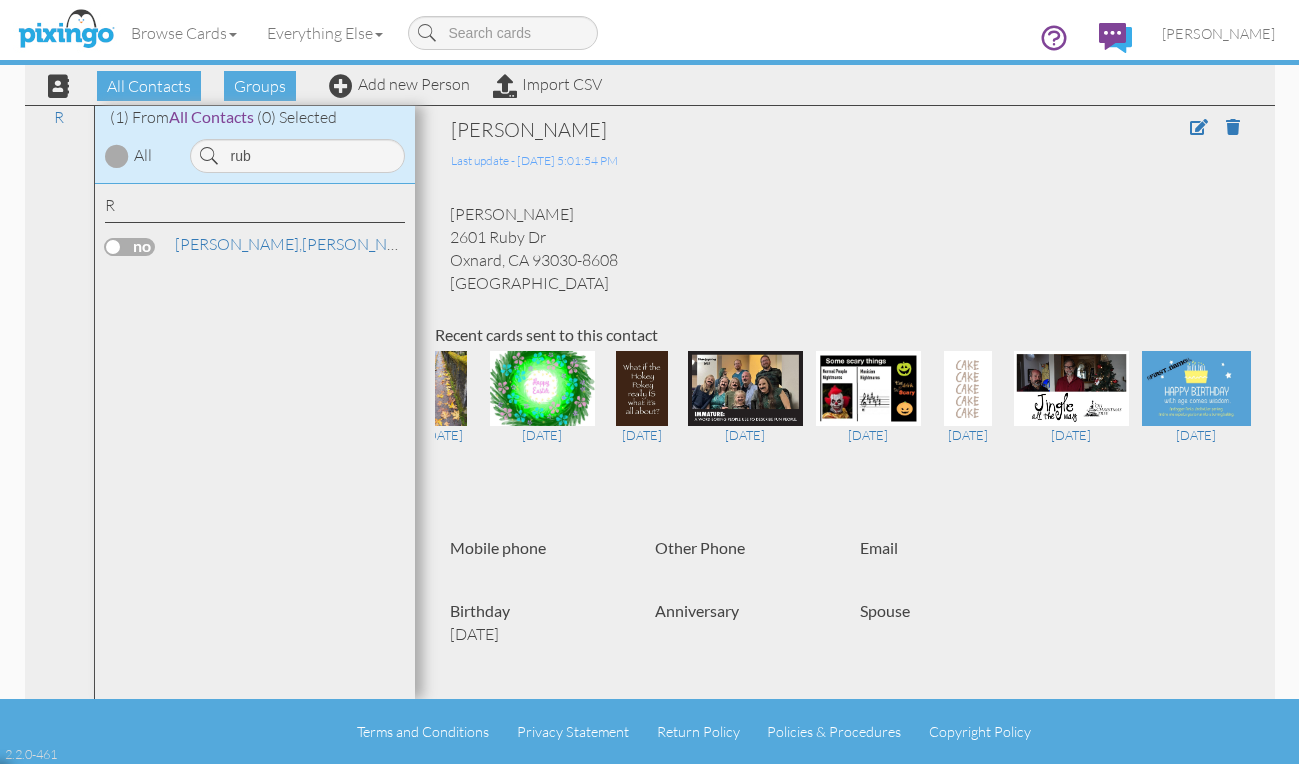 scroll, scrollTop: 0, scrollLeft: 247, axis: horizontal 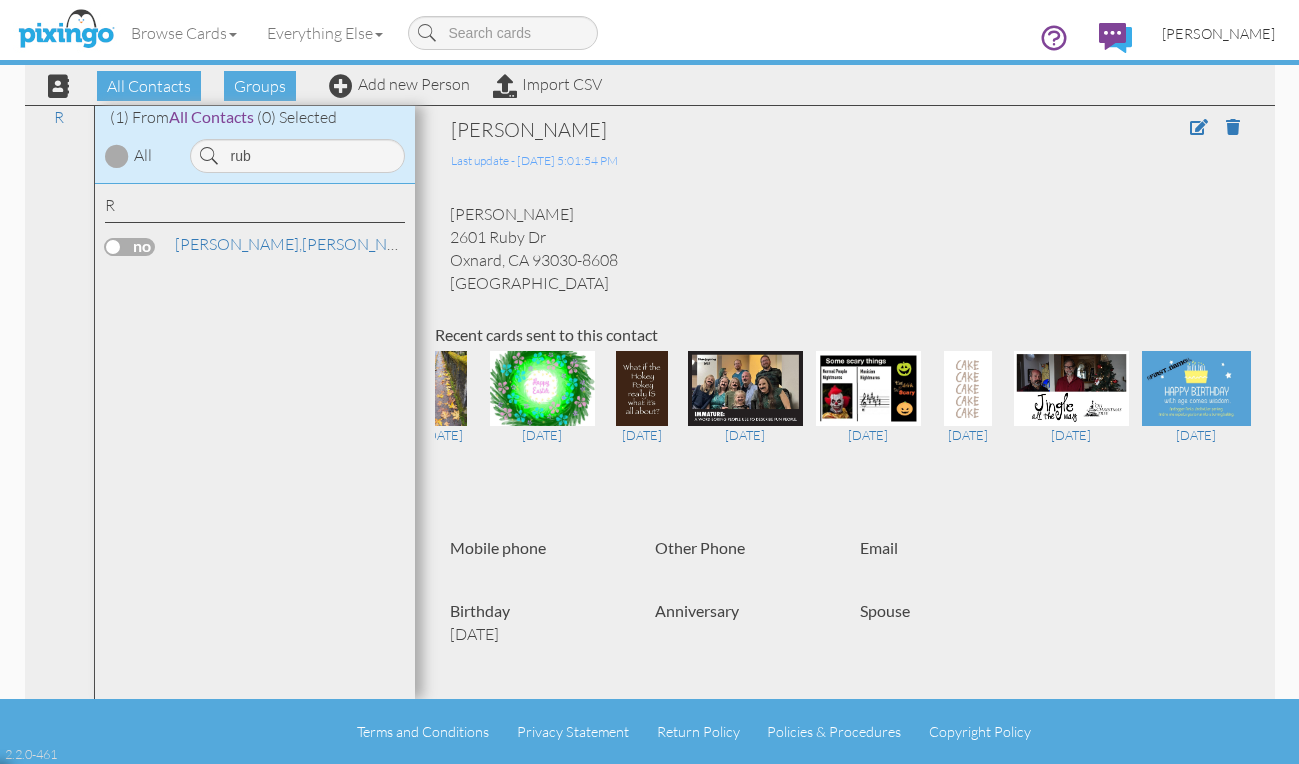 click on "[PERSON_NAME]" at bounding box center (1218, 33) 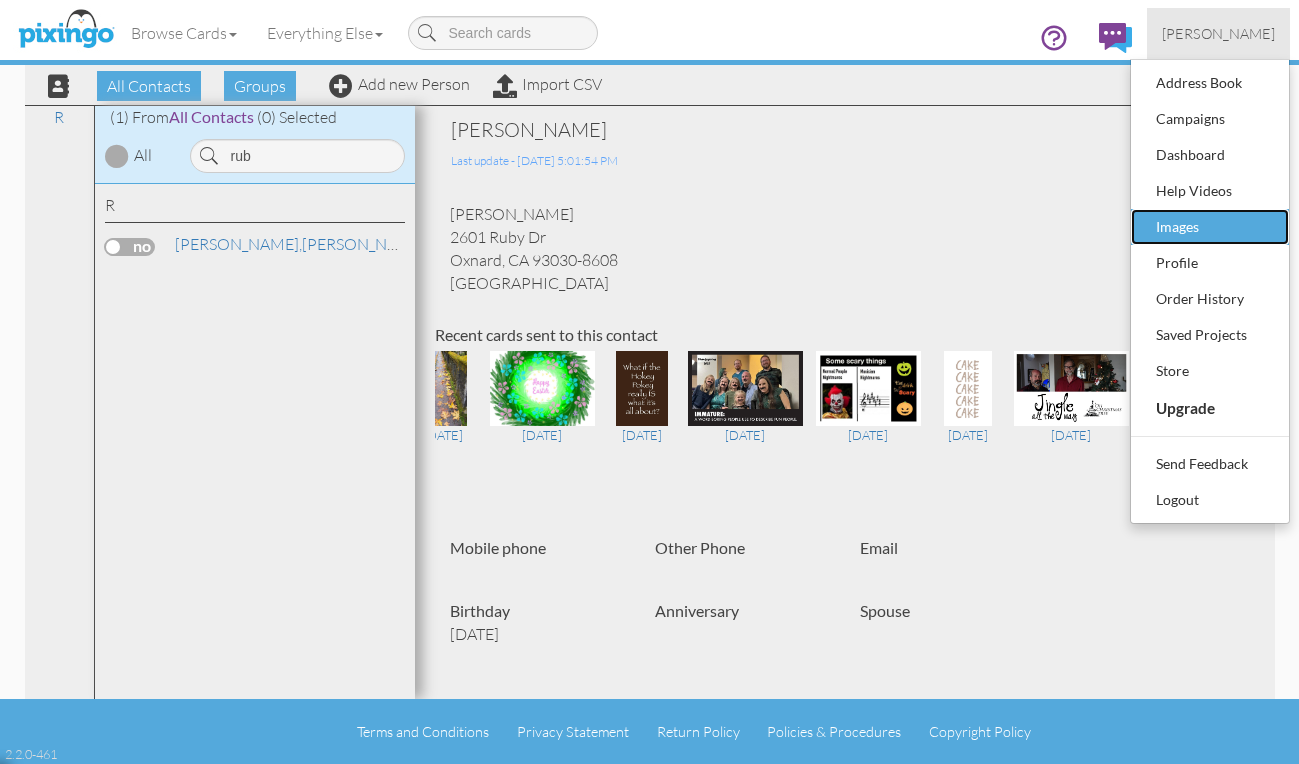 click on "Images" at bounding box center [1210, 227] 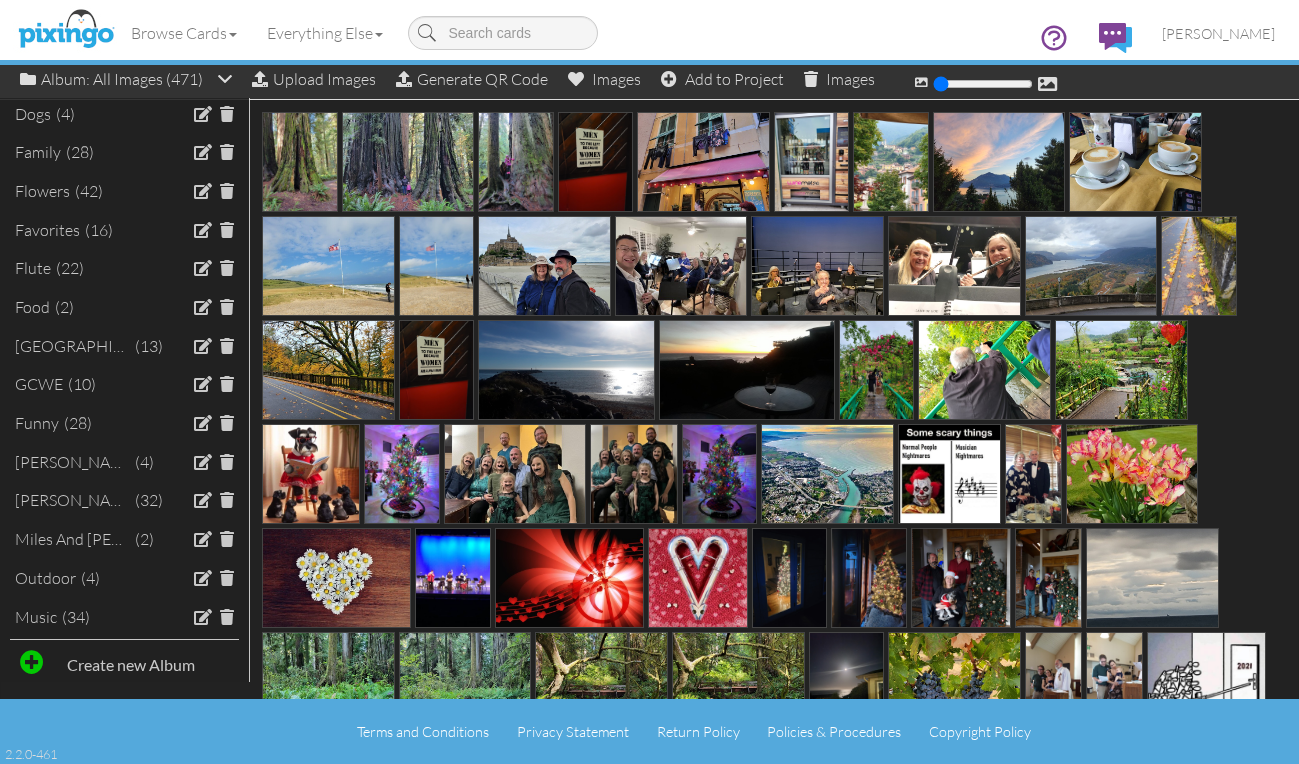 scroll, scrollTop: 248, scrollLeft: 0, axis: vertical 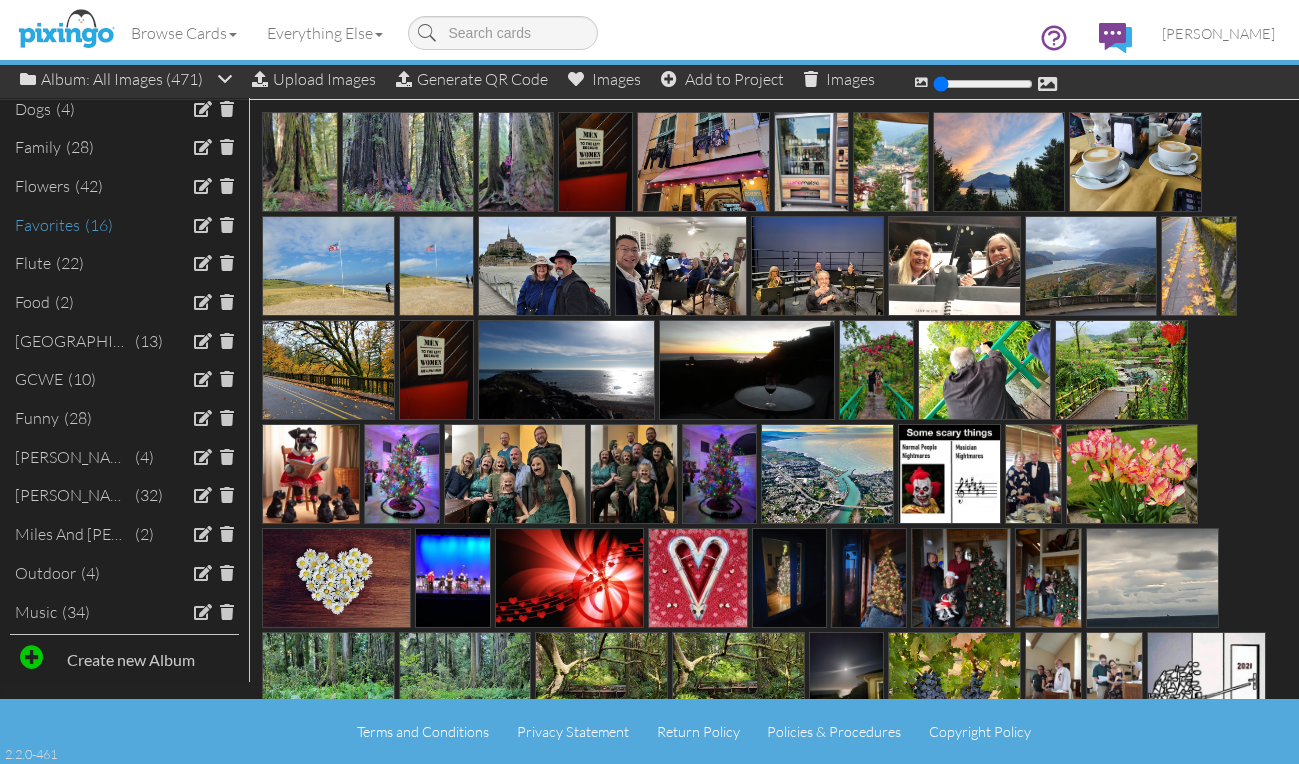click on "Favorites" at bounding box center [47, 225] 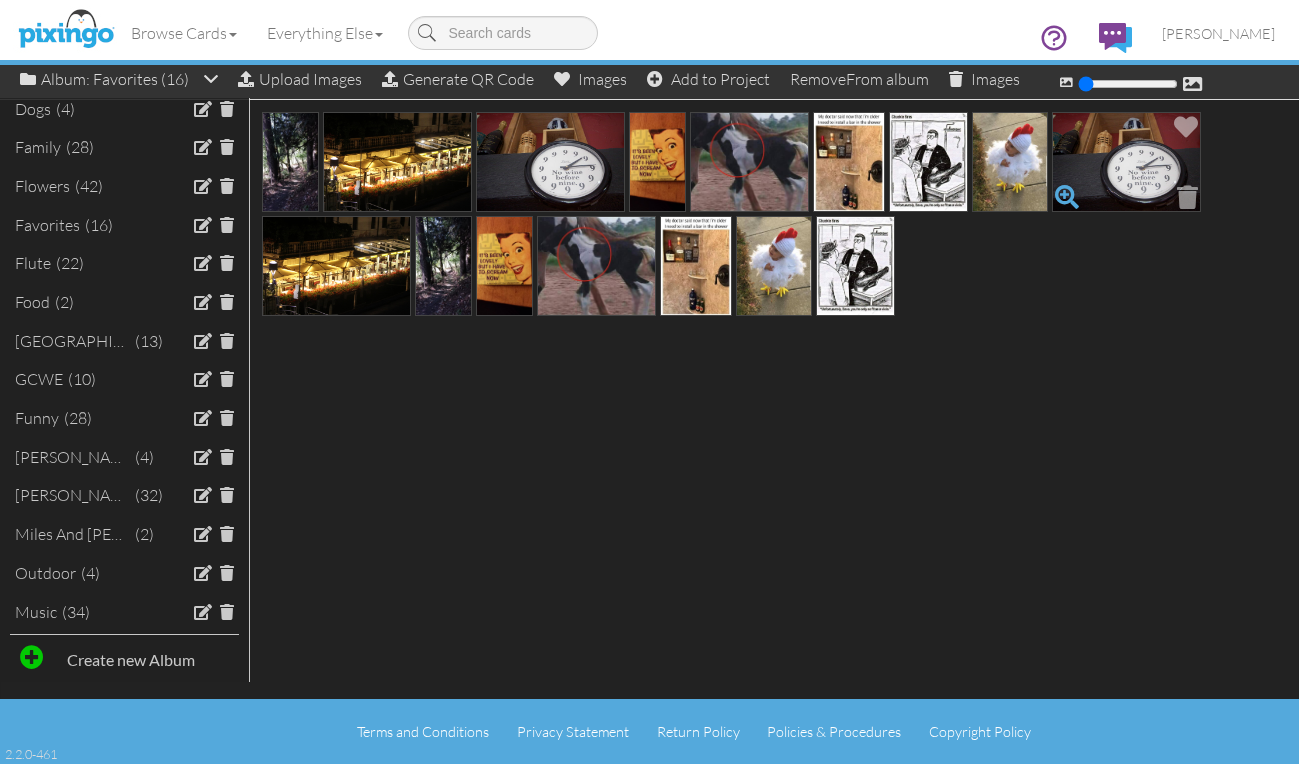 click at bounding box center (1067, 197) 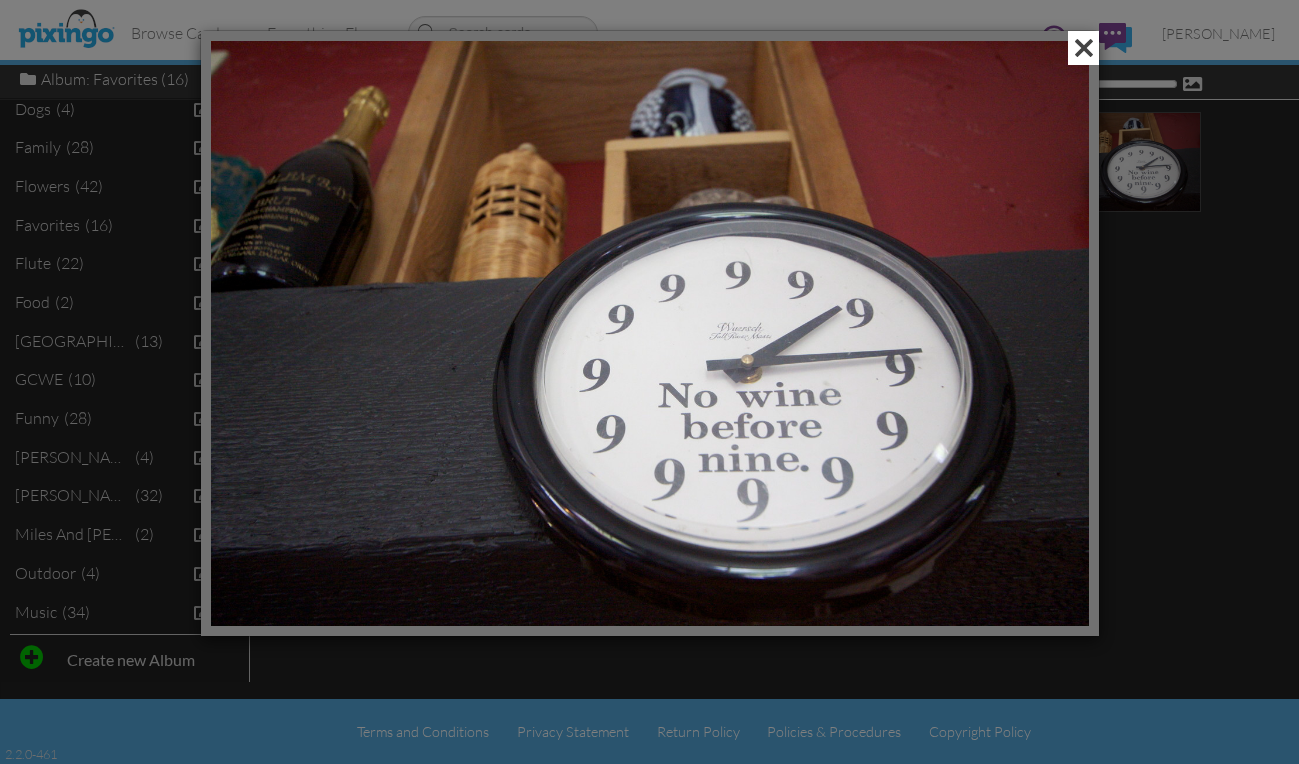 click at bounding box center (1083, 48) 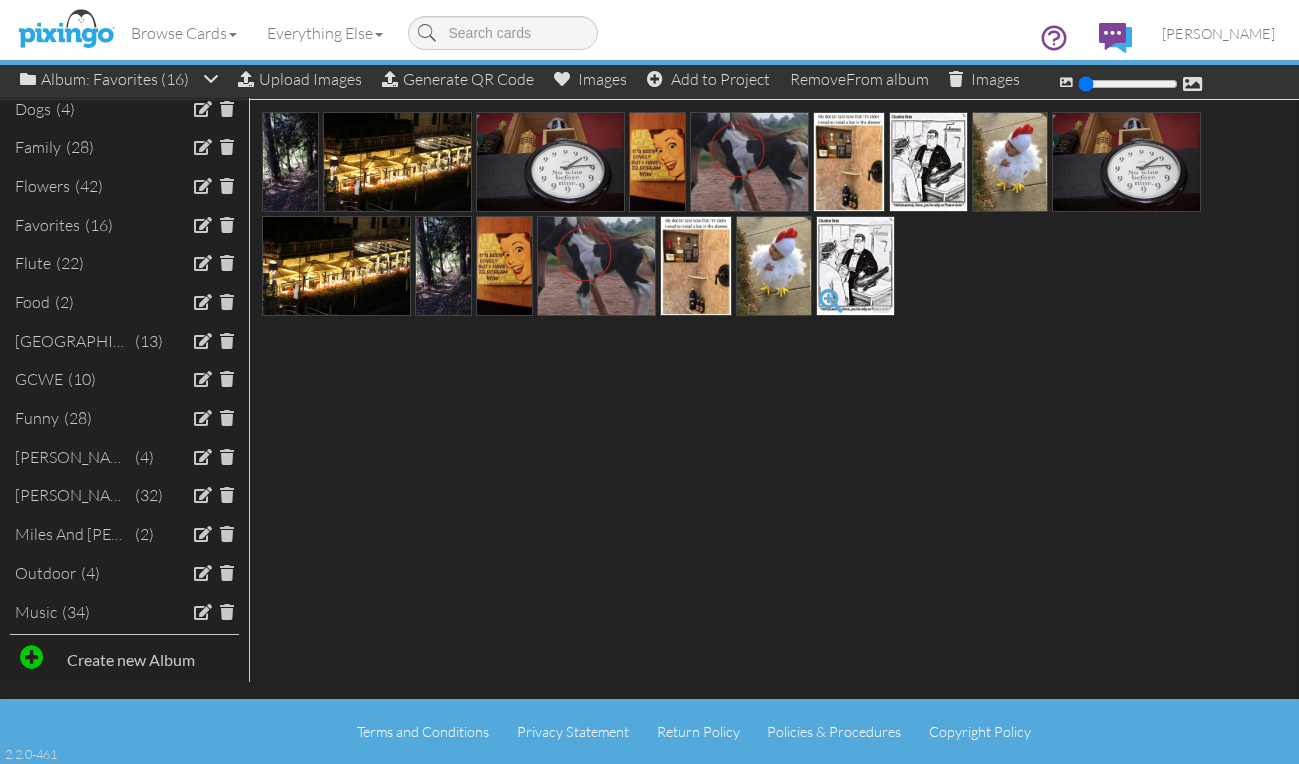 click at bounding box center (831, 301) 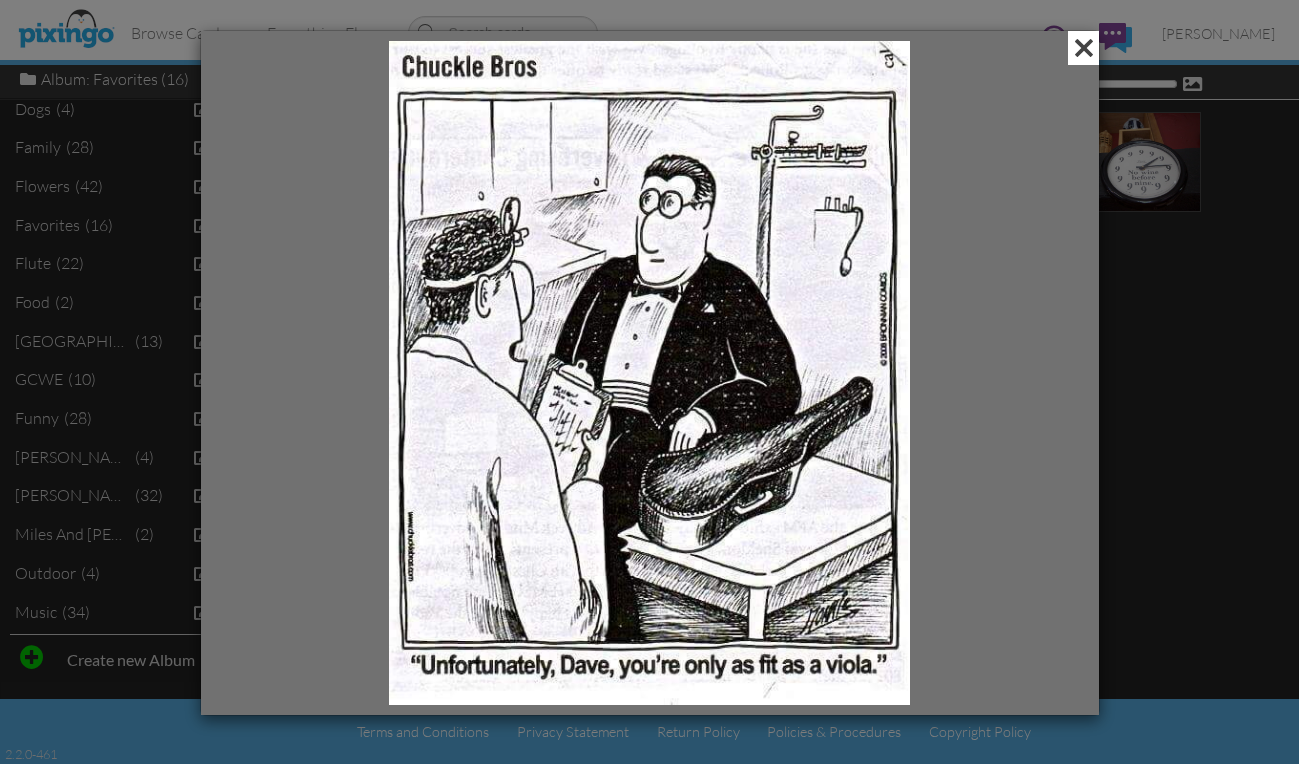 click at bounding box center (1083, 48) 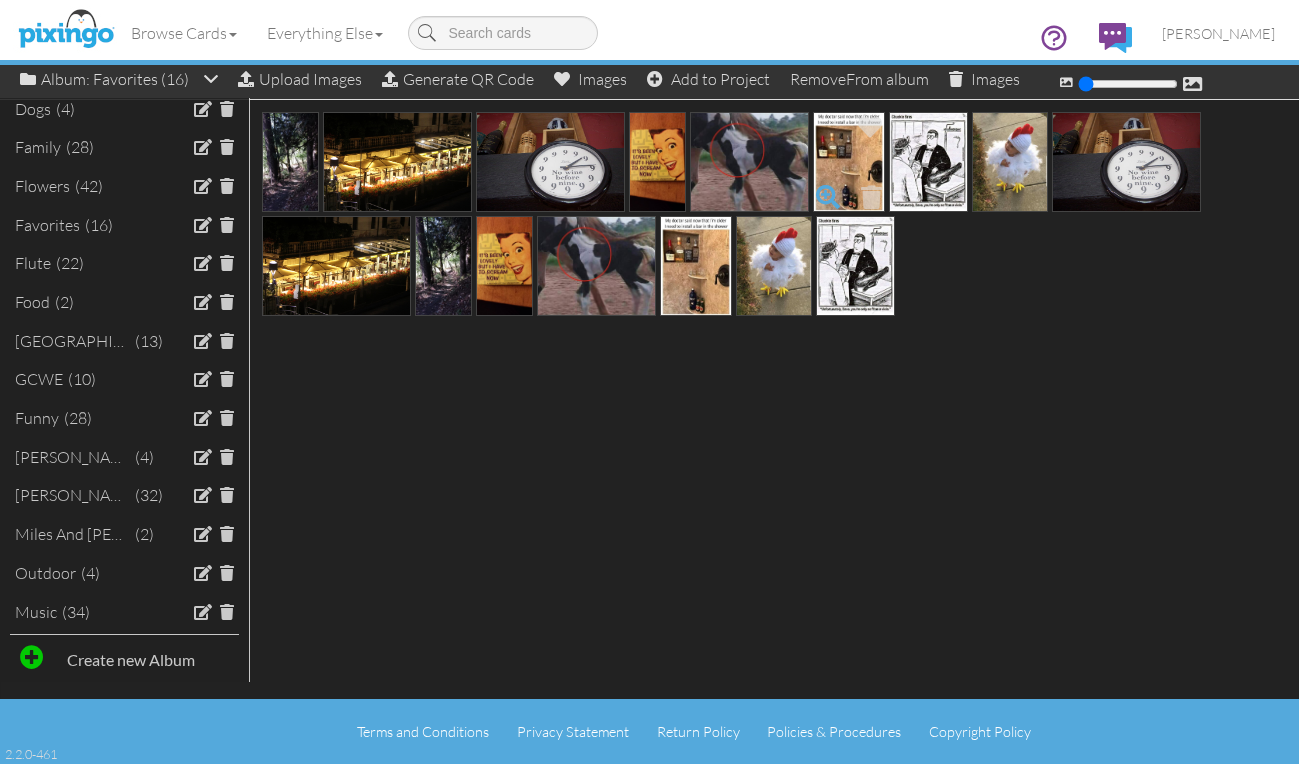 click at bounding box center [828, 197] 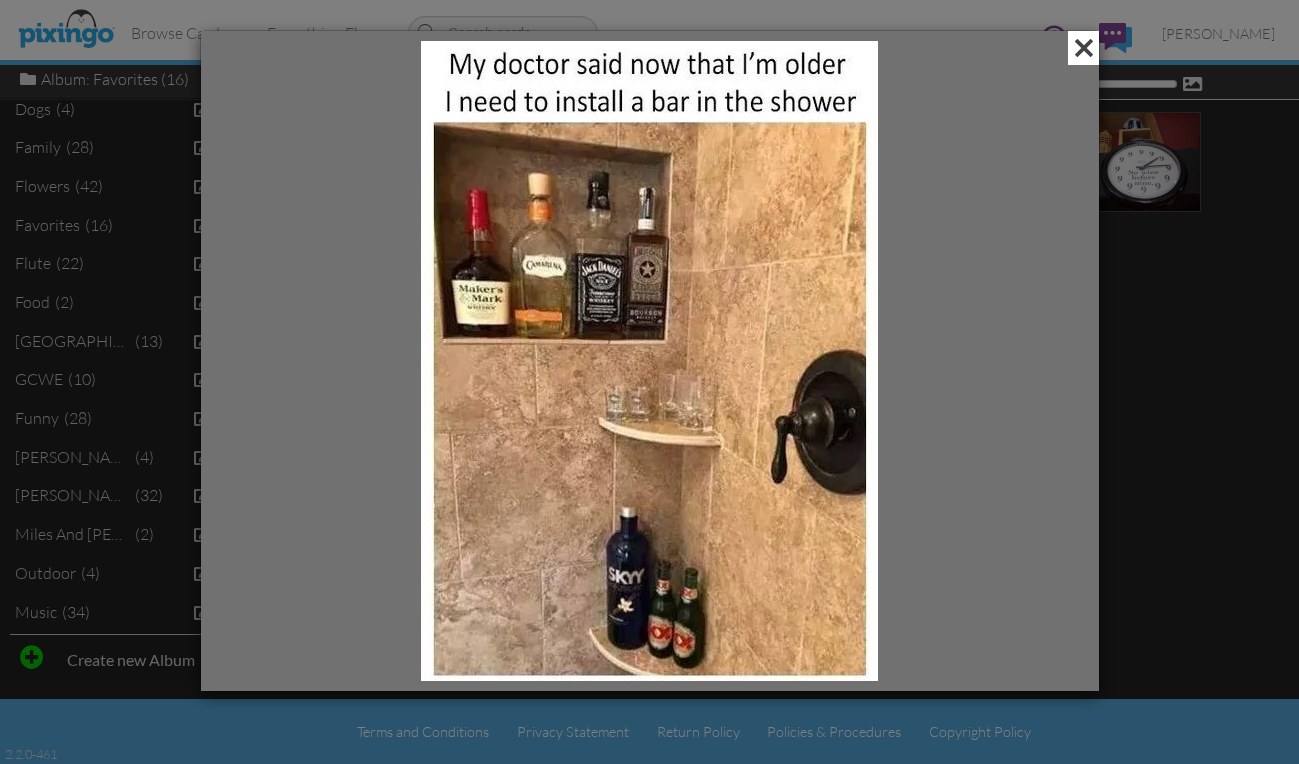 click at bounding box center [1083, 48] 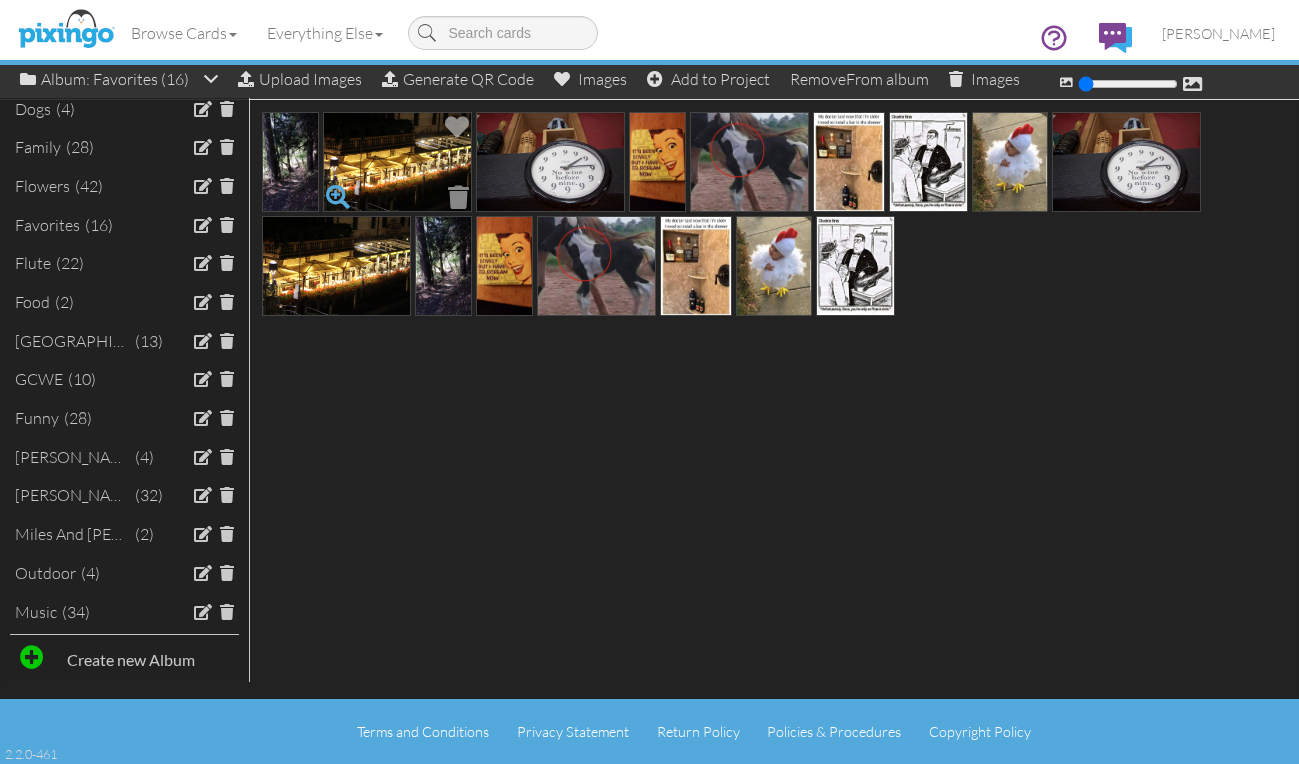 click at bounding box center [338, 197] 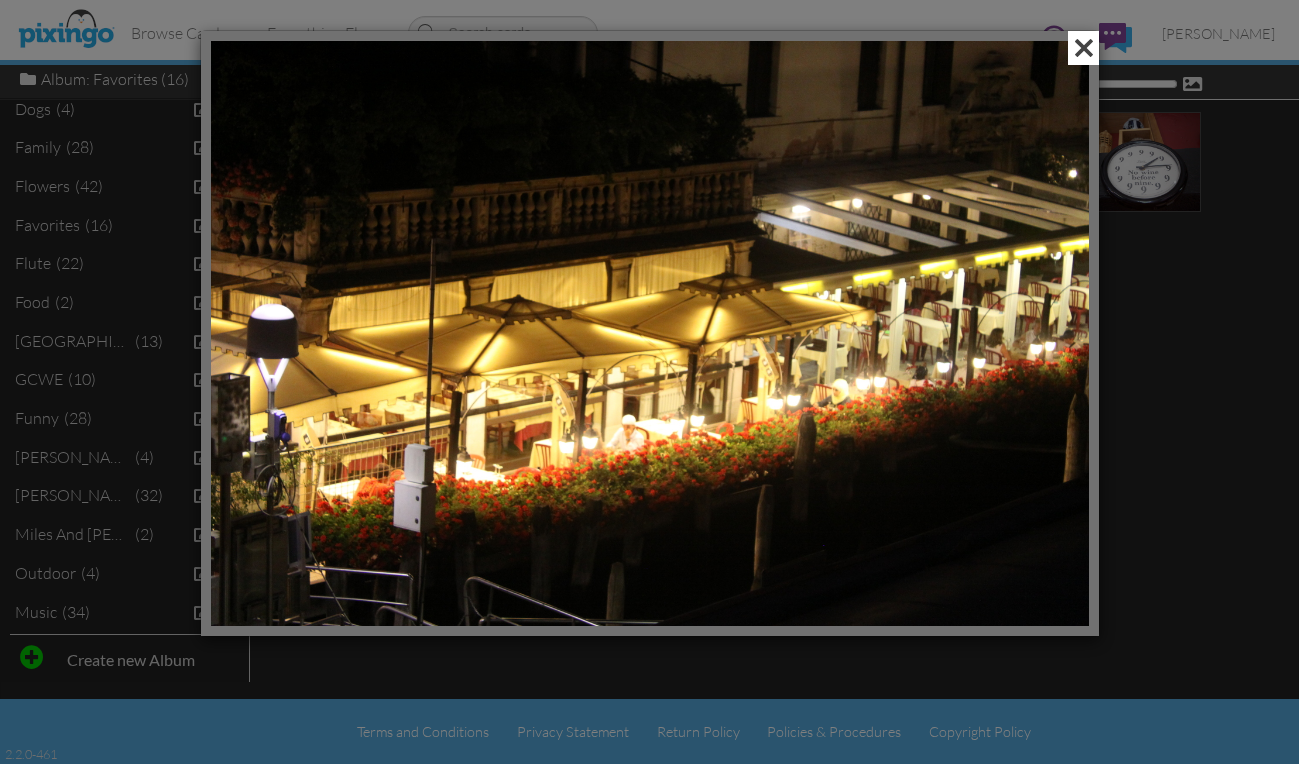 click at bounding box center [1083, 48] 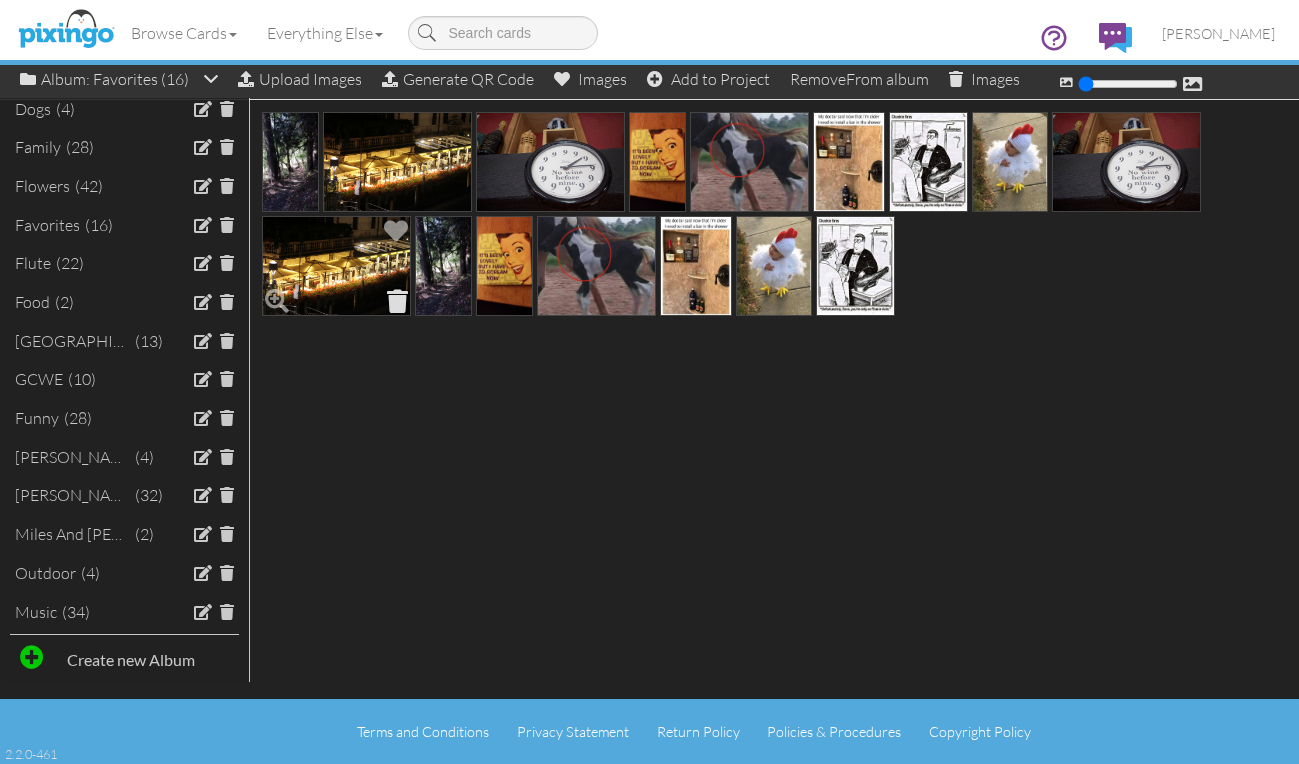 click at bounding box center (397, 301) 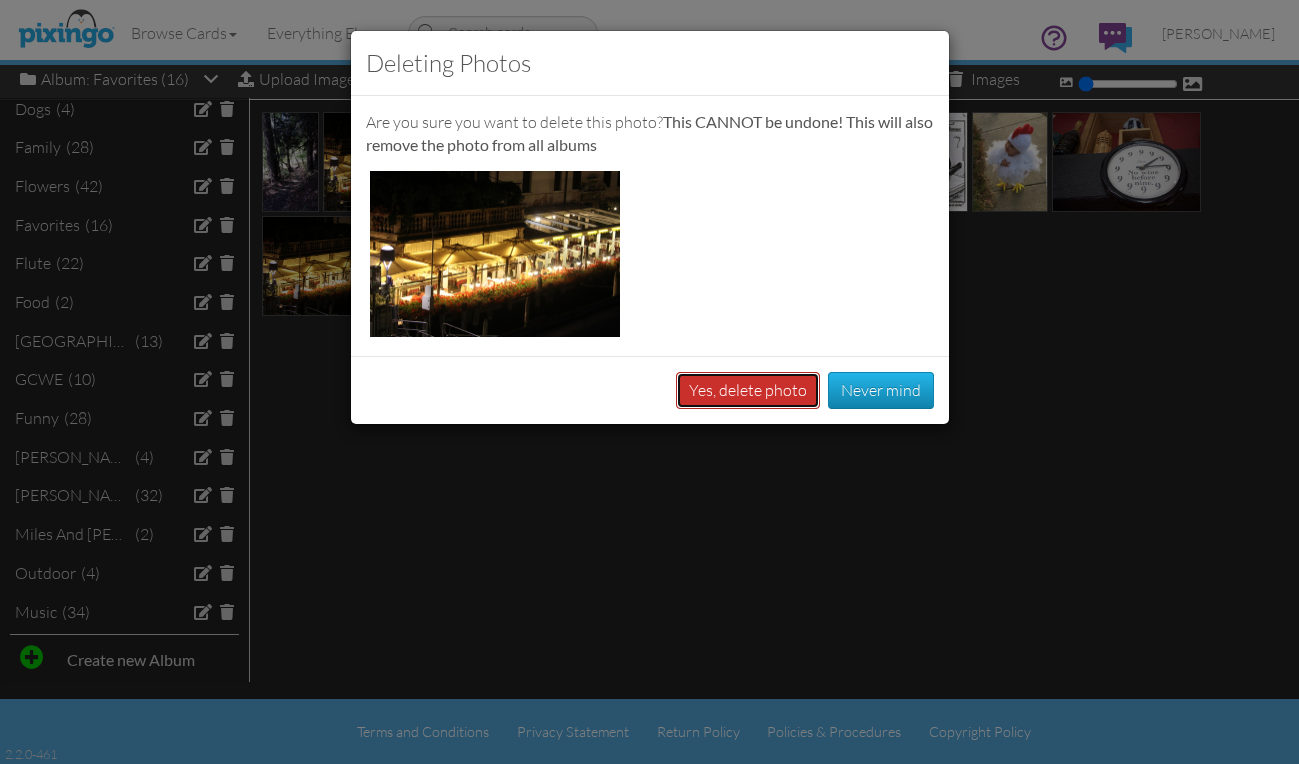 click on "Yes, delete photo" at bounding box center (748, 390) 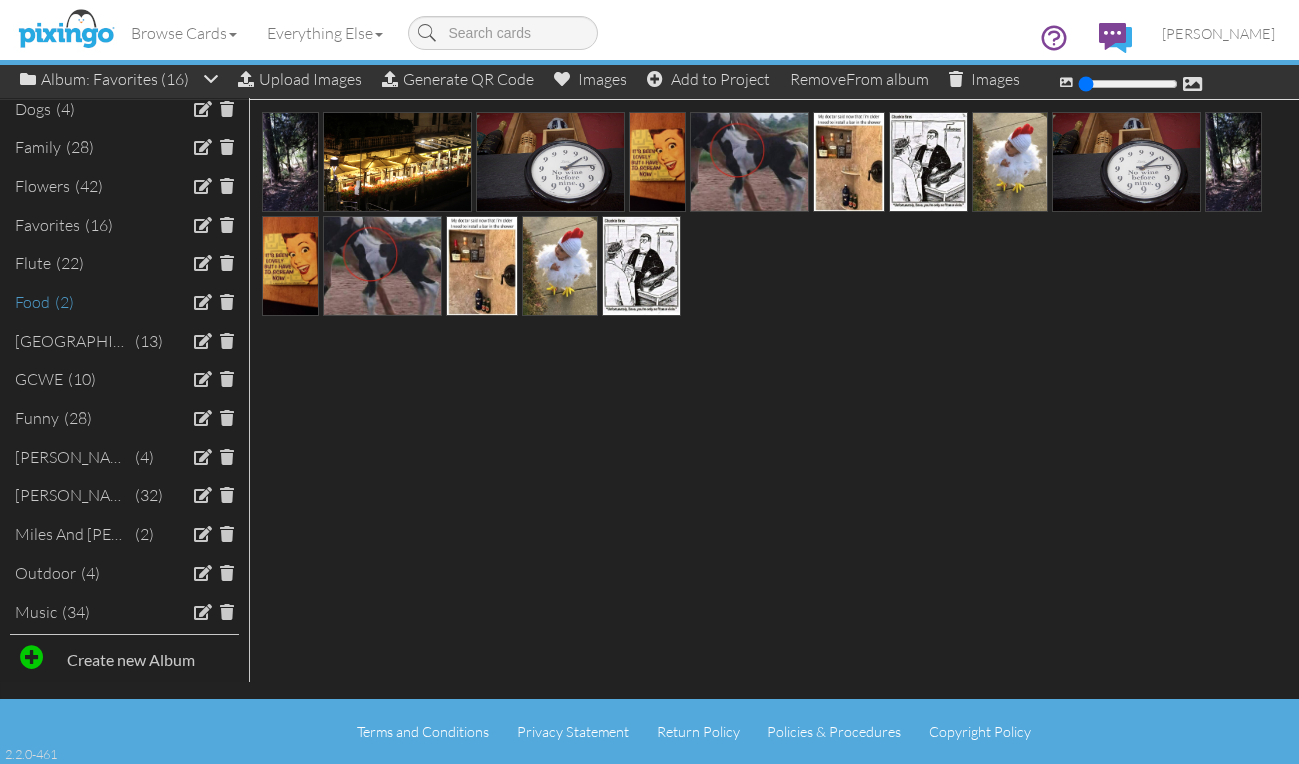 click on "Food" at bounding box center [32, 302] 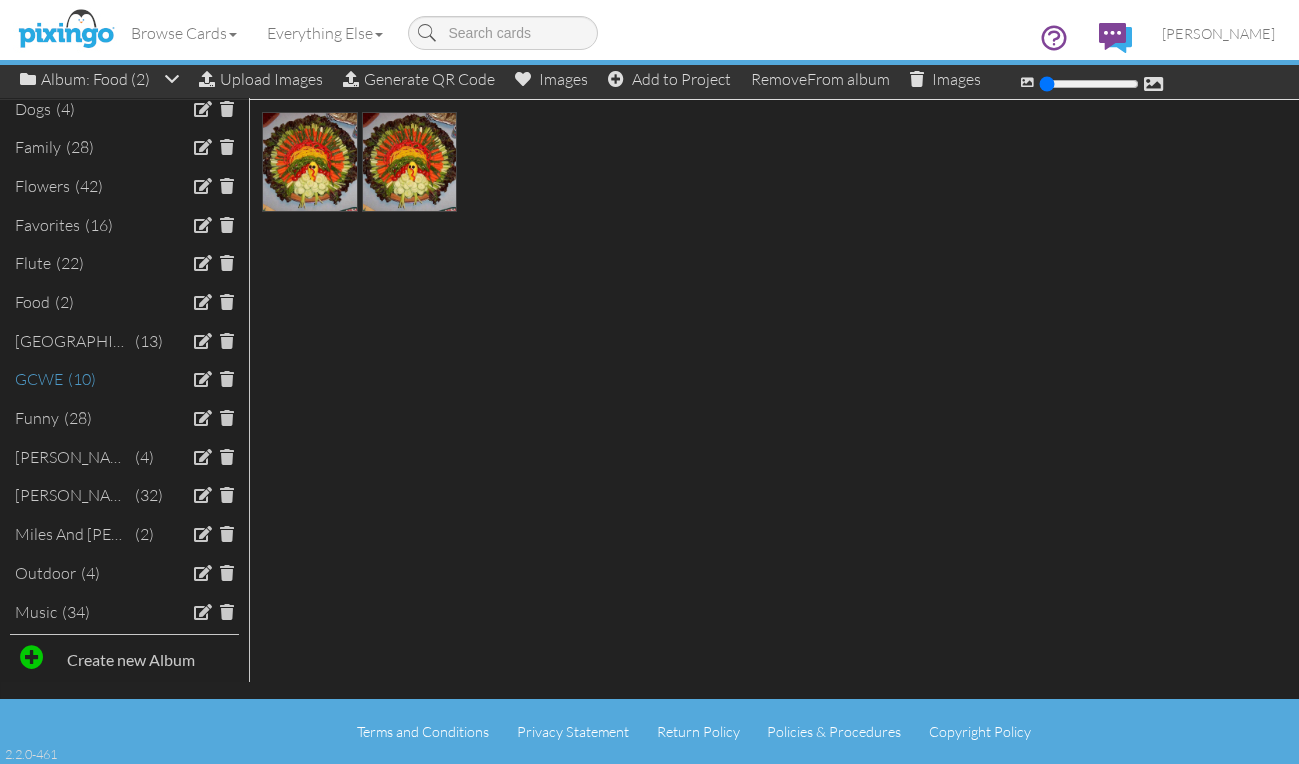 click on "GCWE" at bounding box center [39, 379] 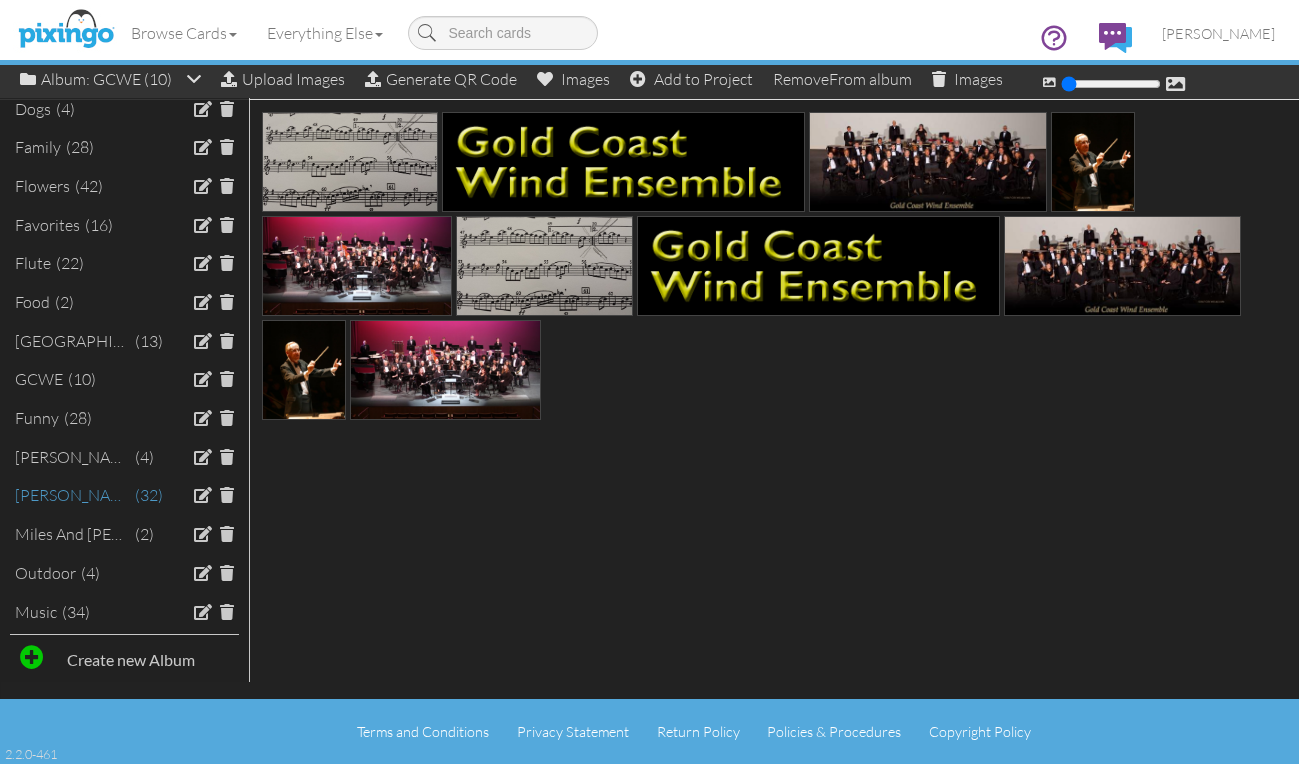 click on "[PERSON_NAME]" at bounding box center (72, 495) 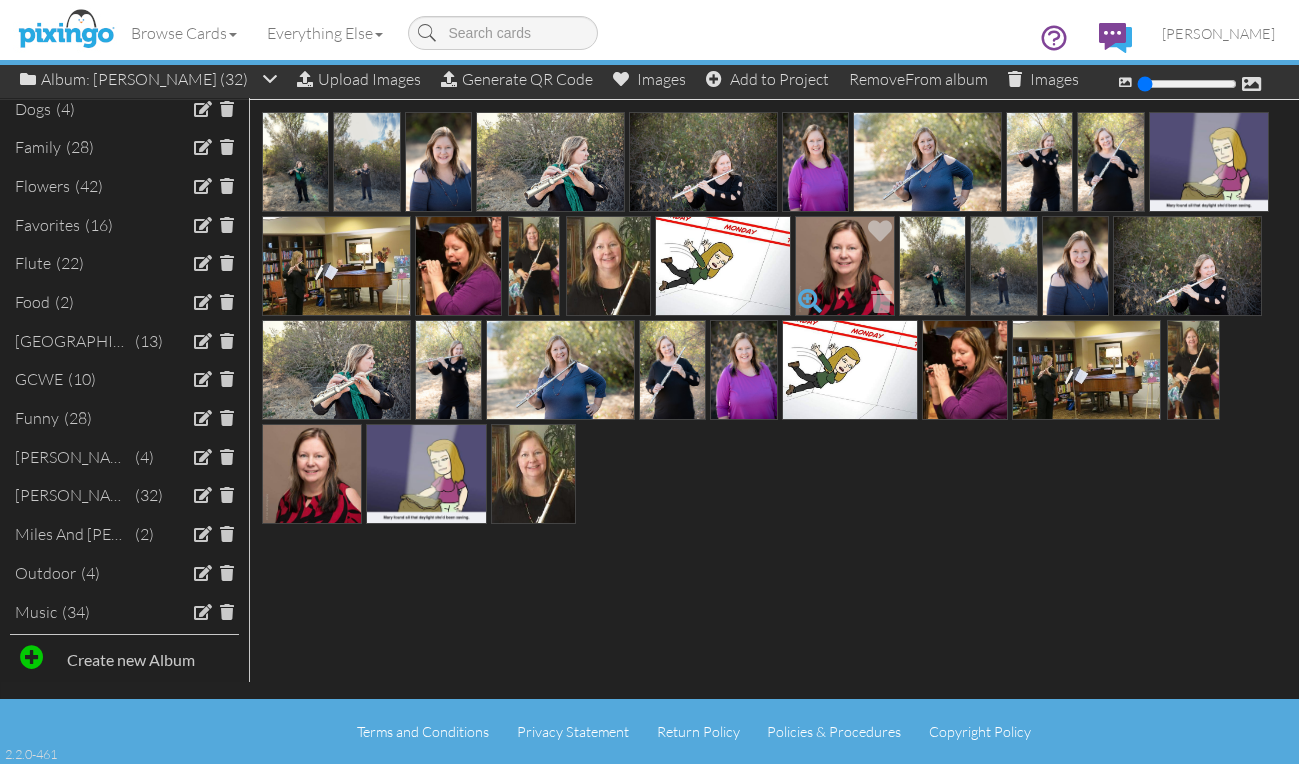click at bounding box center [810, 301] 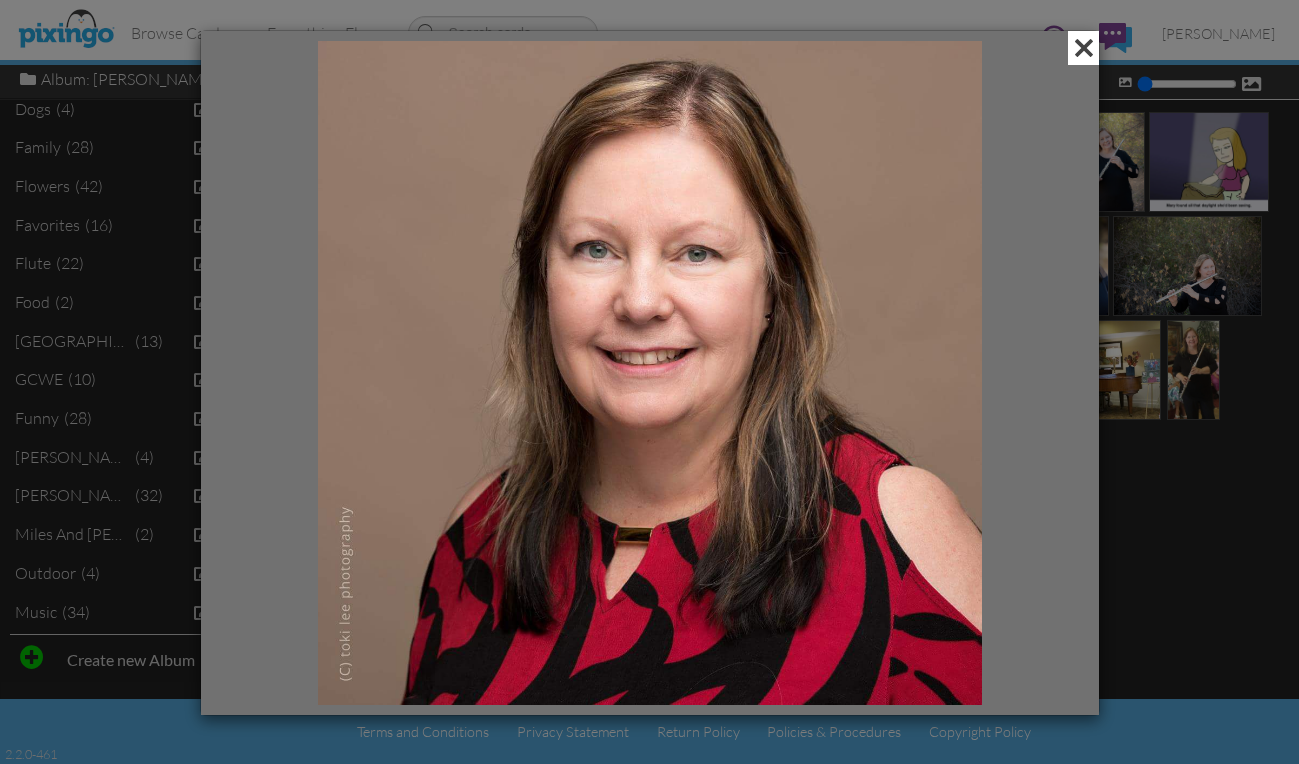 click at bounding box center [1083, 48] 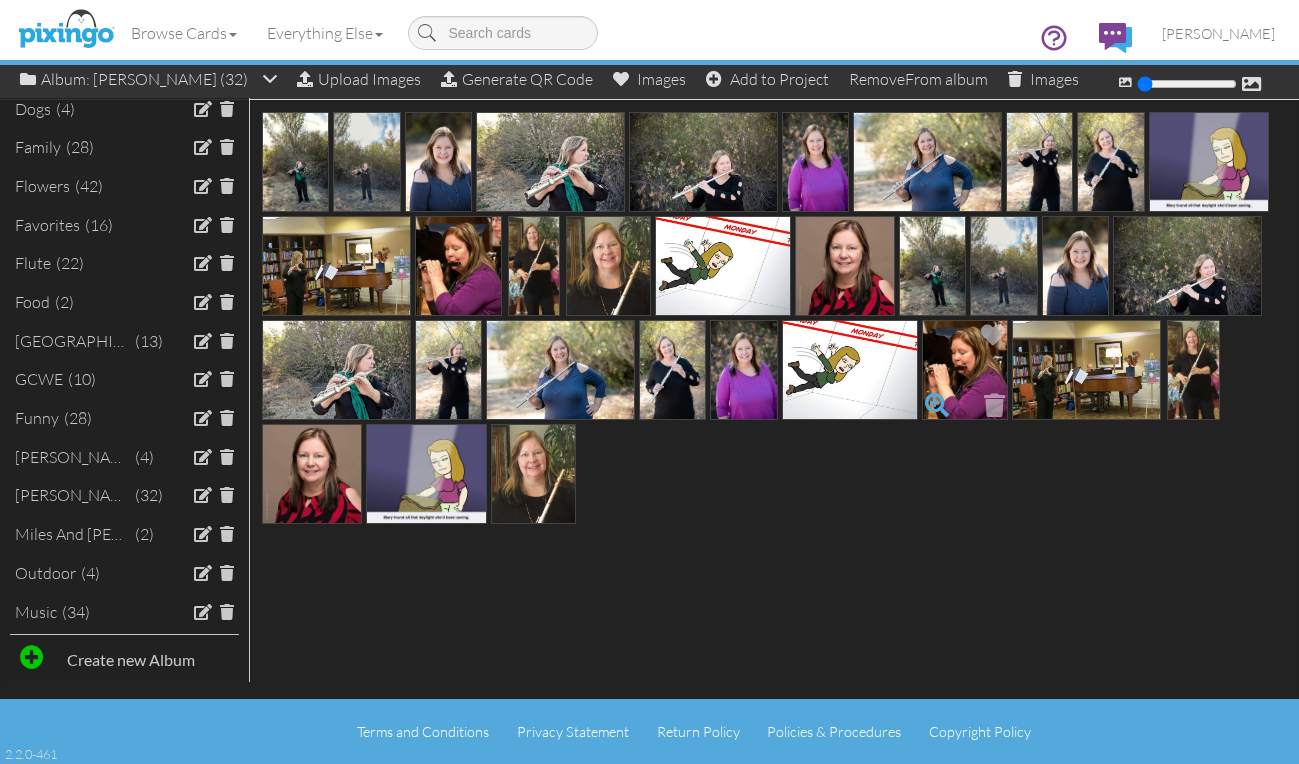 click at bounding box center (937, 405) 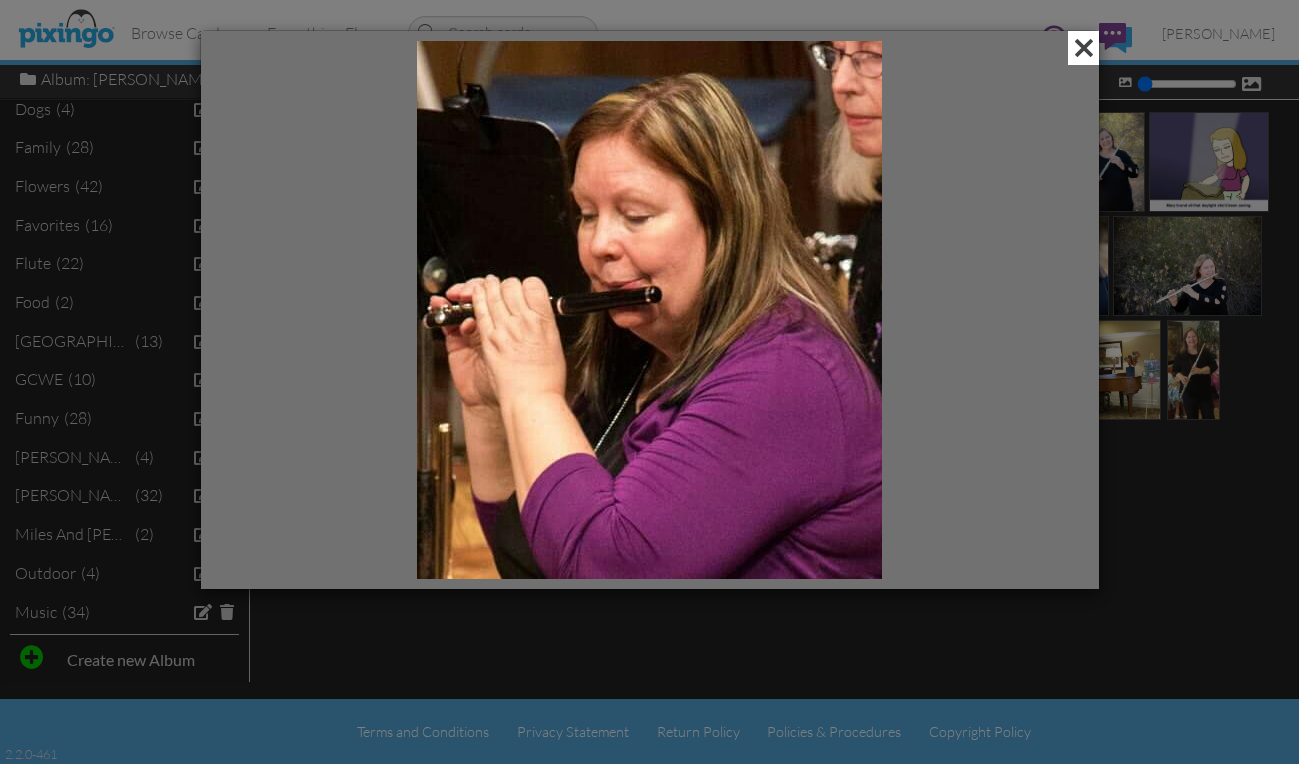 click at bounding box center [1083, 48] 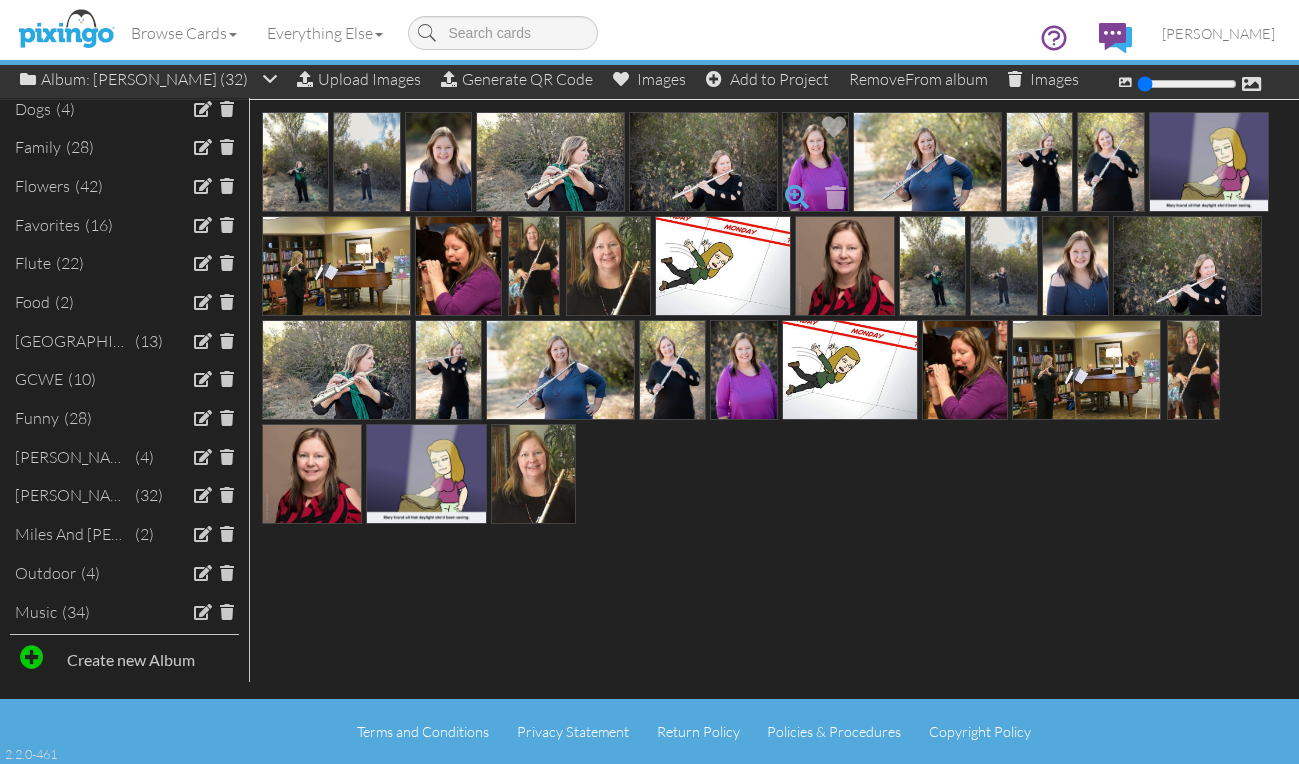 click at bounding box center (797, 197) 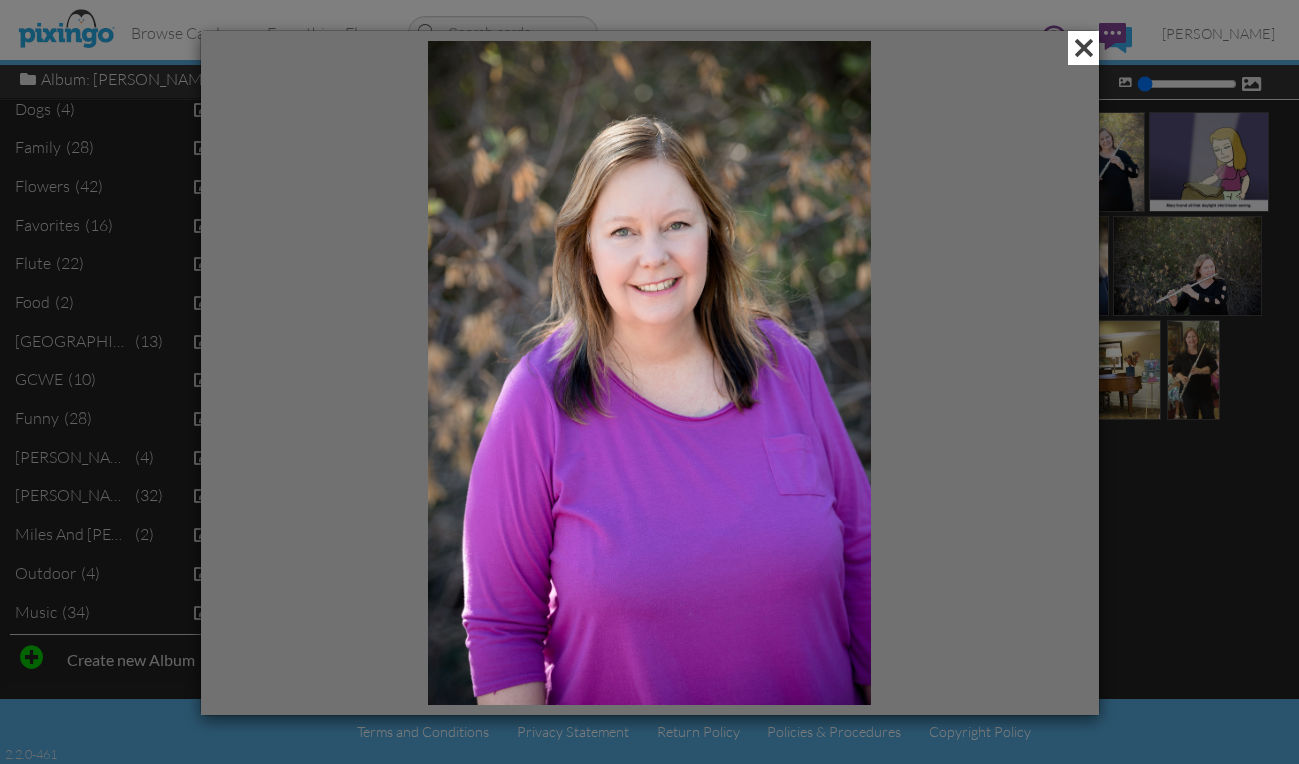 click at bounding box center (1083, 48) 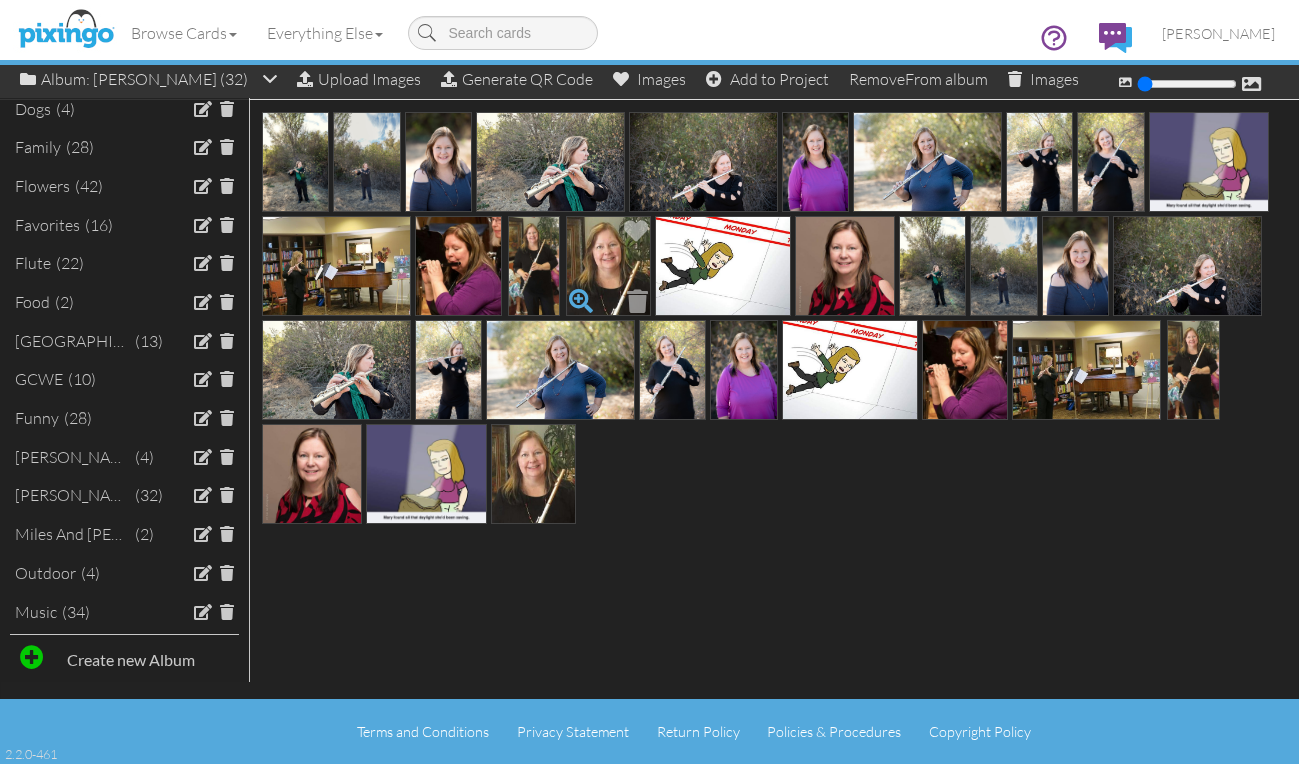 click at bounding box center [581, 301] 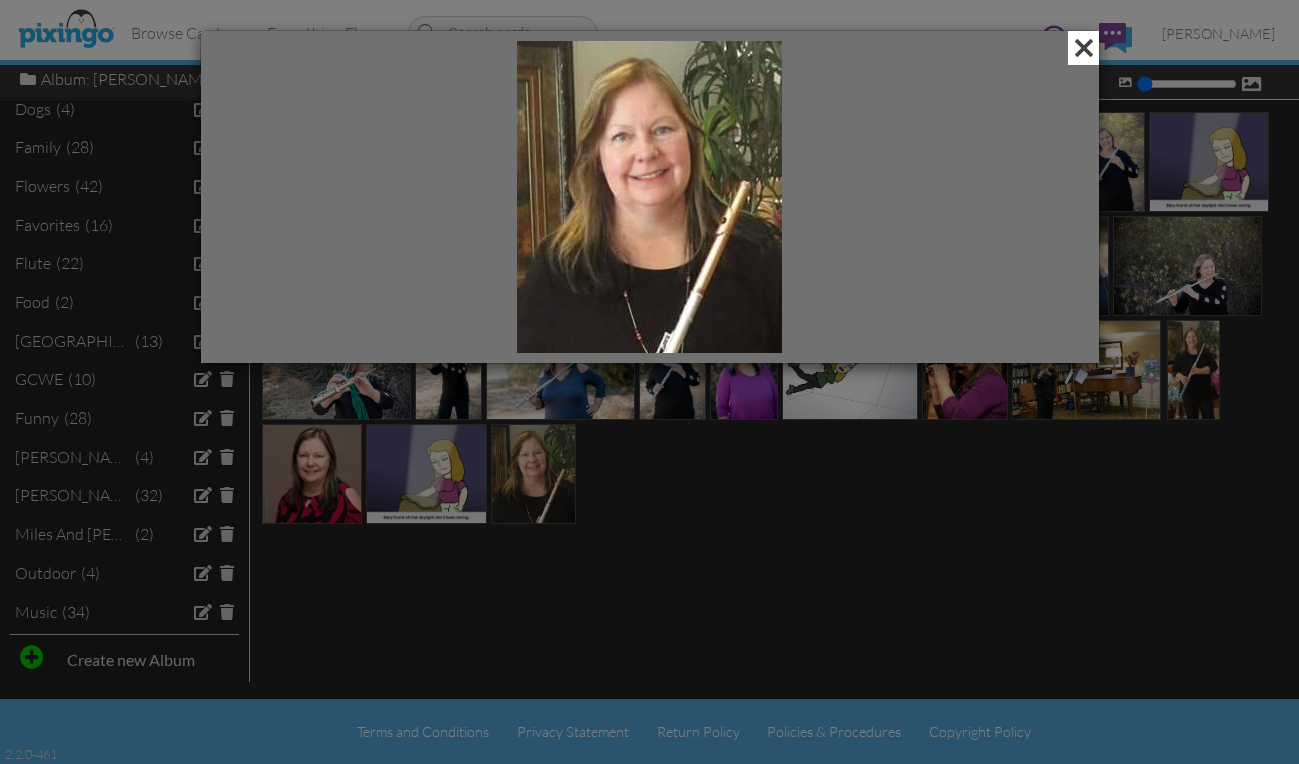 click at bounding box center (1083, 48) 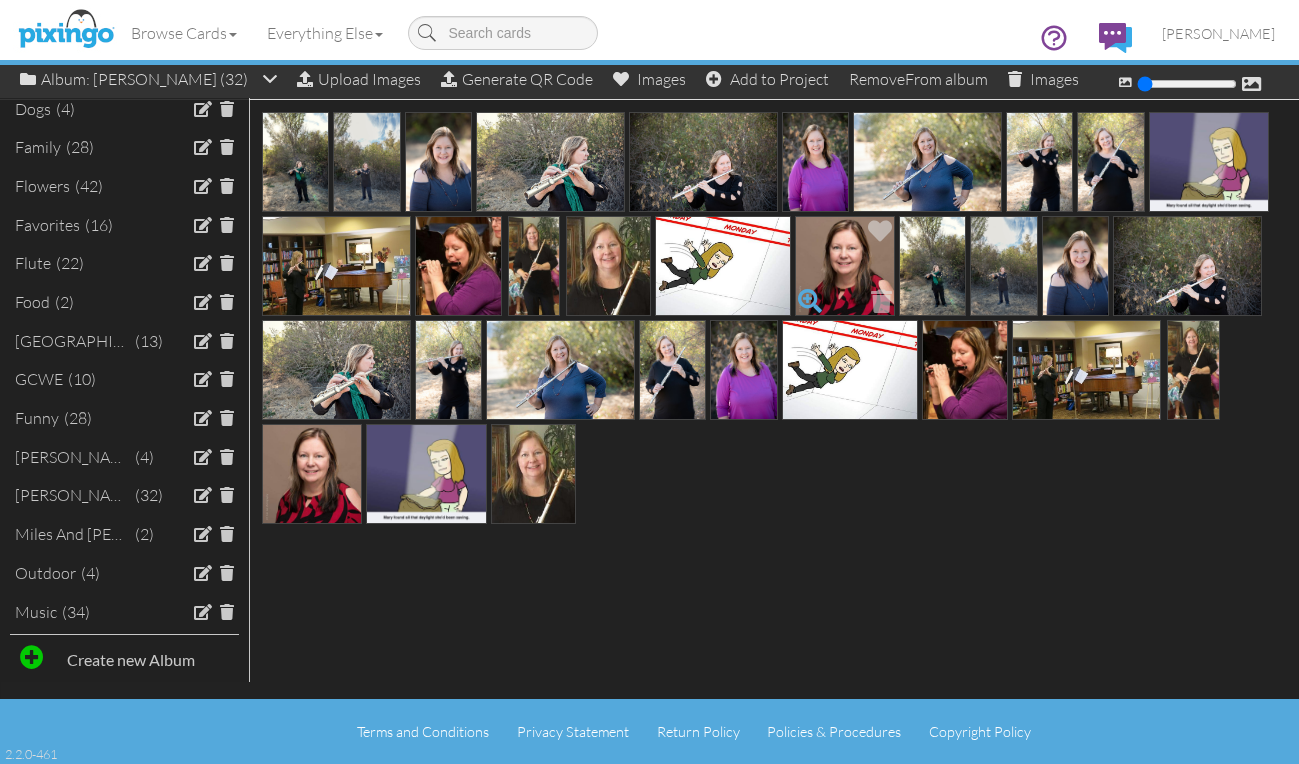click at bounding box center [810, 301] 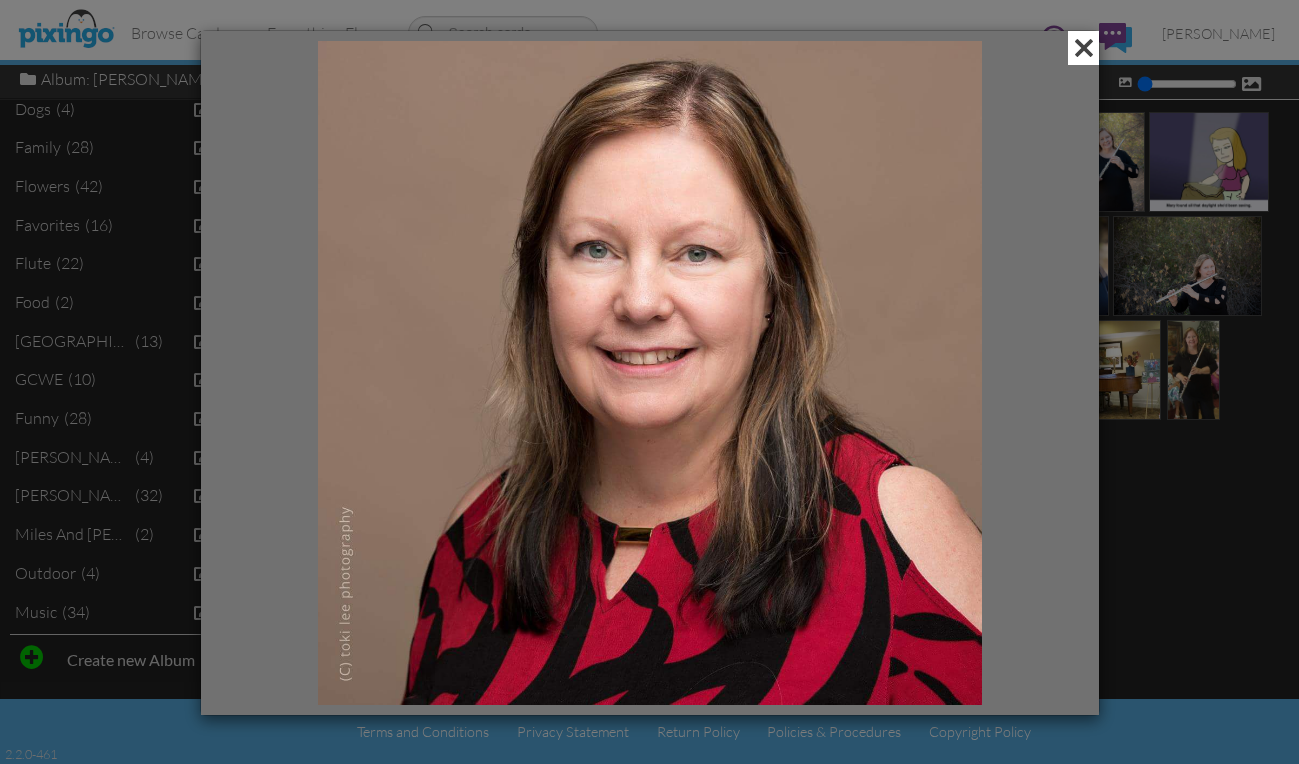 click at bounding box center (1083, 48) 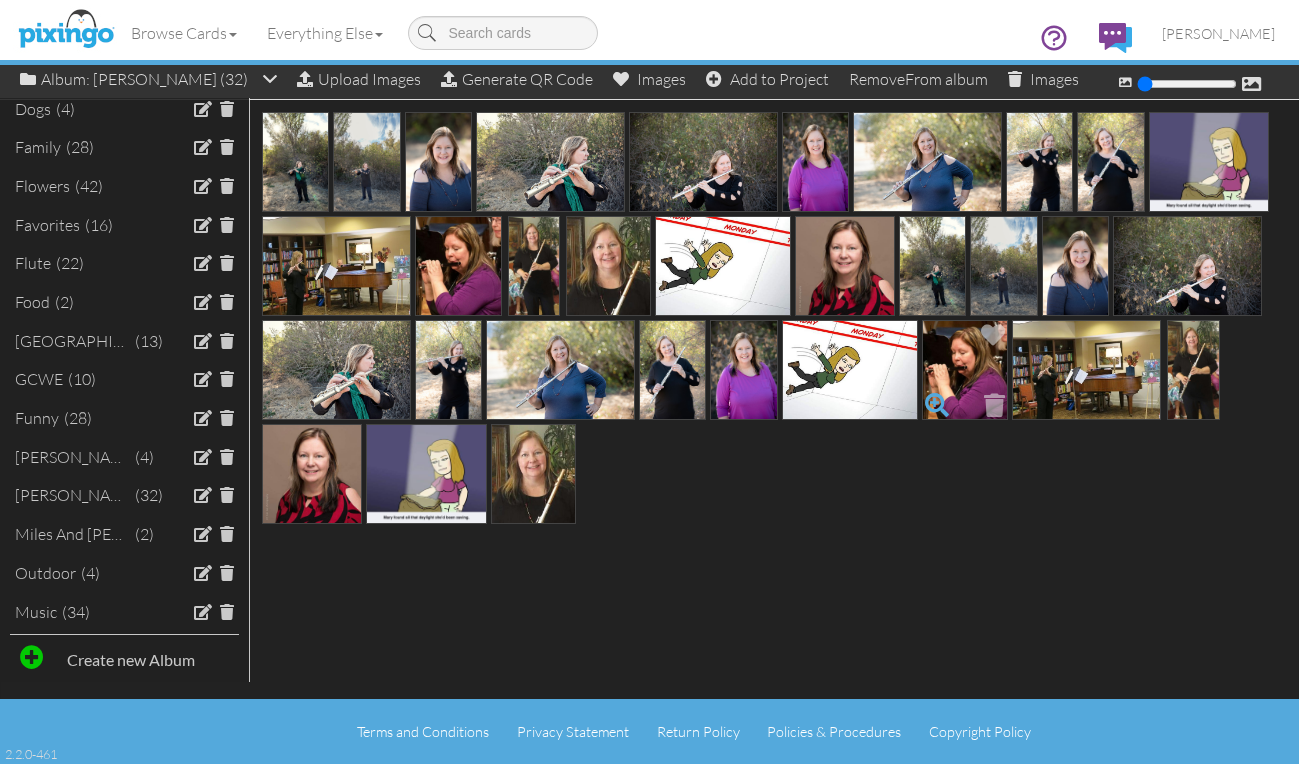 click at bounding box center (937, 405) 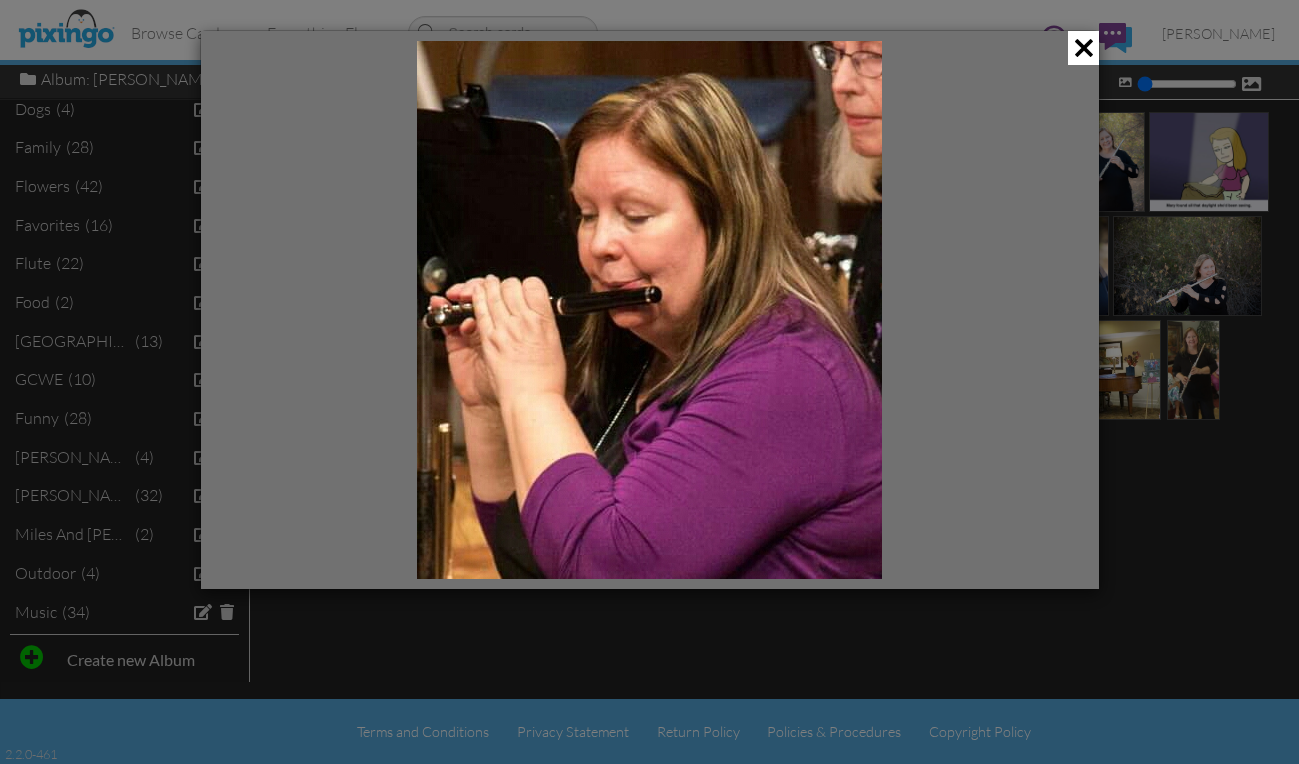 click at bounding box center [650, 310] 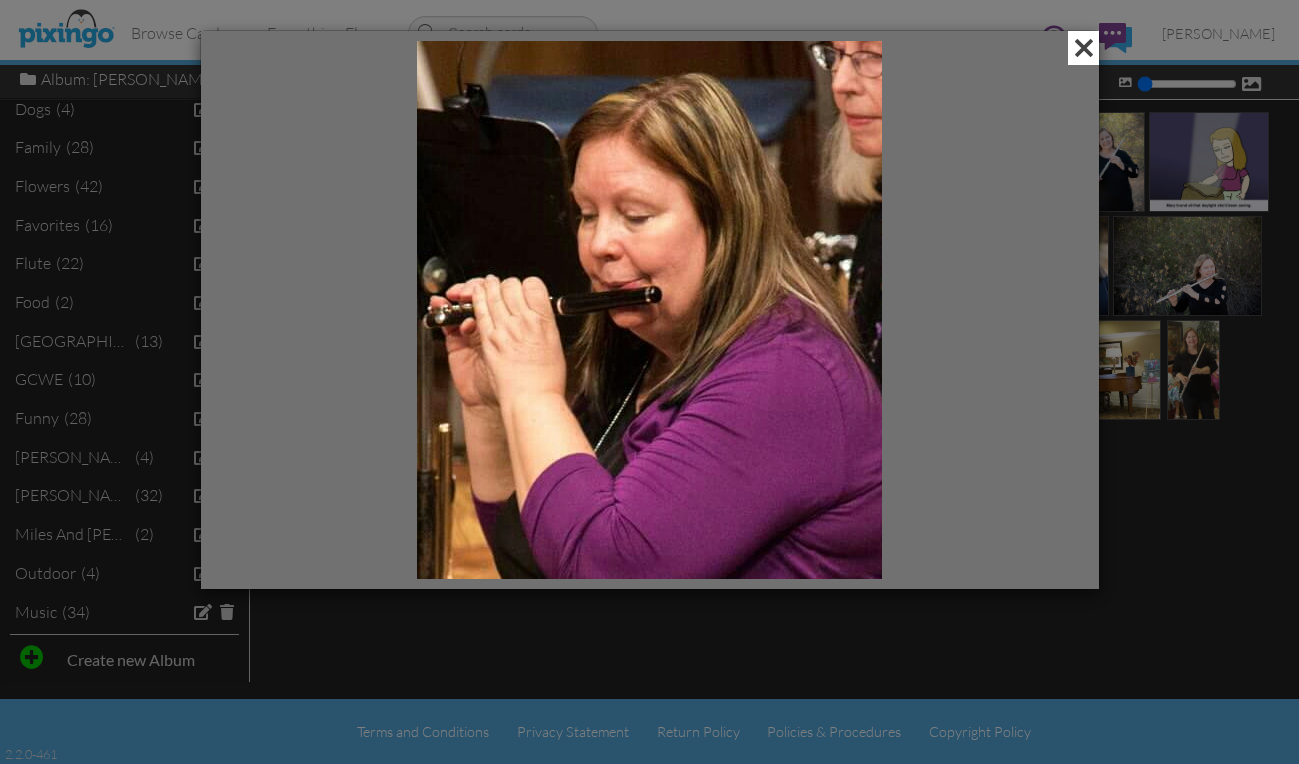 click at bounding box center (1083, 48) 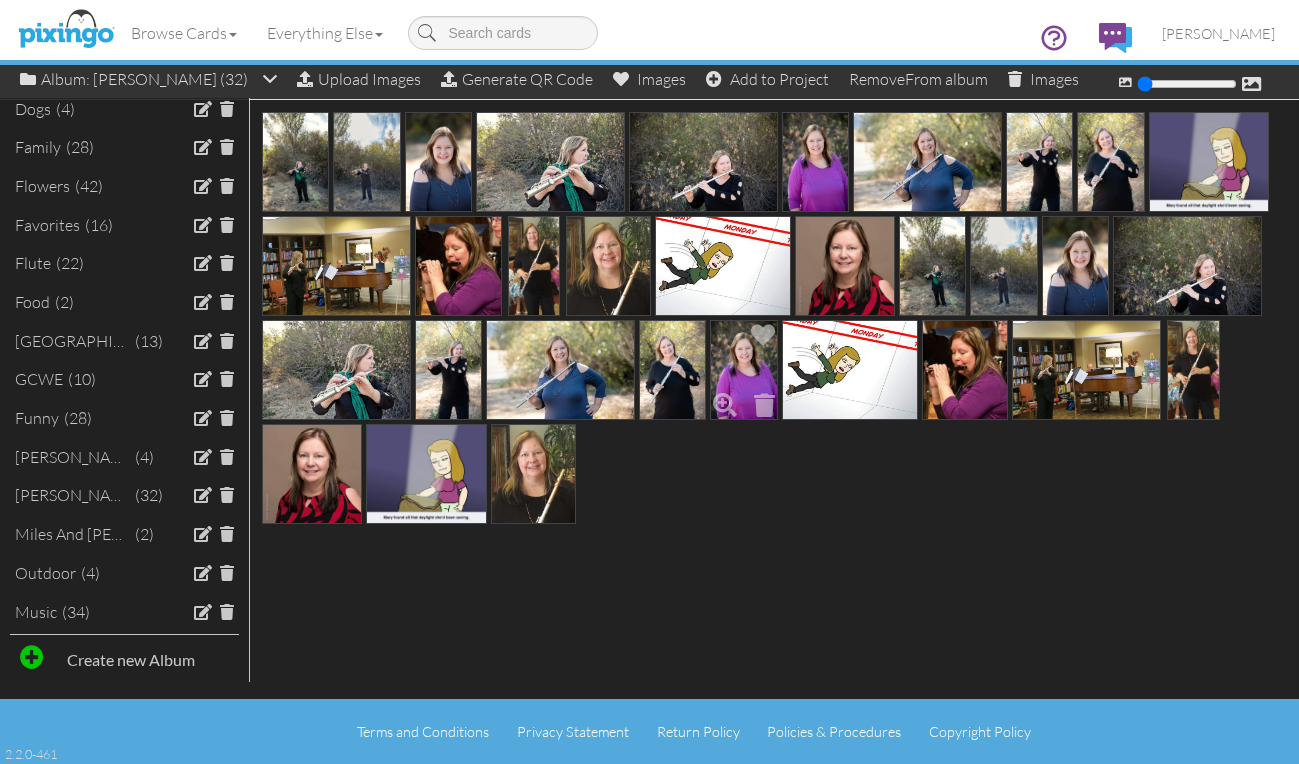 click at bounding box center [725, 405] 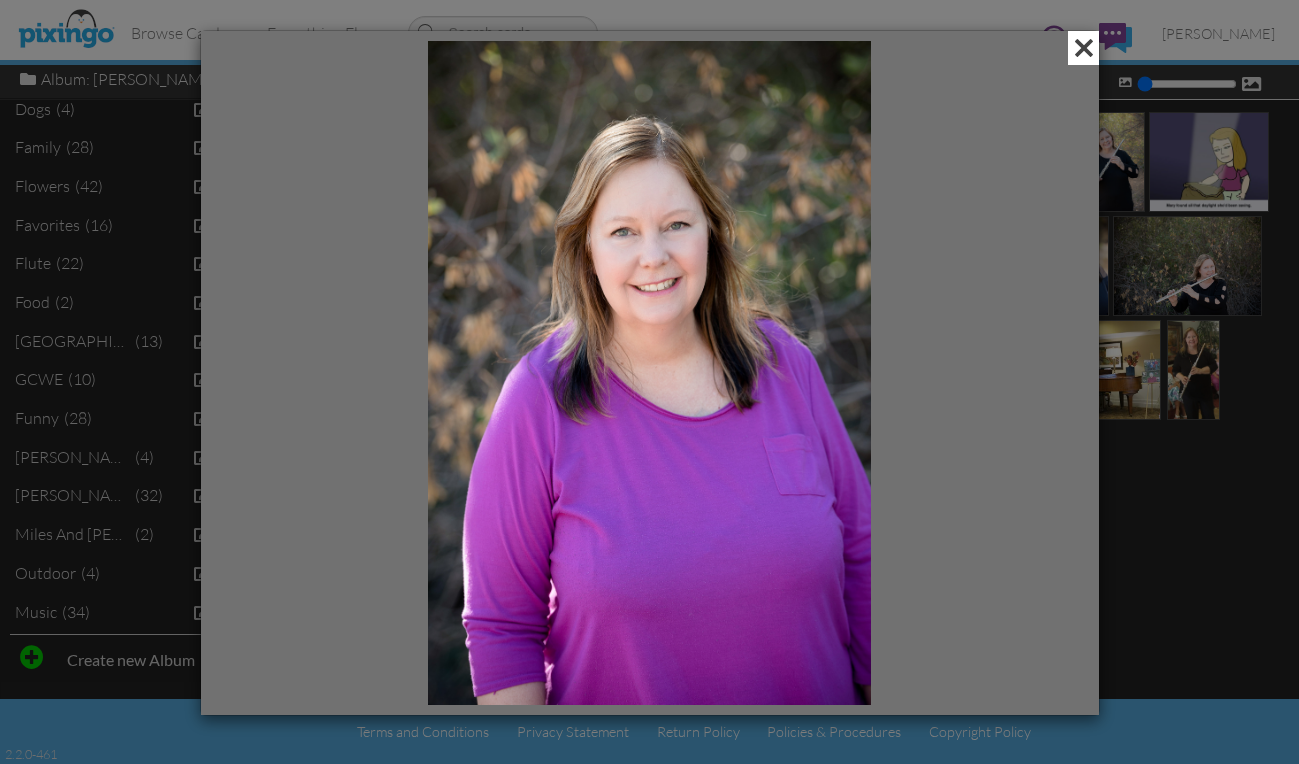 click at bounding box center (1083, 48) 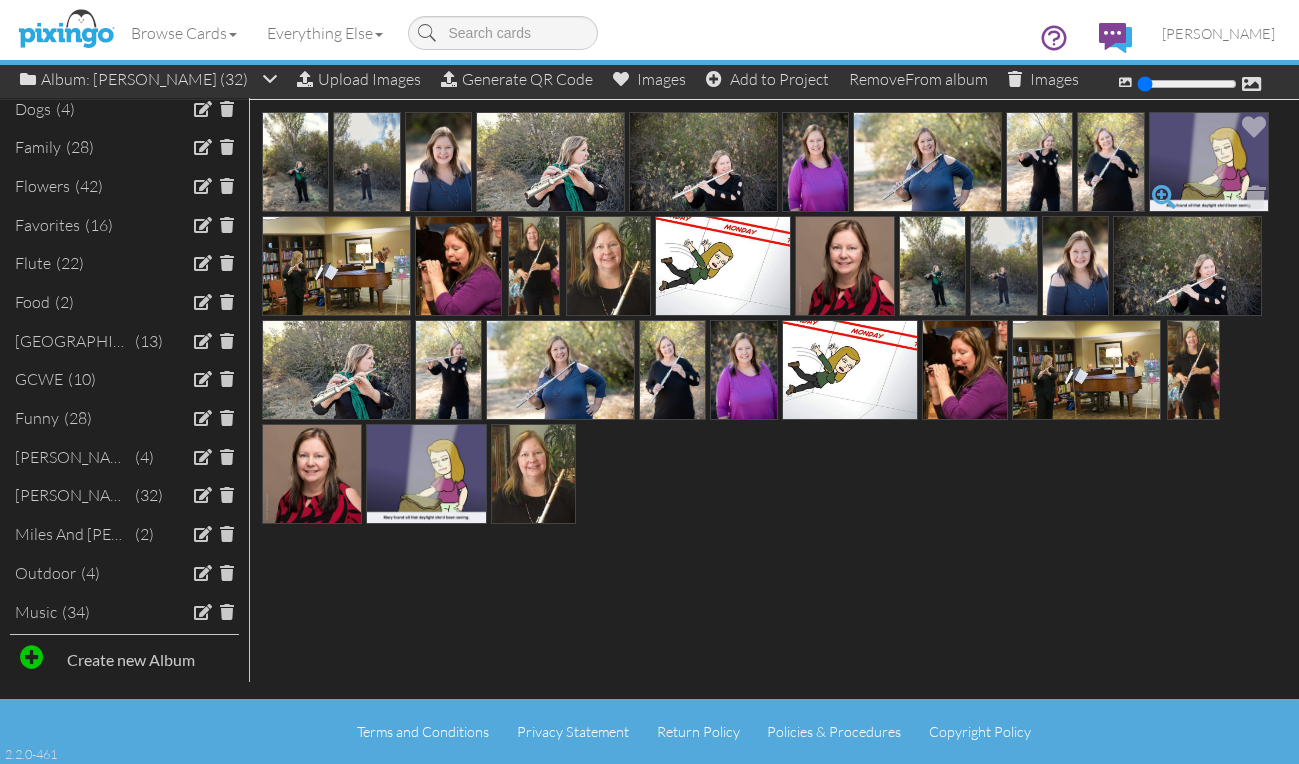 click at bounding box center [1164, 197] 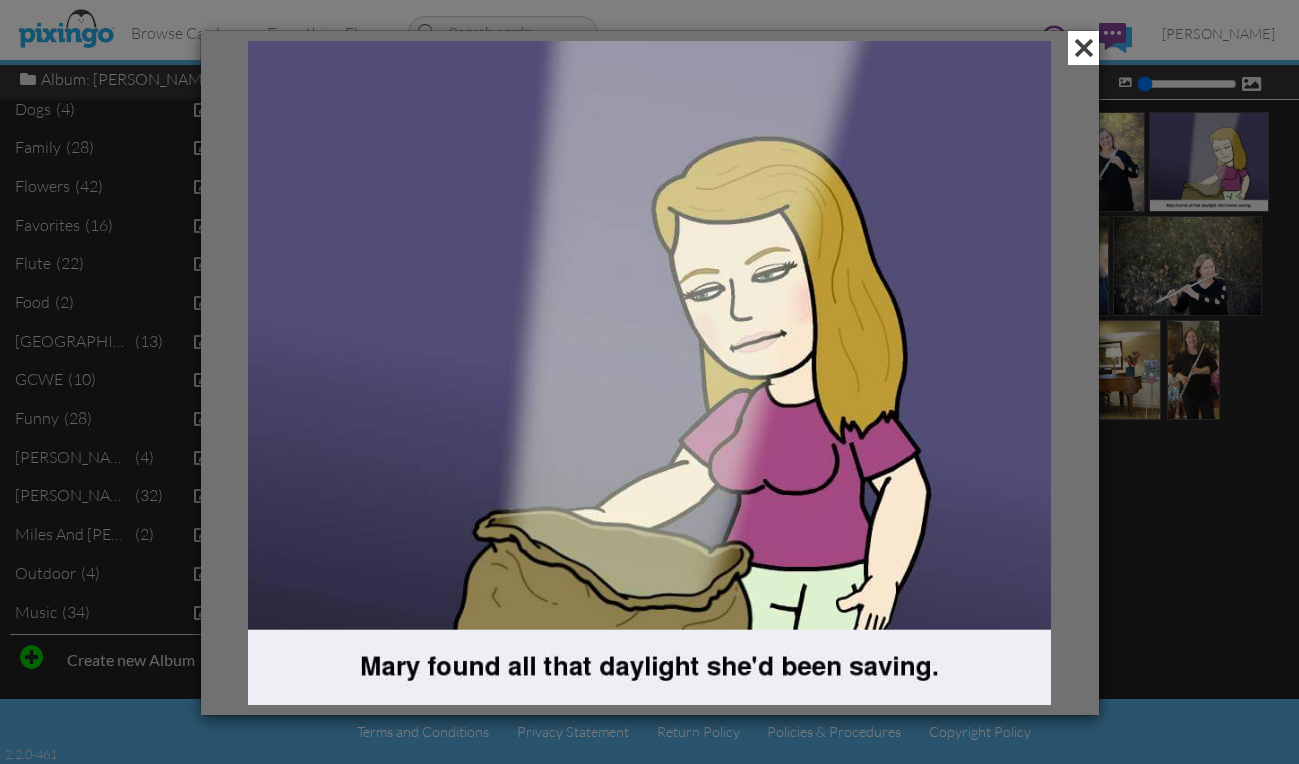 click at bounding box center (1083, 48) 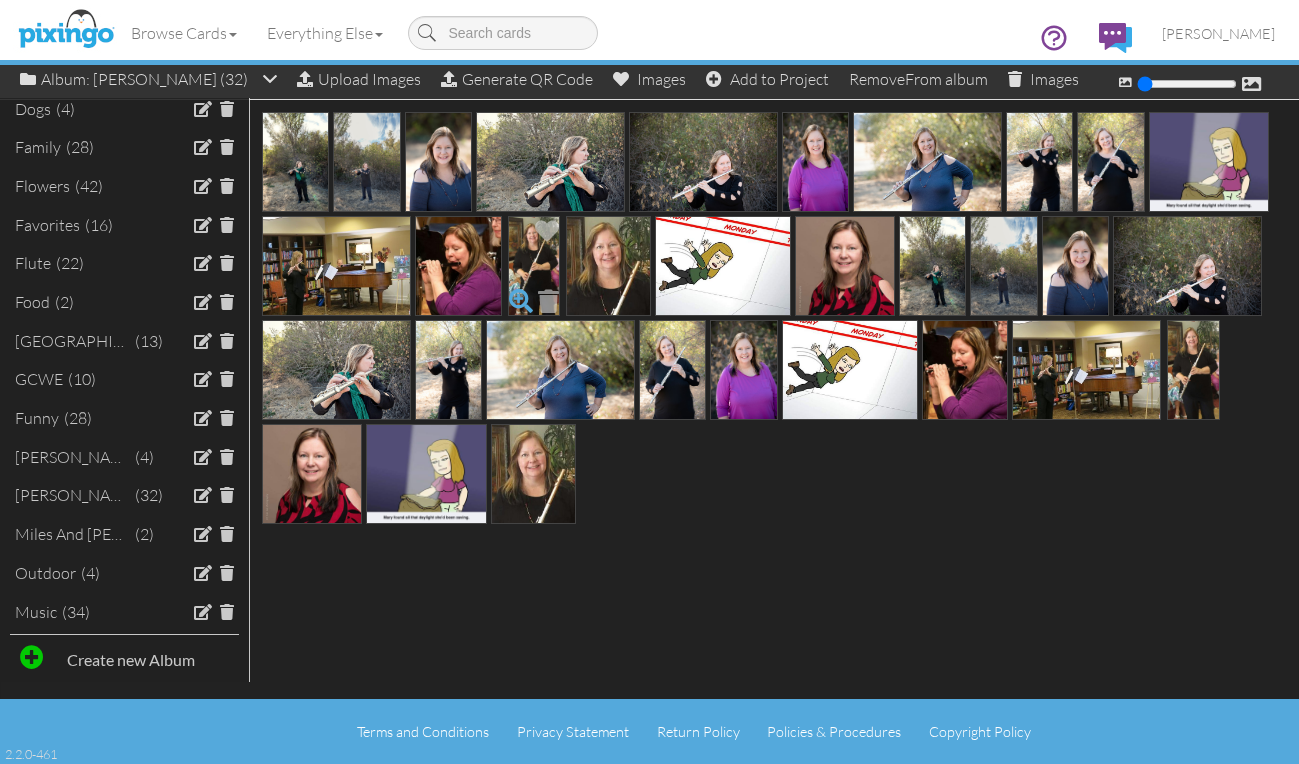 click at bounding box center (521, 301) 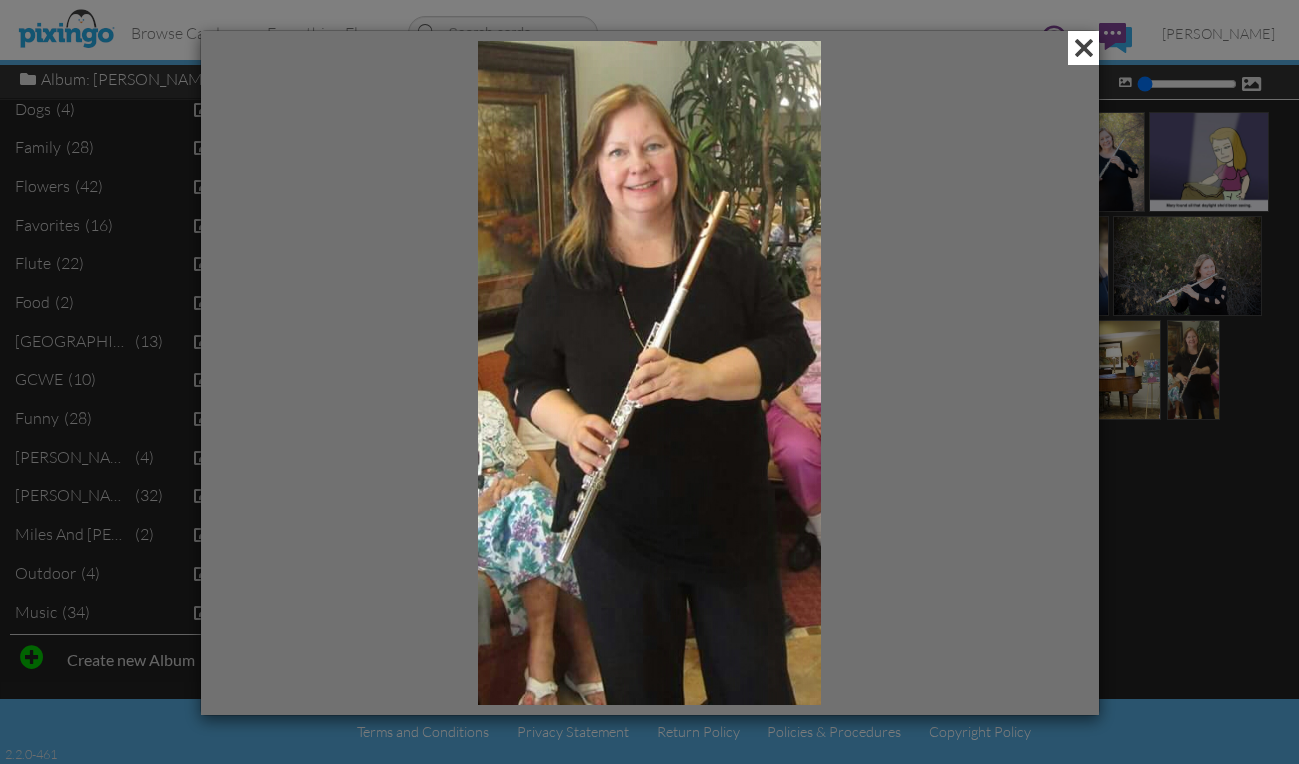 click at bounding box center (1083, 48) 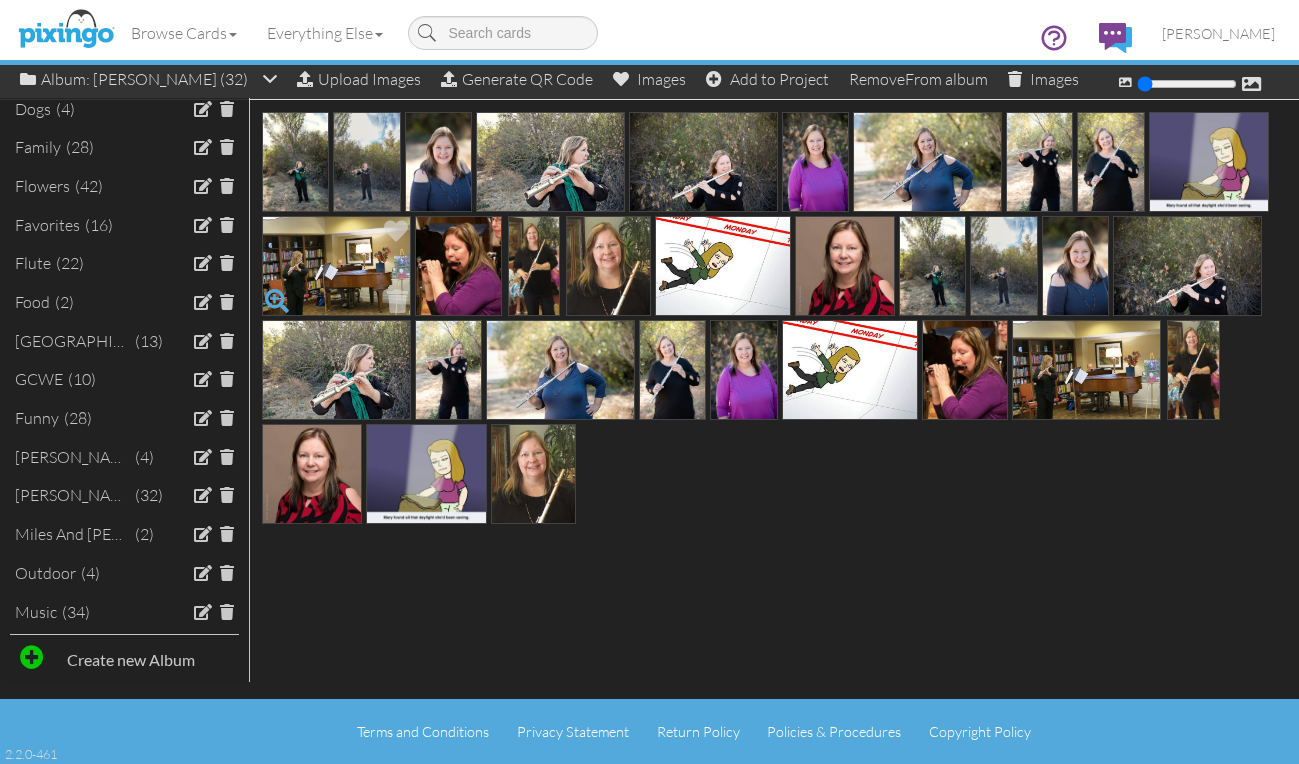 click at bounding box center (277, 301) 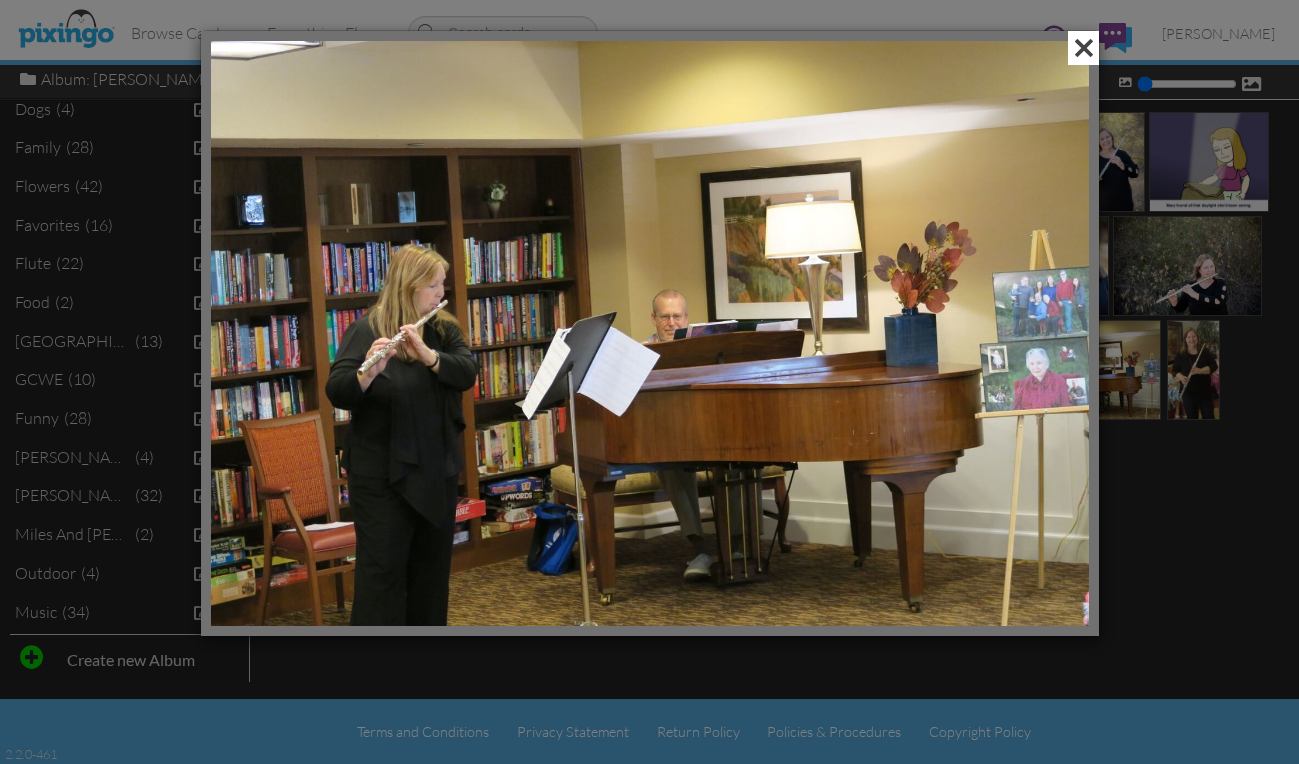 click at bounding box center [1083, 48] 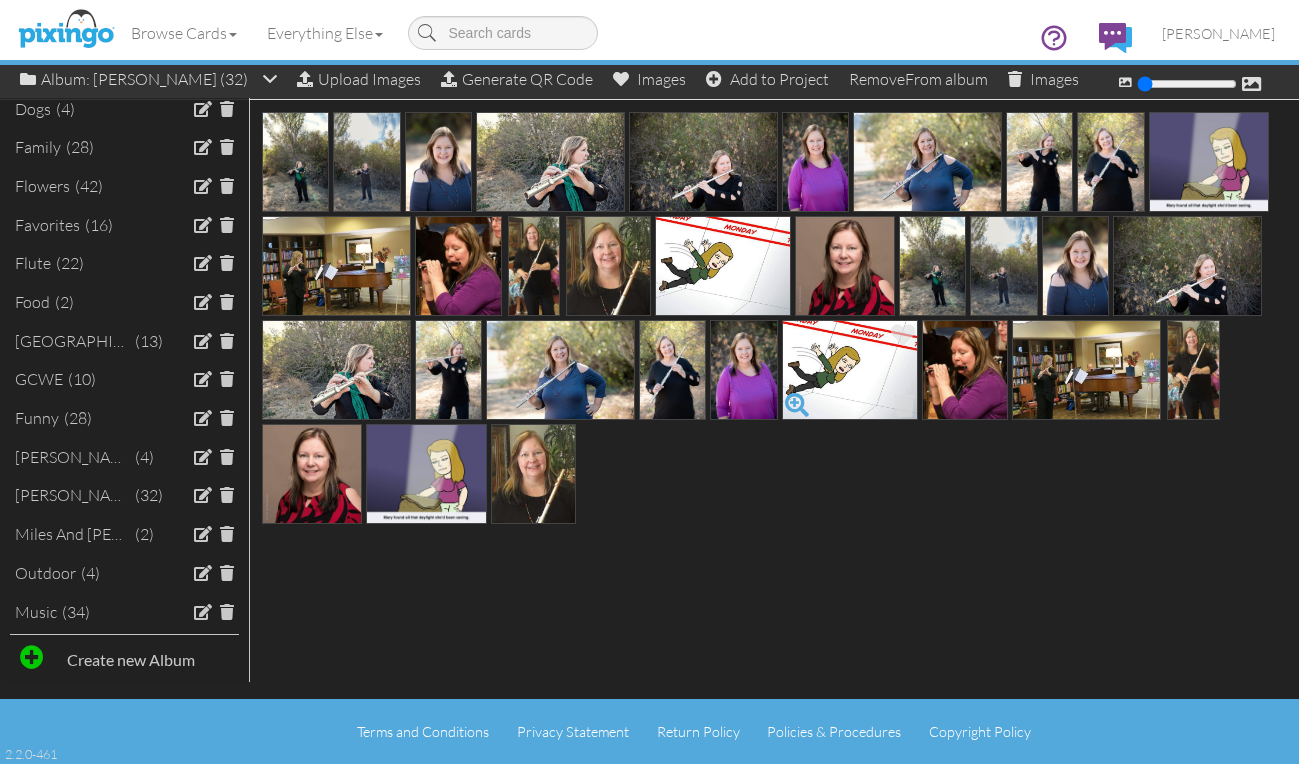 click at bounding box center (797, 405) 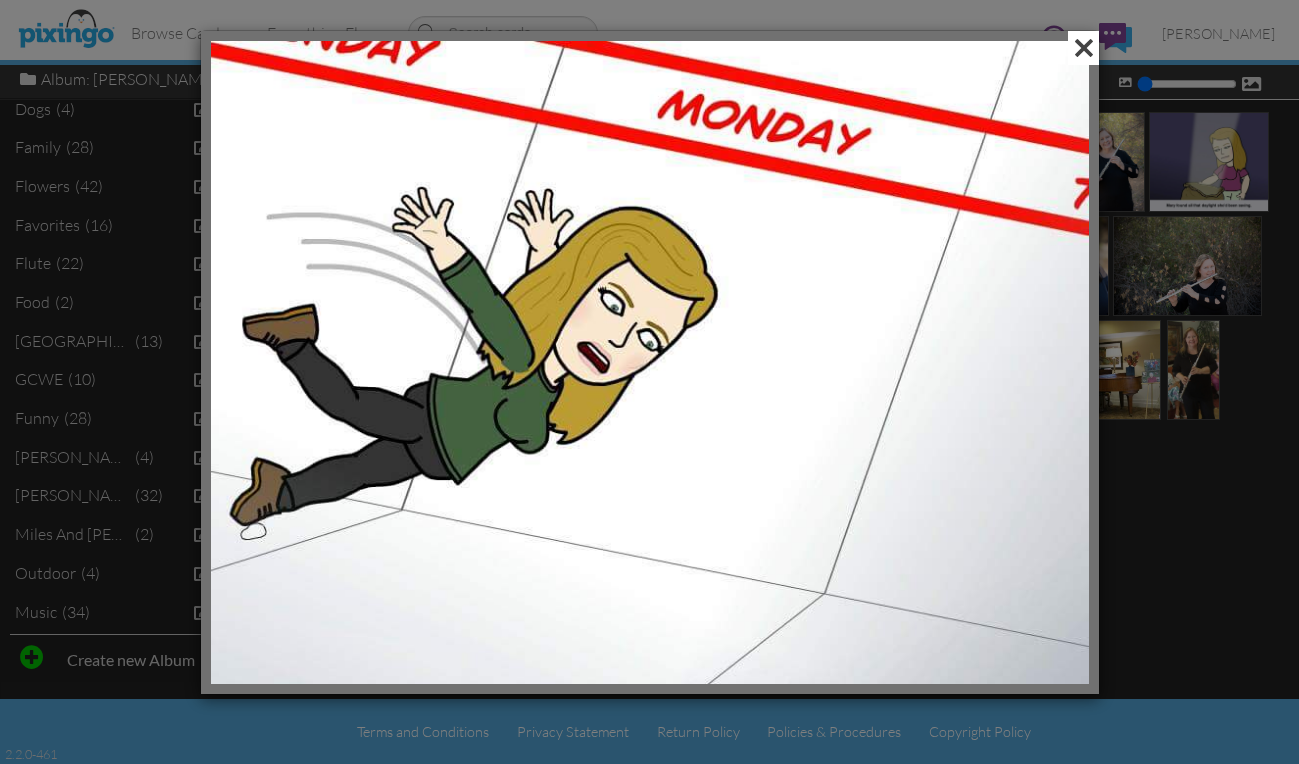 click at bounding box center (1083, 48) 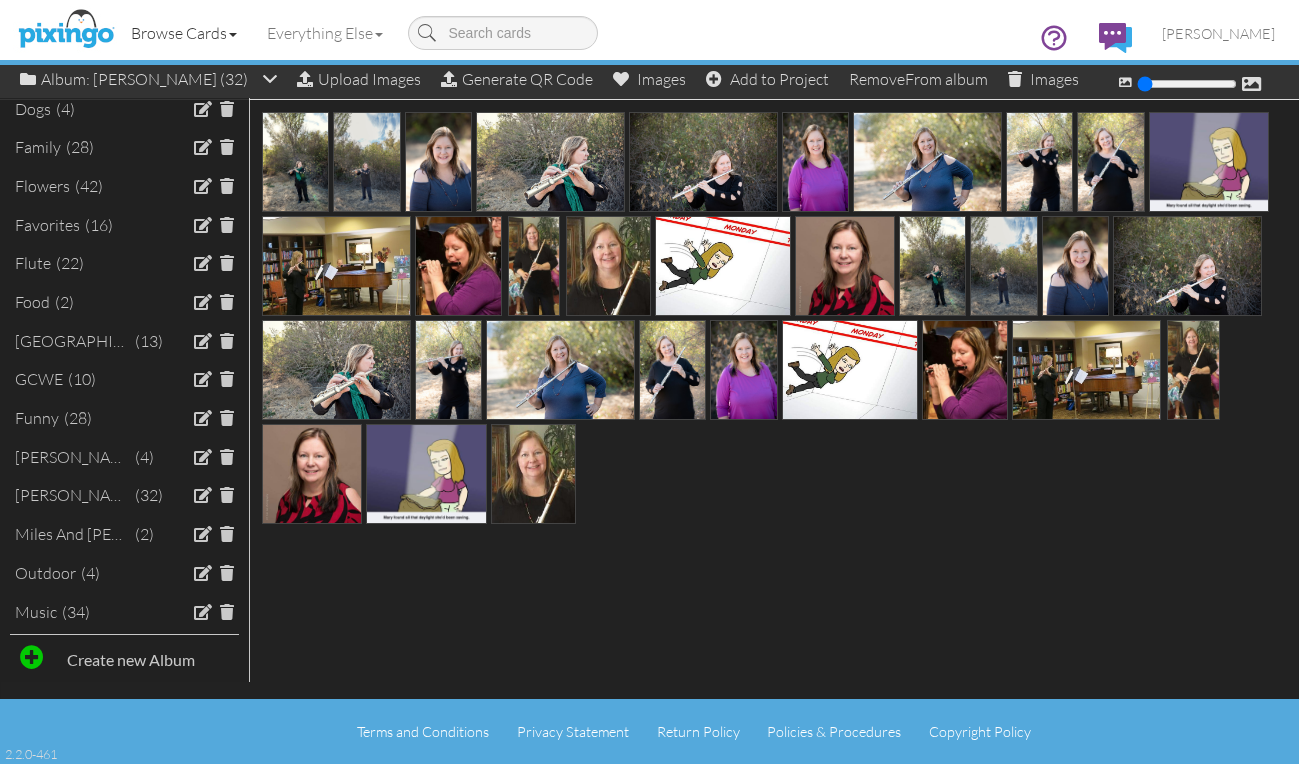 click on "Browse Cards" at bounding box center (184, 33) 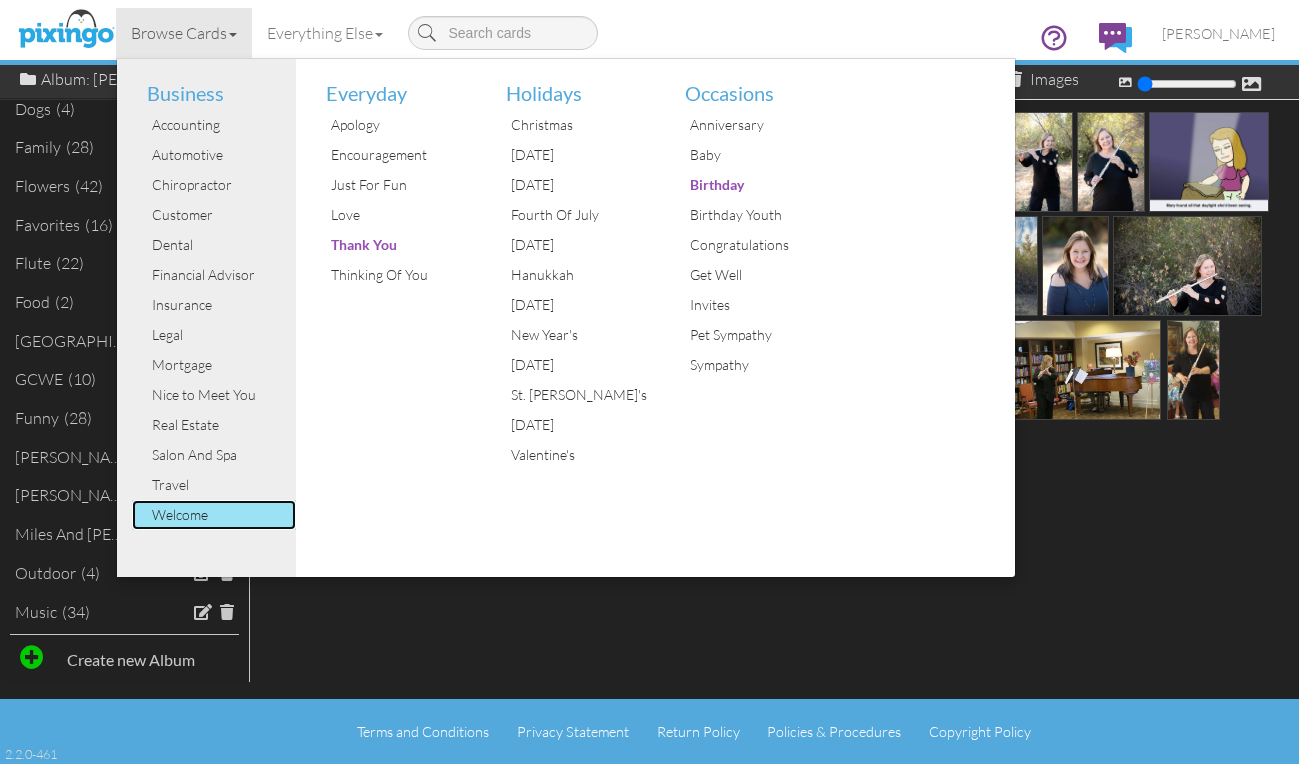 click on "Welcome" at bounding box center [222, 515] 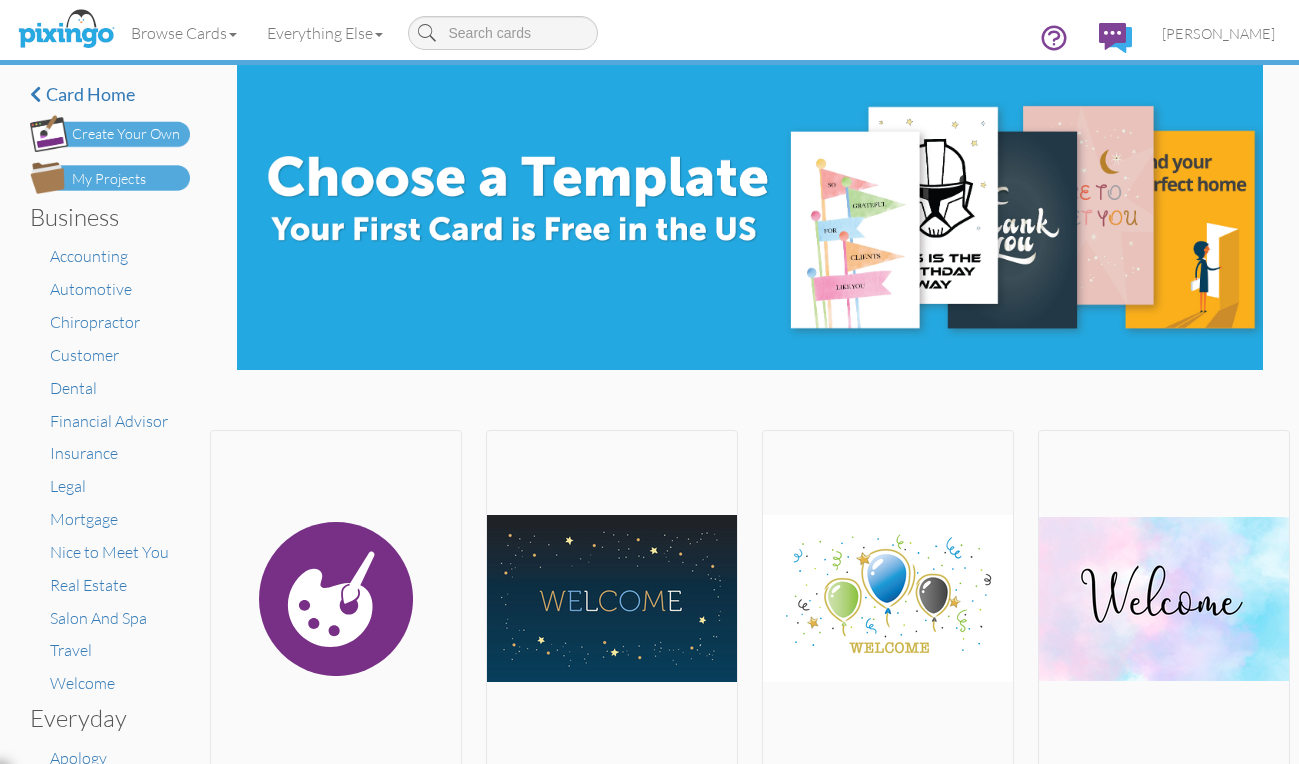 click on "Create Your Own" at bounding box center (126, 134) 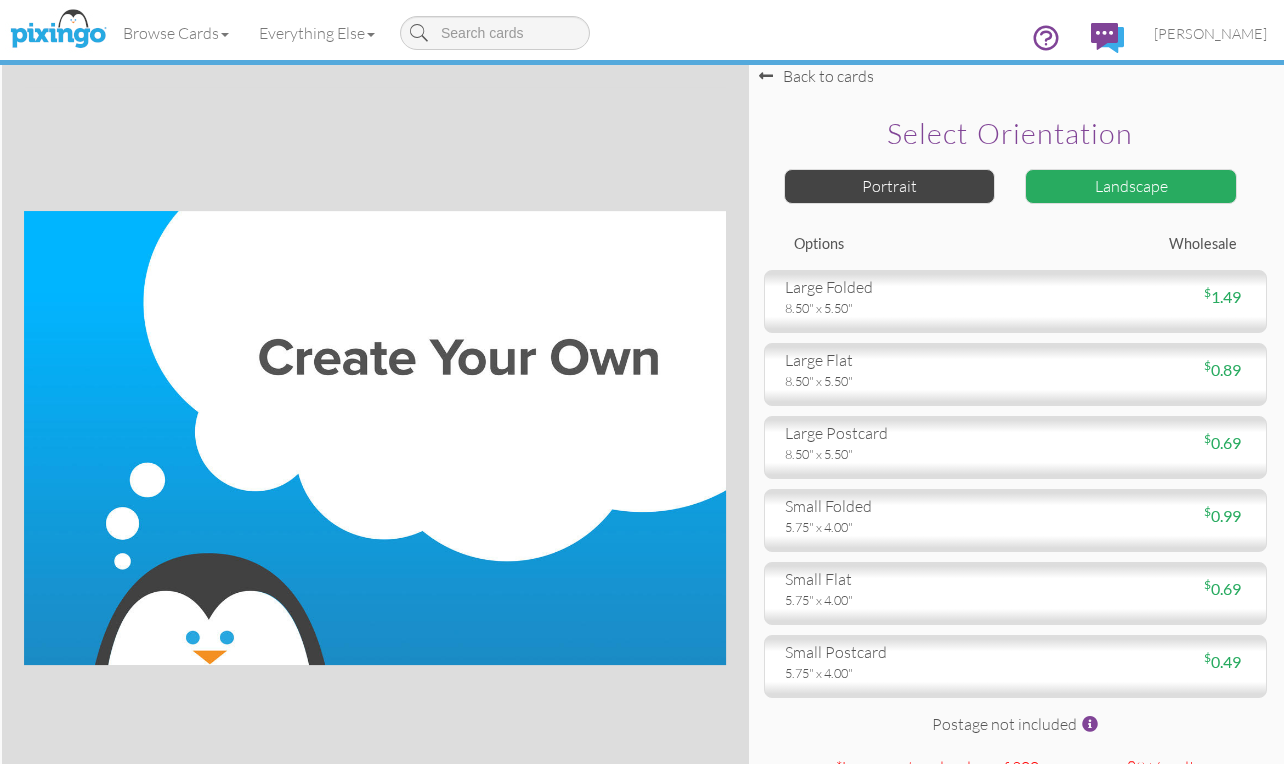 click on "Landscape" at bounding box center [1131, 186] 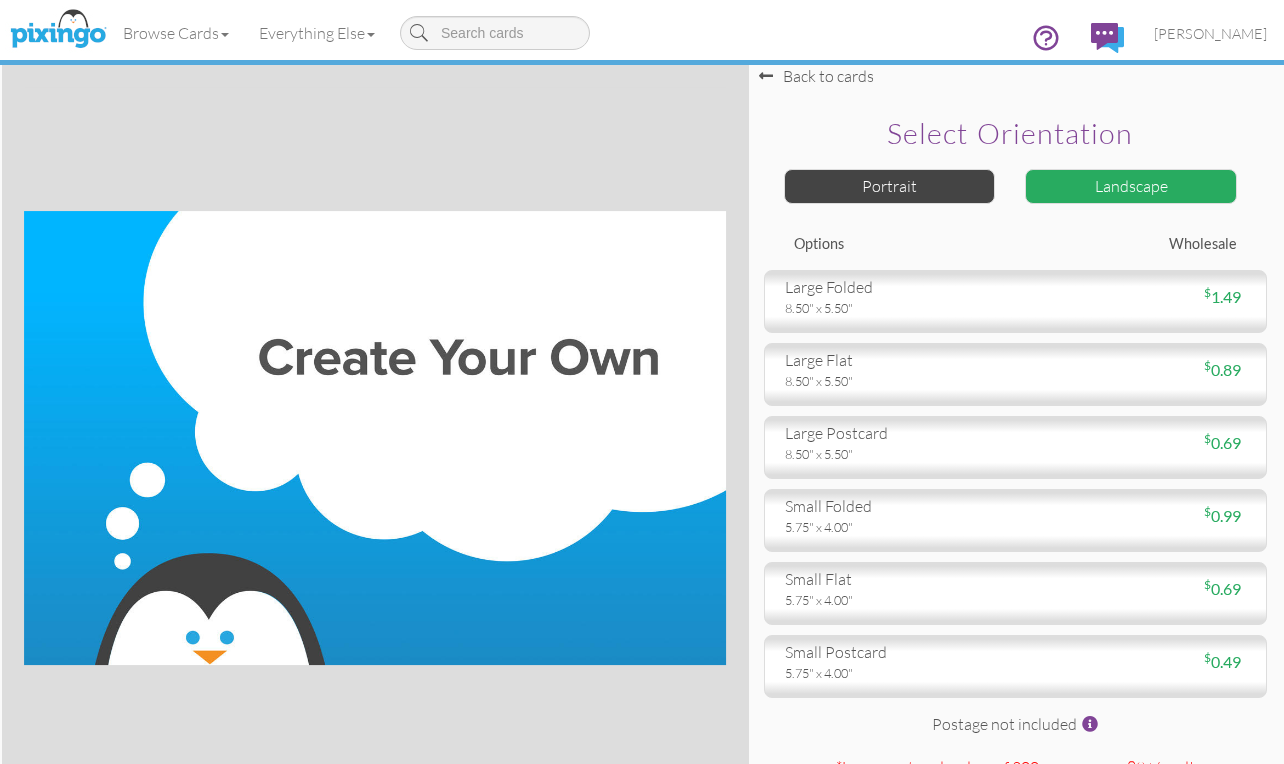 click on "Landscape" at bounding box center (1131, 186) 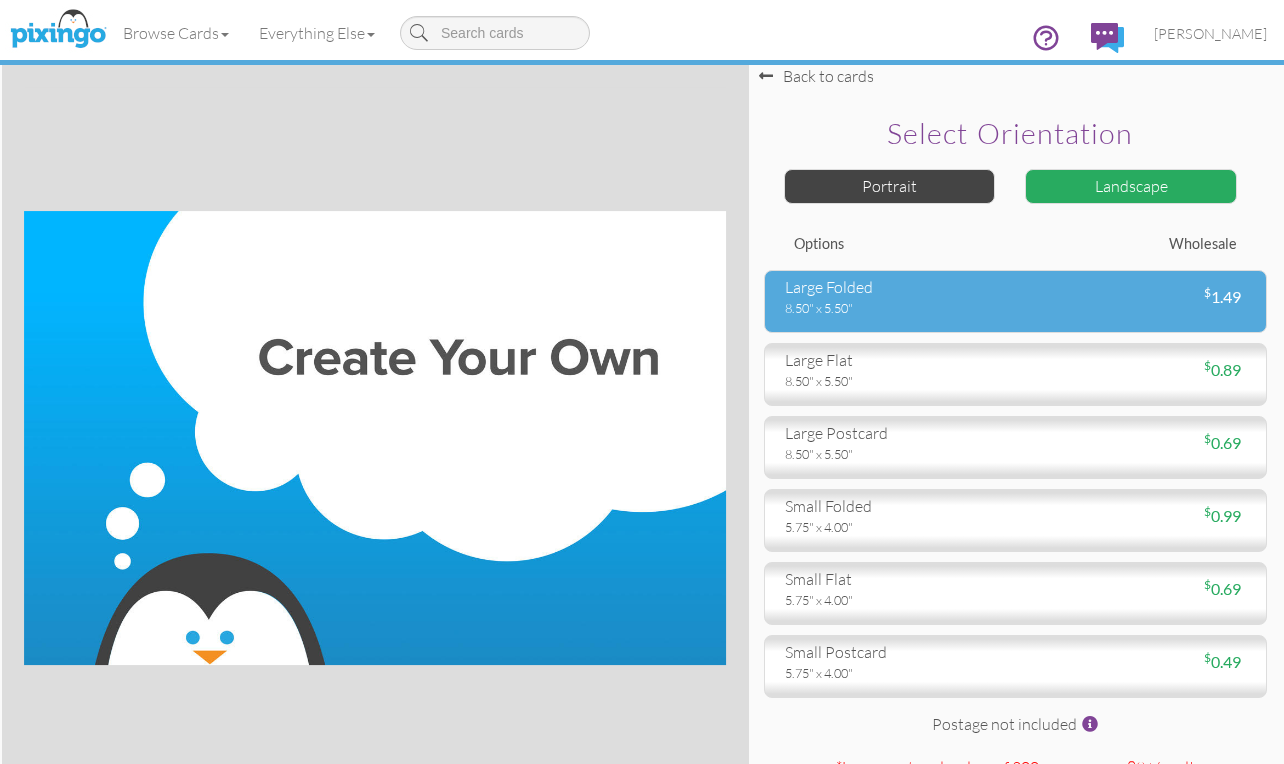 click on "large folded" at bounding box center (893, 287) 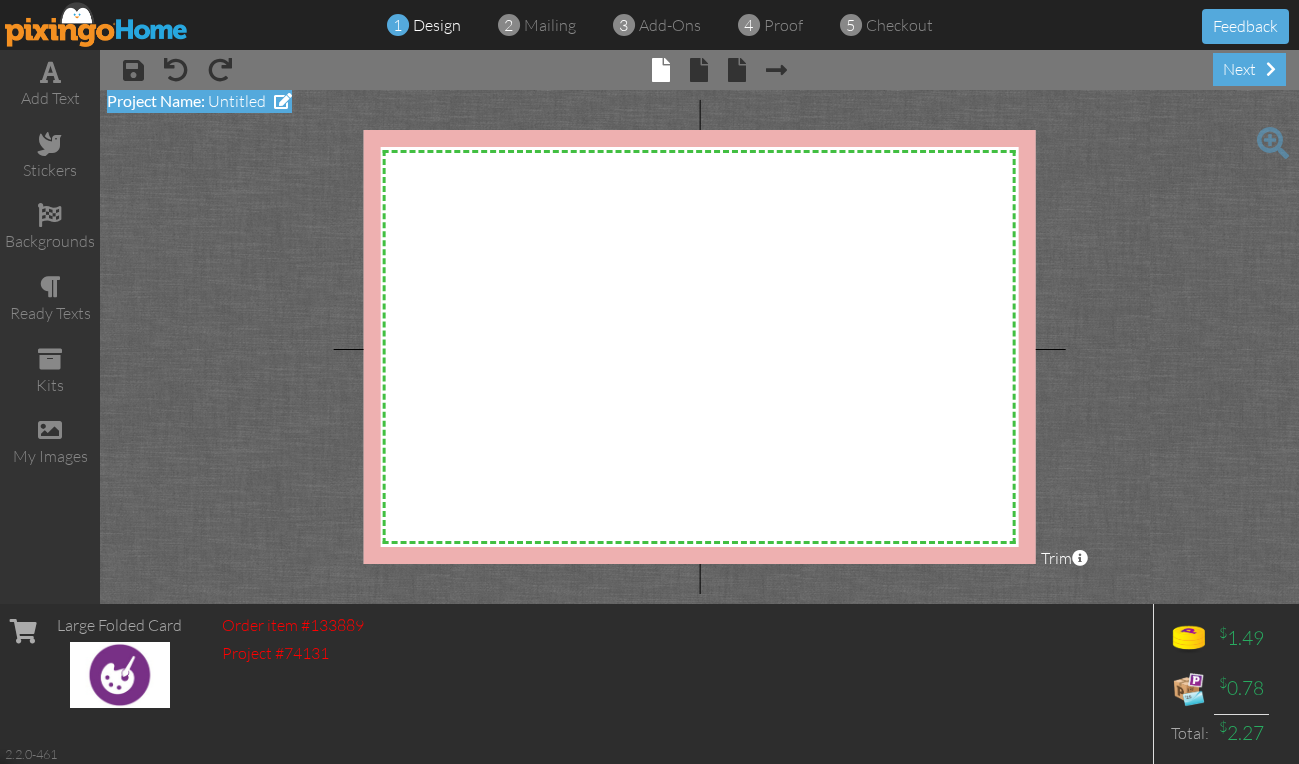 click at bounding box center [283, 101] 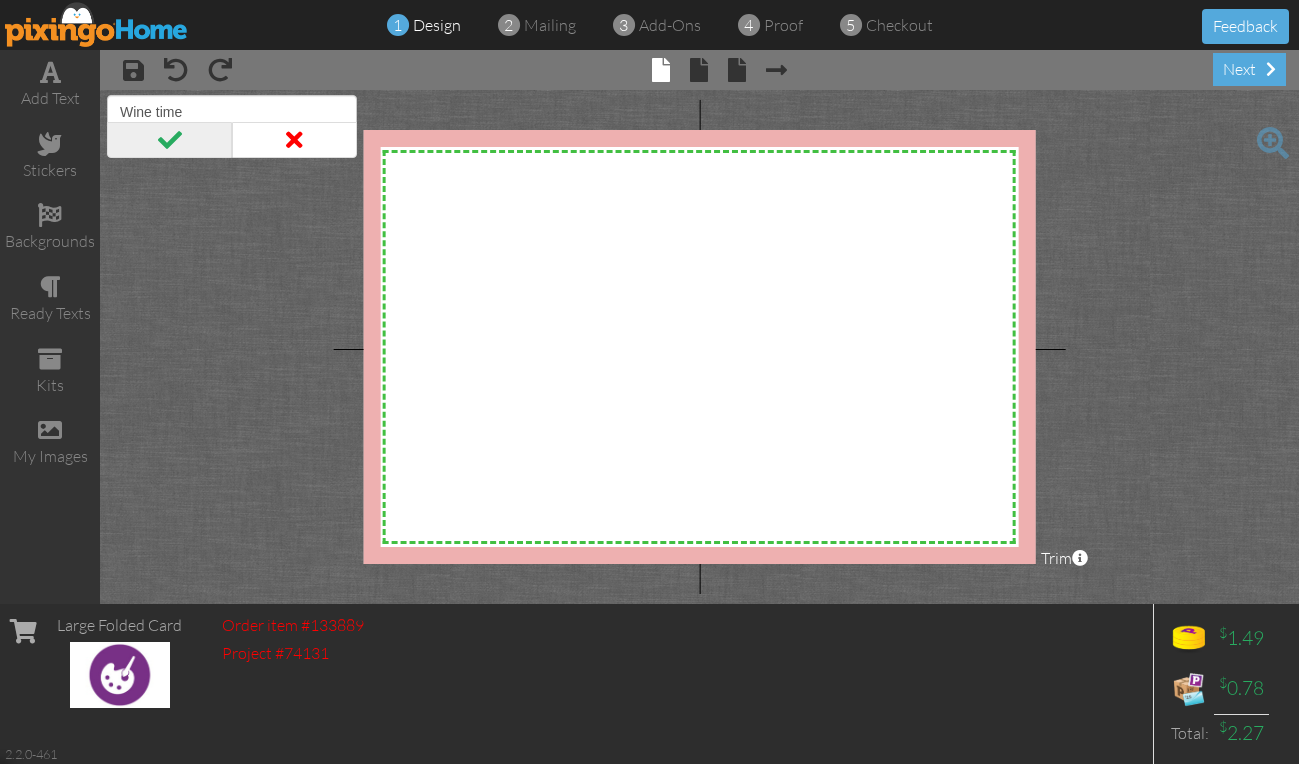 type on "Wine time" 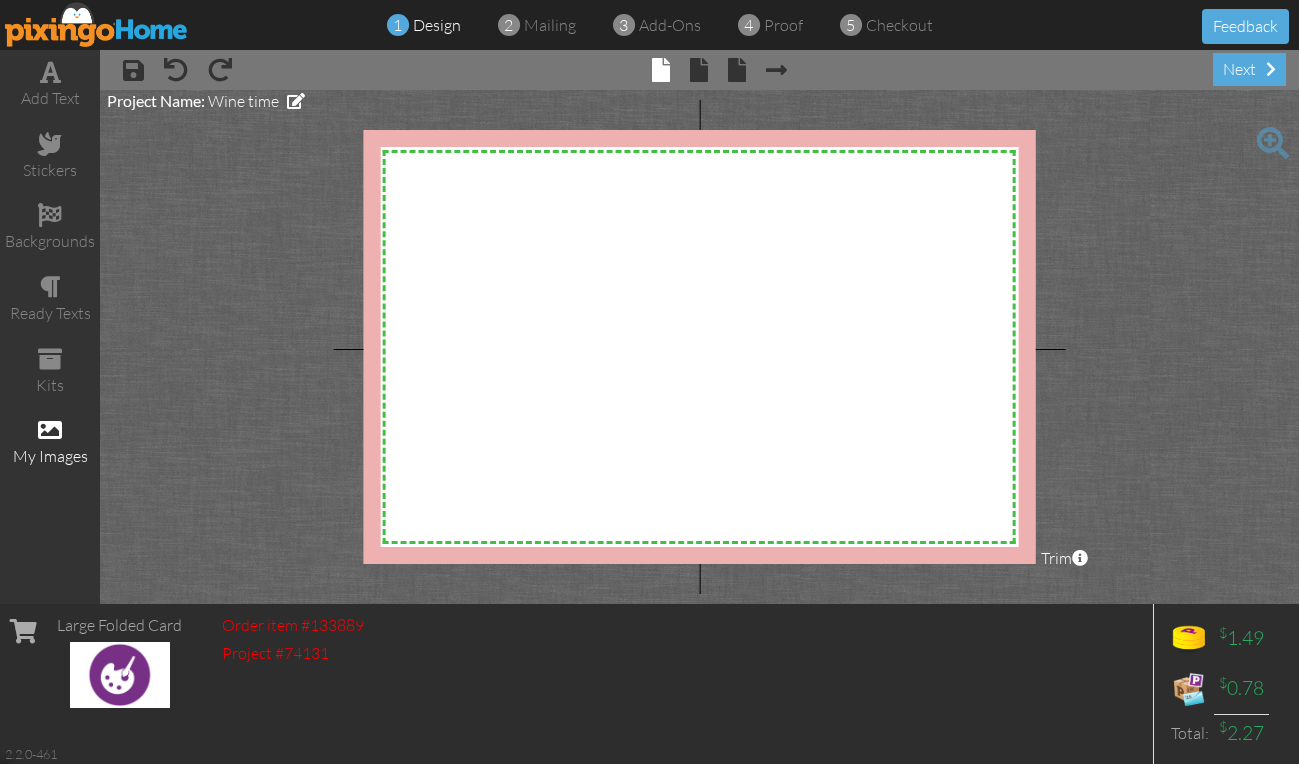 click on "my images" at bounding box center [50, 456] 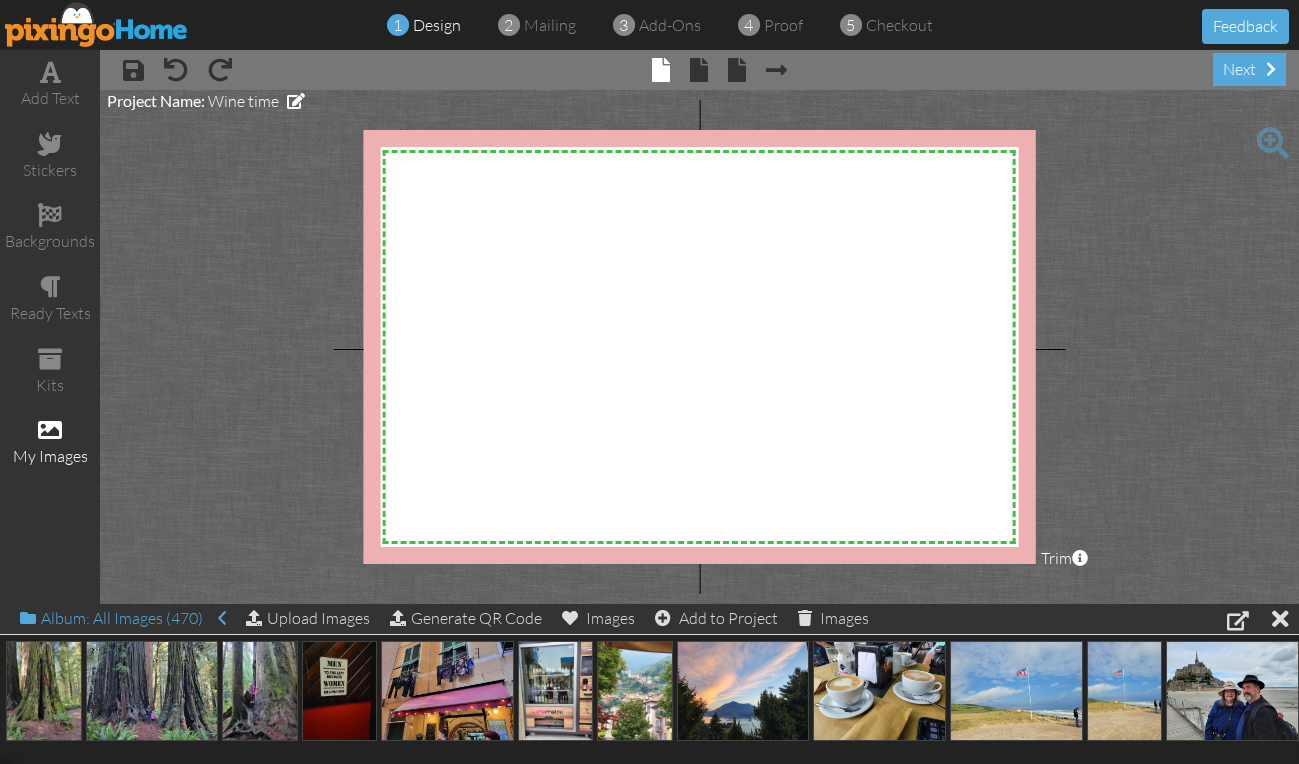 click on "Album: All Images (470)" 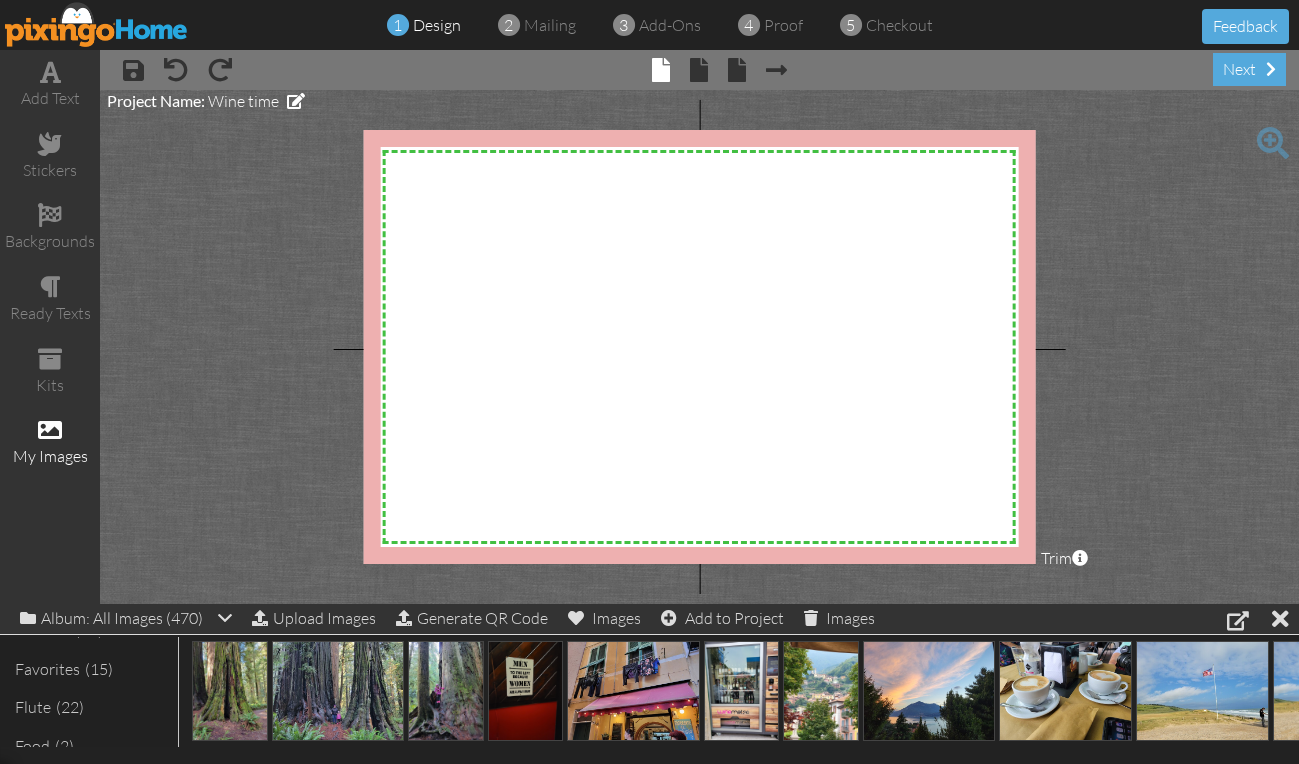 scroll, scrollTop: 355, scrollLeft: 0, axis: vertical 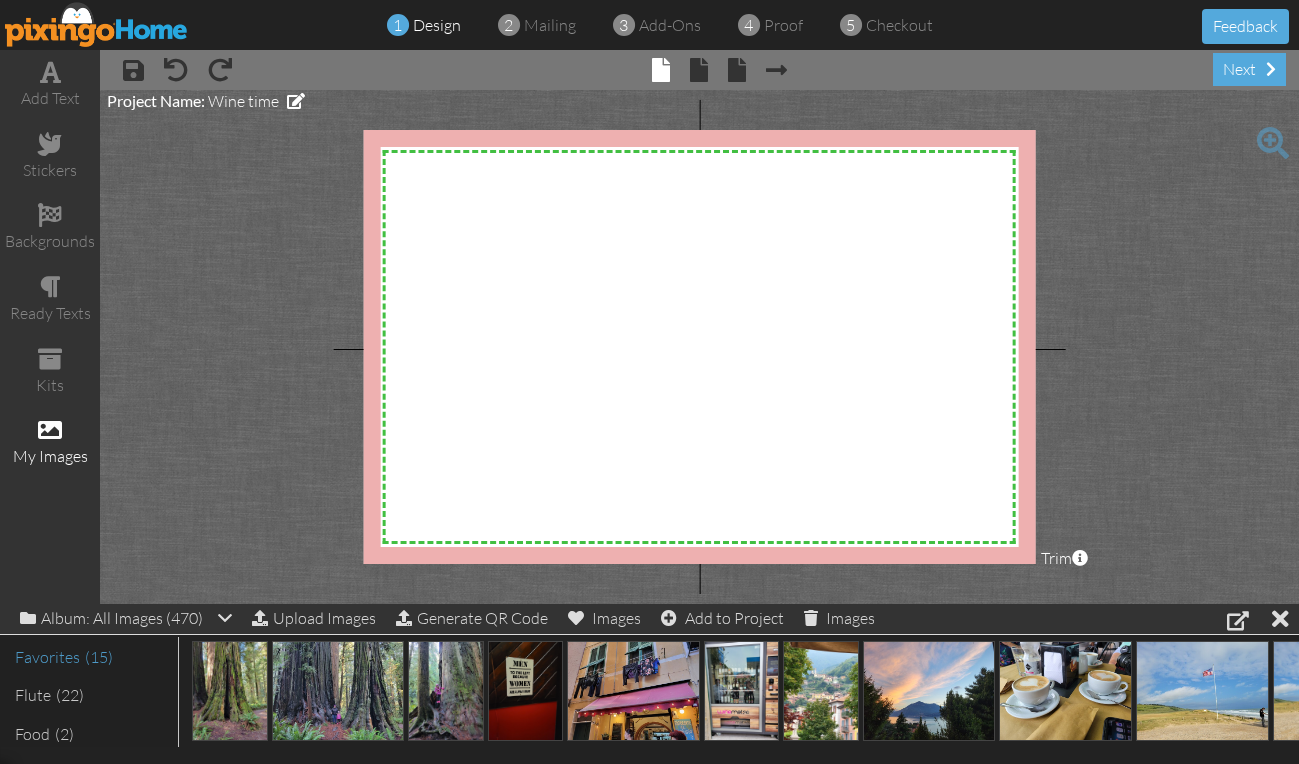 click on "Favorites" 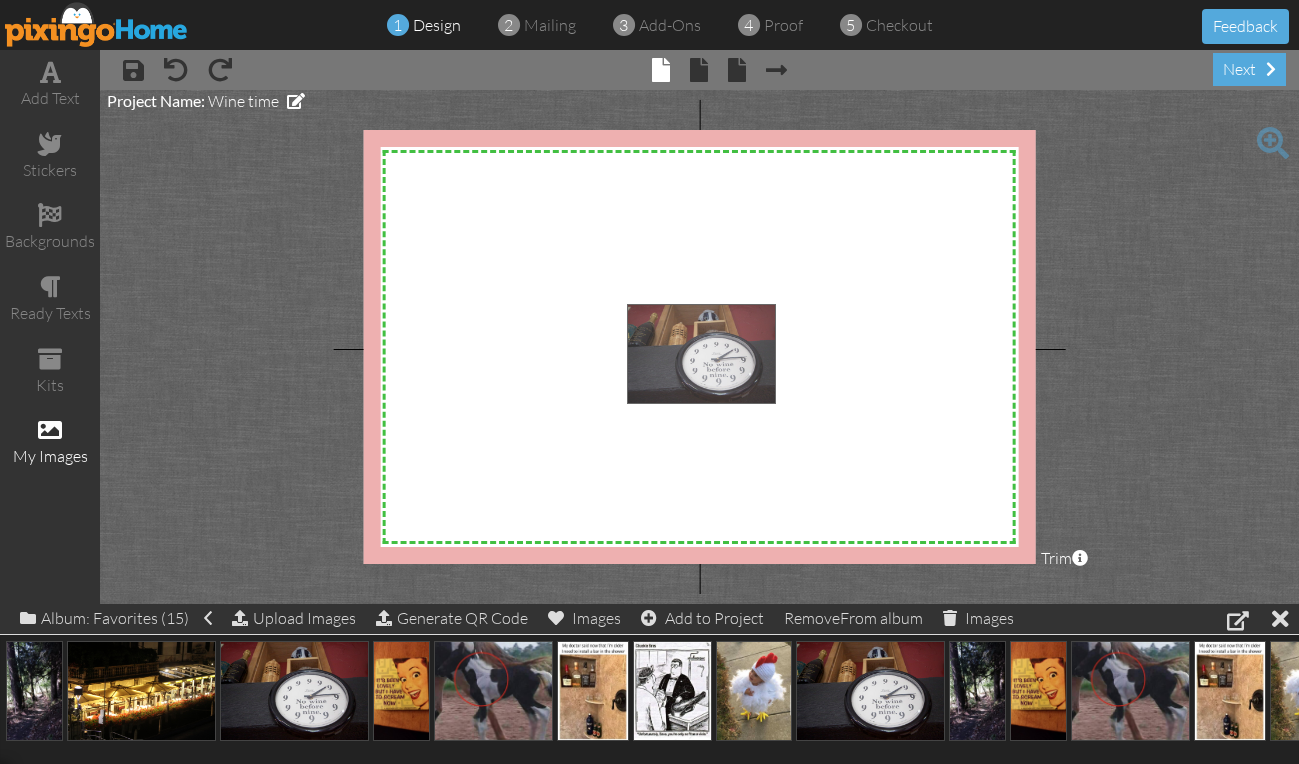 drag, startPoint x: 303, startPoint y: 681, endPoint x: 710, endPoint y: 344, distance: 528.4108 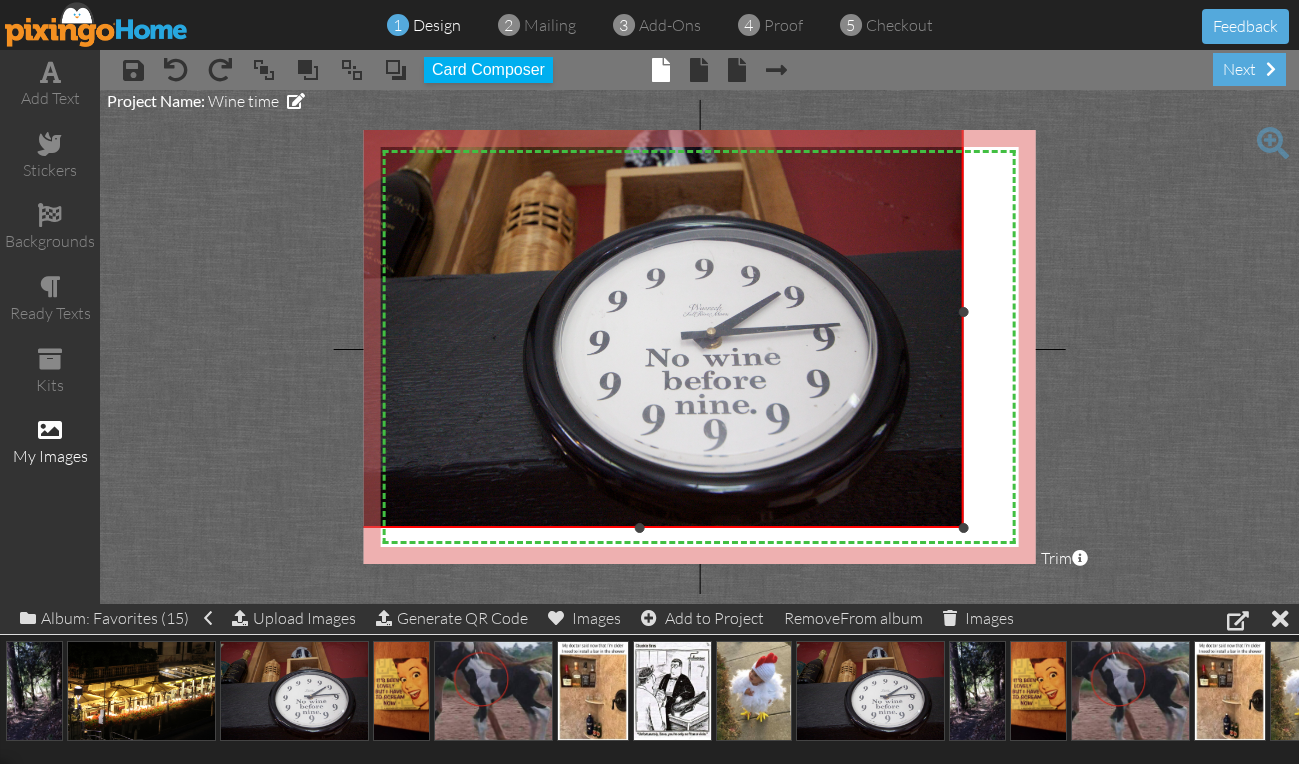 drag, startPoint x: 626, startPoint y: 301, endPoint x: 227, endPoint y: 87, distance: 452.76593 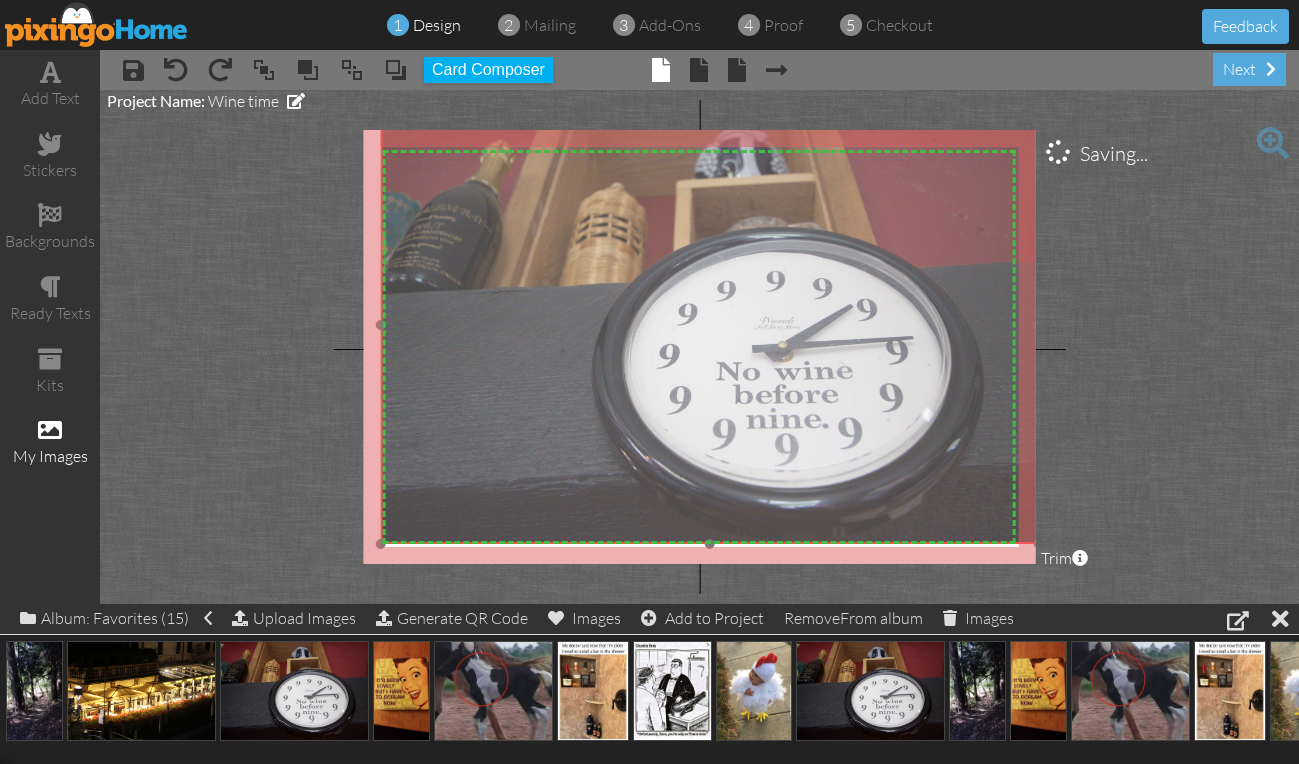 drag, startPoint x: 516, startPoint y: 241, endPoint x: 591, endPoint y: 257, distance: 76.687675 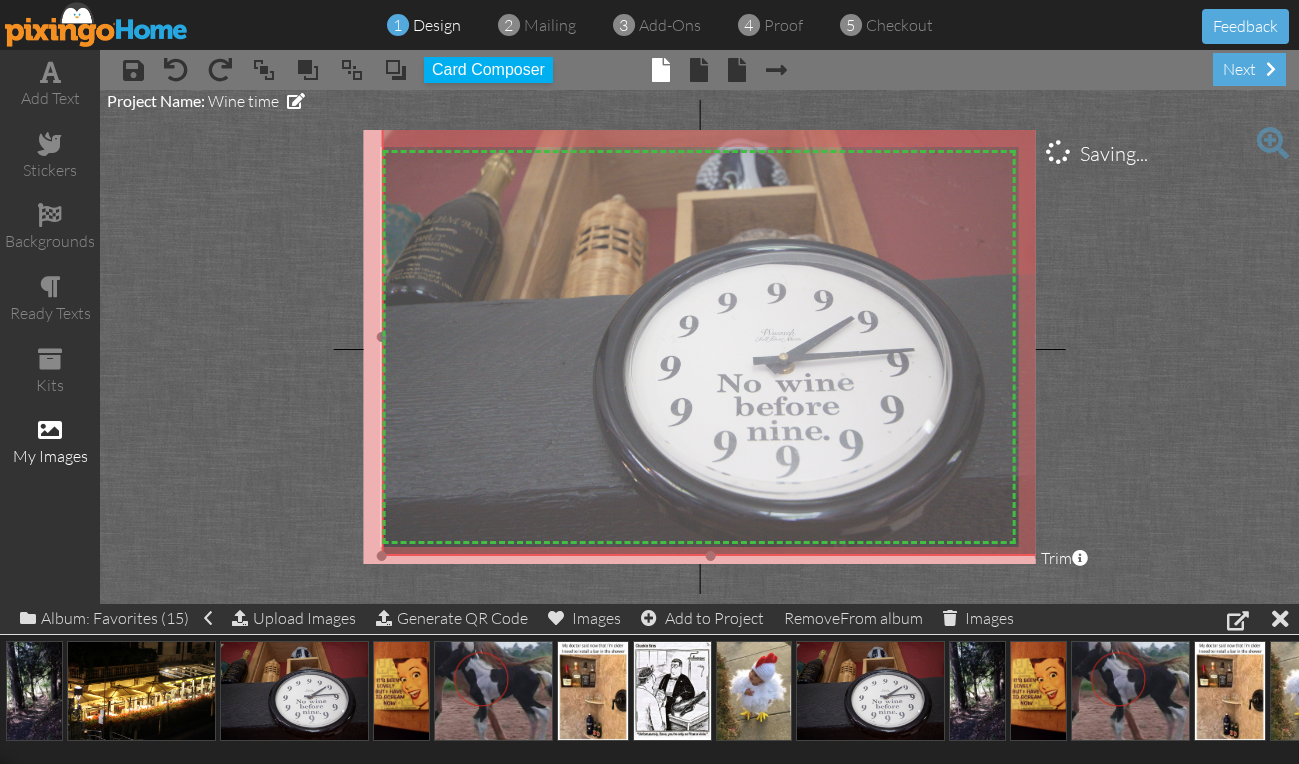drag, startPoint x: 591, startPoint y: 257, endPoint x: 592, endPoint y: 269, distance: 12.0415945 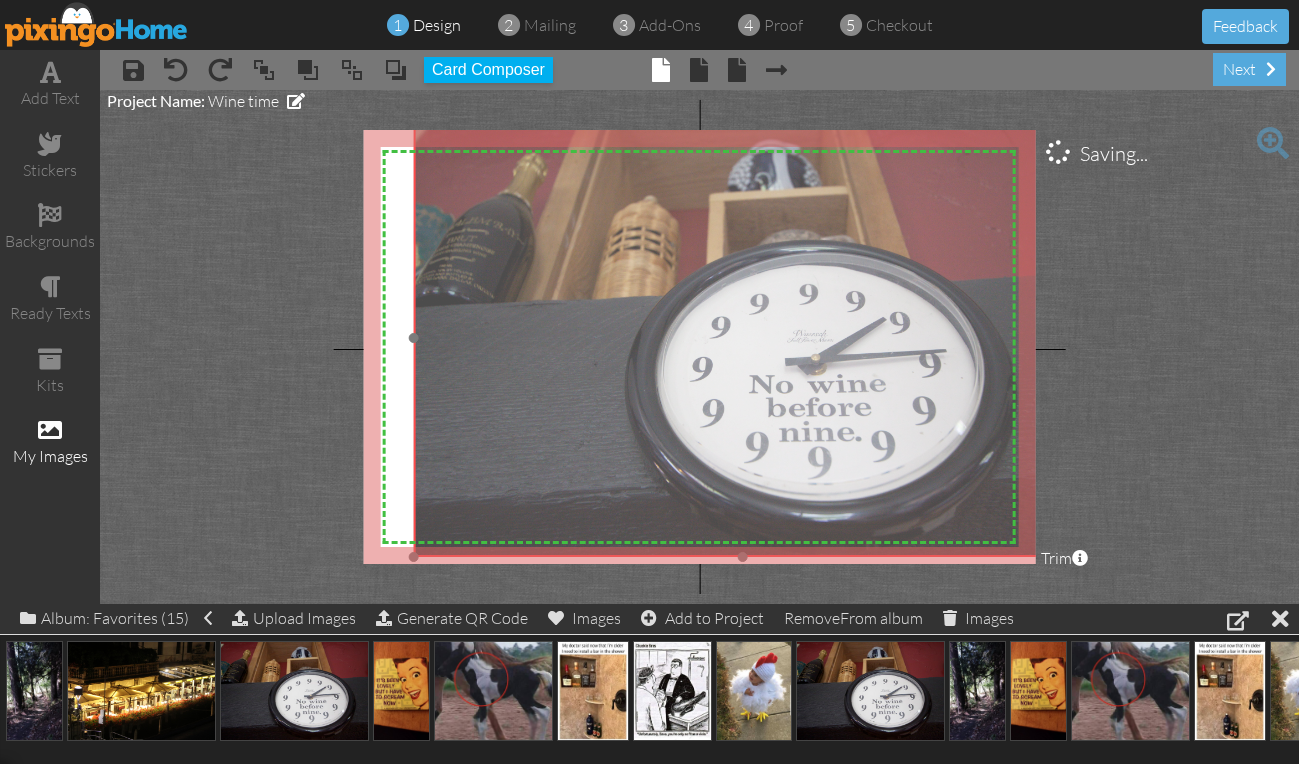 drag, startPoint x: 592, startPoint y: 269, endPoint x: 624, endPoint y: 270, distance: 32.01562 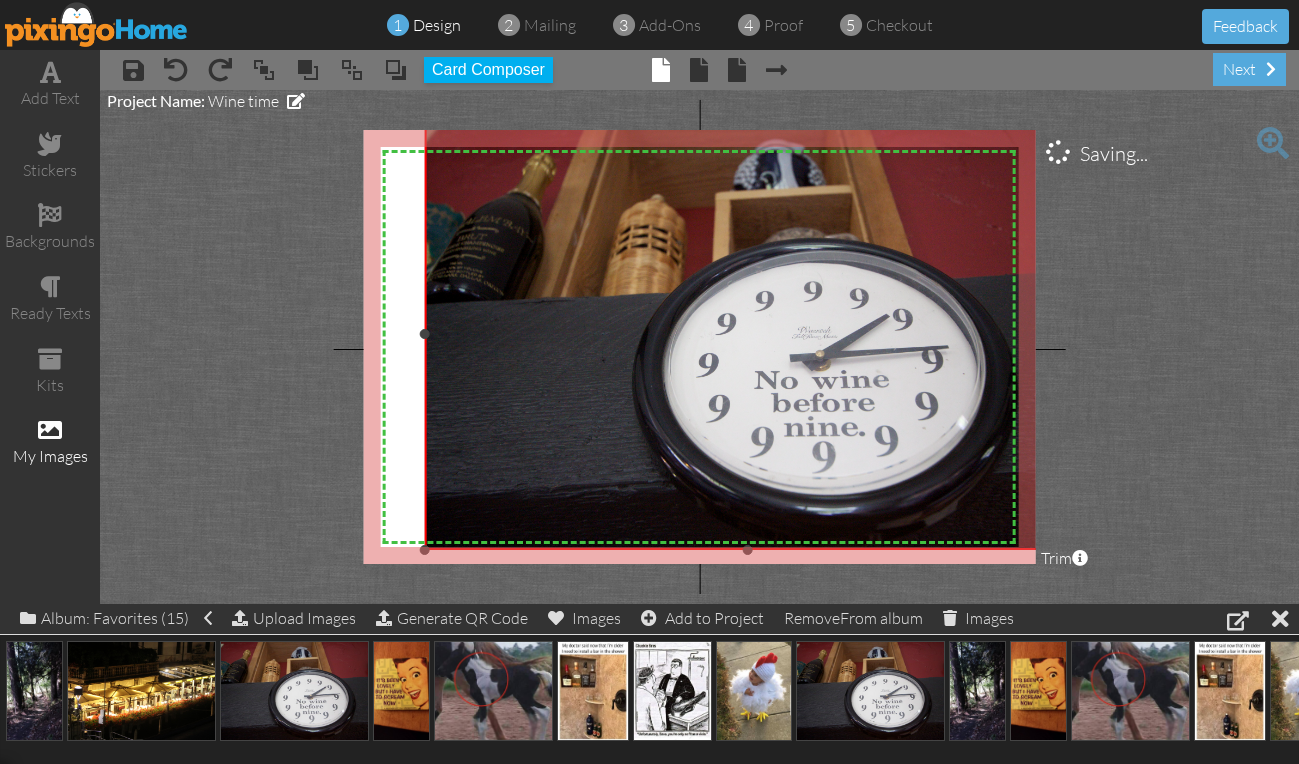 click on "X X X X X X X X X X X X X X X X X X X X X X X X X X X X X X X X X X X X X X X X X X X X X X X X X X X X X X X X X X X X X X X X X X X X X X X X X X X X X X X X X X X X X X X X X X X X X X X X ×" at bounding box center [699, 347] 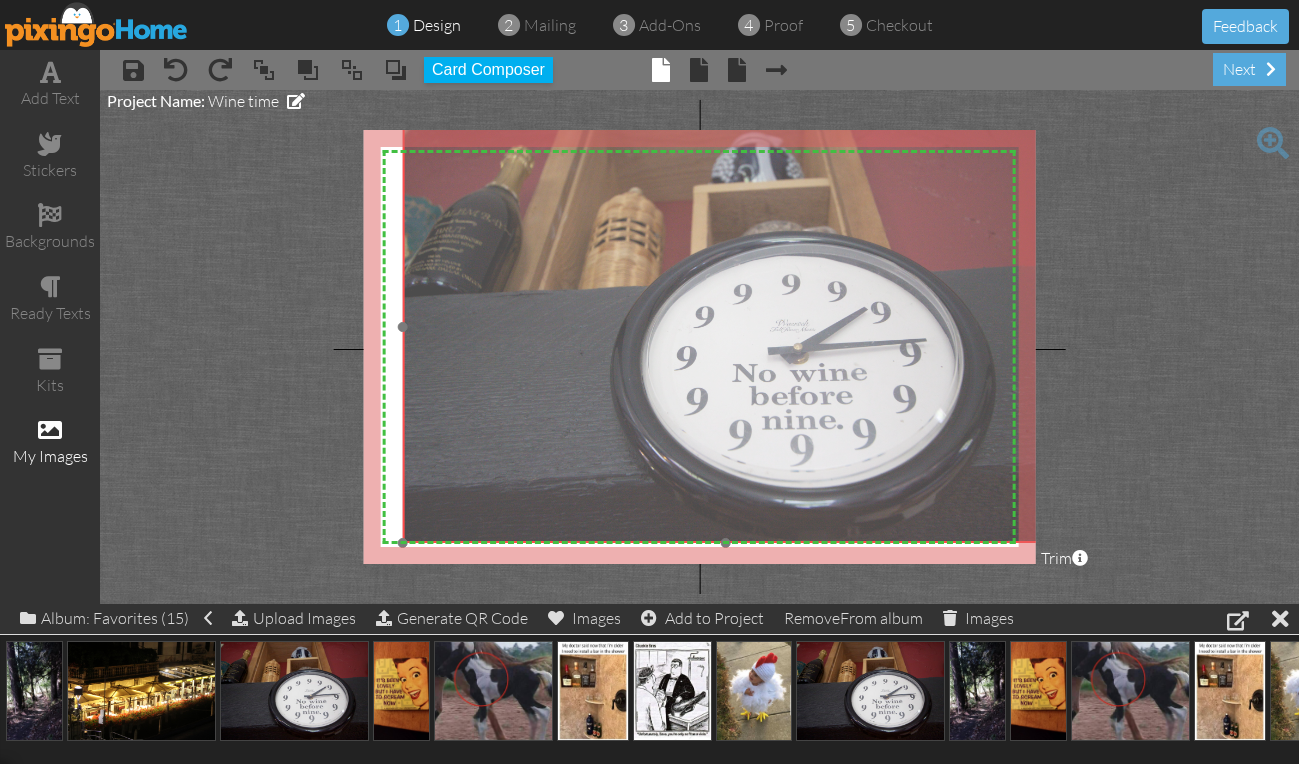 drag, startPoint x: 494, startPoint y: 478, endPoint x: 472, endPoint y: 471, distance: 23.086792 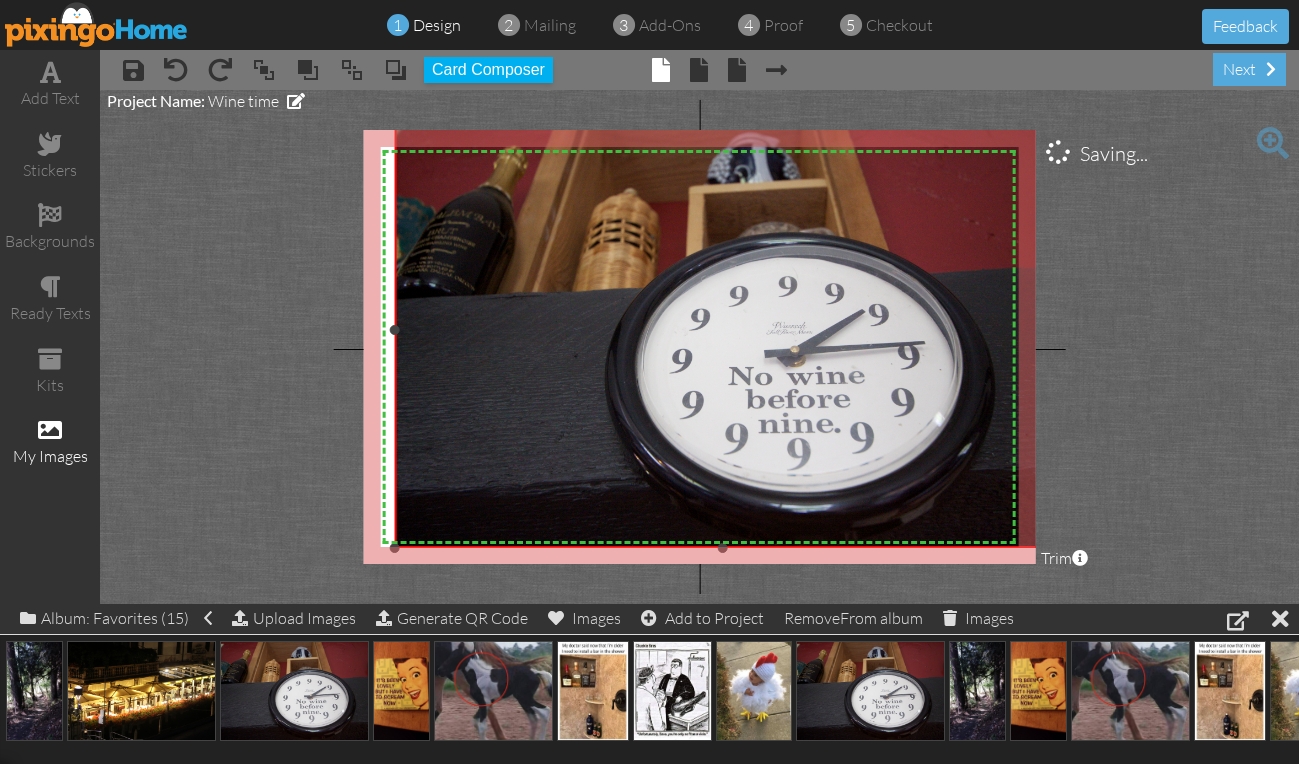 click at bounding box center [395, 548] 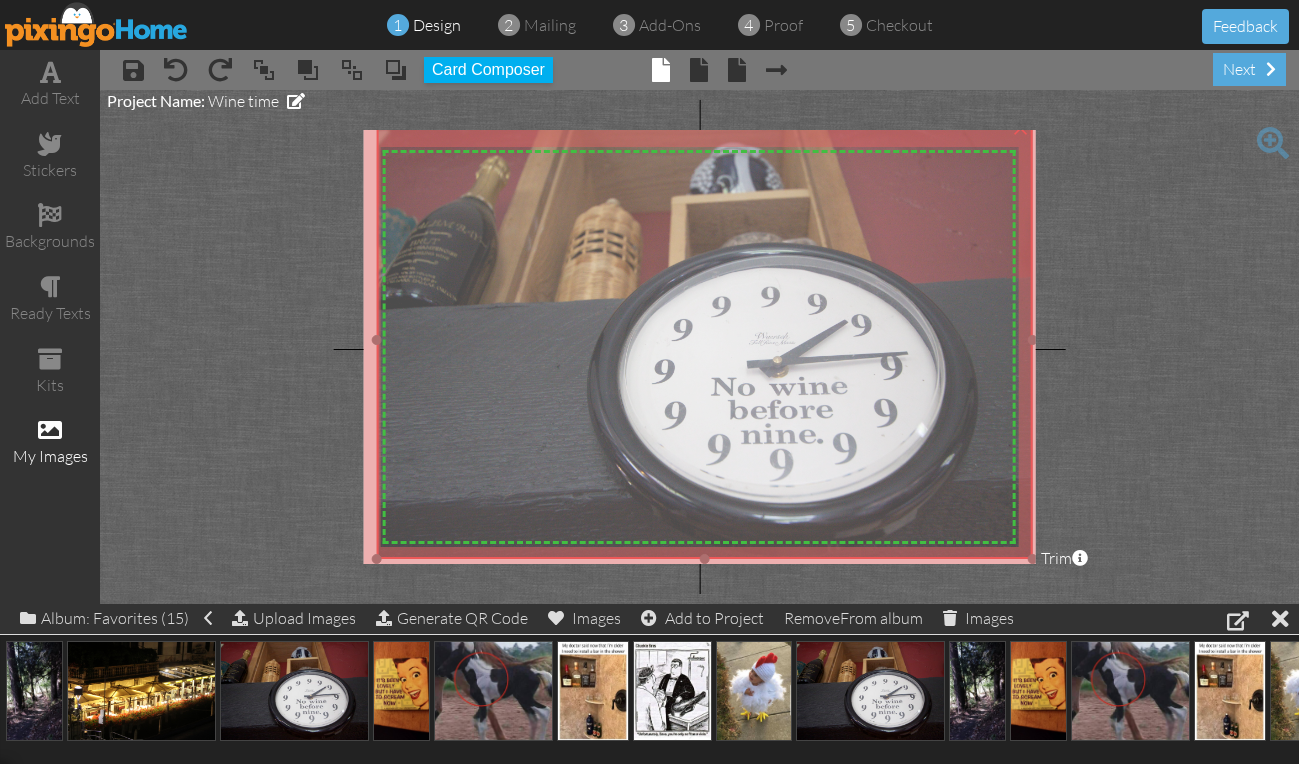 drag, startPoint x: 471, startPoint y: 488, endPoint x: 454, endPoint y: 498, distance: 19.723083 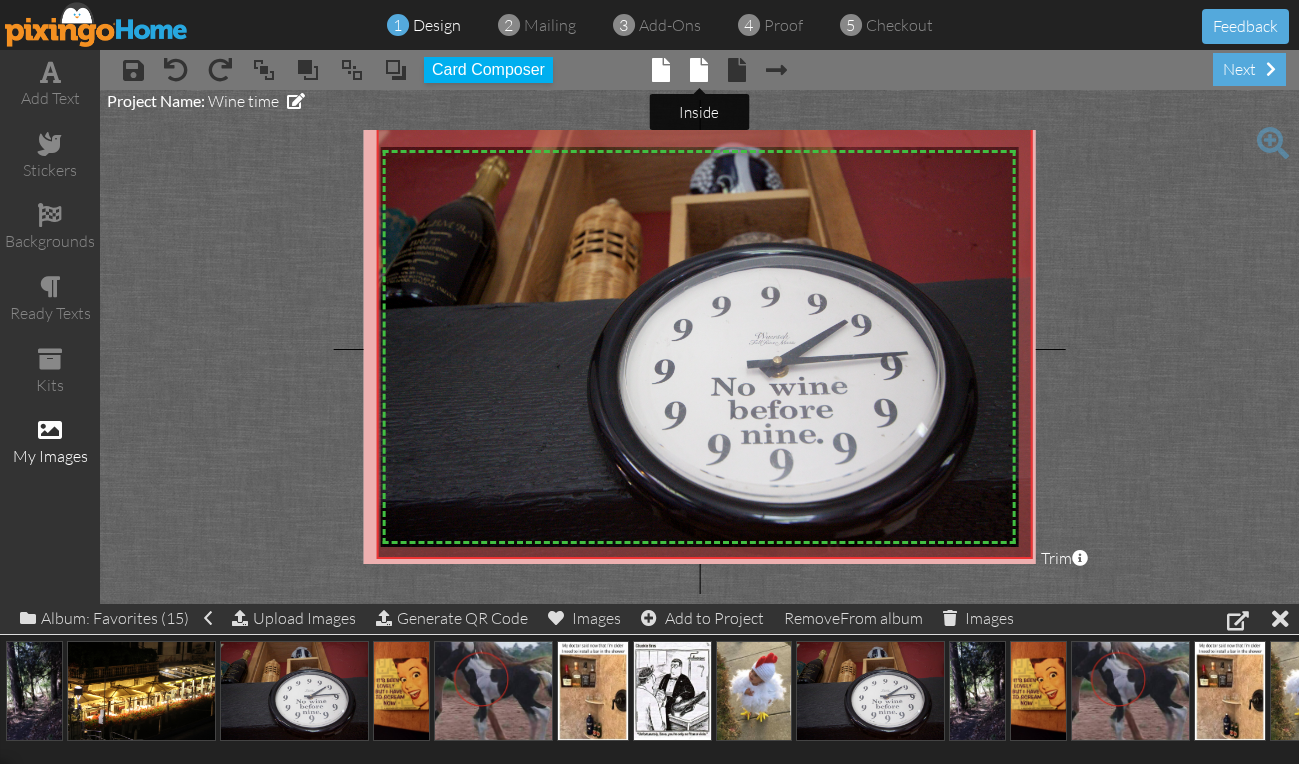 click at bounding box center [699, 70] 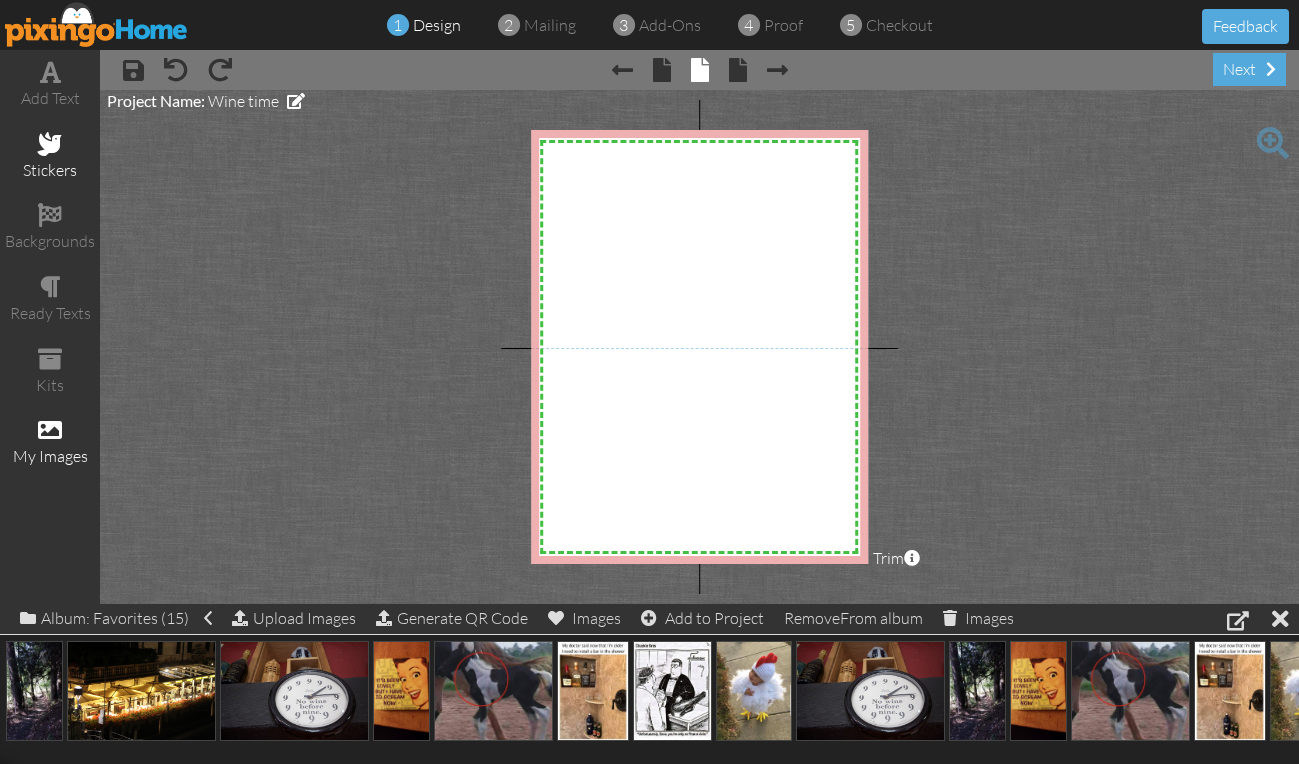 click at bounding box center (50, 144) 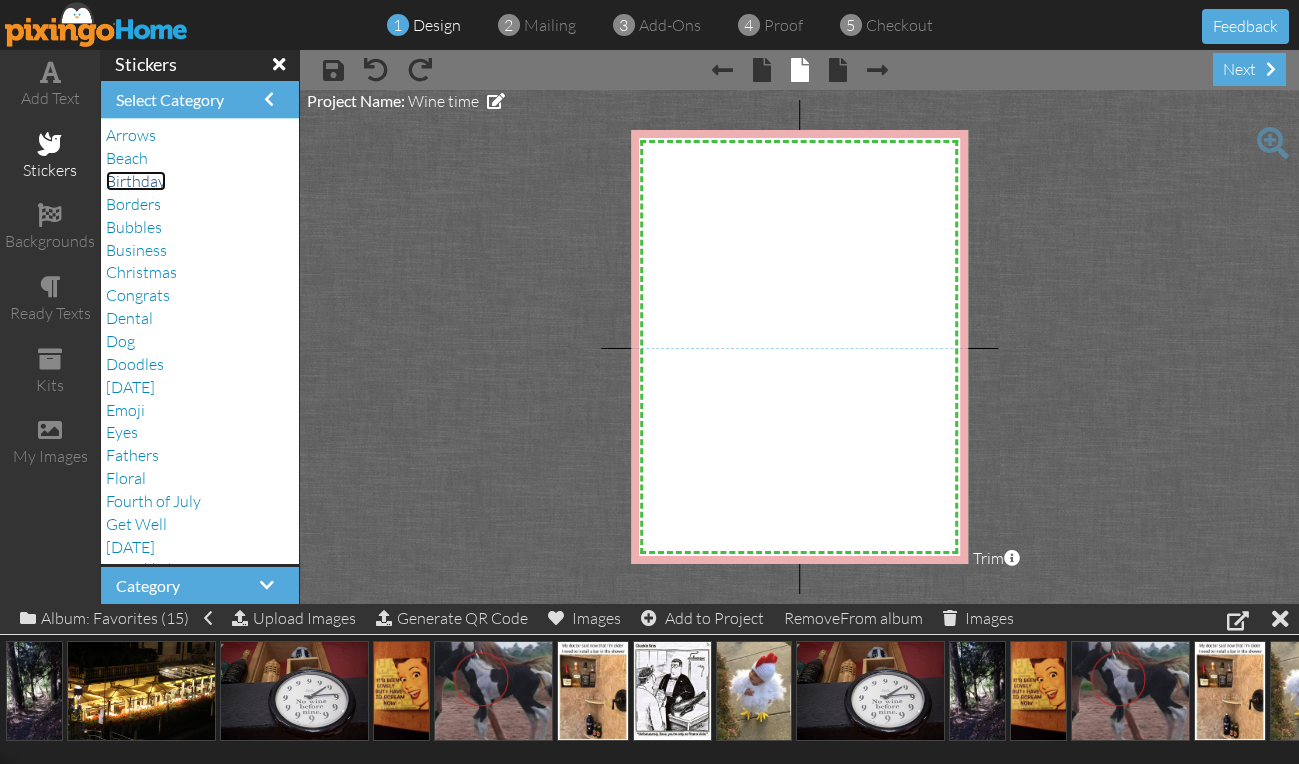 click on "Birthday" at bounding box center [136, 181] 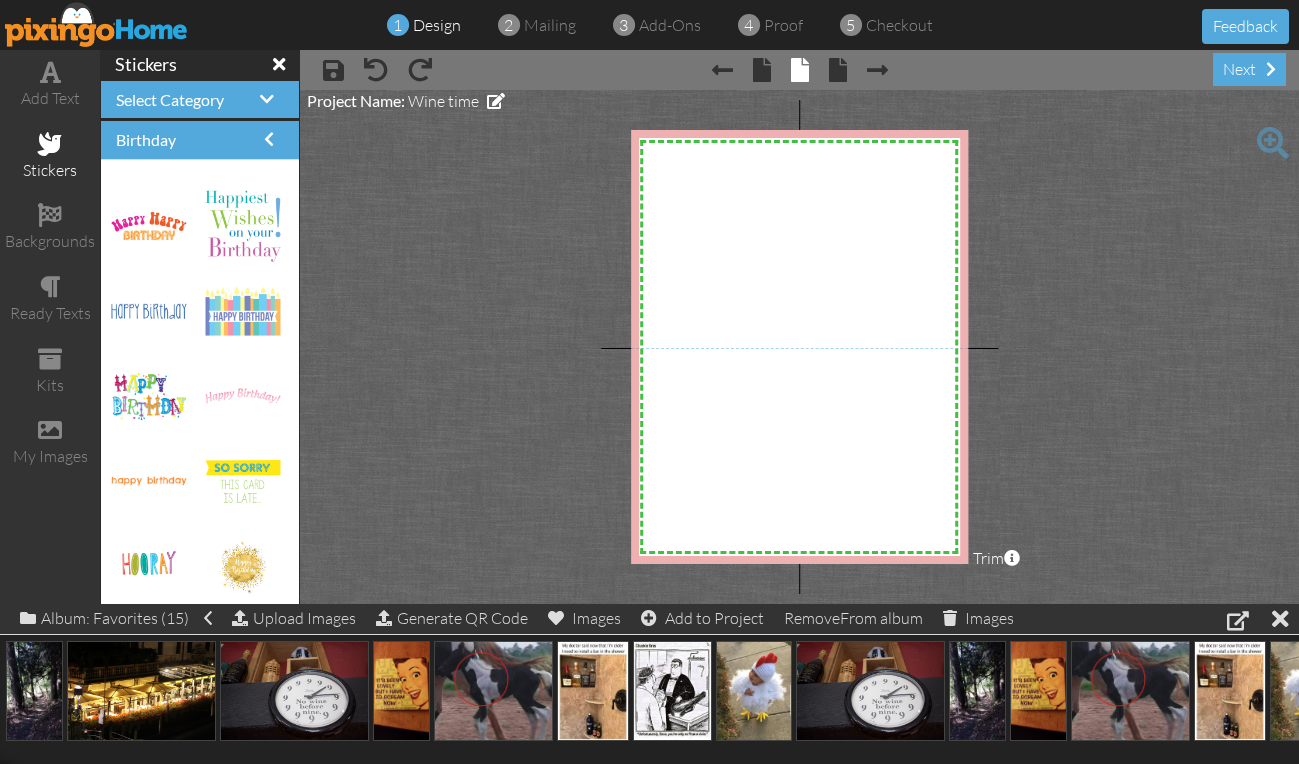 scroll, scrollTop: 3266, scrollLeft: 0, axis: vertical 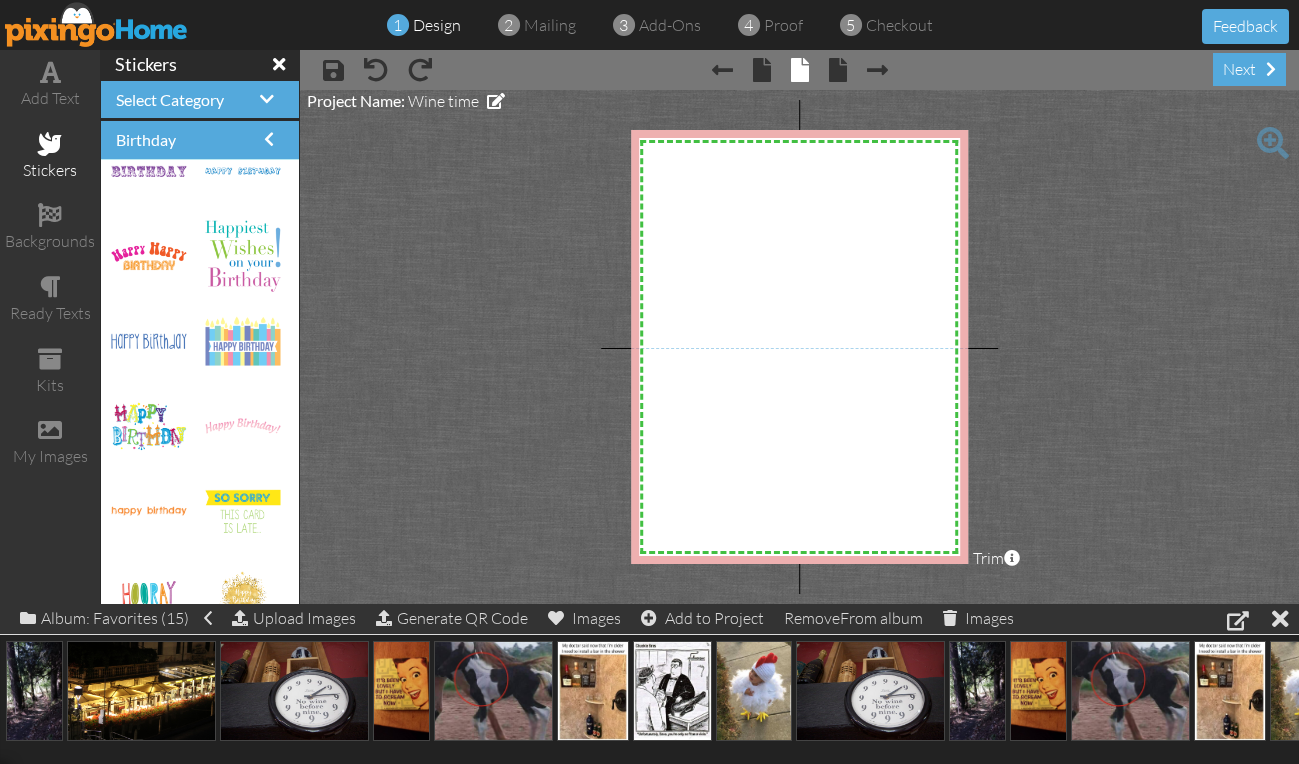 click on "Select Category" at bounding box center (200, 100) 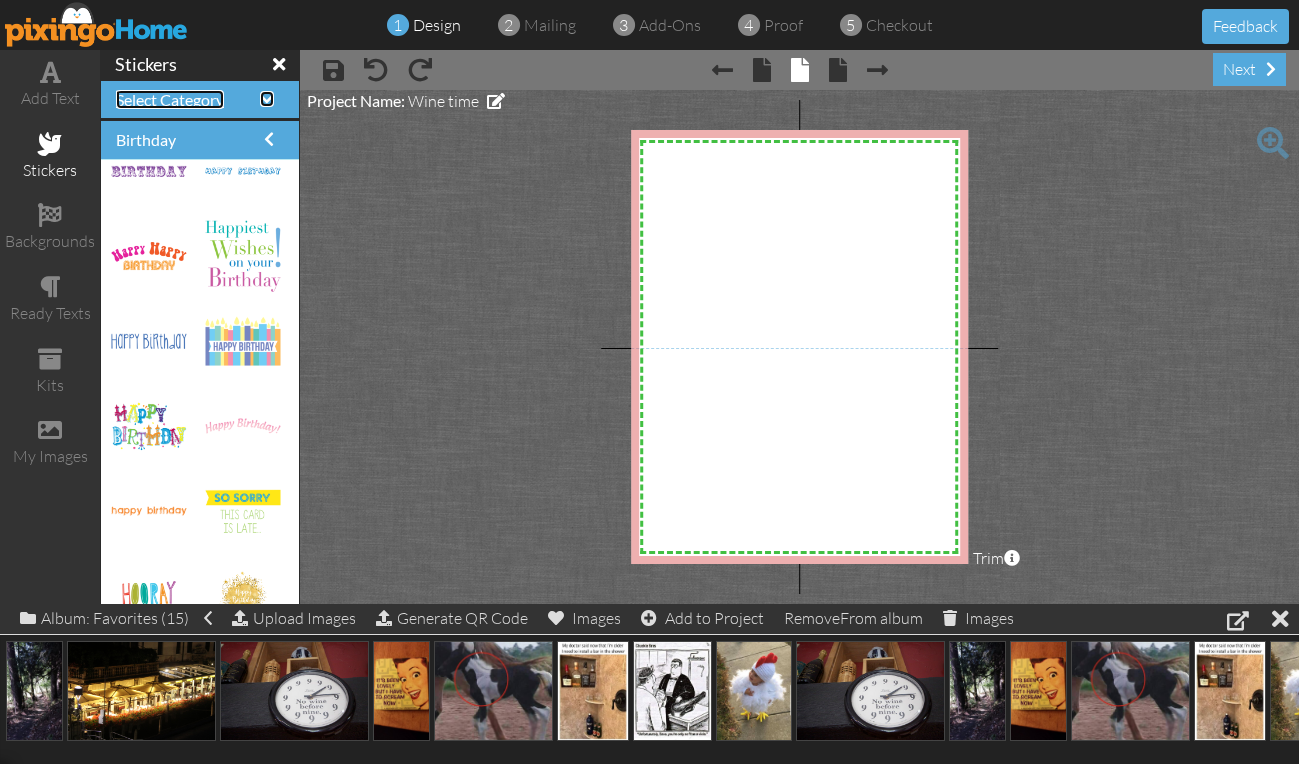 click at bounding box center (267, 99) 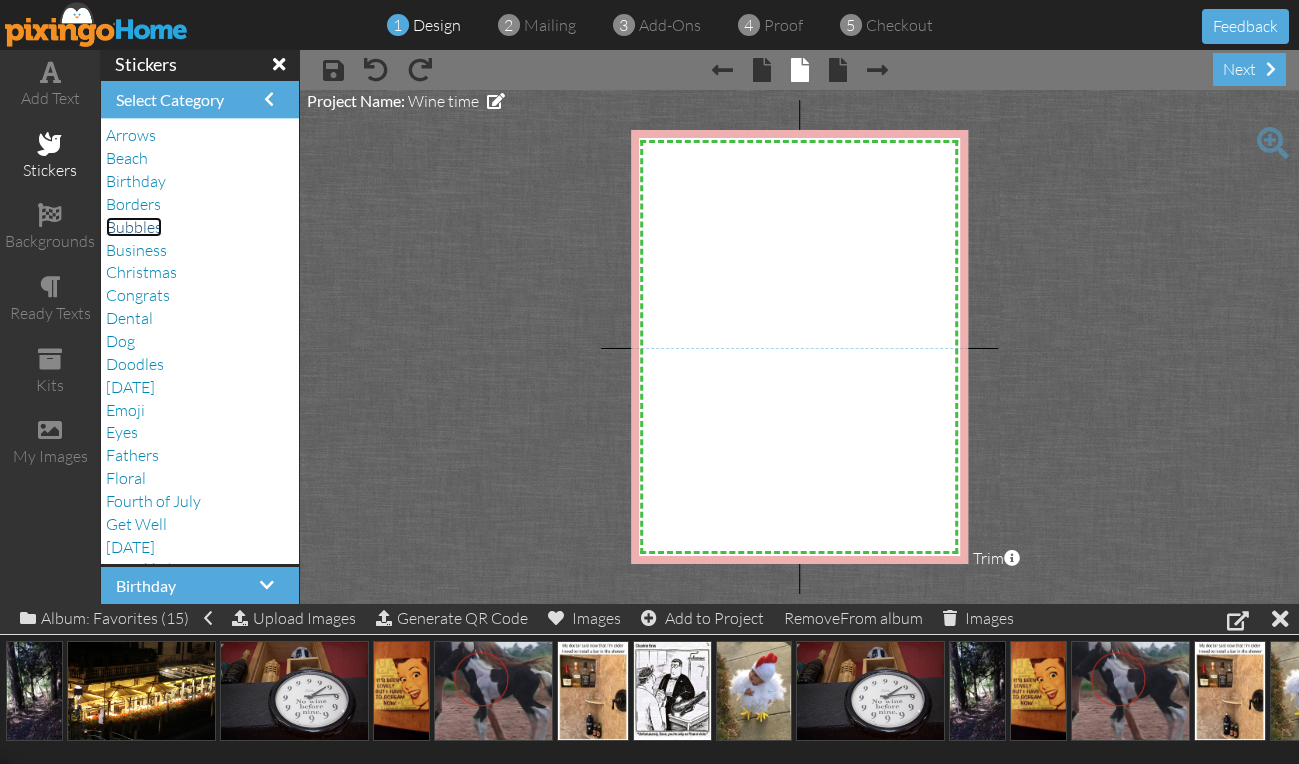 click on "Bubbles" at bounding box center [134, 227] 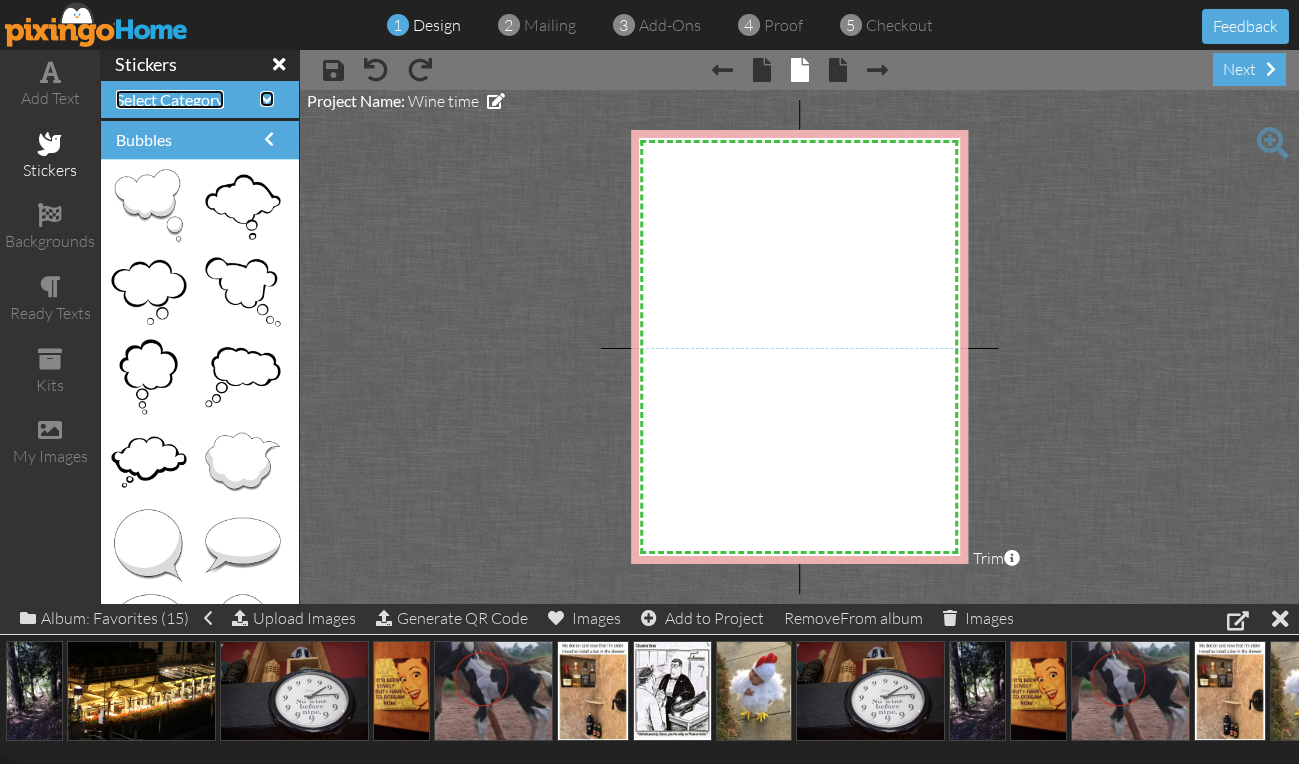 click on "Select Category" at bounding box center [170, 99] 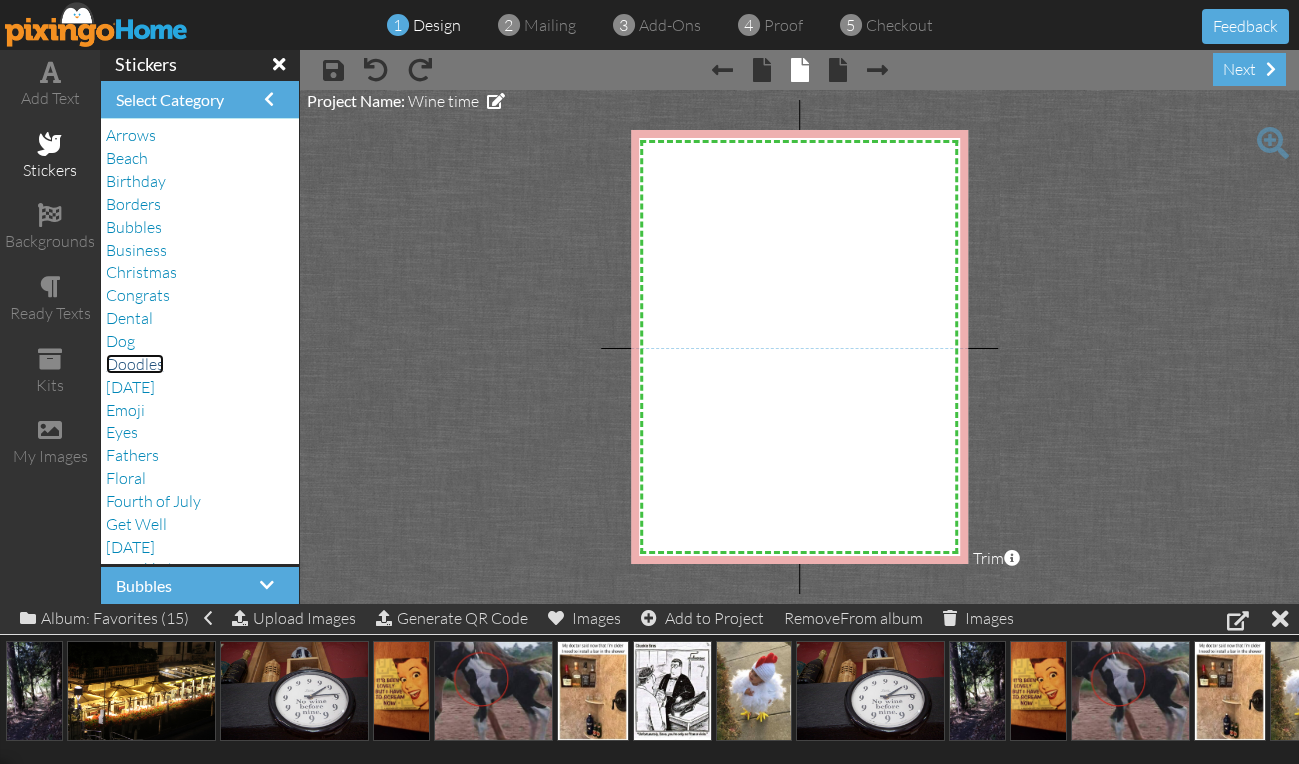 click on "Doodles" at bounding box center [135, 364] 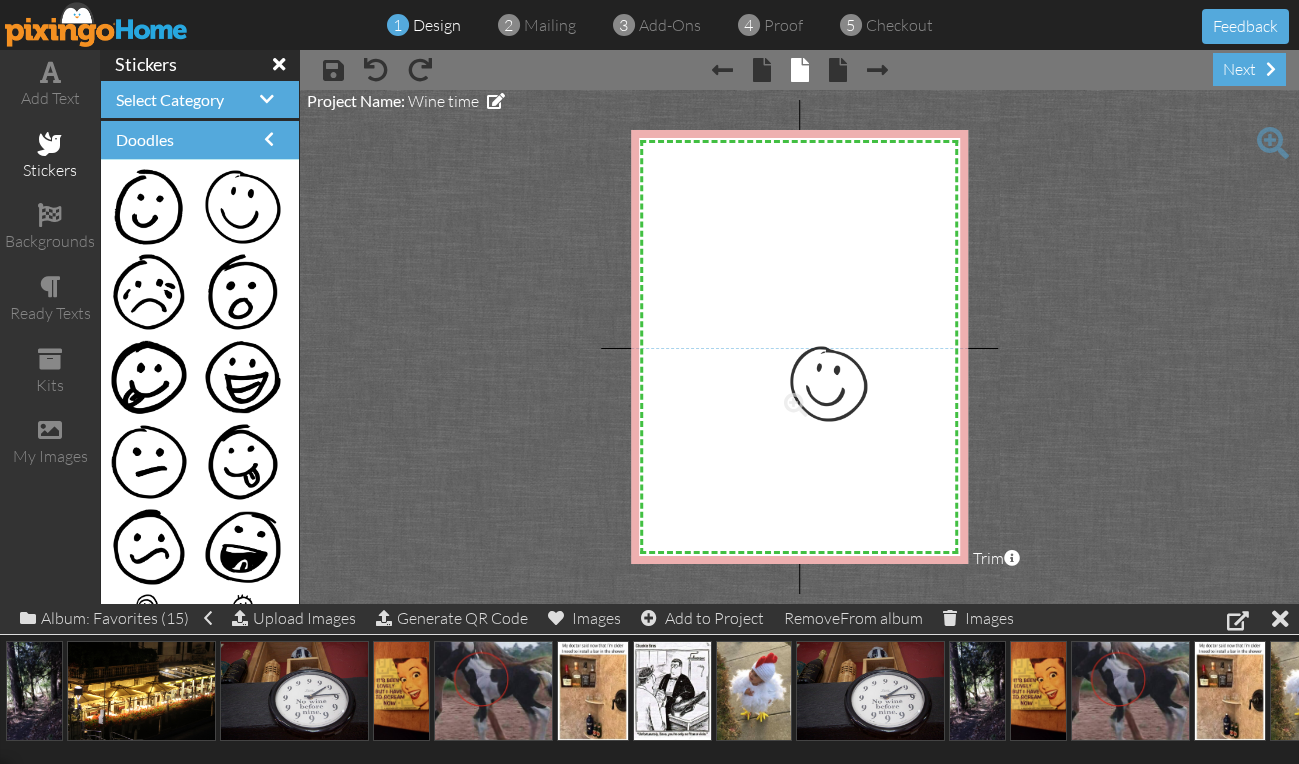 drag, startPoint x: 227, startPoint y: 209, endPoint x: 816, endPoint y: 386, distance: 615.0203 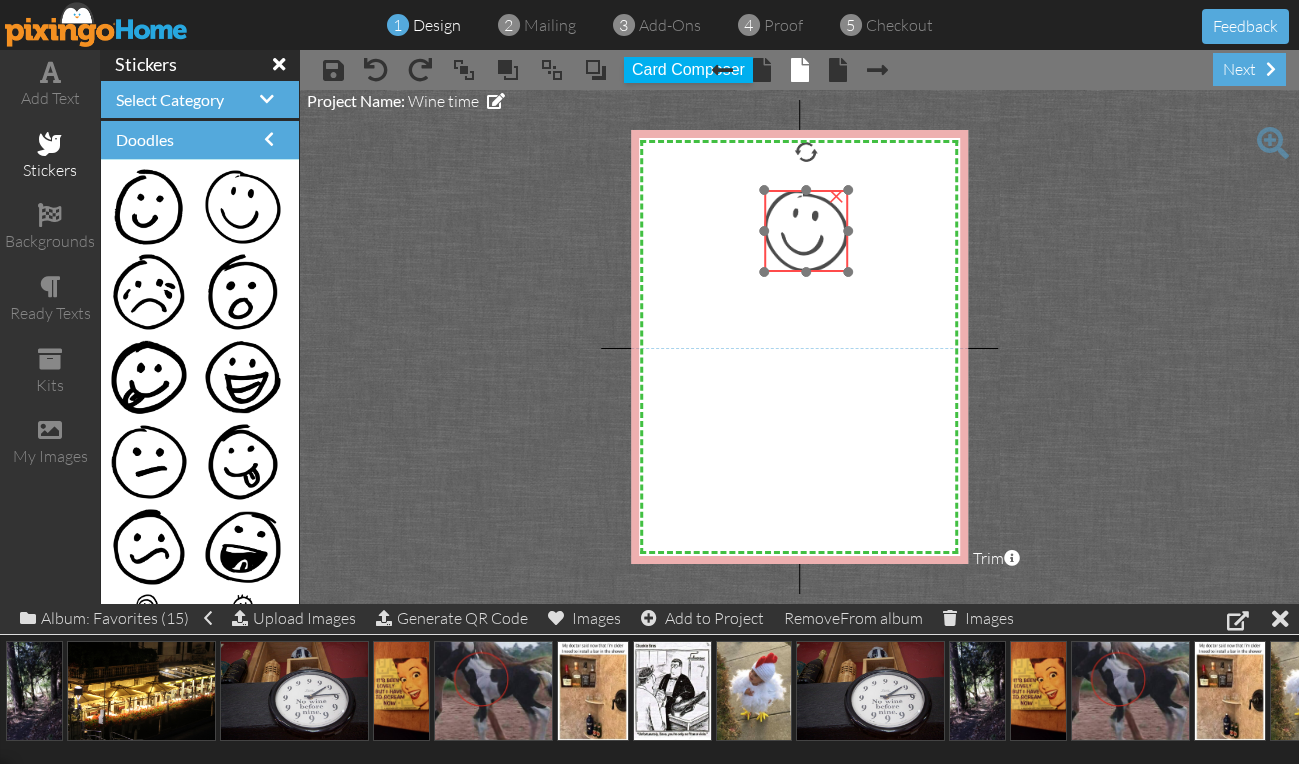 drag, startPoint x: 817, startPoint y: 387, endPoint x: 802, endPoint y: 230, distance: 157.71494 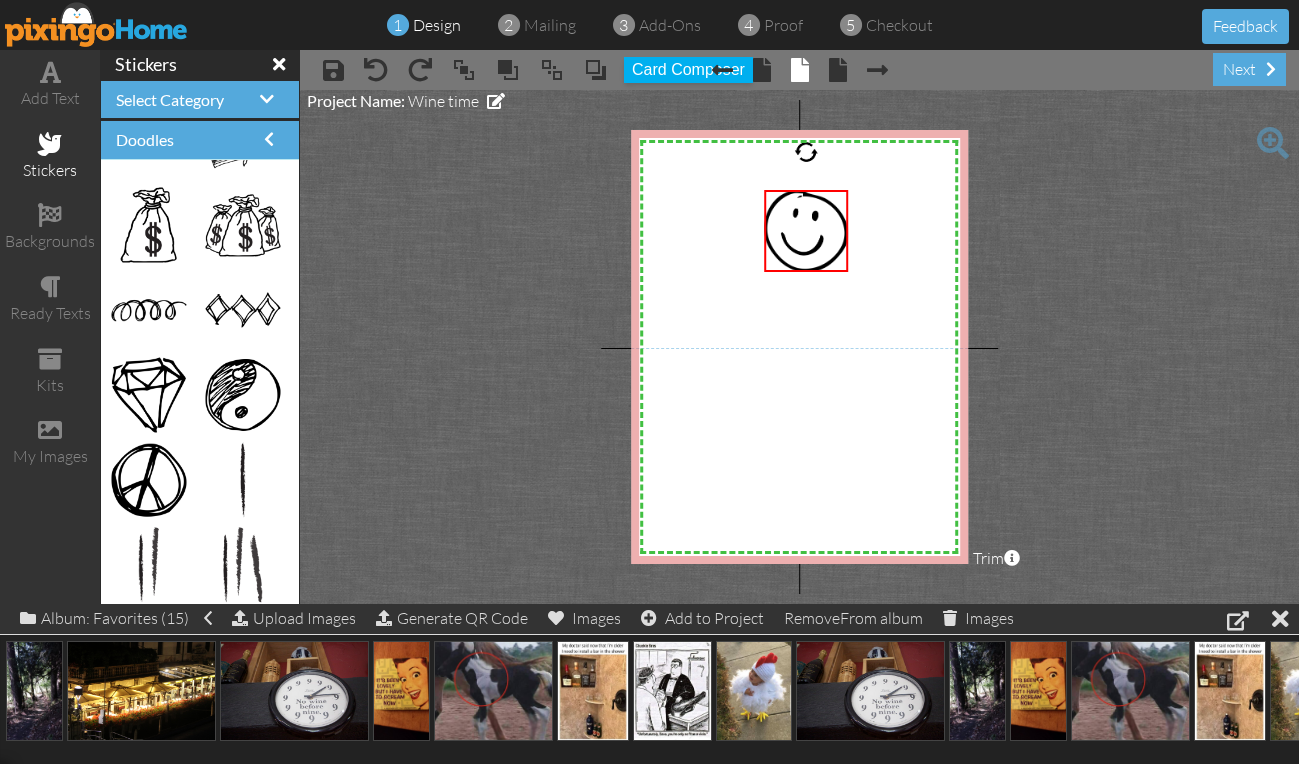 scroll, scrollTop: 8400, scrollLeft: 0, axis: vertical 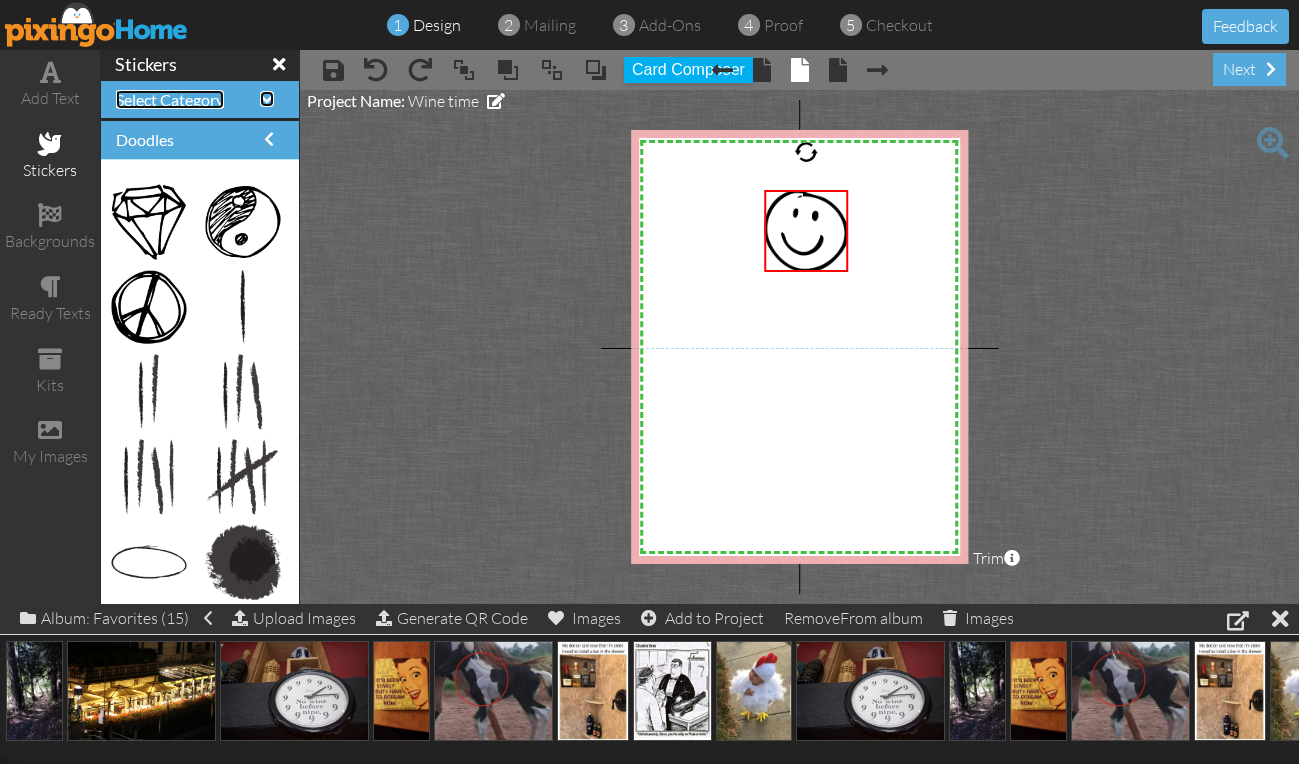 click on "Select Category" at bounding box center (170, 99) 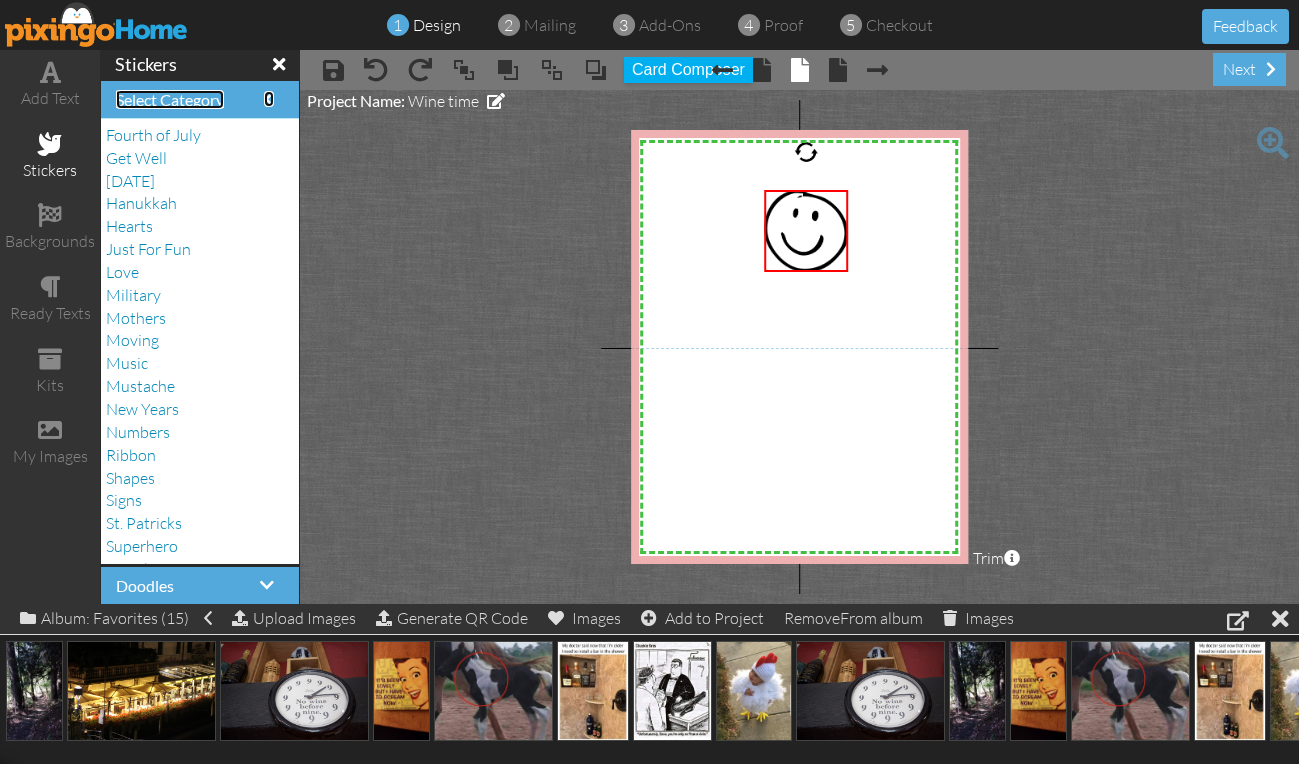 scroll, scrollTop: 368, scrollLeft: 0, axis: vertical 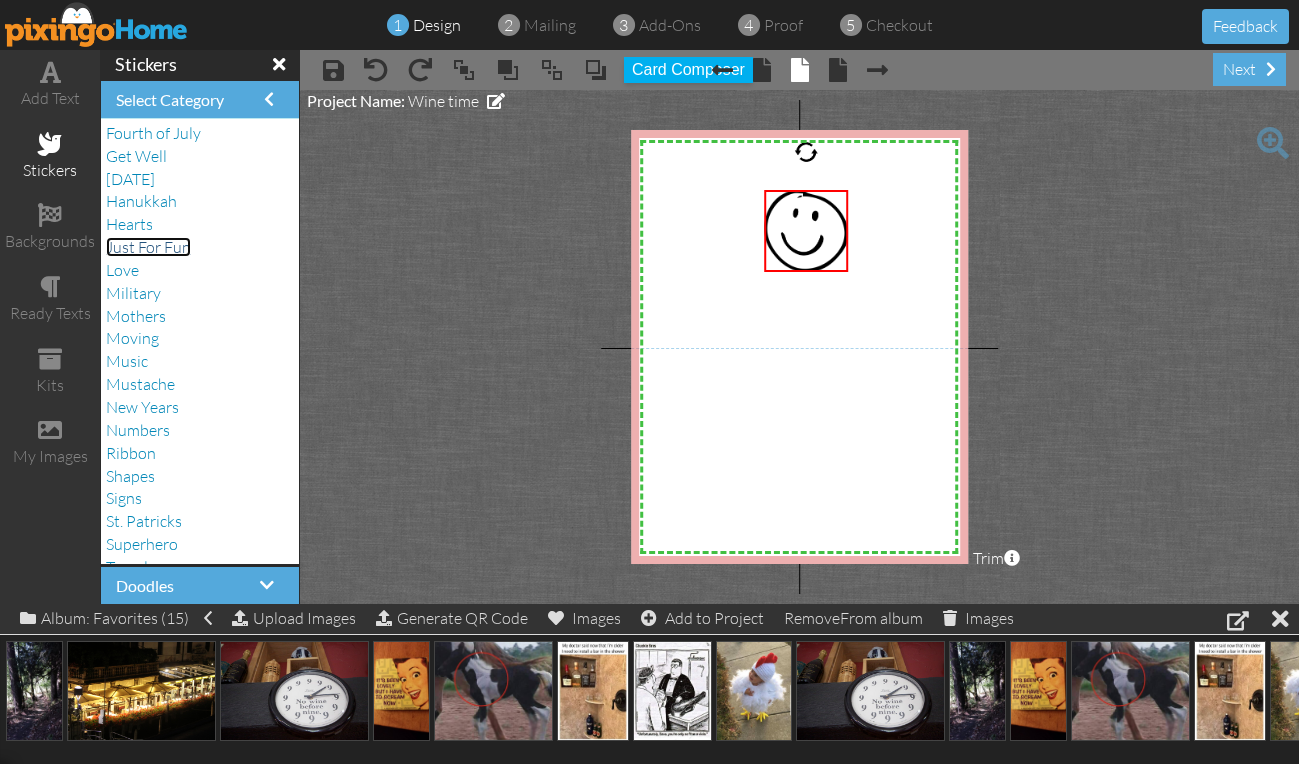 click on "Just For Fun" at bounding box center (148, 247) 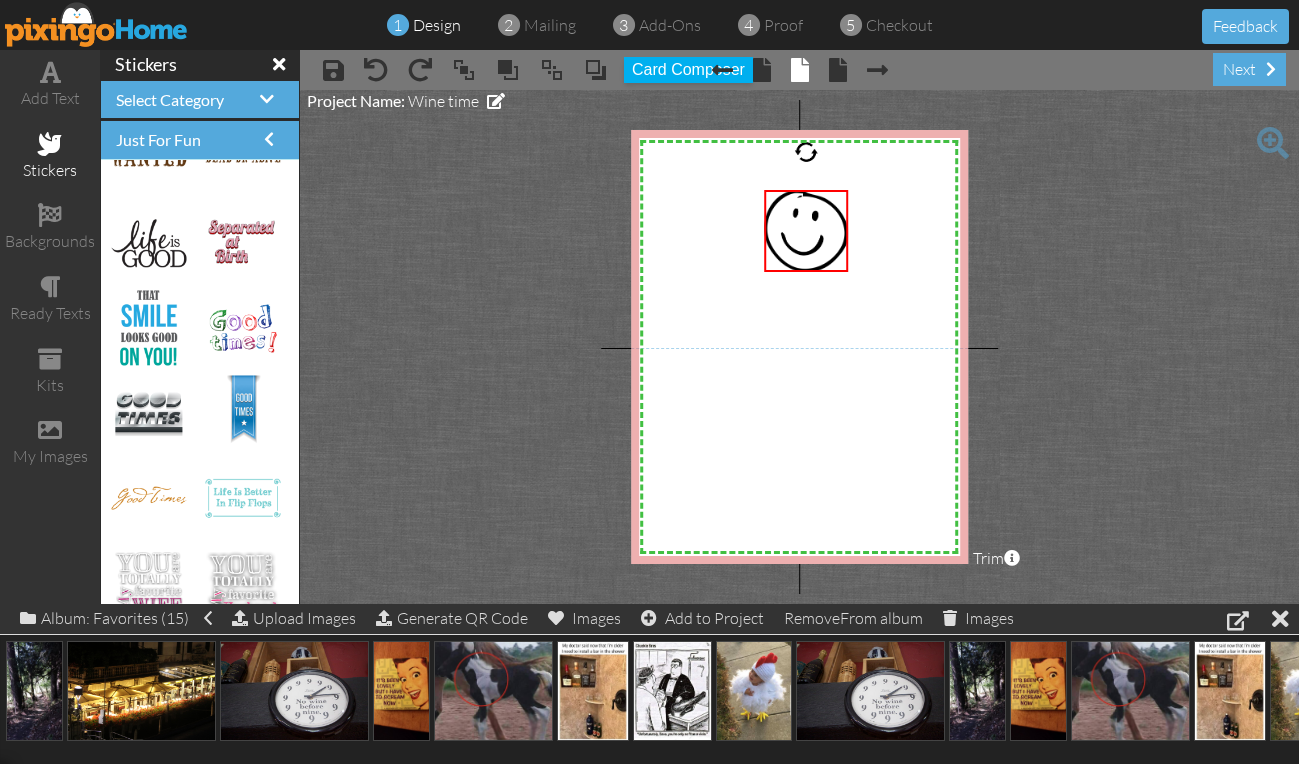scroll, scrollTop: 791, scrollLeft: 0, axis: vertical 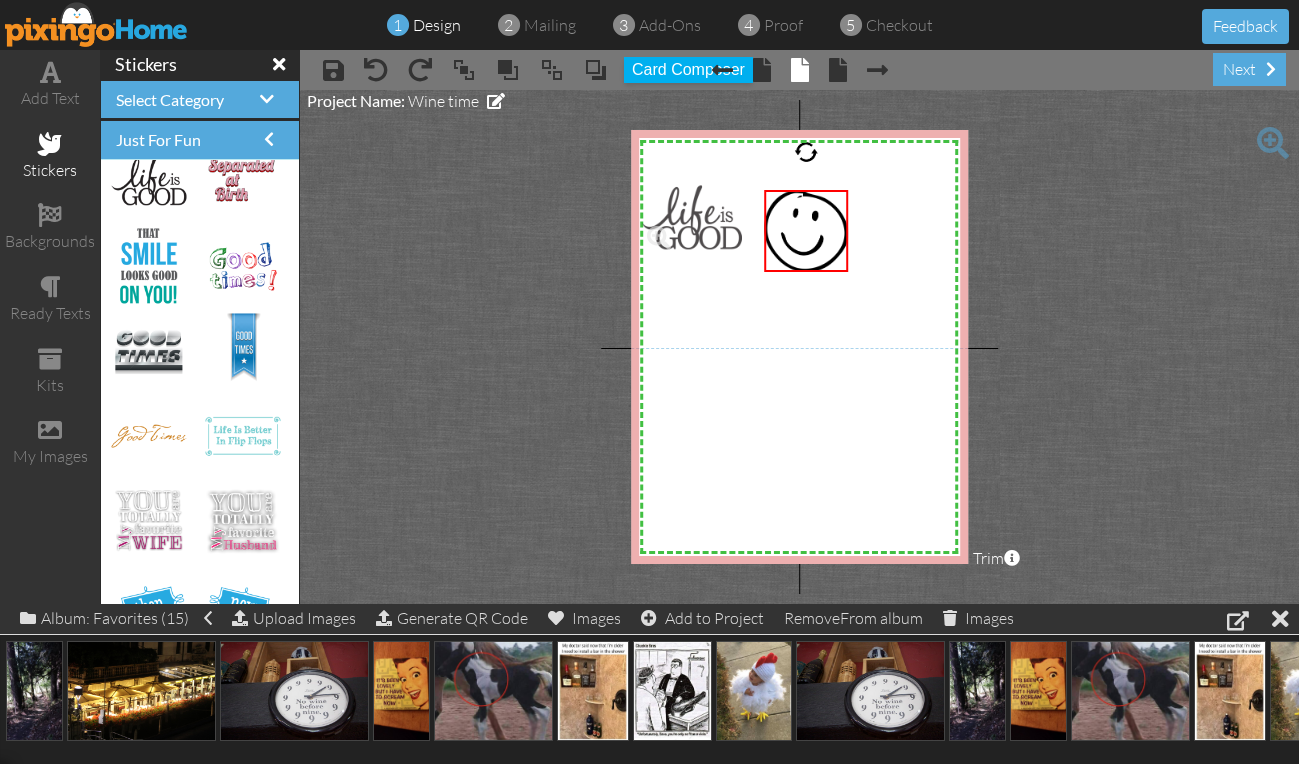 drag, startPoint x: 144, startPoint y: 182, endPoint x: 675, endPoint y: 218, distance: 532.21893 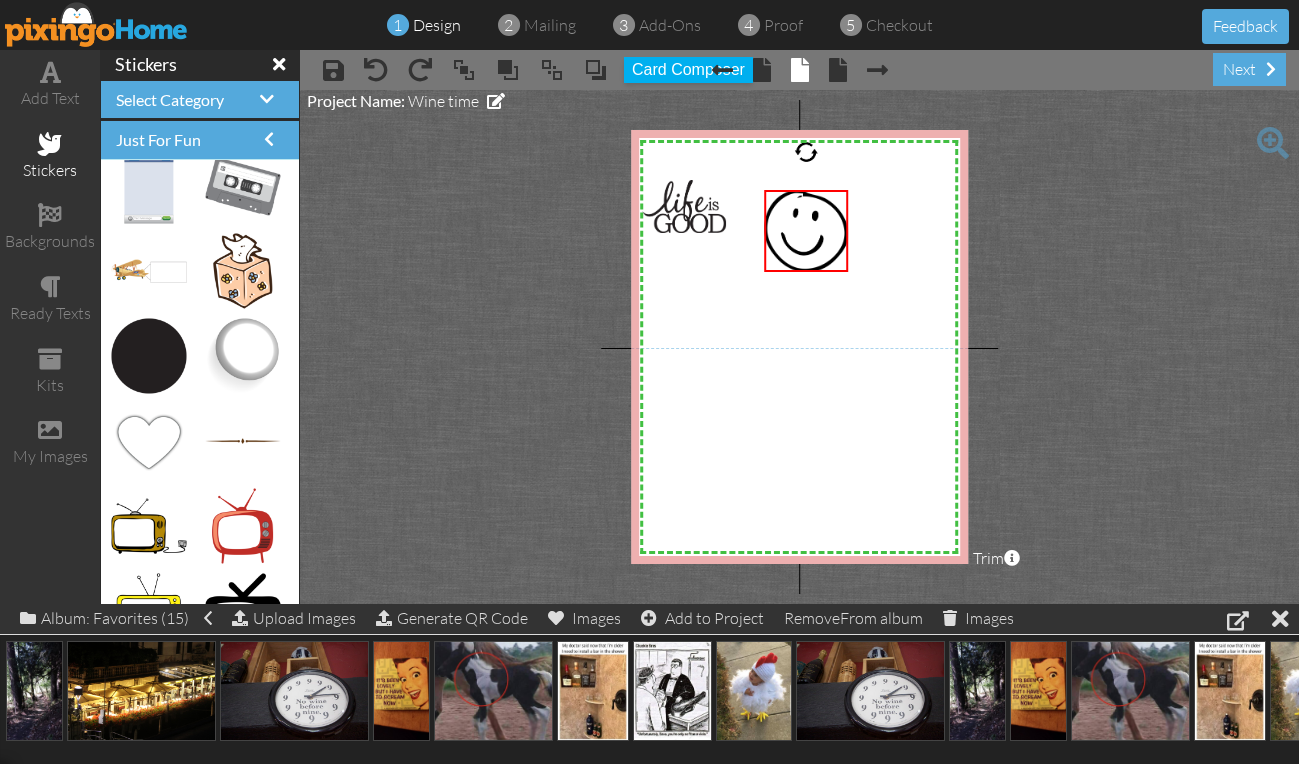 scroll, scrollTop: 3810, scrollLeft: 0, axis: vertical 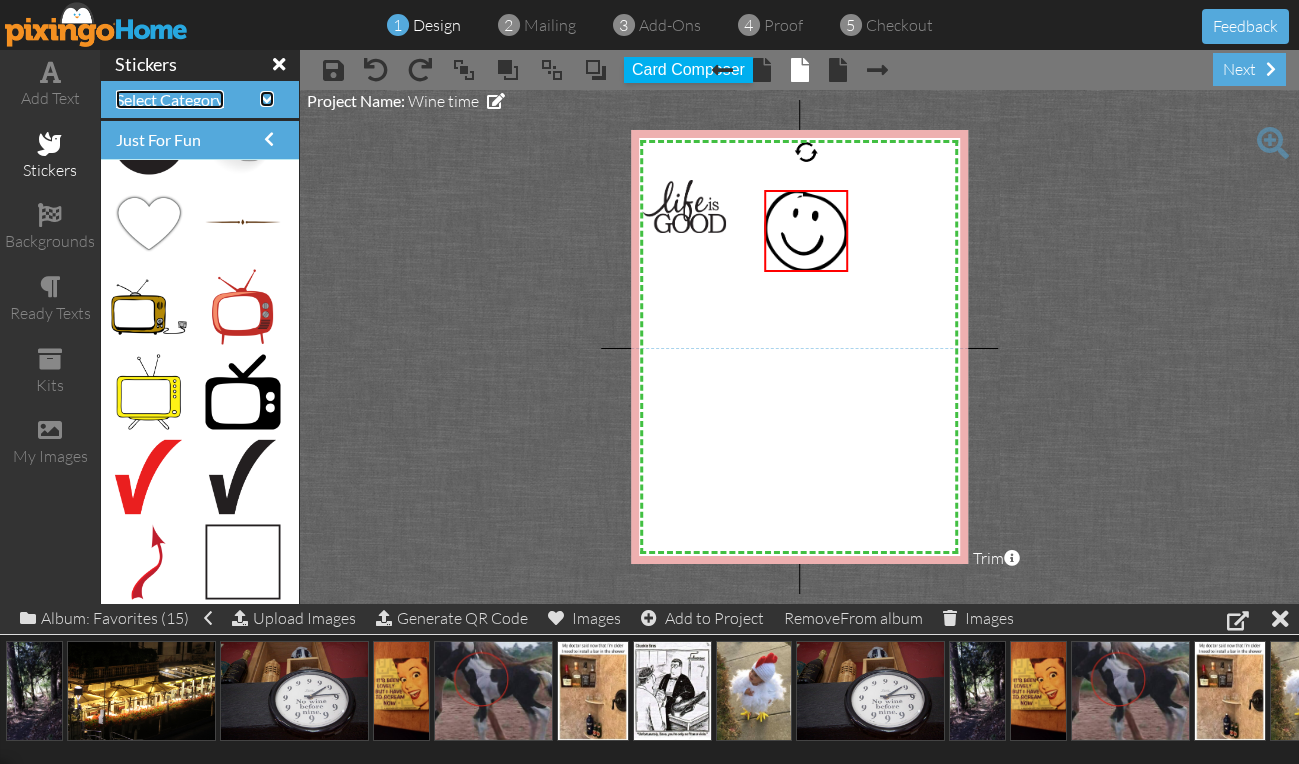 click on "Select Category" at bounding box center (170, 99) 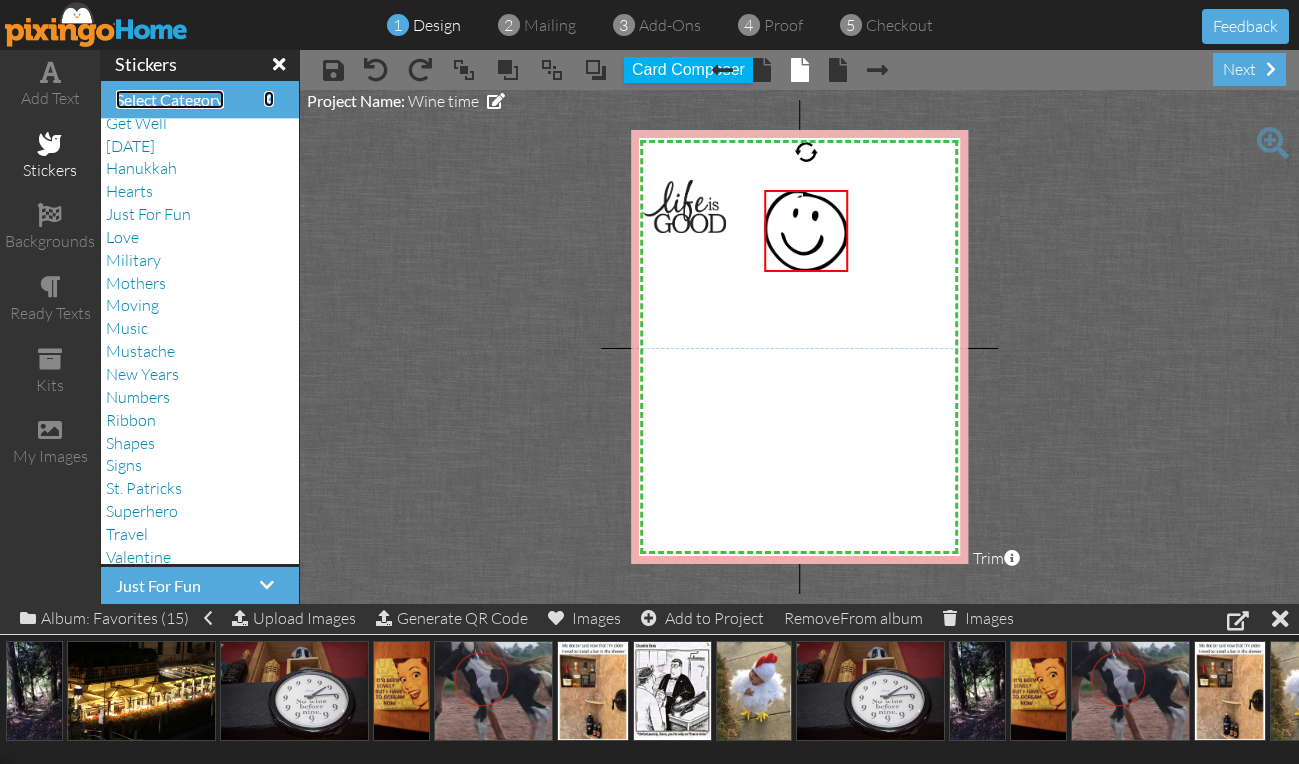 scroll, scrollTop: 456, scrollLeft: 0, axis: vertical 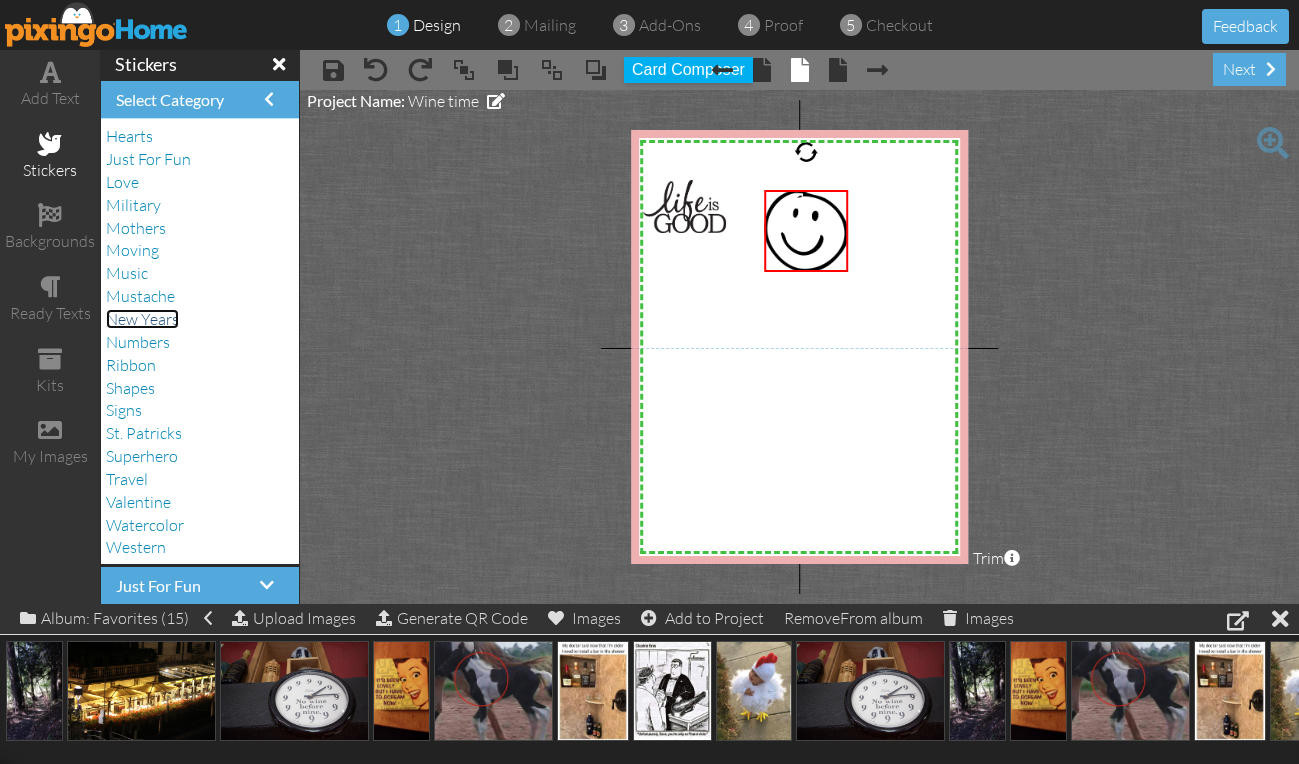 click on "New Years" at bounding box center [142, 319] 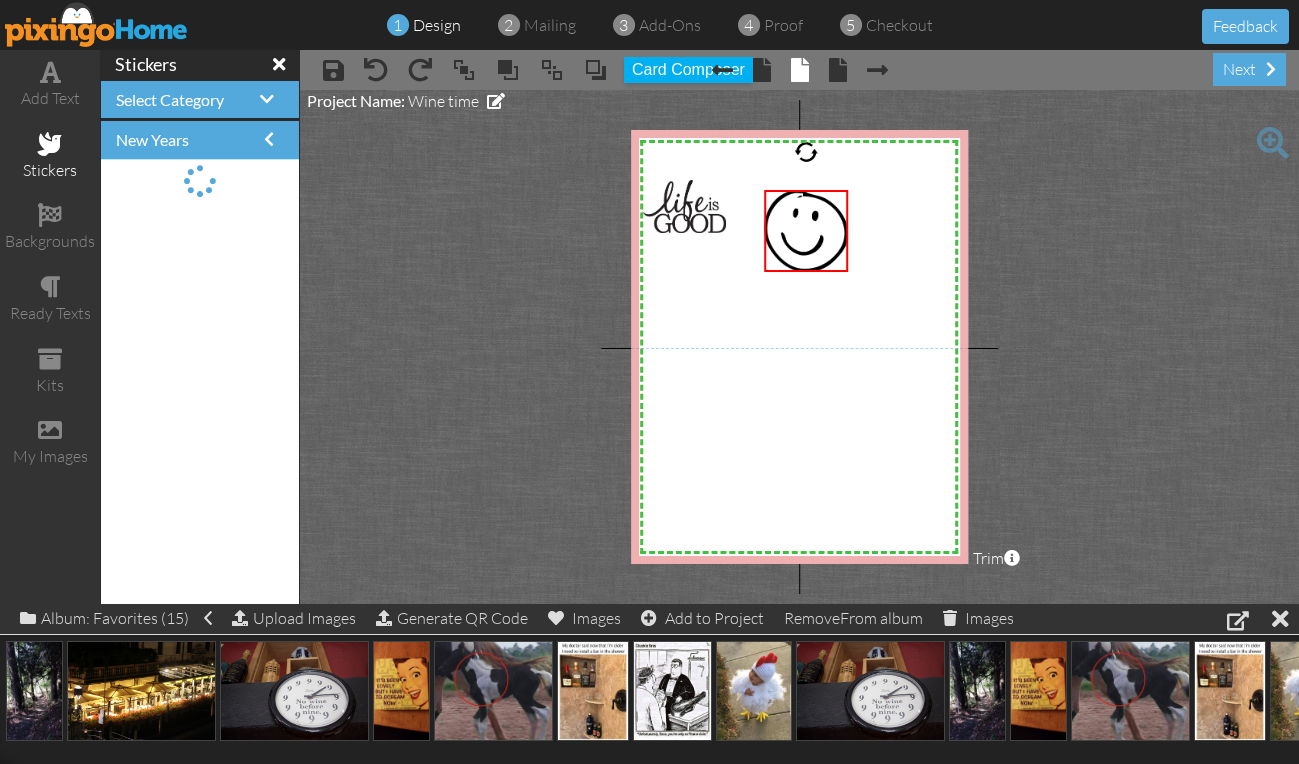scroll, scrollTop: 0, scrollLeft: 0, axis: both 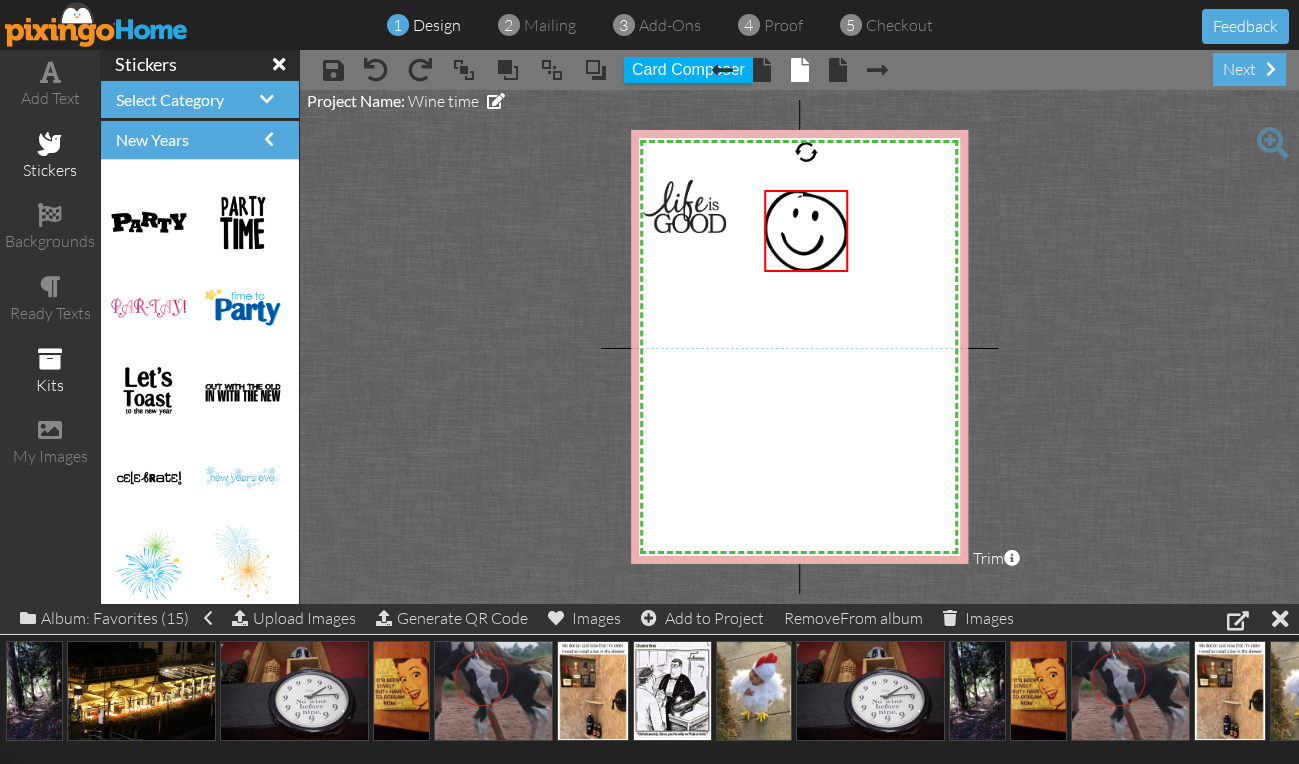 click at bounding box center (50, 359) 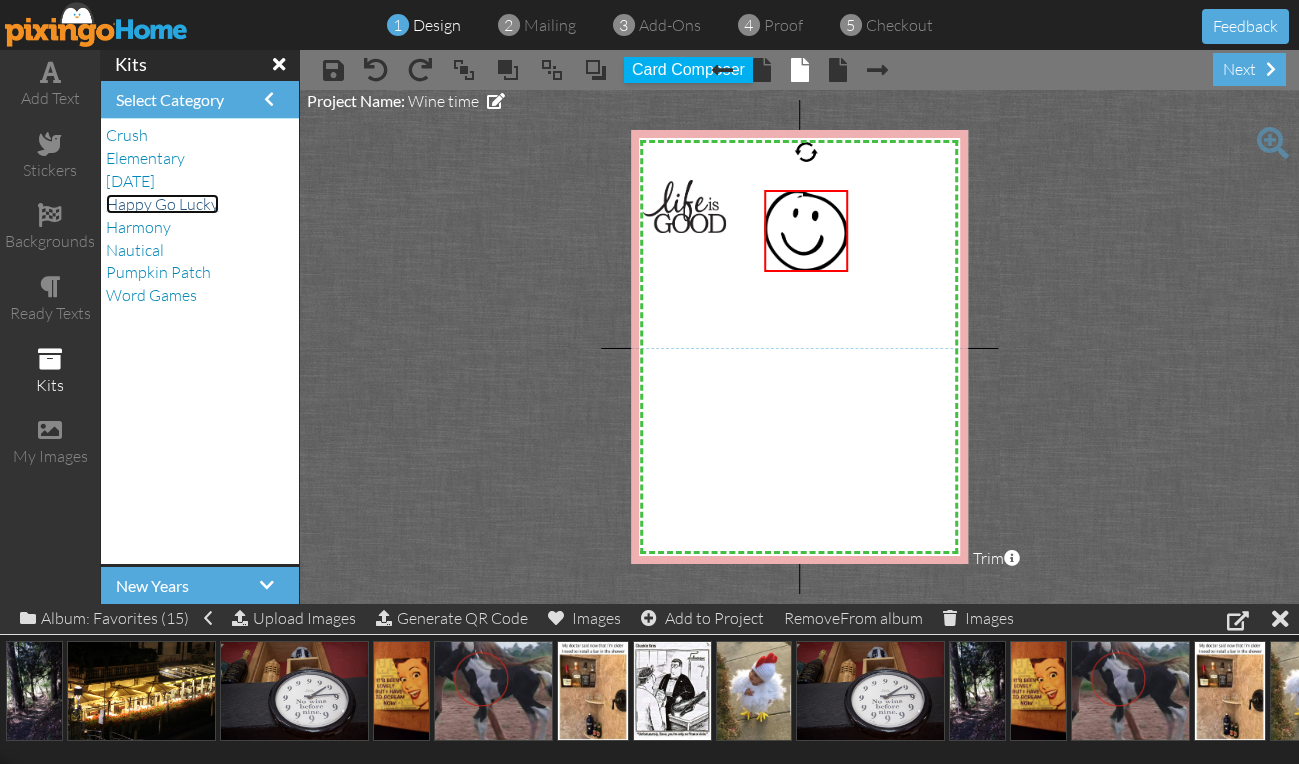 click on "Happy Go Lucky" at bounding box center [162, 204] 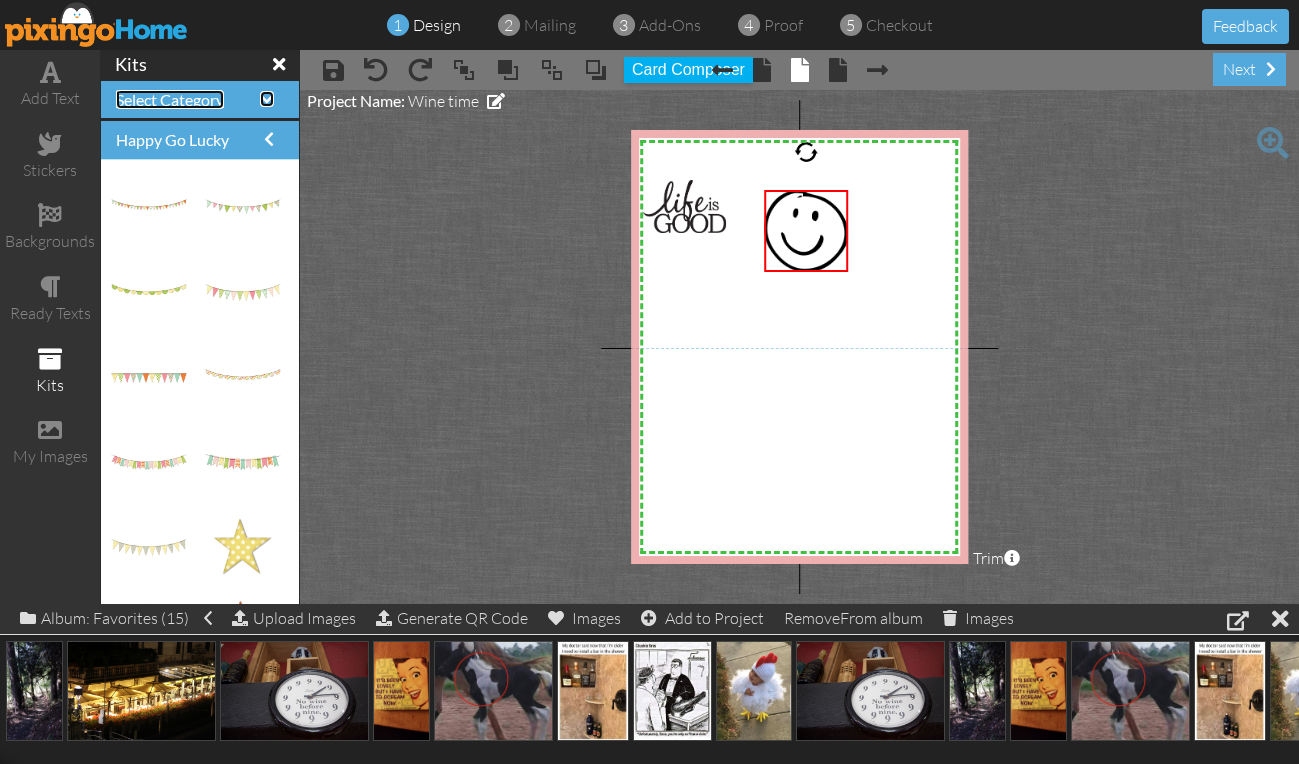 click on "Select Category" at bounding box center [170, 99] 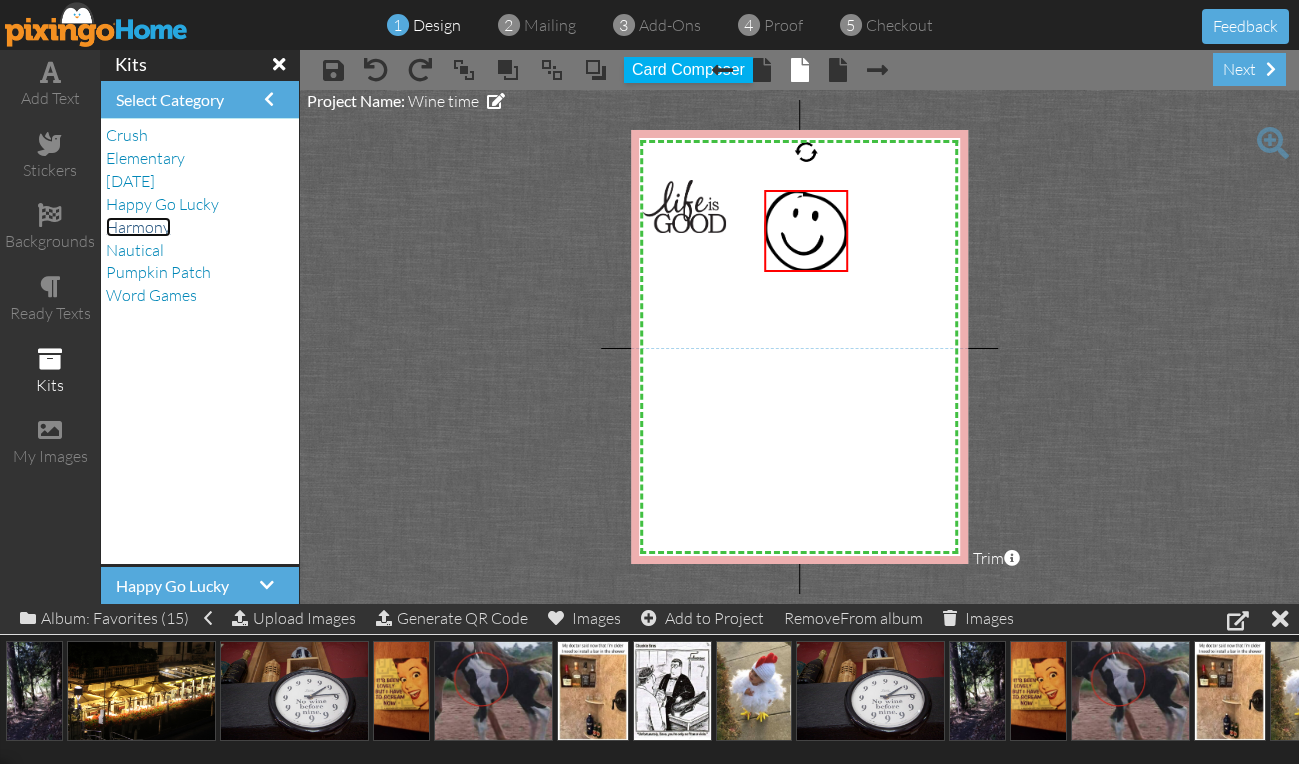 click on "Harmony" at bounding box center [138, 227] 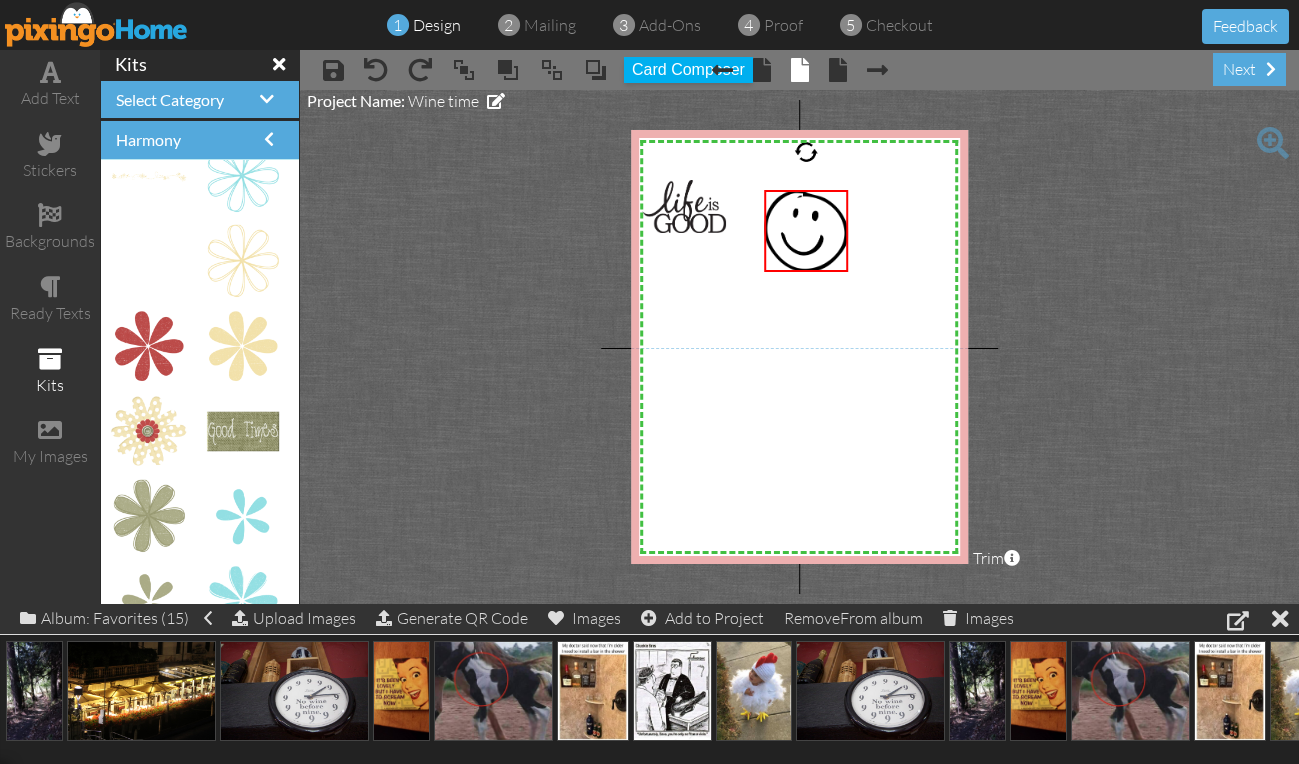 scroll, scrollTop: 2365, scrollLeft: 0, axis: vertical 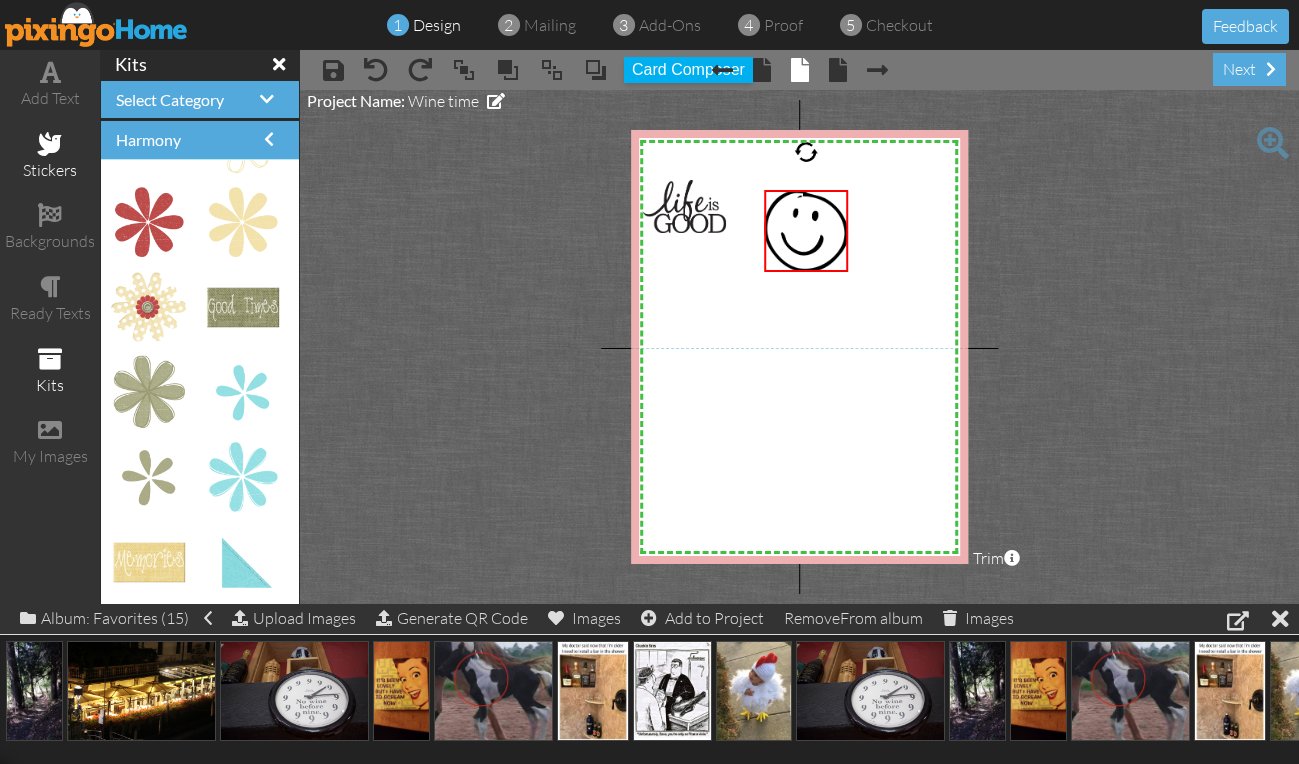 click at bounding box center [50, 144] 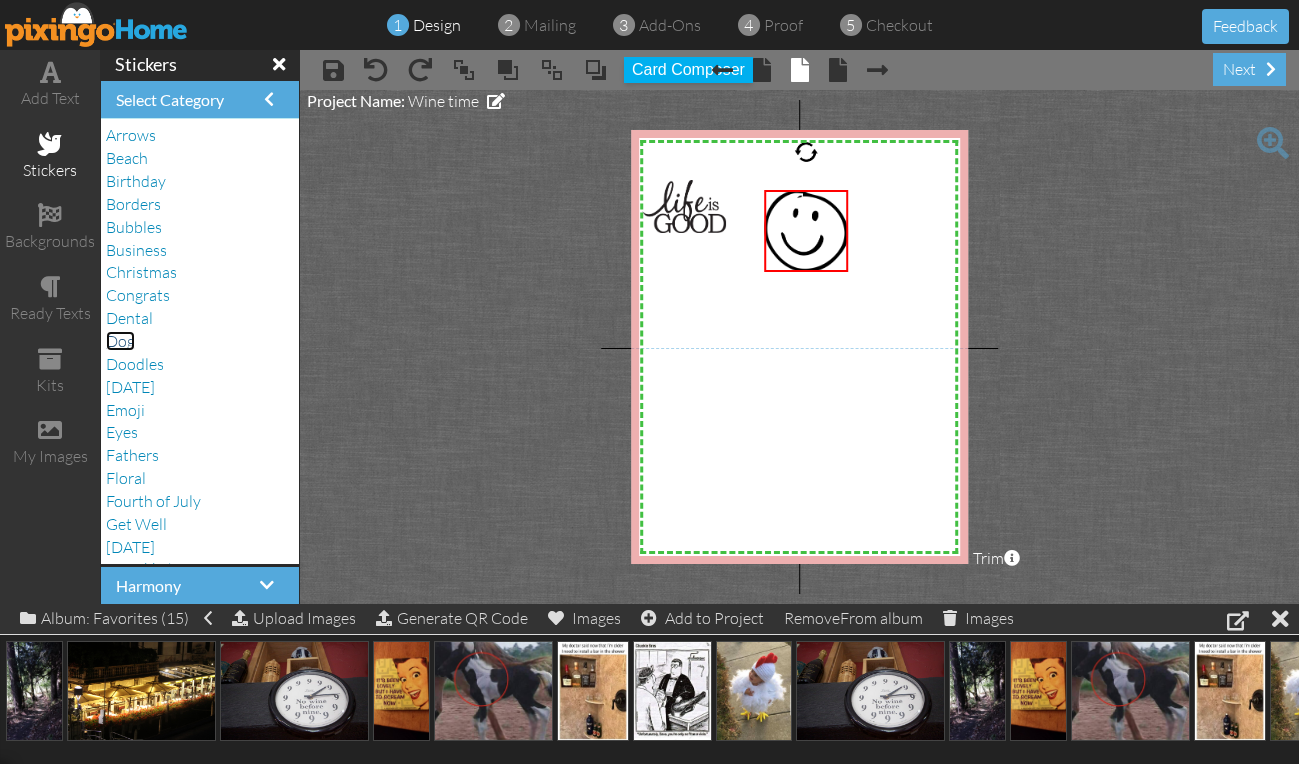 click on "Dog" at bounding box center [120, 341] 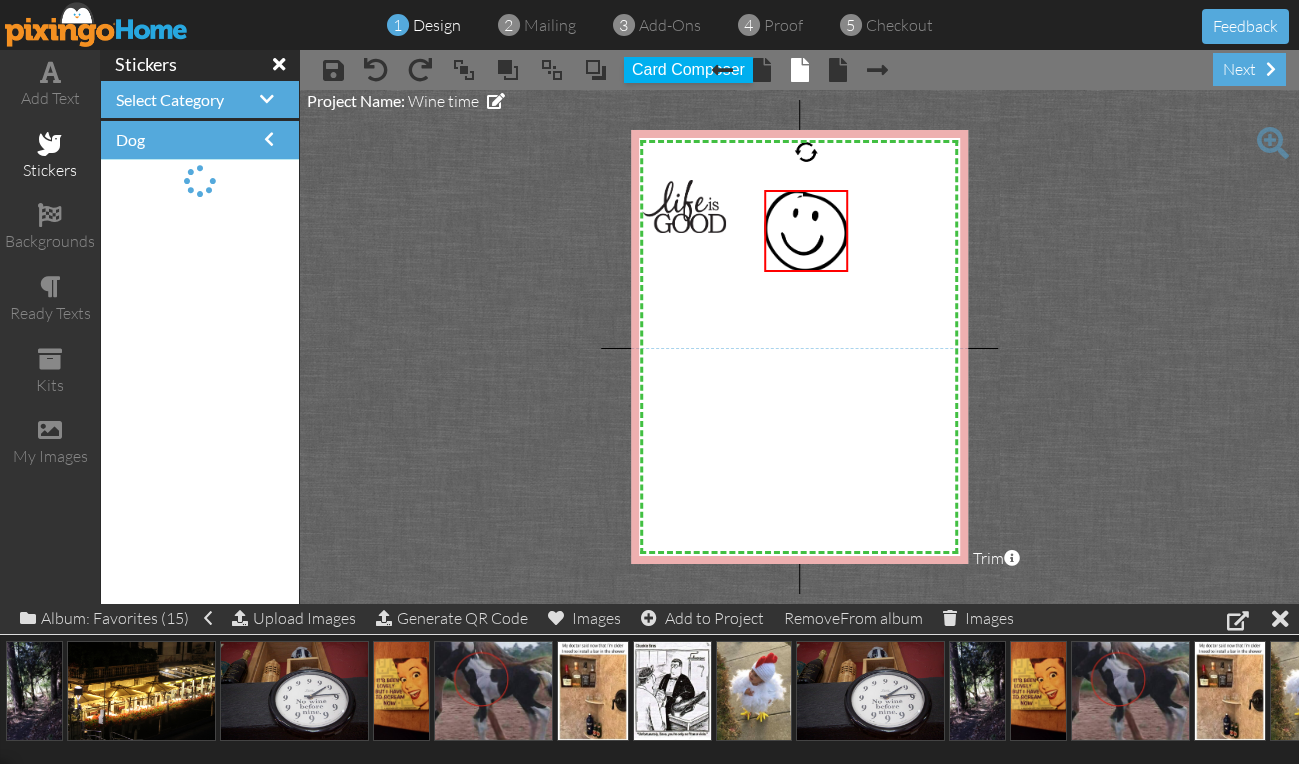 scroll, scrollTop: 0, scrollLeft: 0, axis: both 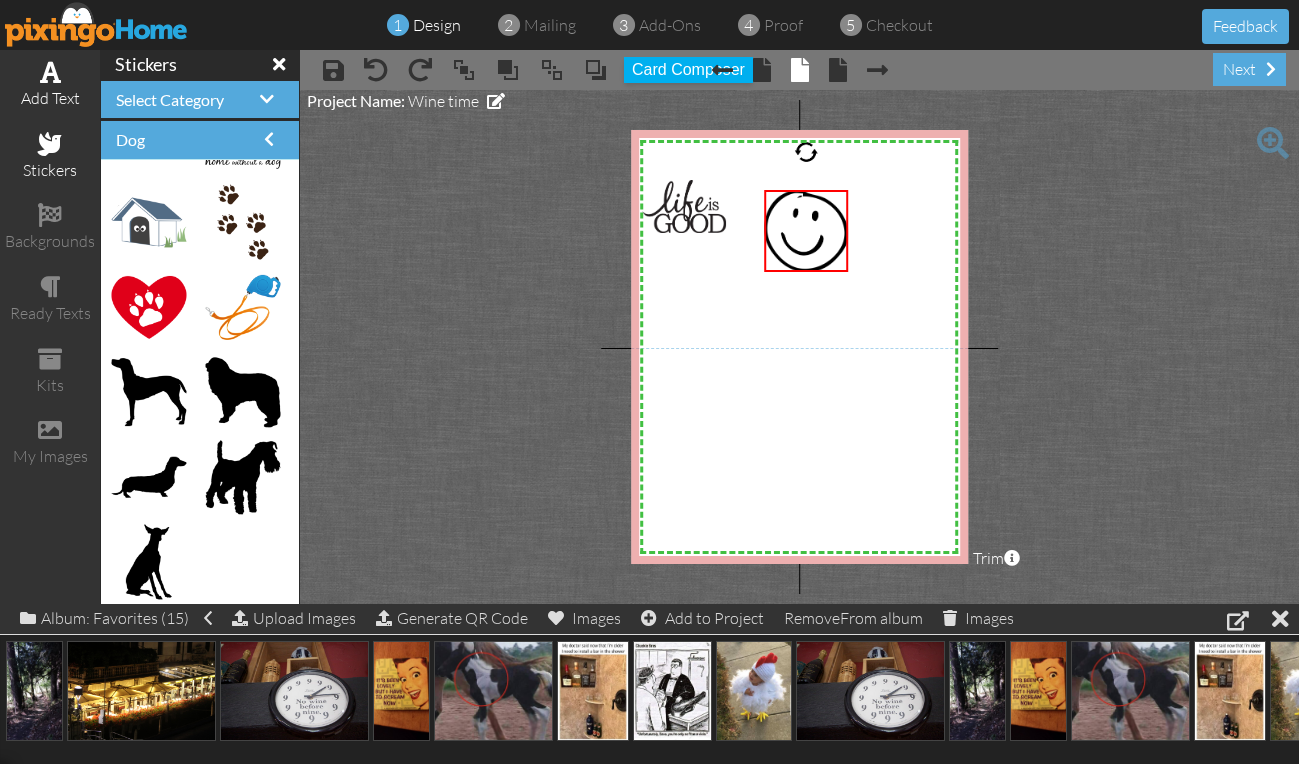 click on "add text" at bounding box center [50, 98] 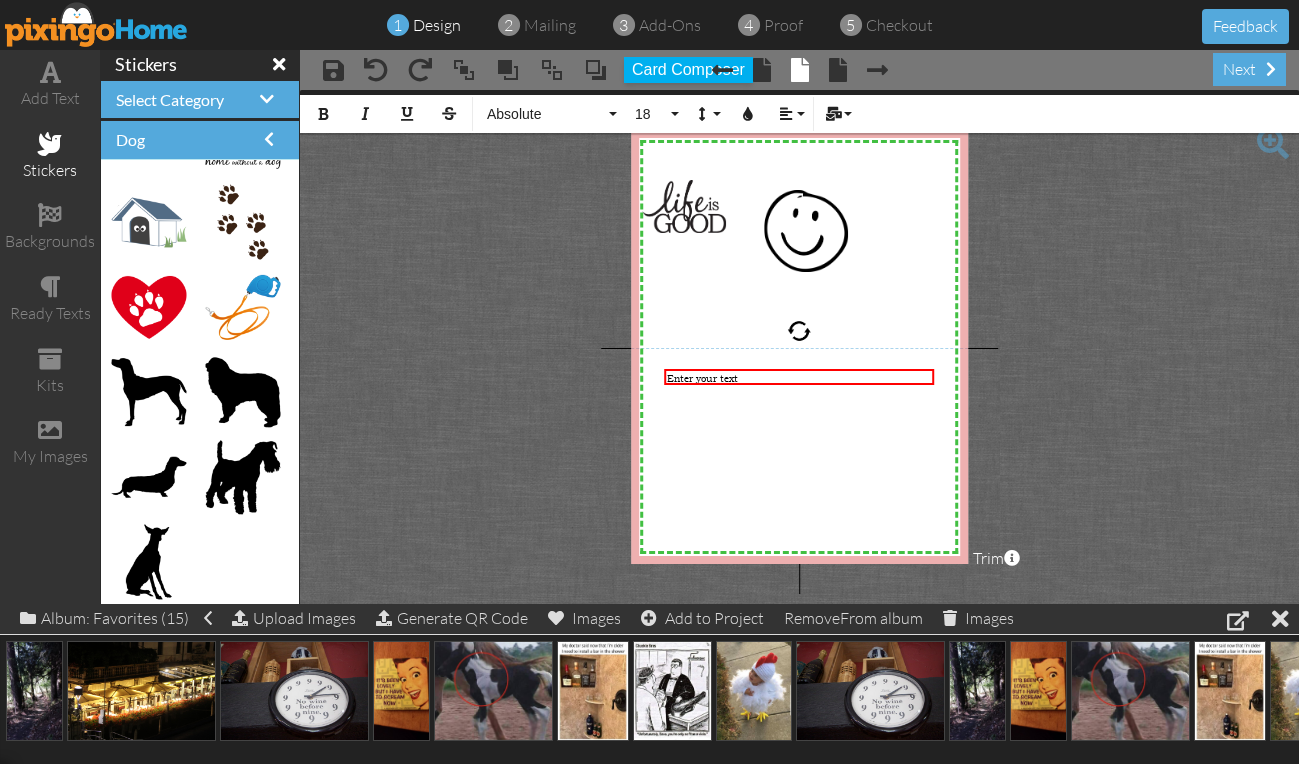 type 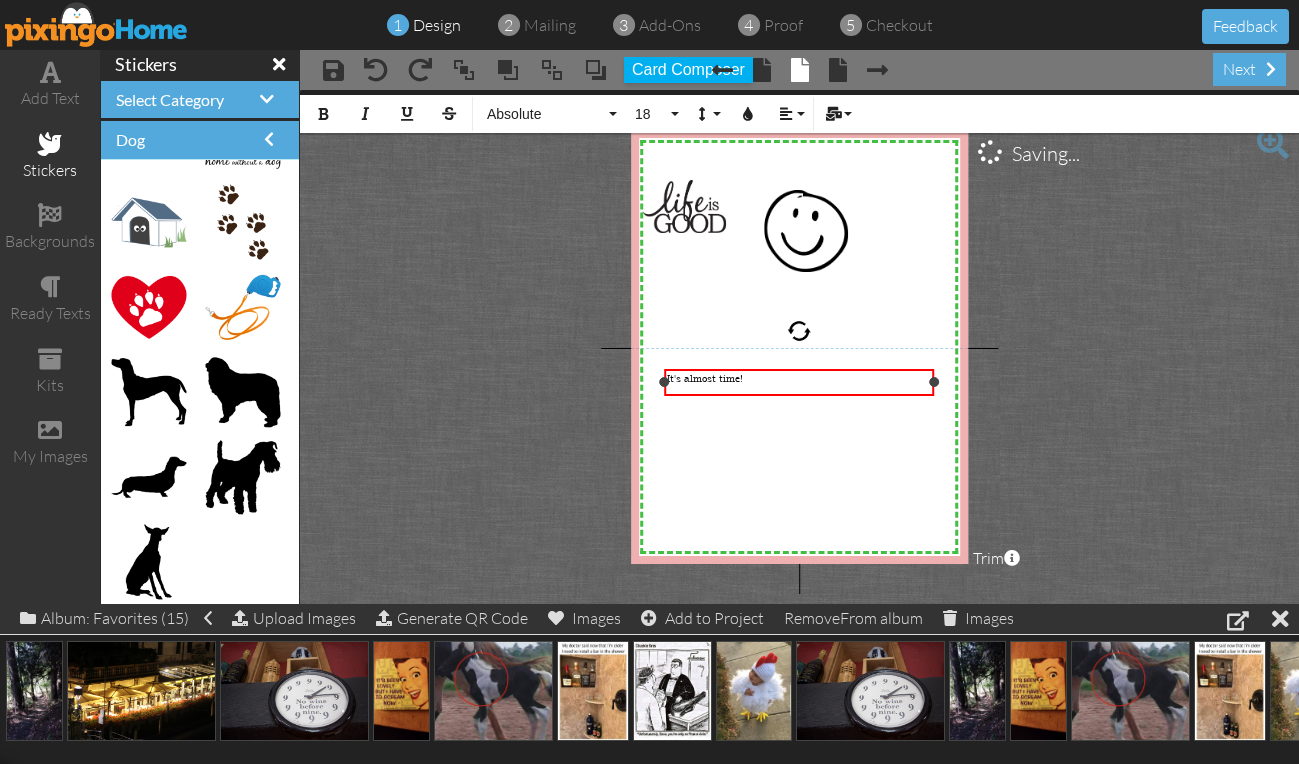 click on "It's almost time!" at bounding box center (705, 378) 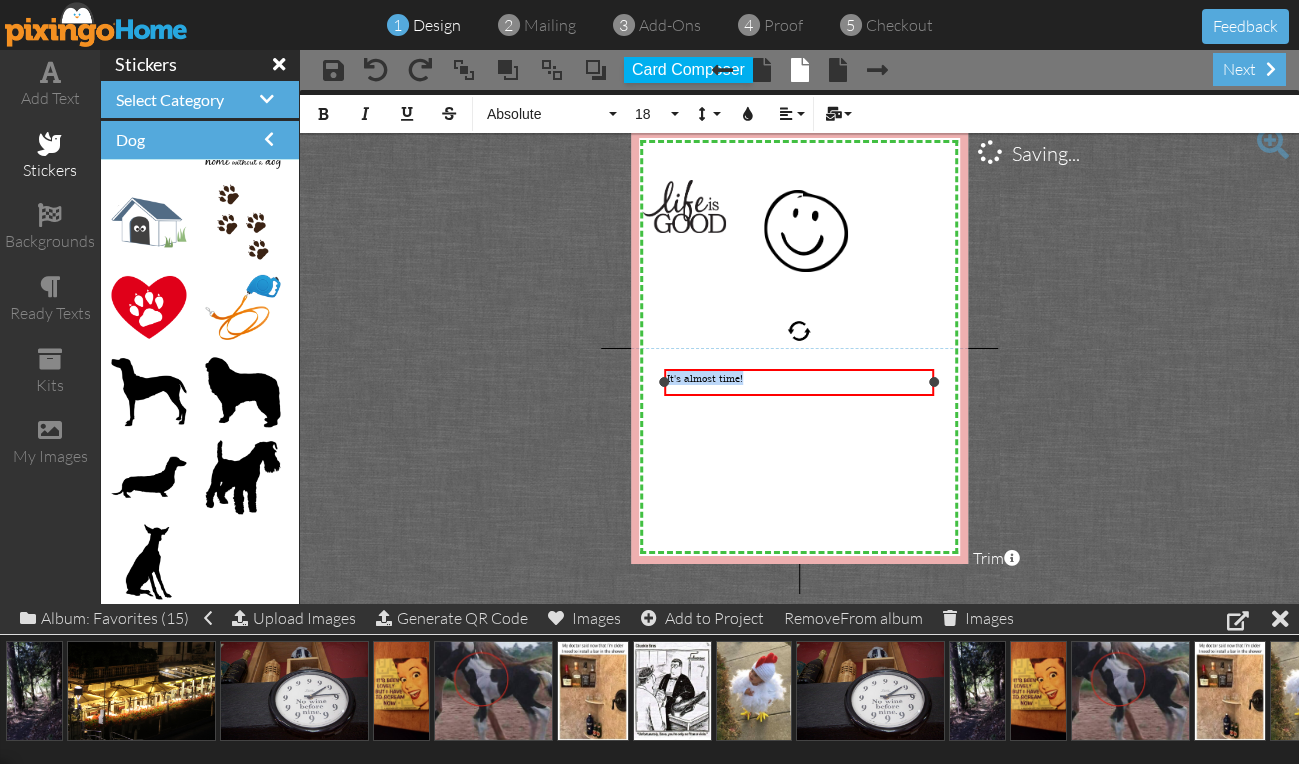 drag, startPoint x: 670, startPoint y: 376, endPoint x: 802, endPoint y: 376, distance: 132 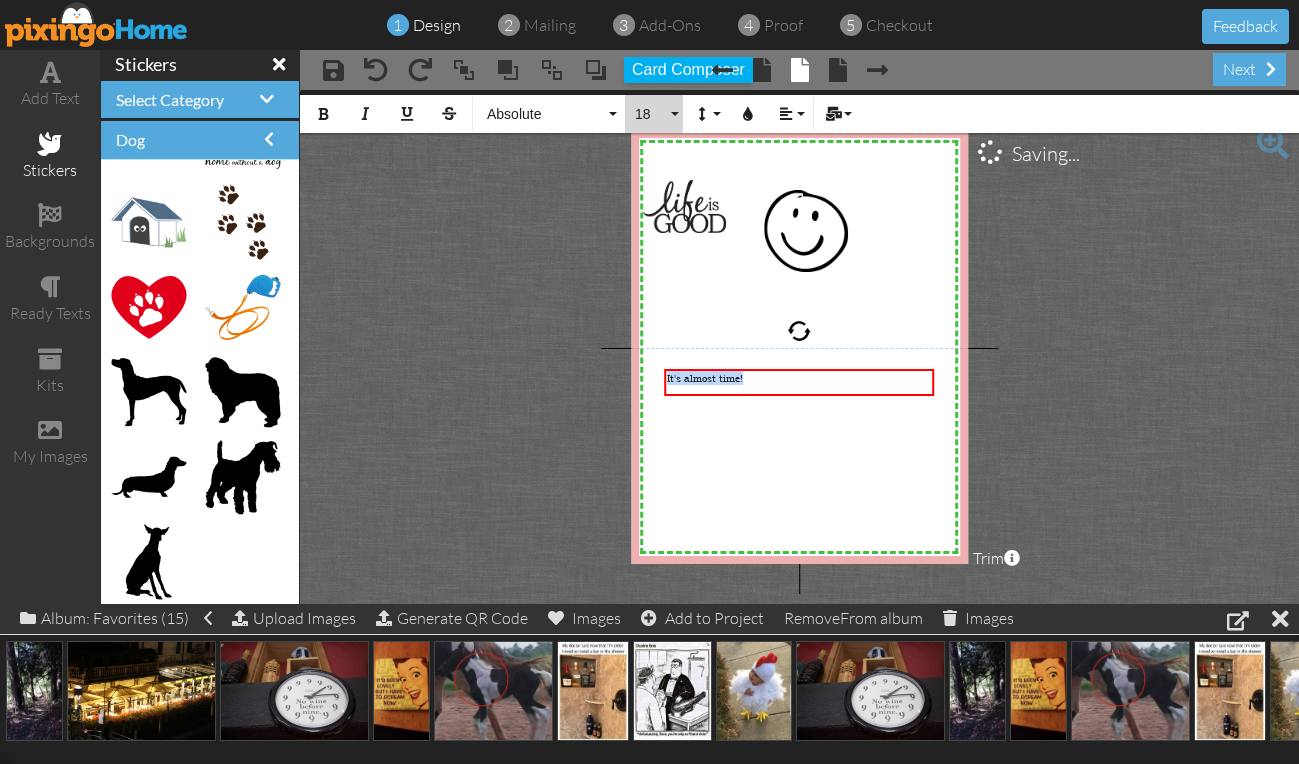 click on "18" at bounding box center (650, 114) 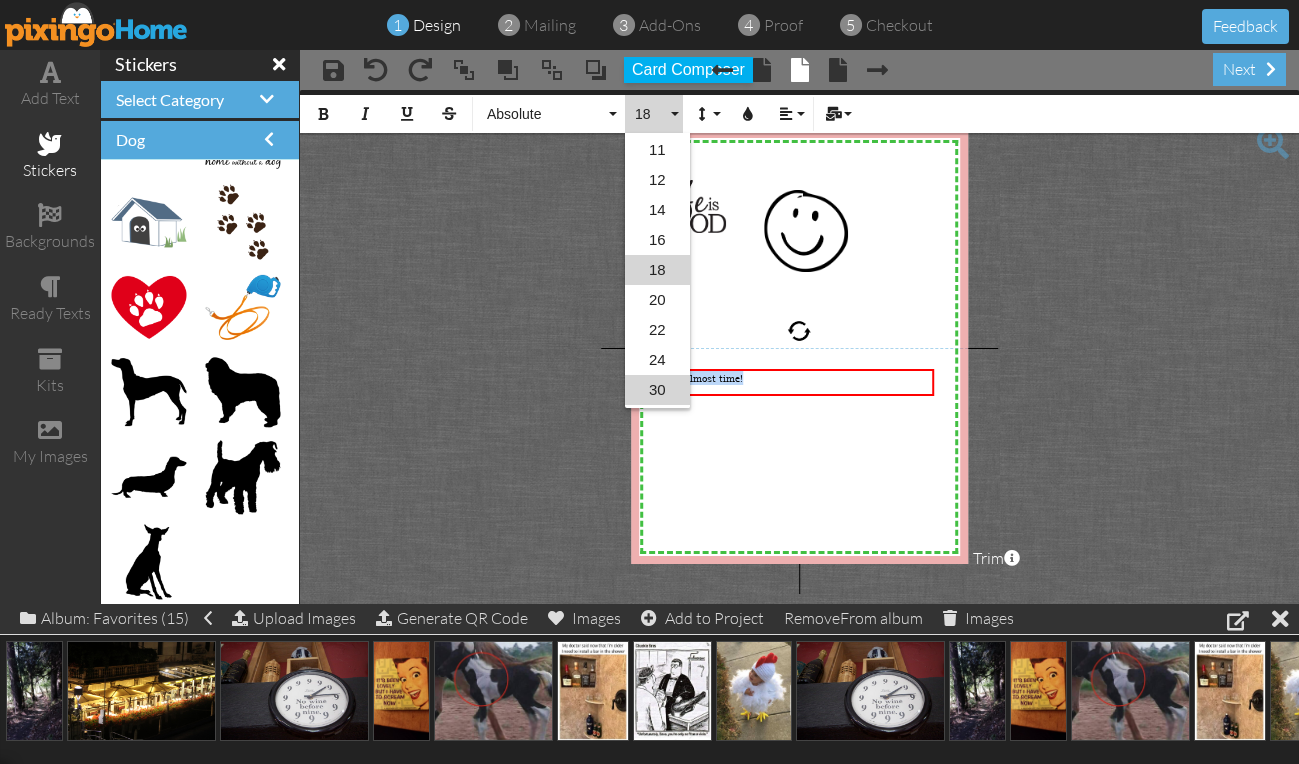 click on "30" at bounding box center [657, 390] 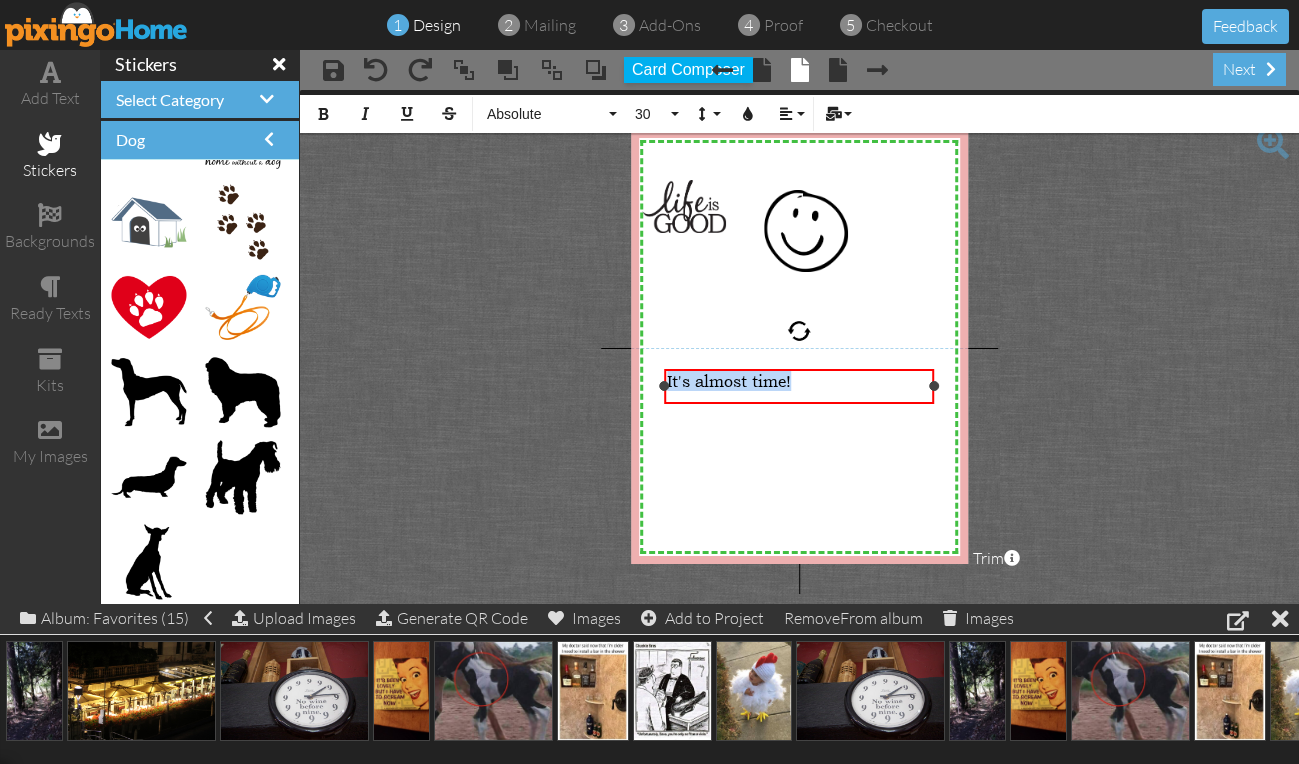click on "It's almost time!" at bounding box center (799, 381) 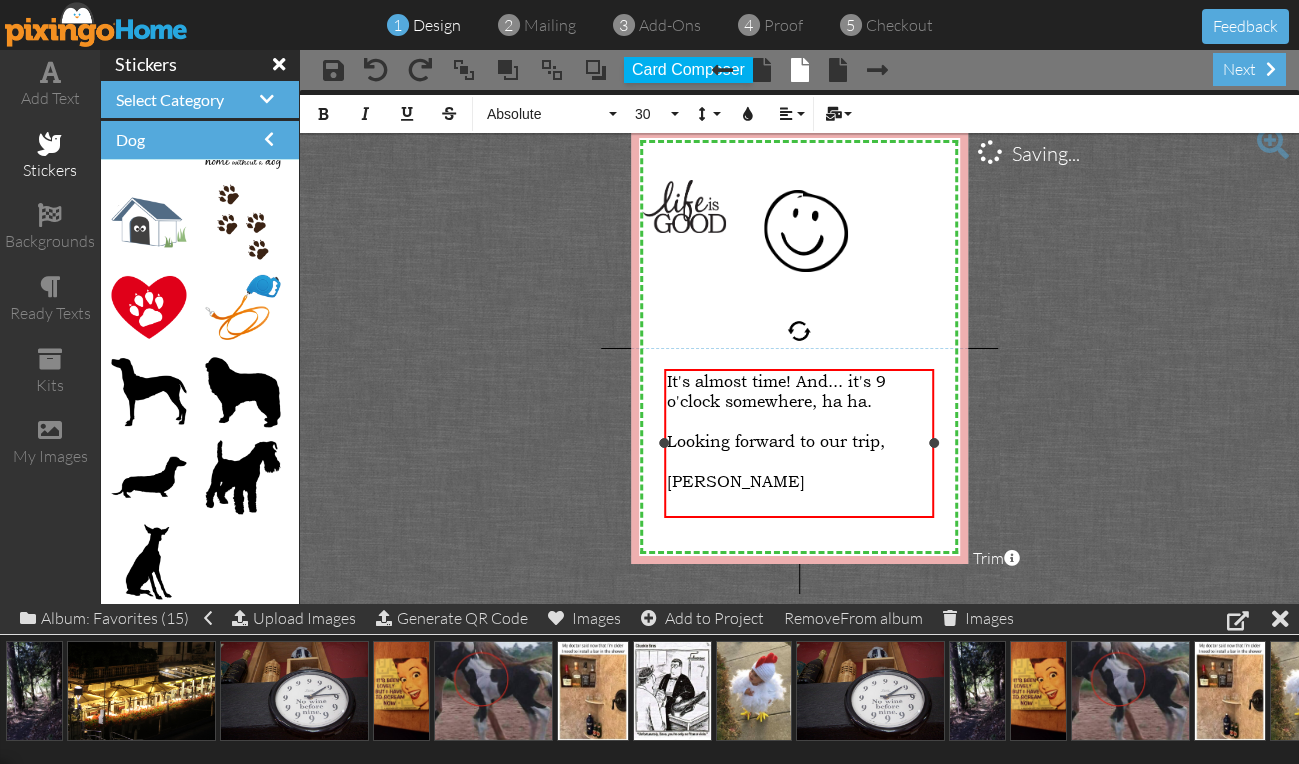 click on "It's almost time! And... it's 9 o'clock somewhere, ha ha." at bounding box center [776, 391] 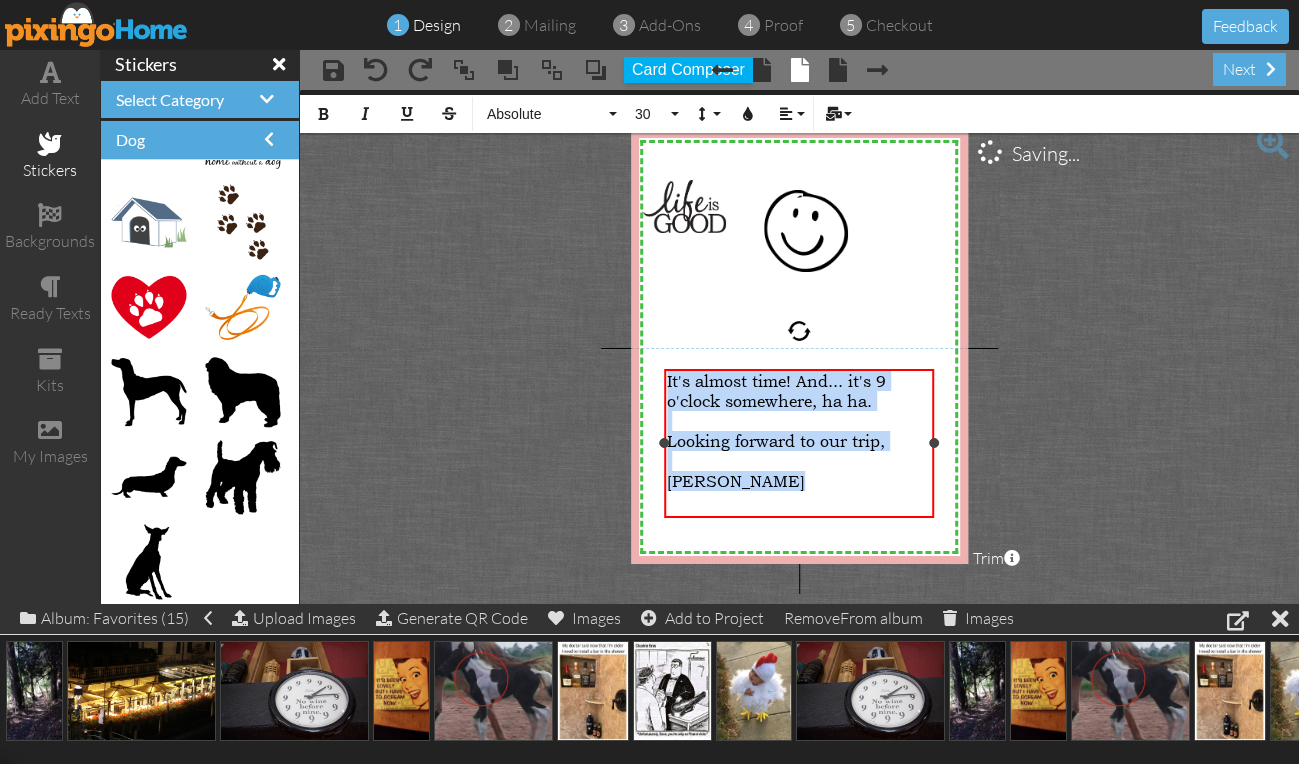 drag, startPoint x: 674, startPoint y: 379, endPoint x: 722, endPoint y: 484, distance: 115.45129 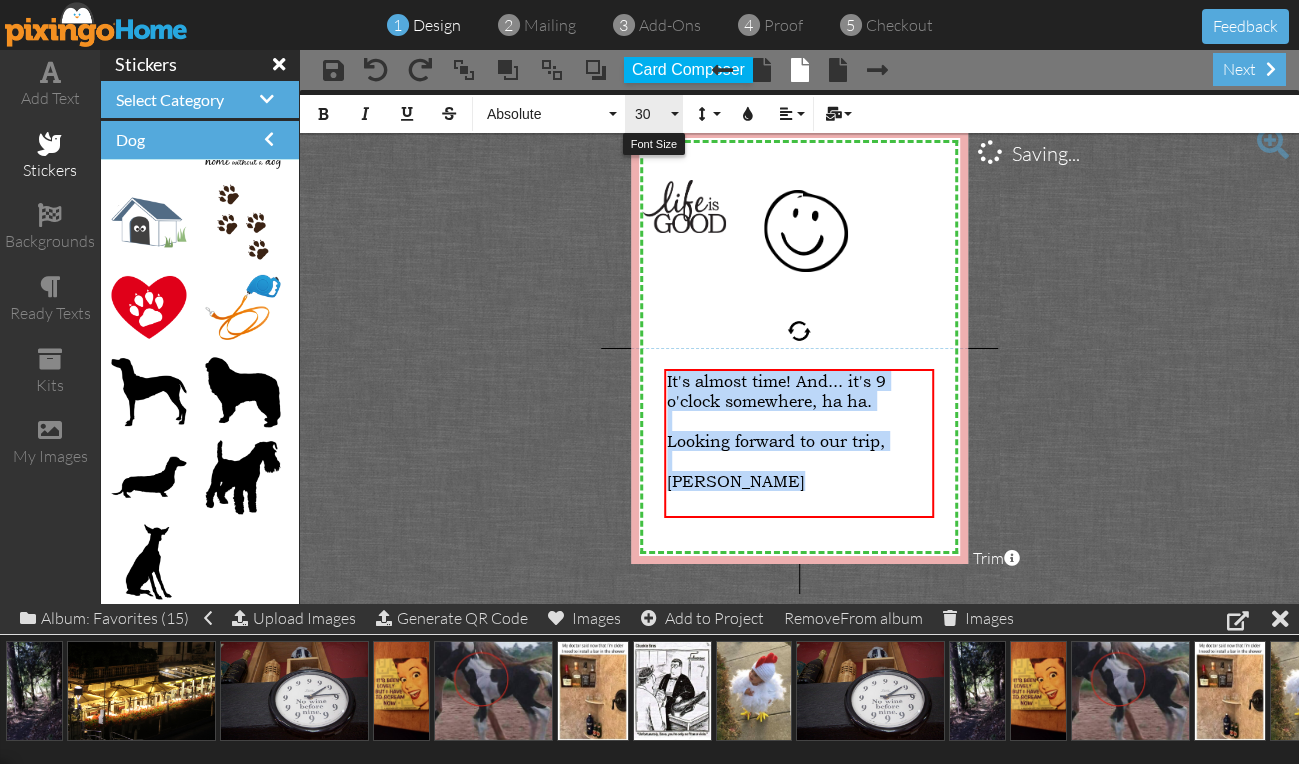 click on "30" at bounding box center (650, 114) 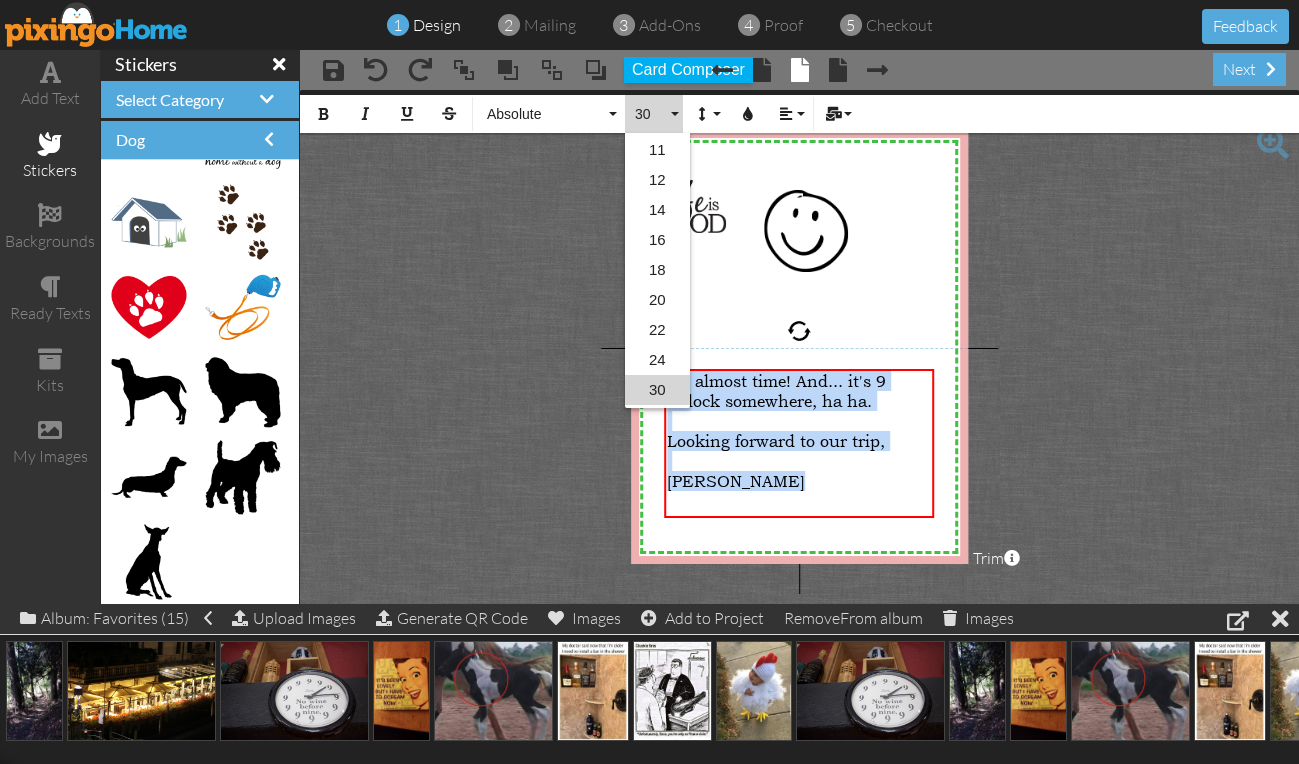 scroll, scrollTop: 298, scrollLeft: 0, axis: vertical 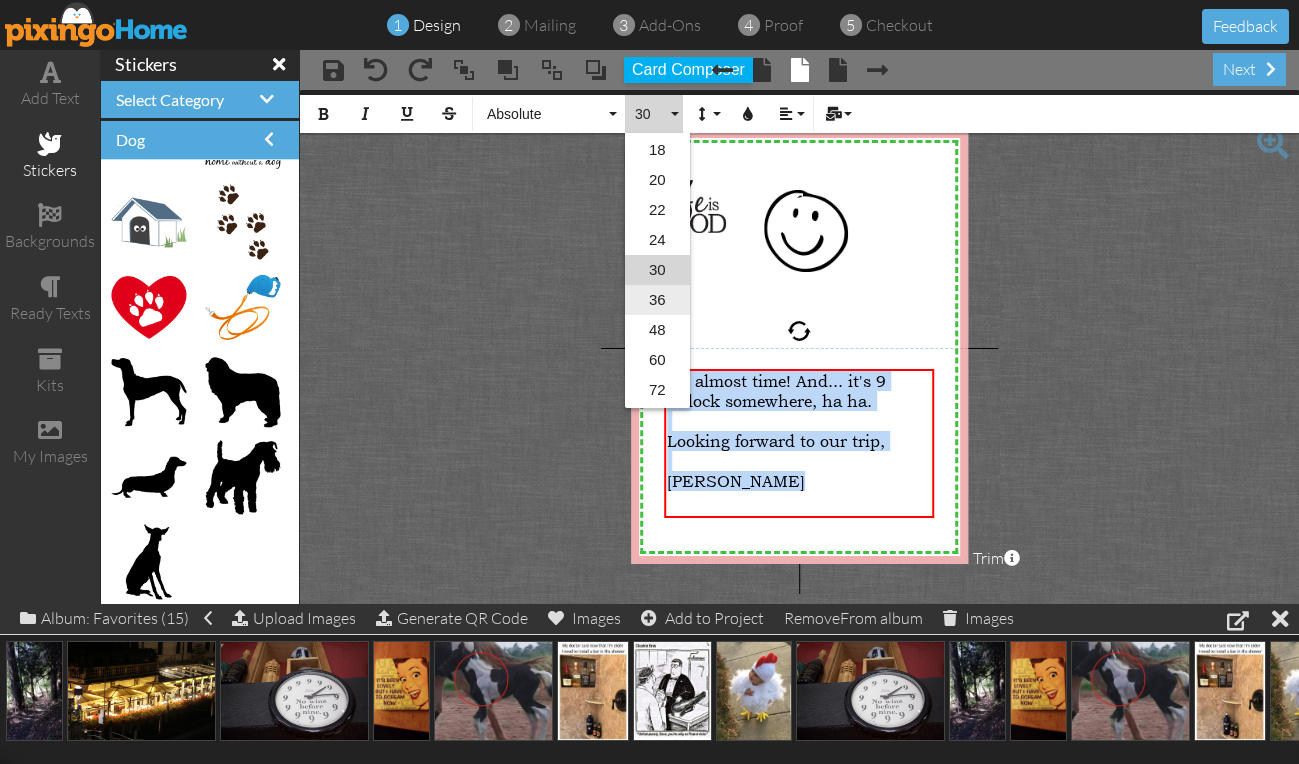 click on "36" at bounding box center [657, 300] 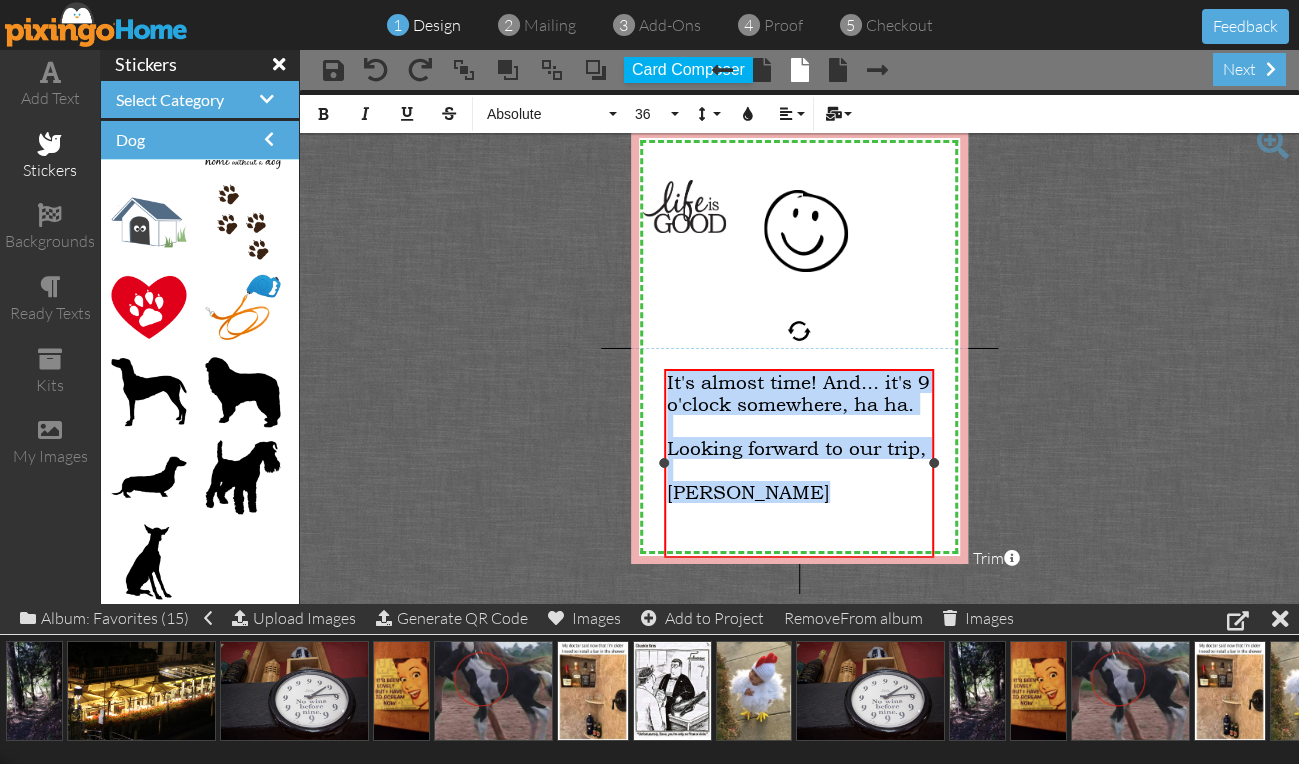 click on "[PERSON_NAME]" at bounding box center [748, 492] 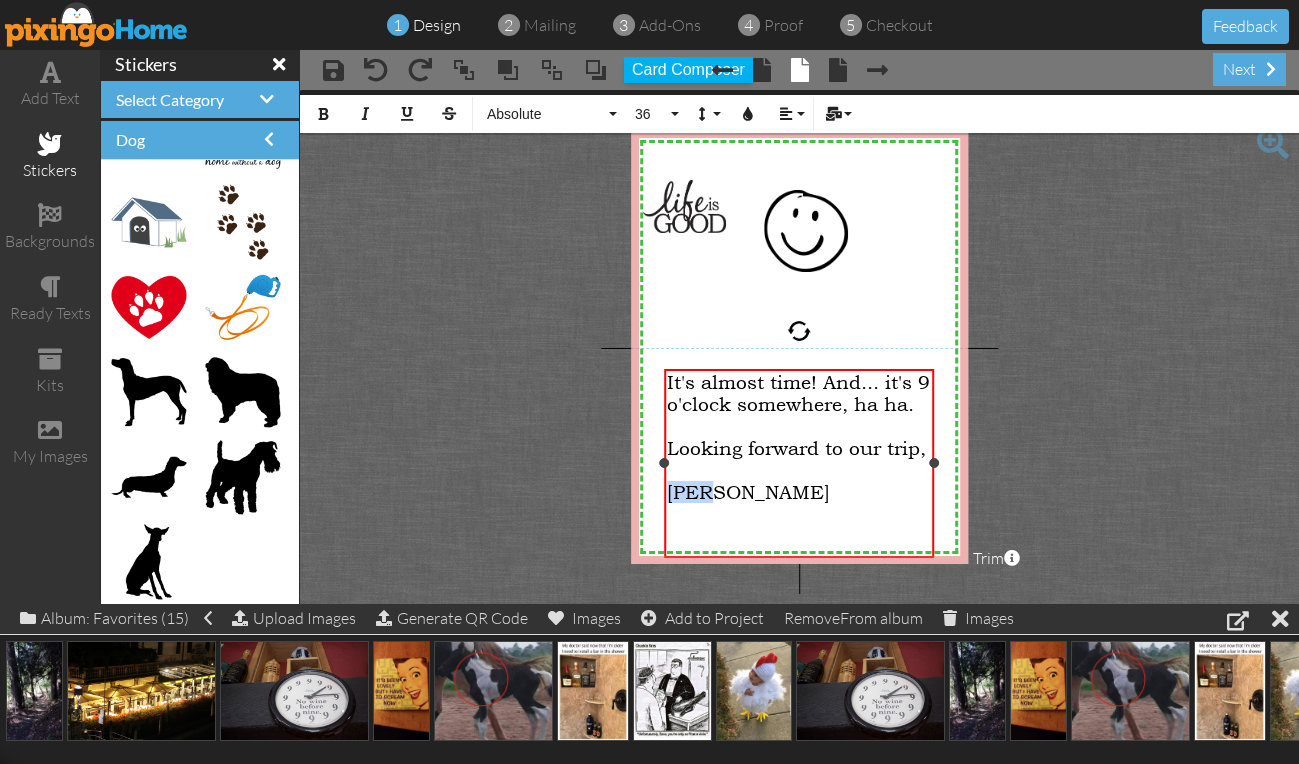 click on "[PERSON_NAME]" at bounding box center (748, 492) 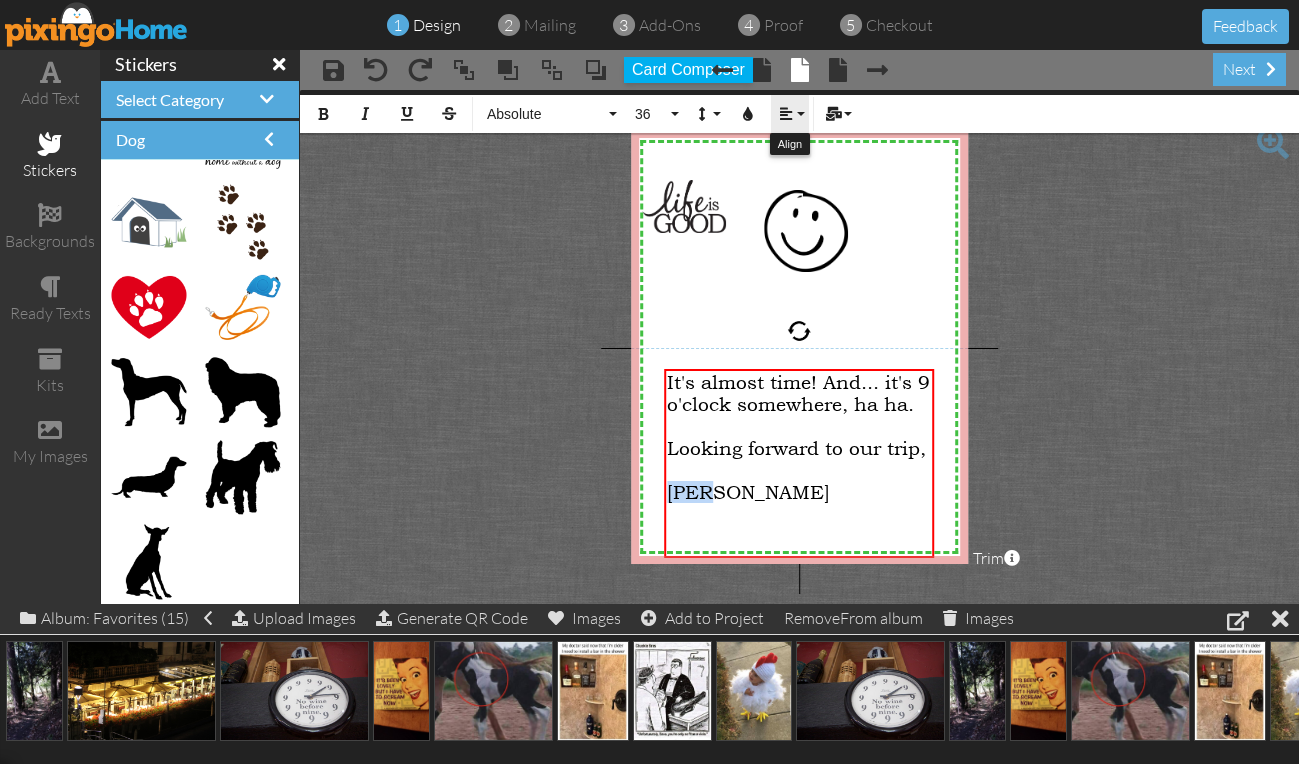 click at bounding box center (786, 114) 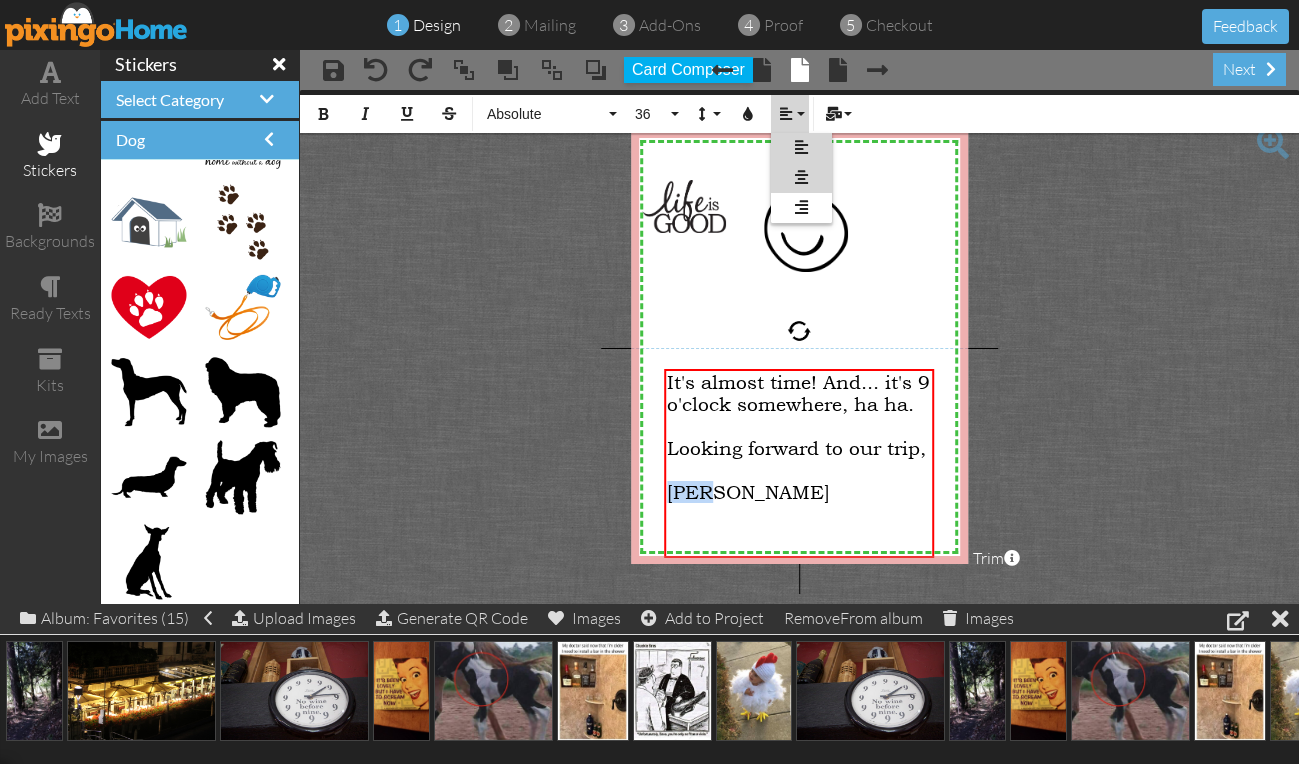 click on "[GEOGRAPHIC_DATA]" at bounding box center [801, 178] 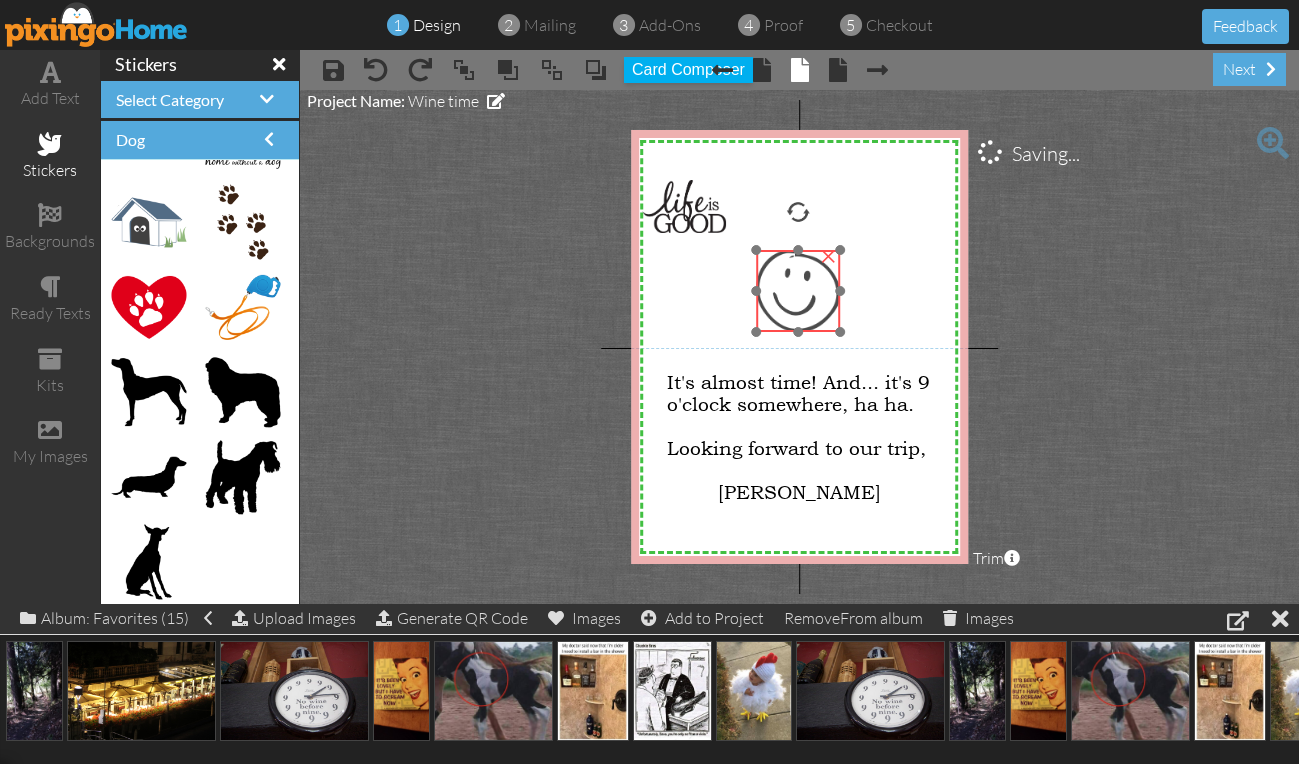 drag, startPoint x: 804, startPoint y: 231, endPoint x: 796, endPoint y: 291, distance: 60.530983 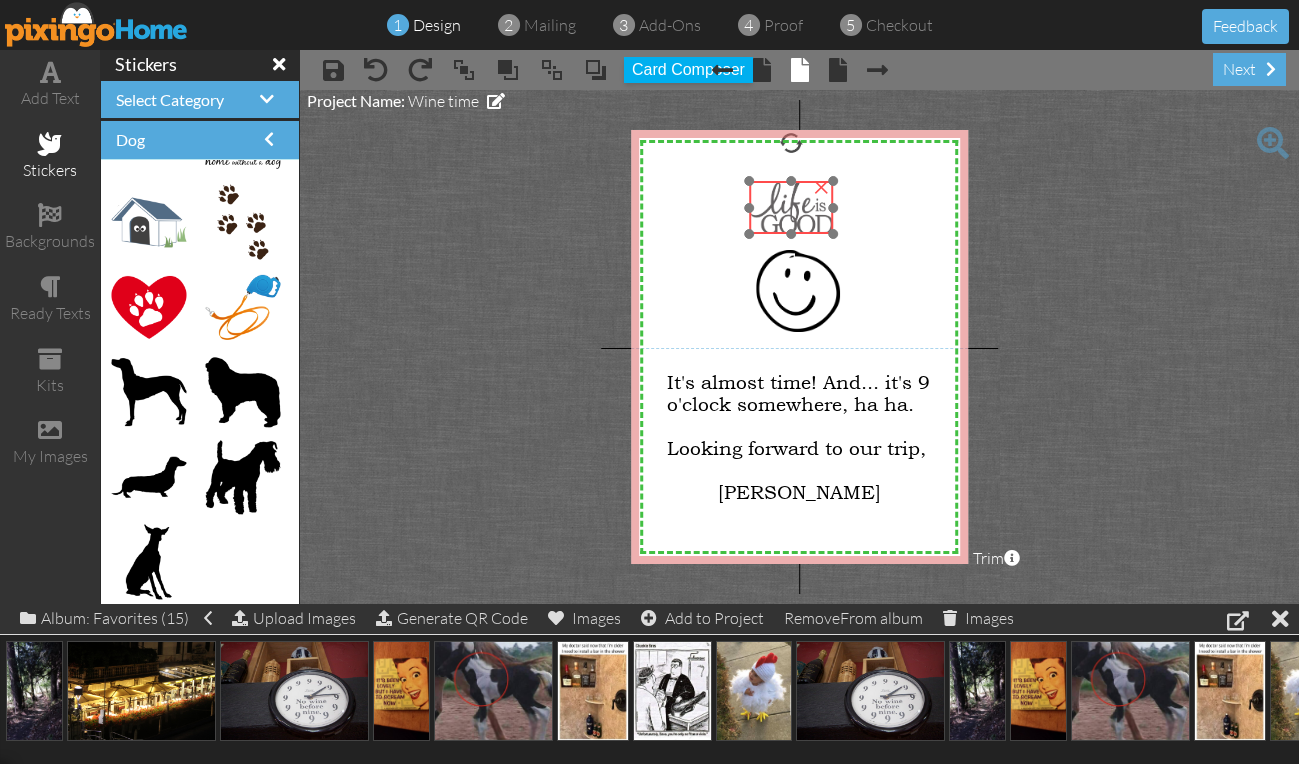 drag, startPoint x: 684, startPoint y: 210, endPoint x: 791, endPoint y: 211, distance: 107.00467 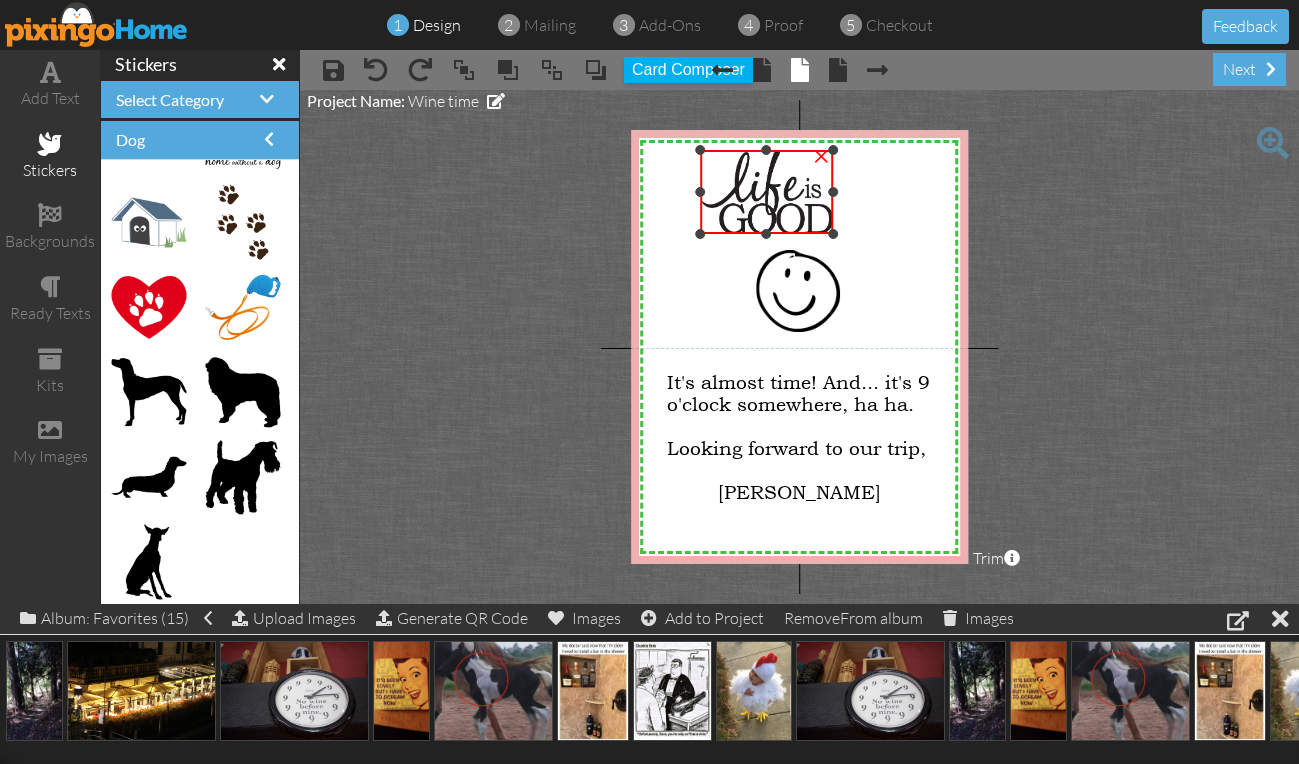 drag, startPoint x: 748, startPoint y: 179, endPoint x: 714, endPoint y: 148, distance: 46.010868 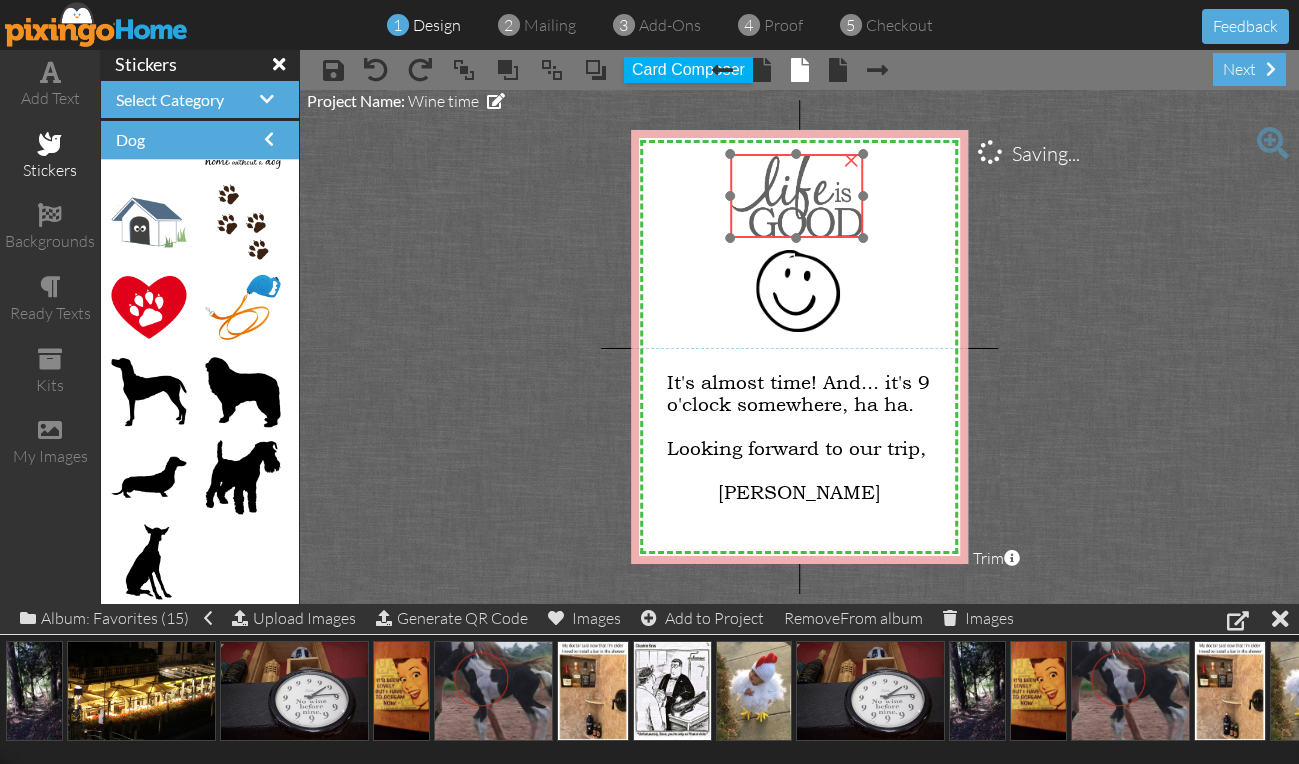 drag, startPoint x: 772, startPoint y: 191, endPoint x: 802, endPoint y: 195, distance: 30.265491 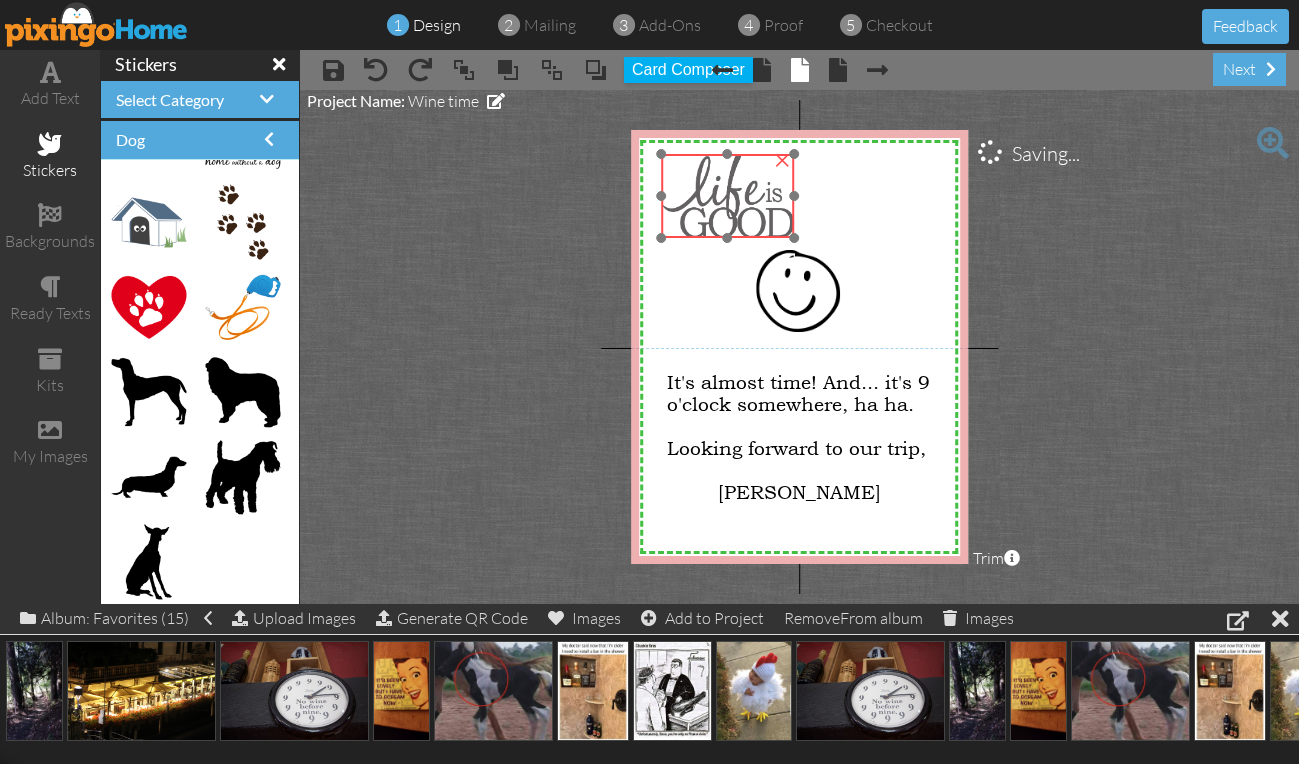 drag, startPoint x: 802, startPoint y: 195, endPoint x: 733, endPoint y: 195, distance: 69 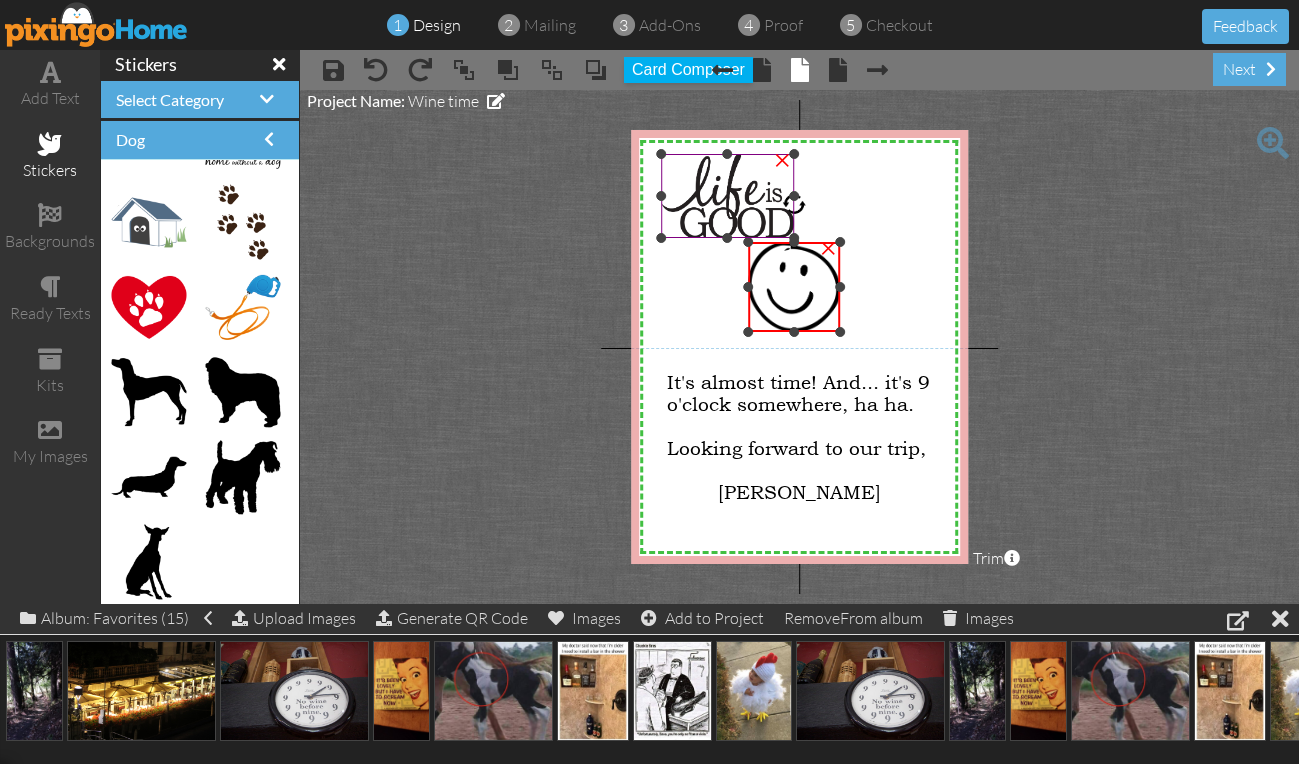 click on "X X X X X X X X X X X X X X X X X X X X X X X X X X X X X X X X X X X X X X X X X X X X X X X X X X X X X X X X X X X X X X X X X X X X X X X X X X X X X X X X X X X X X X X X X X X X X X X X × × It's almost time! And... it's 9 o'clock somewhere, ha ha. Looking forward to our trip, [PERSON_NAME] ×" at bounding box center (800, 347) 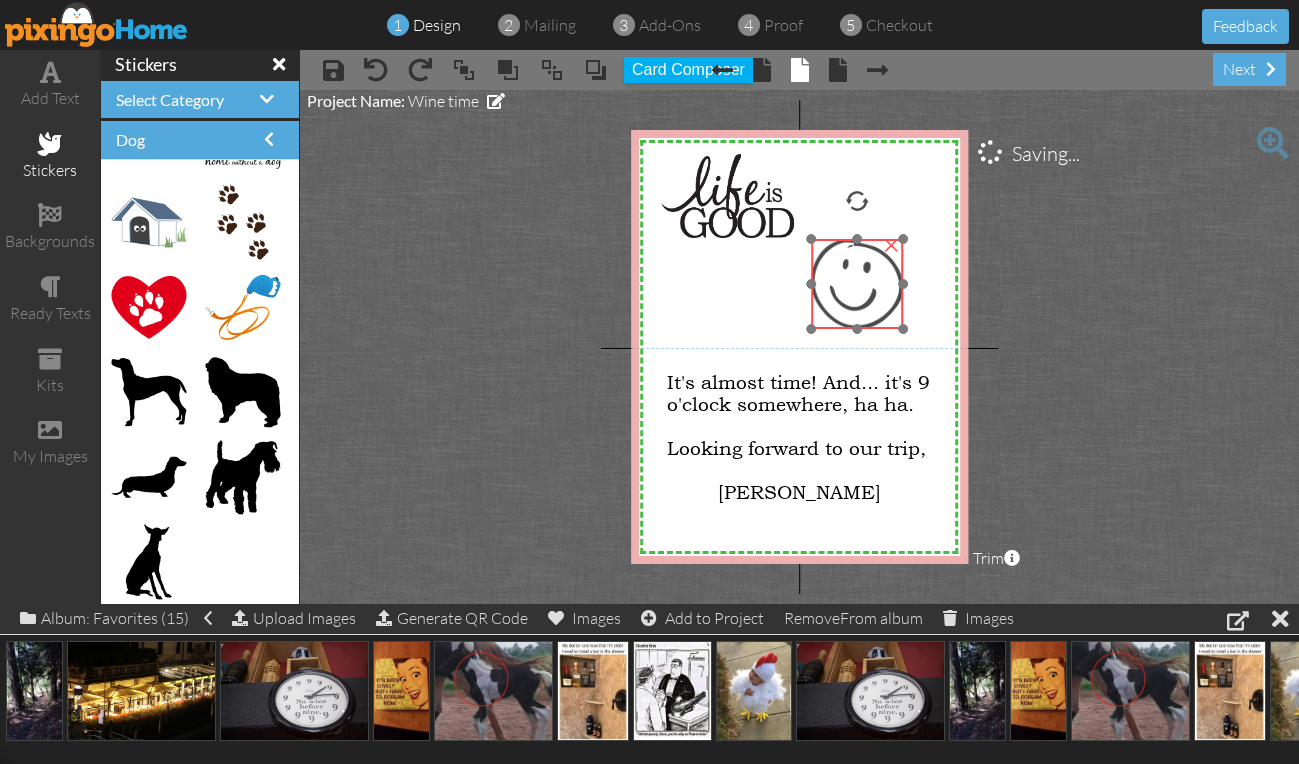 drag, startPoint x: 790, startPoint y: 287, endPoint x: 853, endPoint y: 284, distance: 63.07139 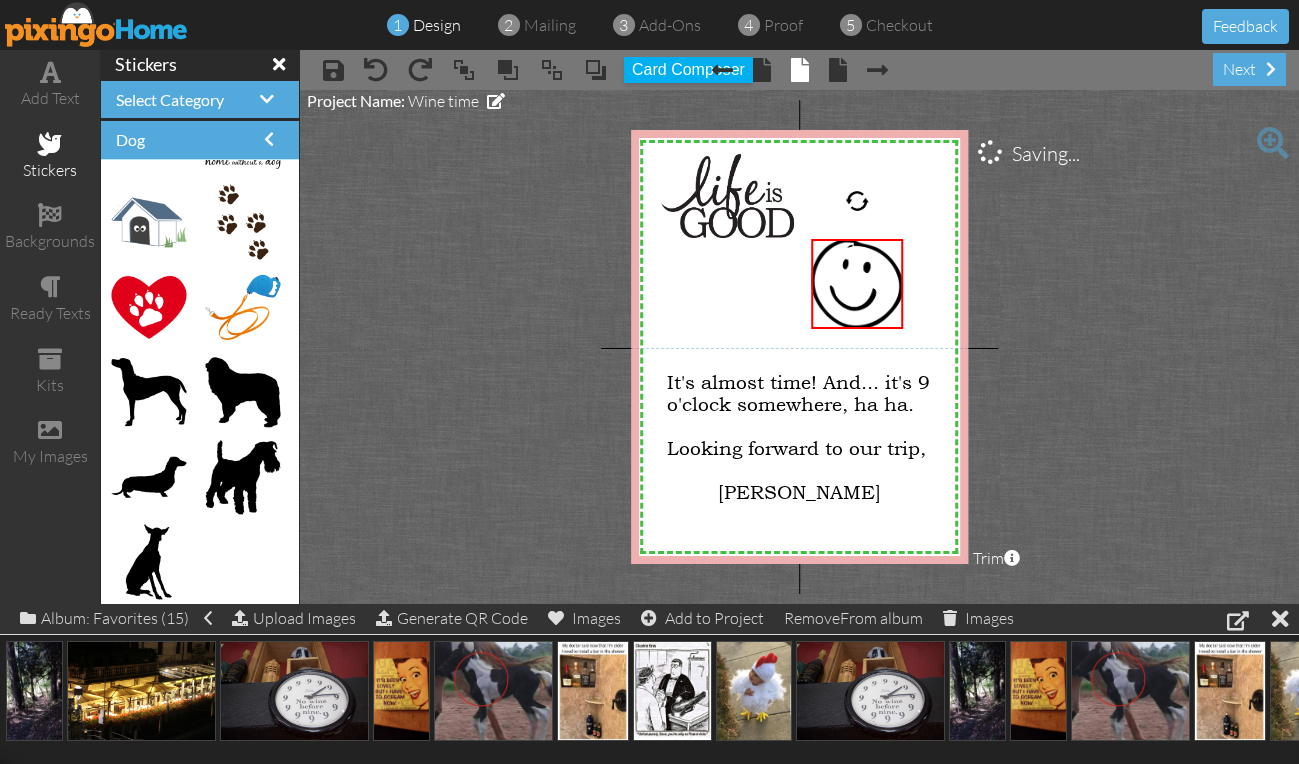 click on "X X X X X X X X X X X X X X X X X X X X X X X X X X X X X X X X X X X X X X X X X X X X X X X X X X X X X X X X X X X X X X X X X X X X X X X X X X X X X X X X X X X X X X X X X X X X X X X X × × It's almost time! And... it's 9 o'clock somewhere, ha ha. Looking forward to our trip, [PERSON_NAME] ×
Saving...
Project Name:
Wine time
Trim
×
About the red and green reference lines
Area inside the
green dashed line
represents a safe zone where all work will be visible on the final
print.
The
red trim zone   represents where the print
is expected to be cut." at bounding box center (799, 347) 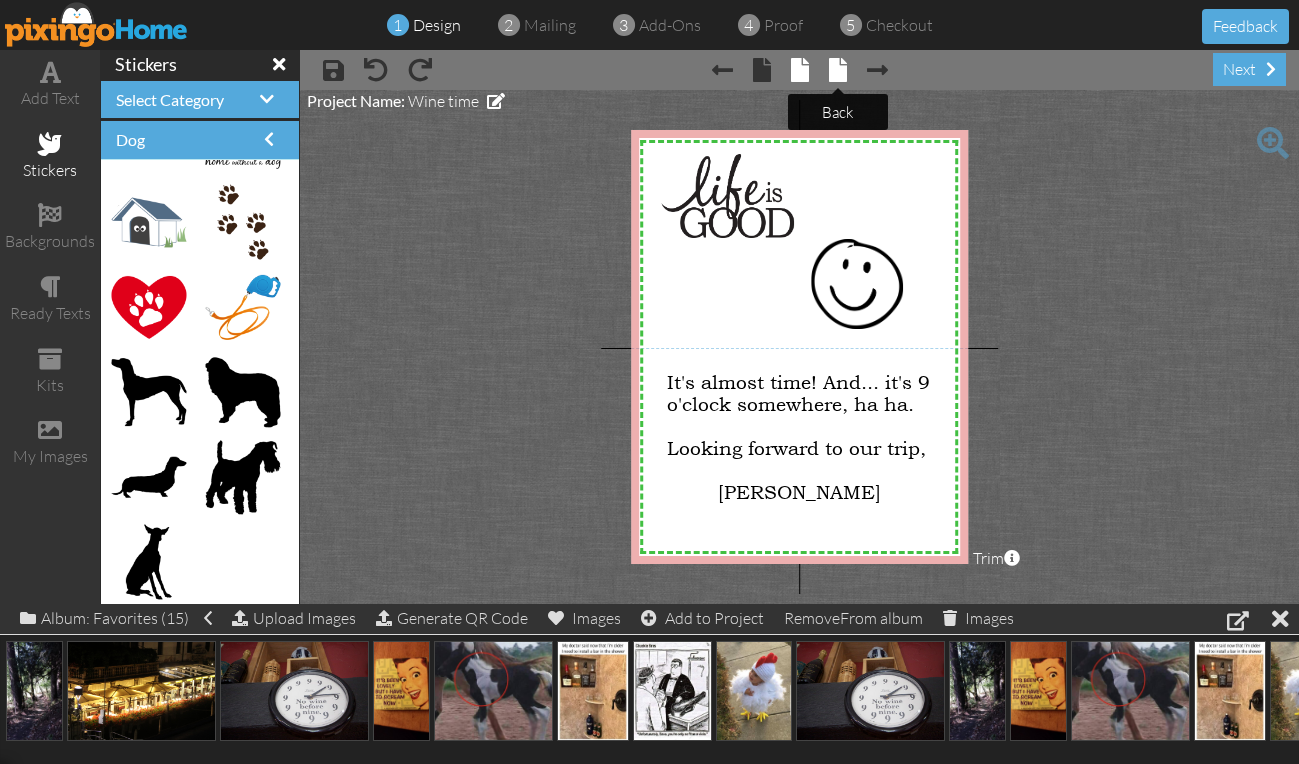 click at bounding box center (838, 70) 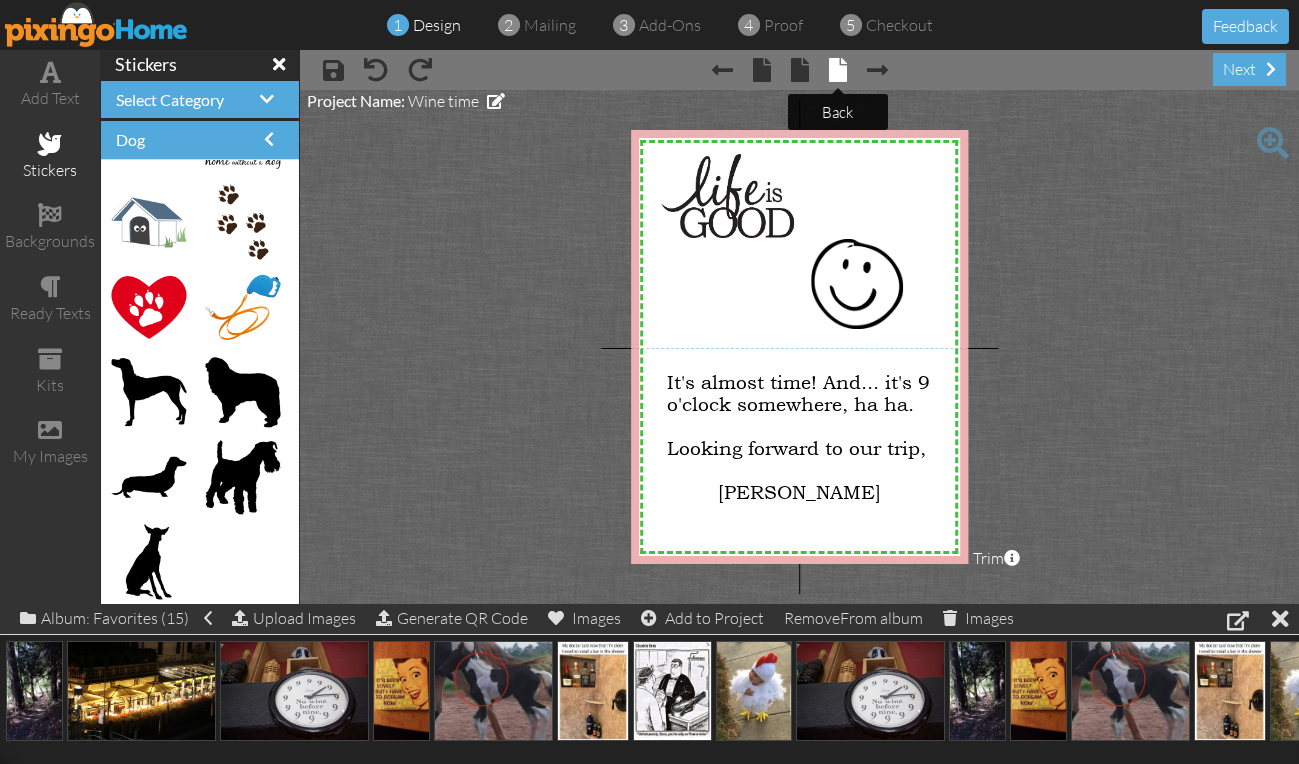 click on "× back" at bounding box center [828, 69] 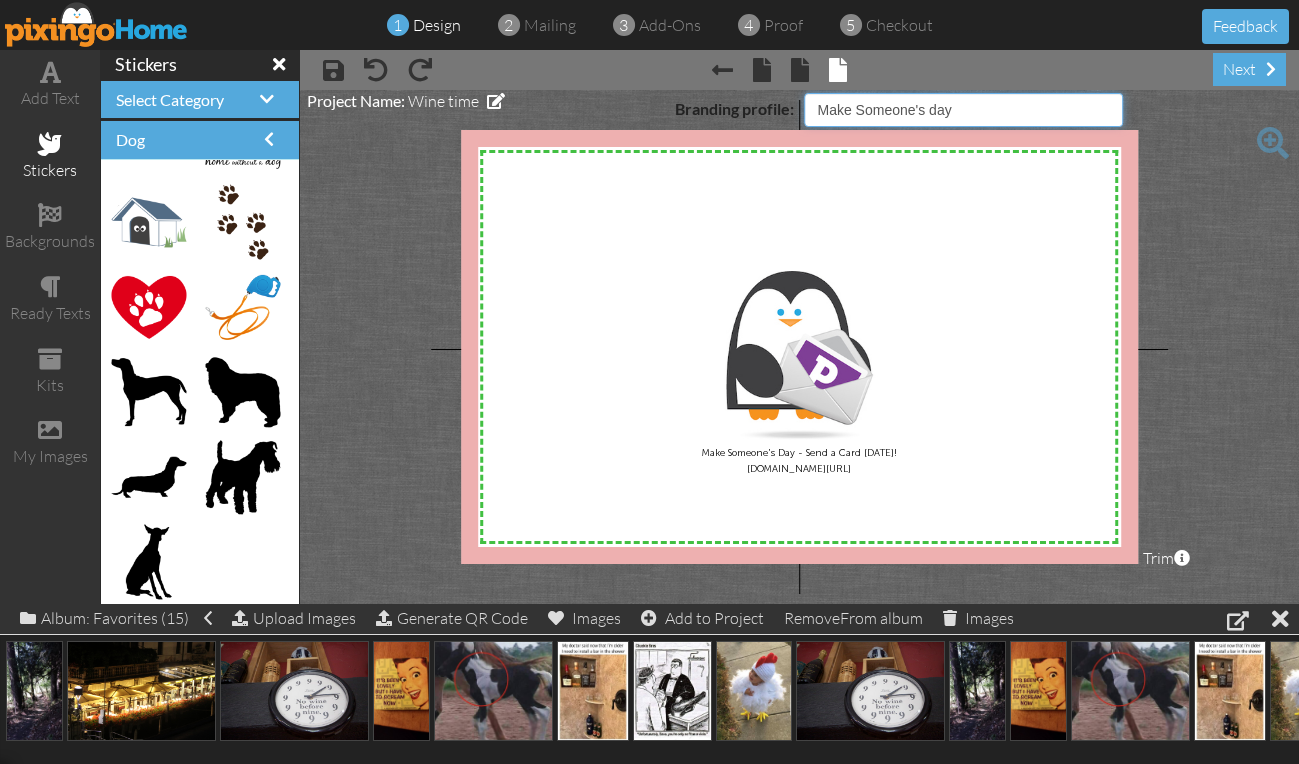 click on "Pixingo Default Profile Scales Make Someone's day" at bounding box center (963, 110) 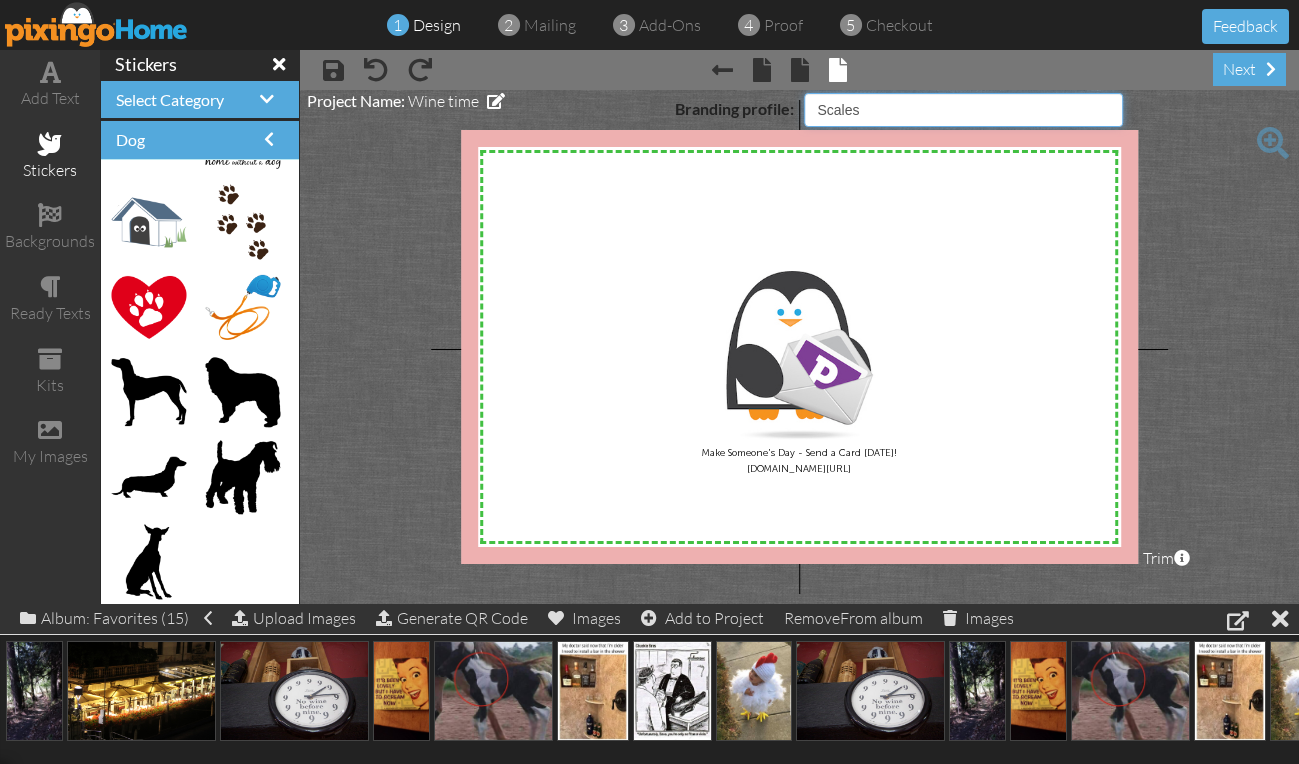 click on "Pixingo Default Profile Scales Make Someone's day" at bounding box center [963, 110] 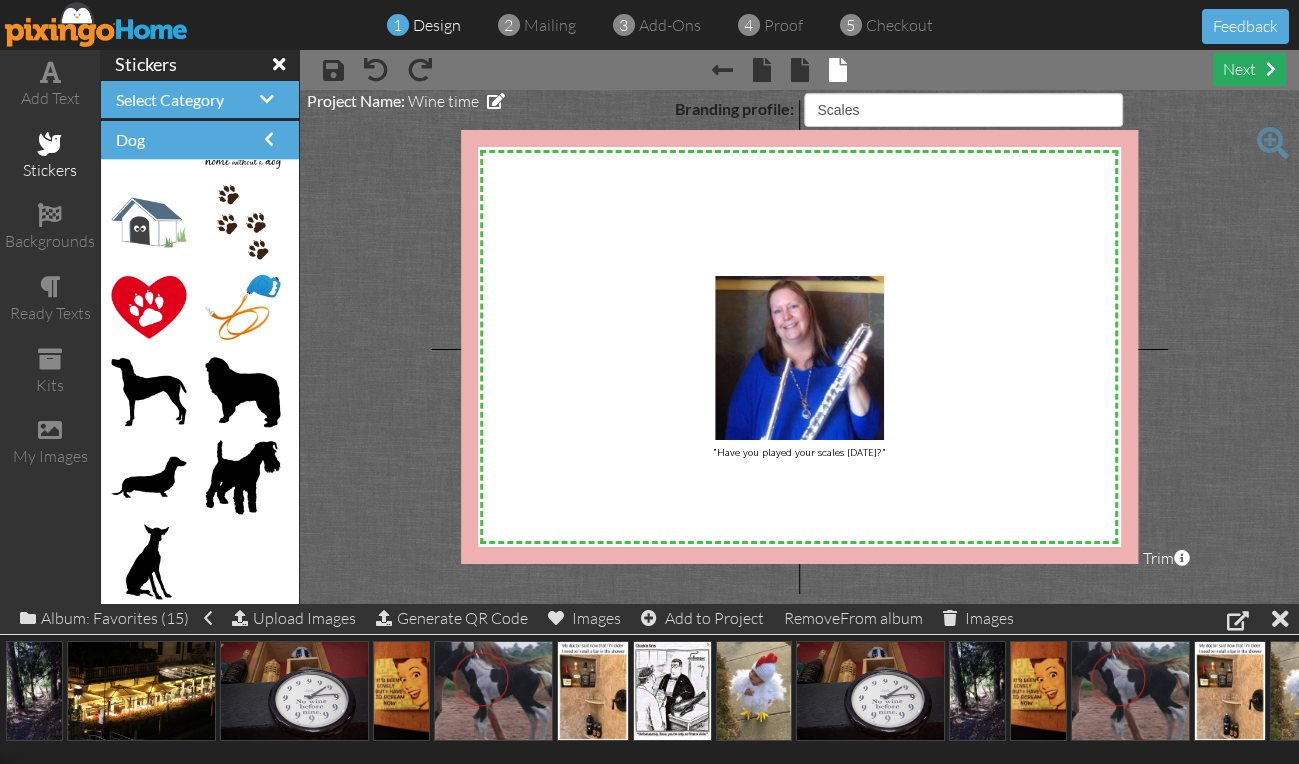 click on "next" at bounding box center (1249, 69) 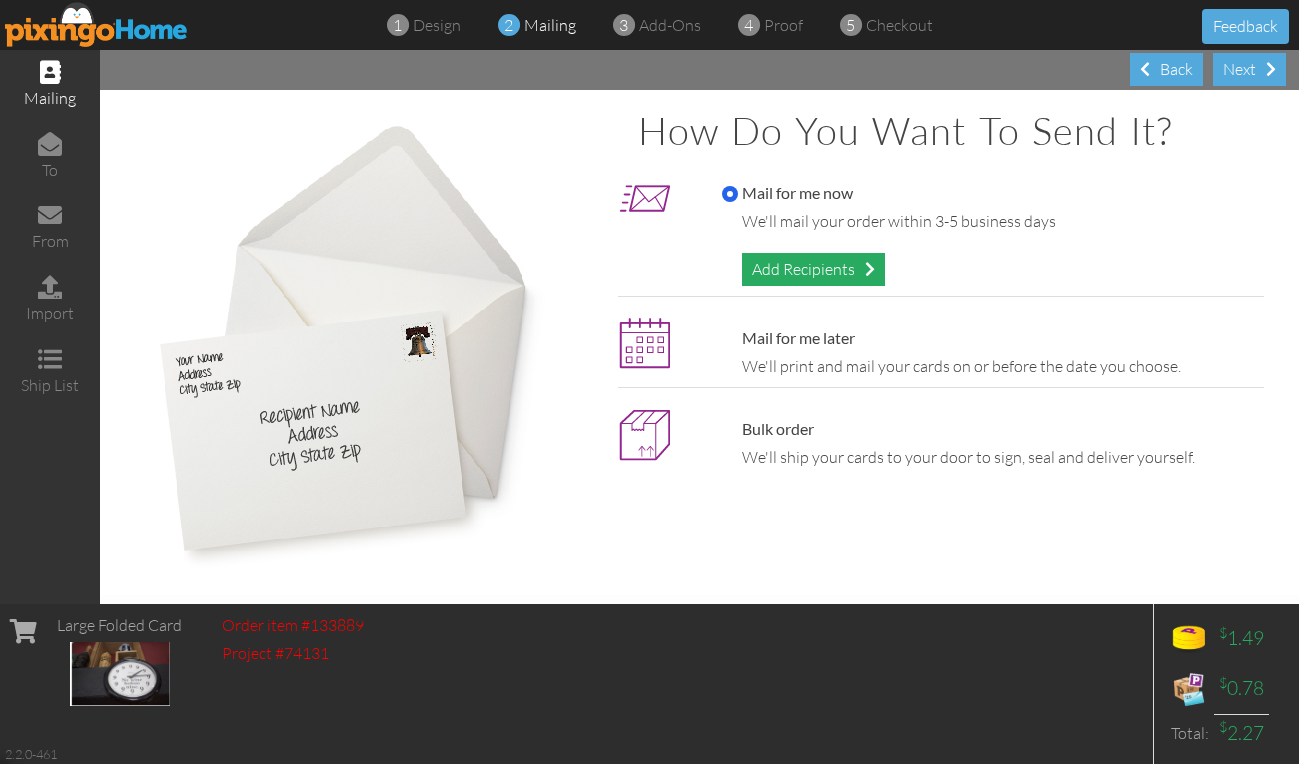 click on "Add Recipients" at bounding box center (813, 269) 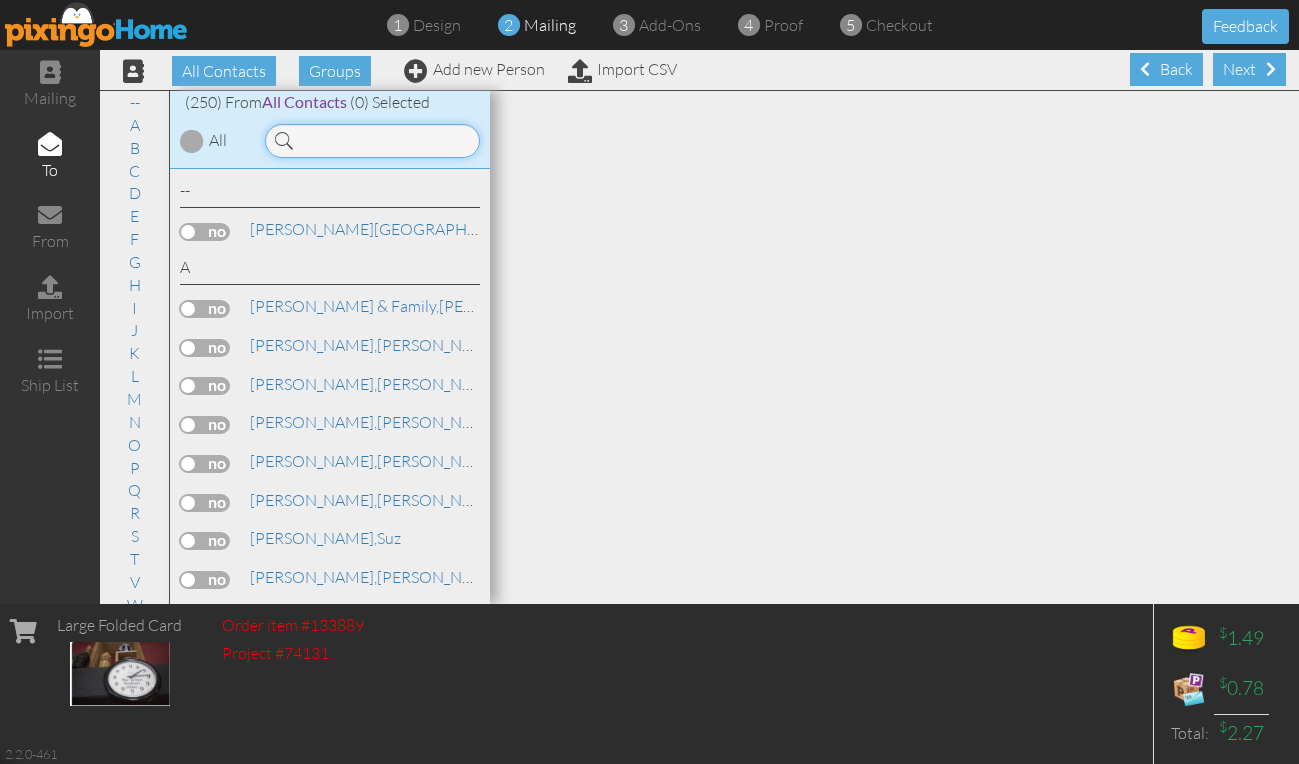 click at bounding box center [372, 141] 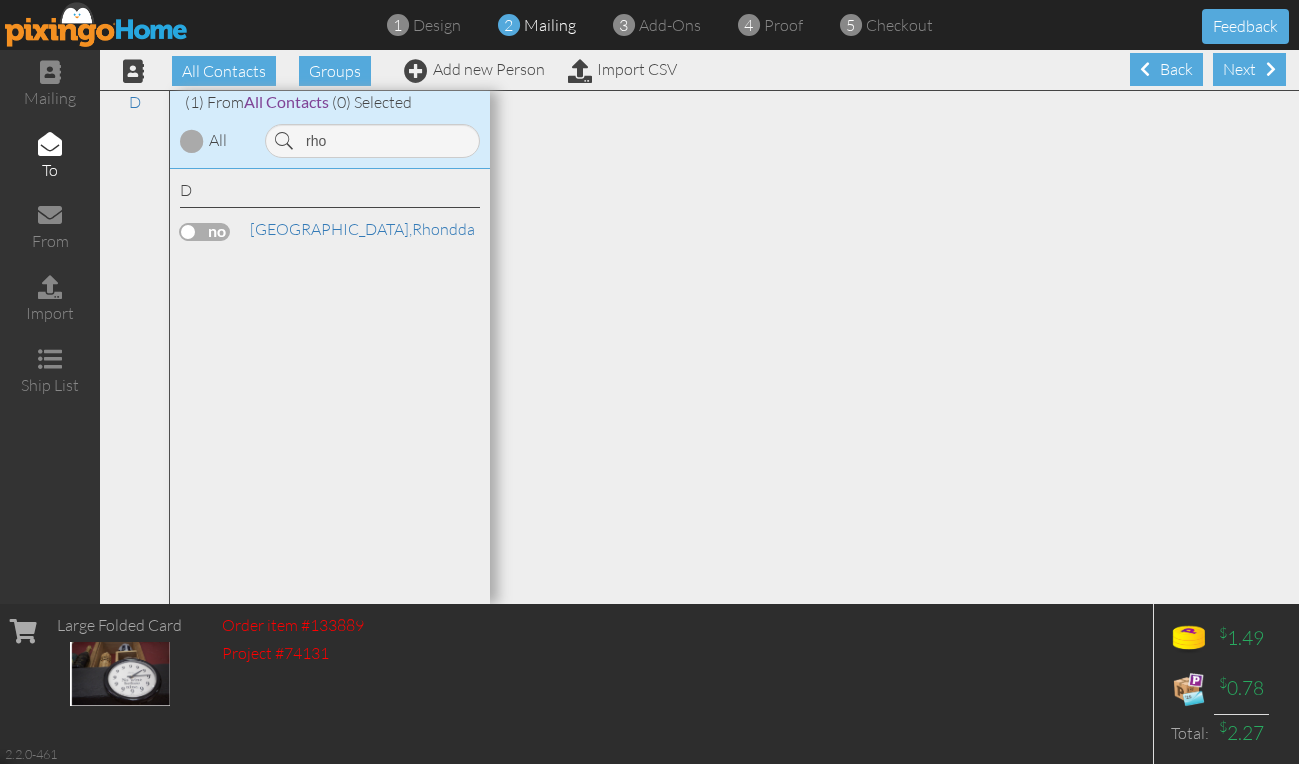 click at bounding box center (205, 232) 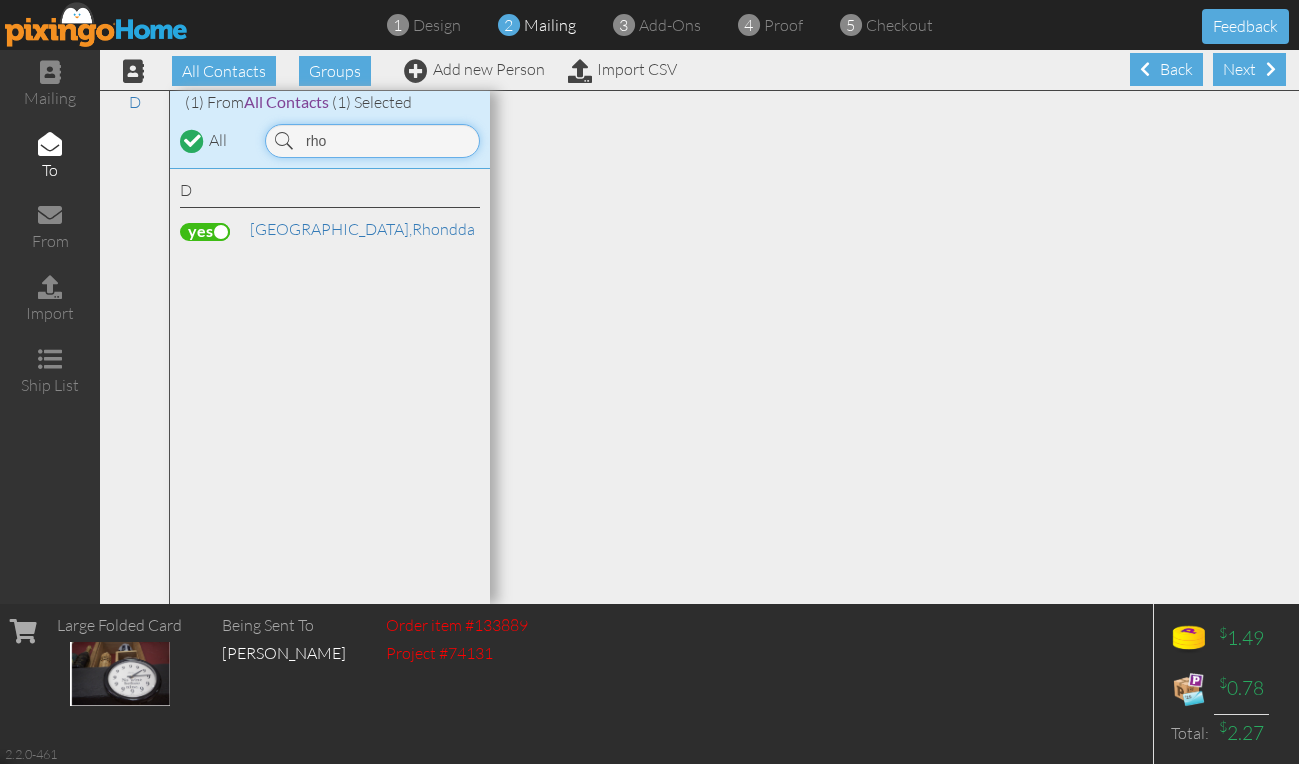 click on "rho" at bounding box center (372, 141) 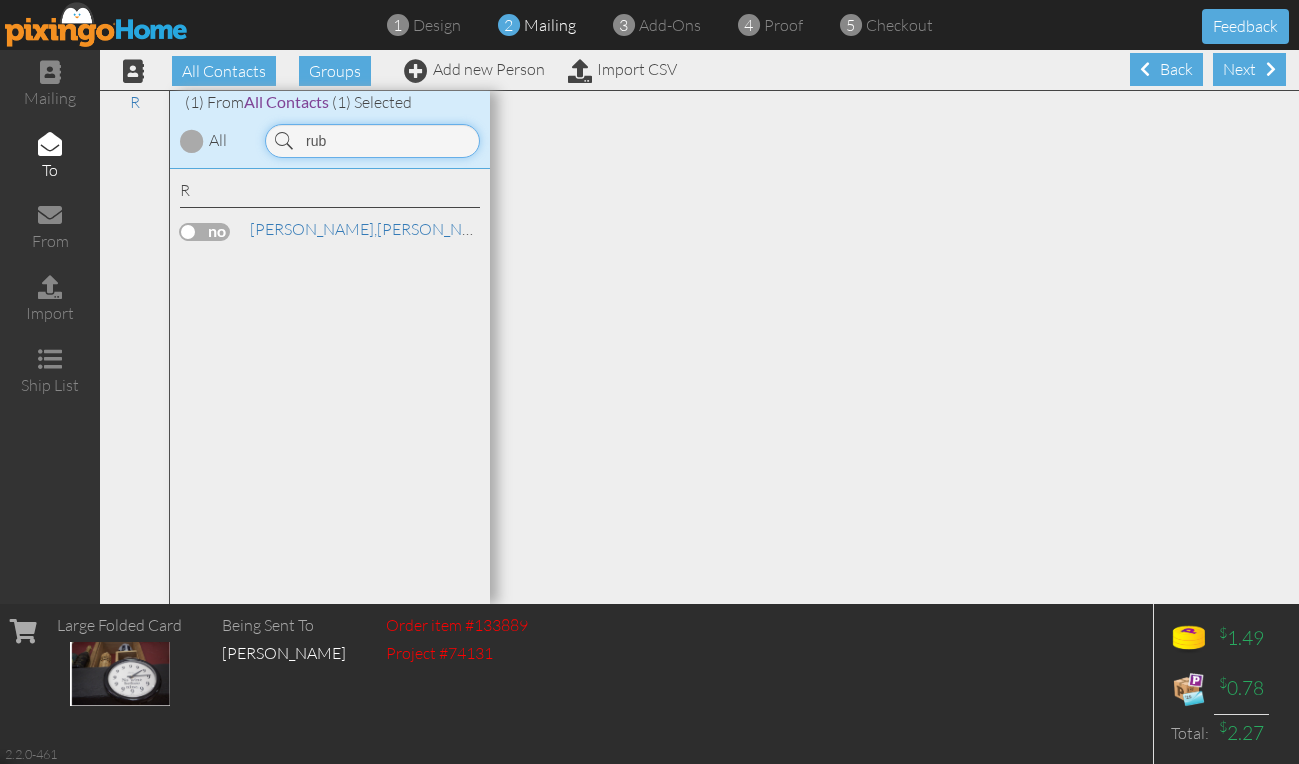 type on "rub" 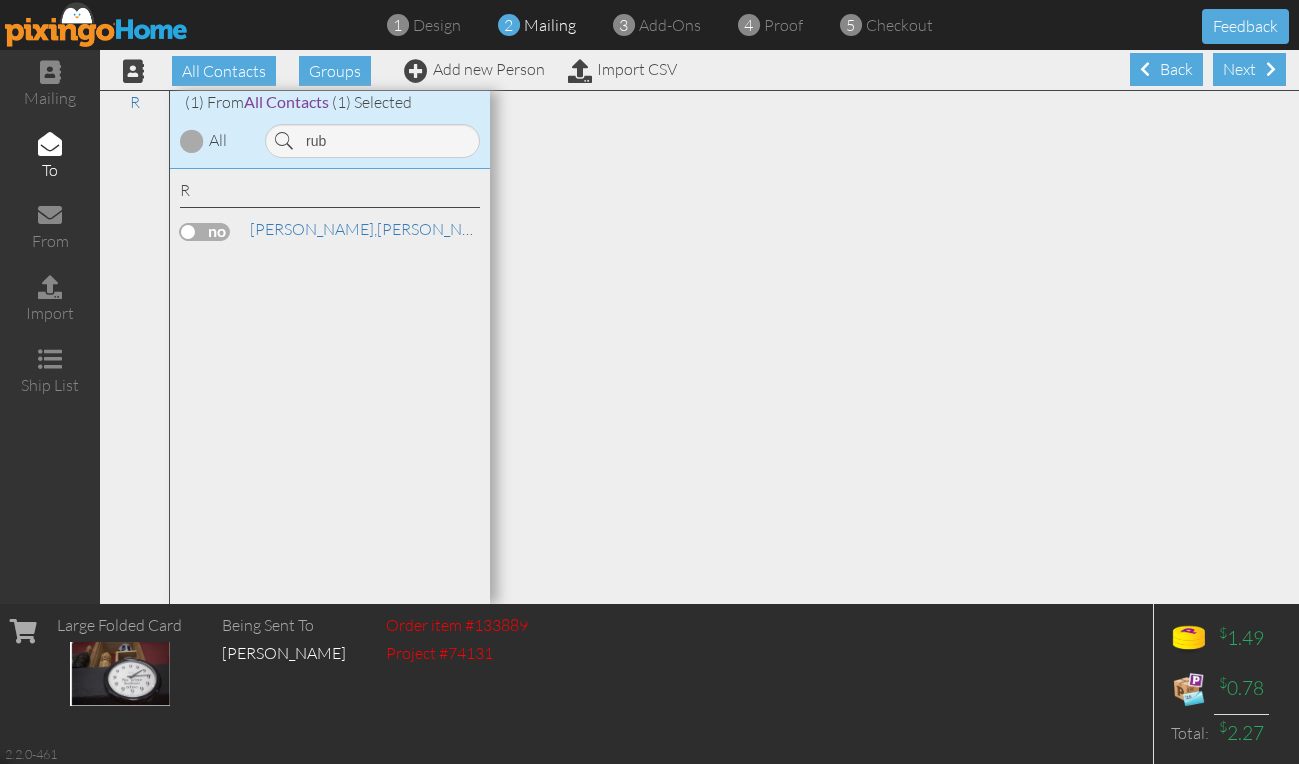 click at bounding box center (205, 232) 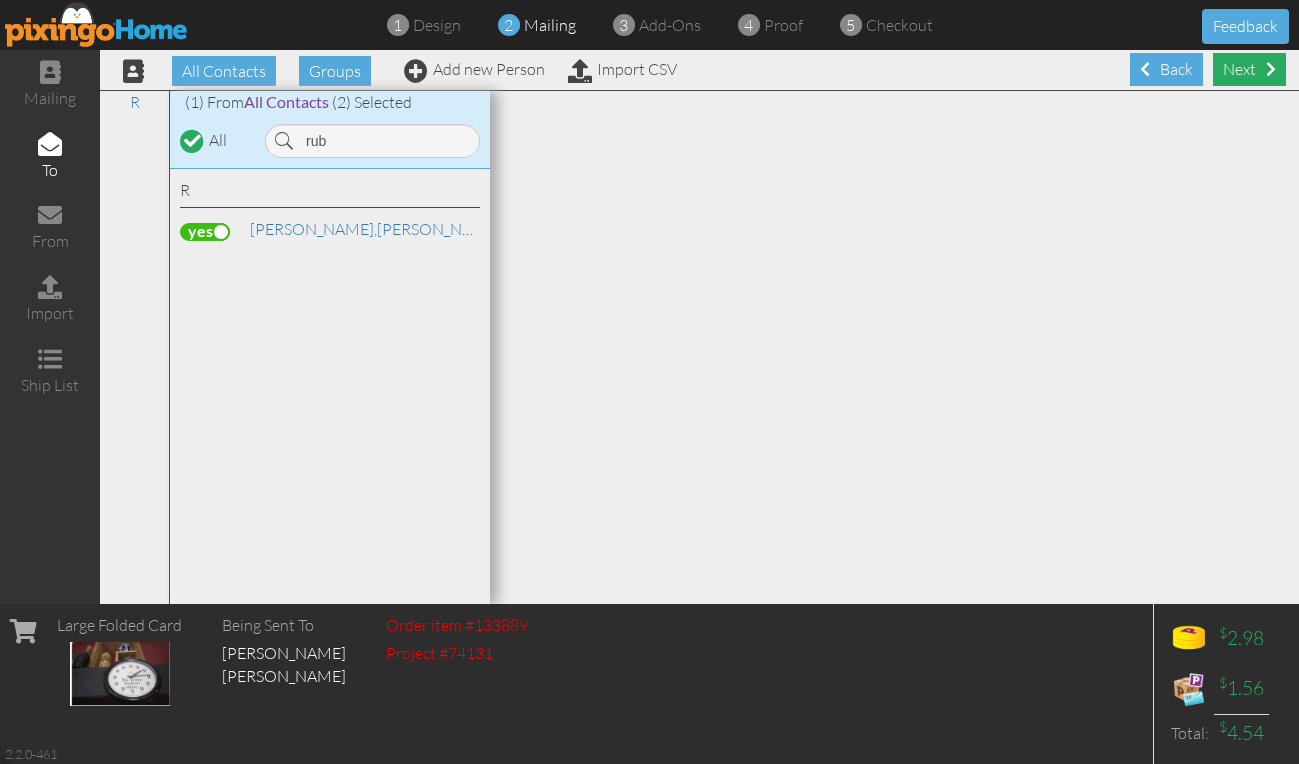 click on "Next" at bounding box center [1249, 69] 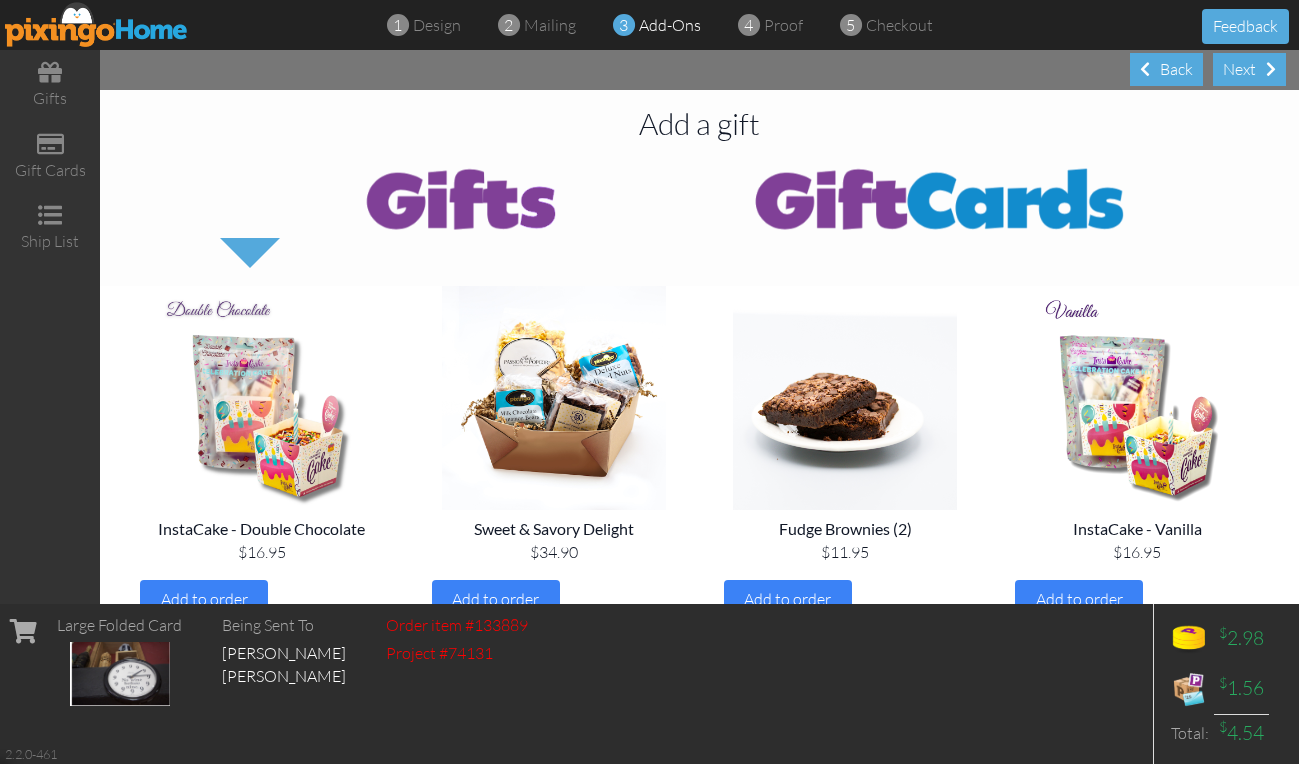 click on "Next" at bounding box center [1249, 69] 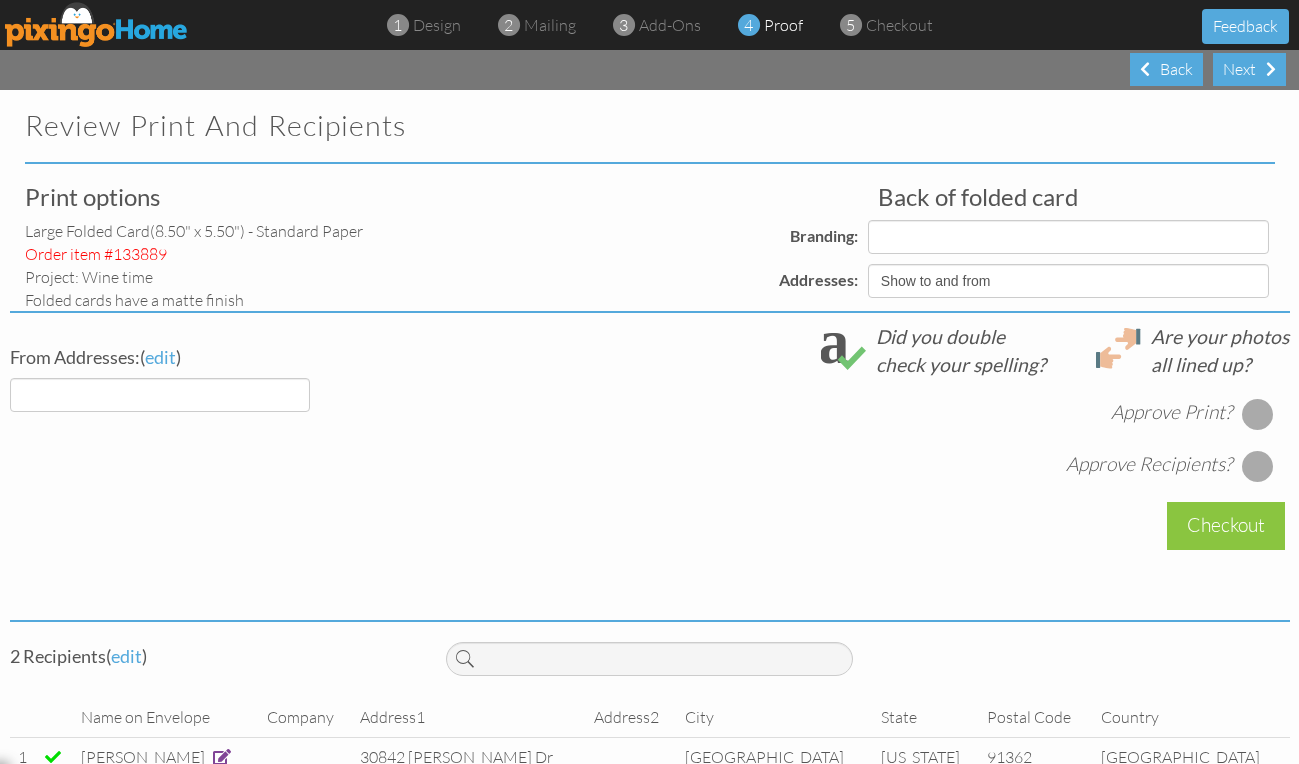select on "object:13174" 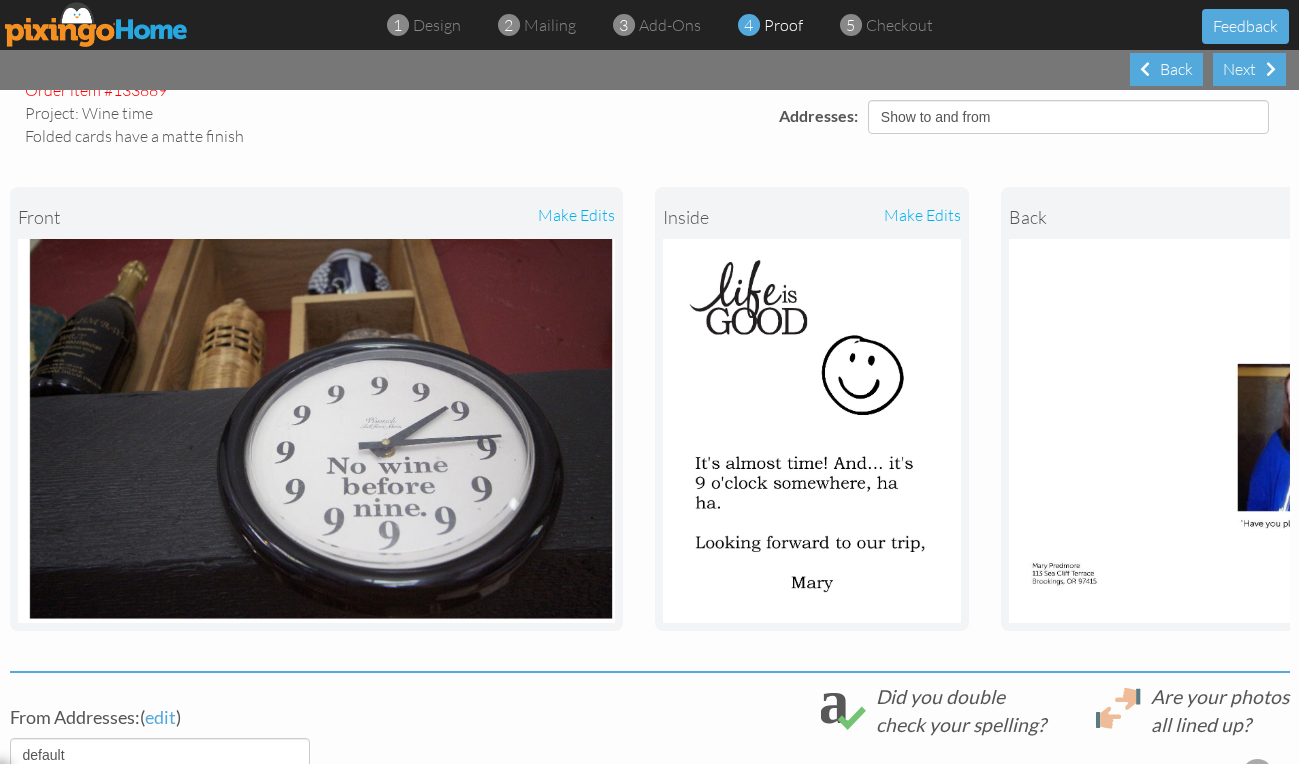 scroll, scrollTop: 200, scrollLeft: 0, axis: vertical 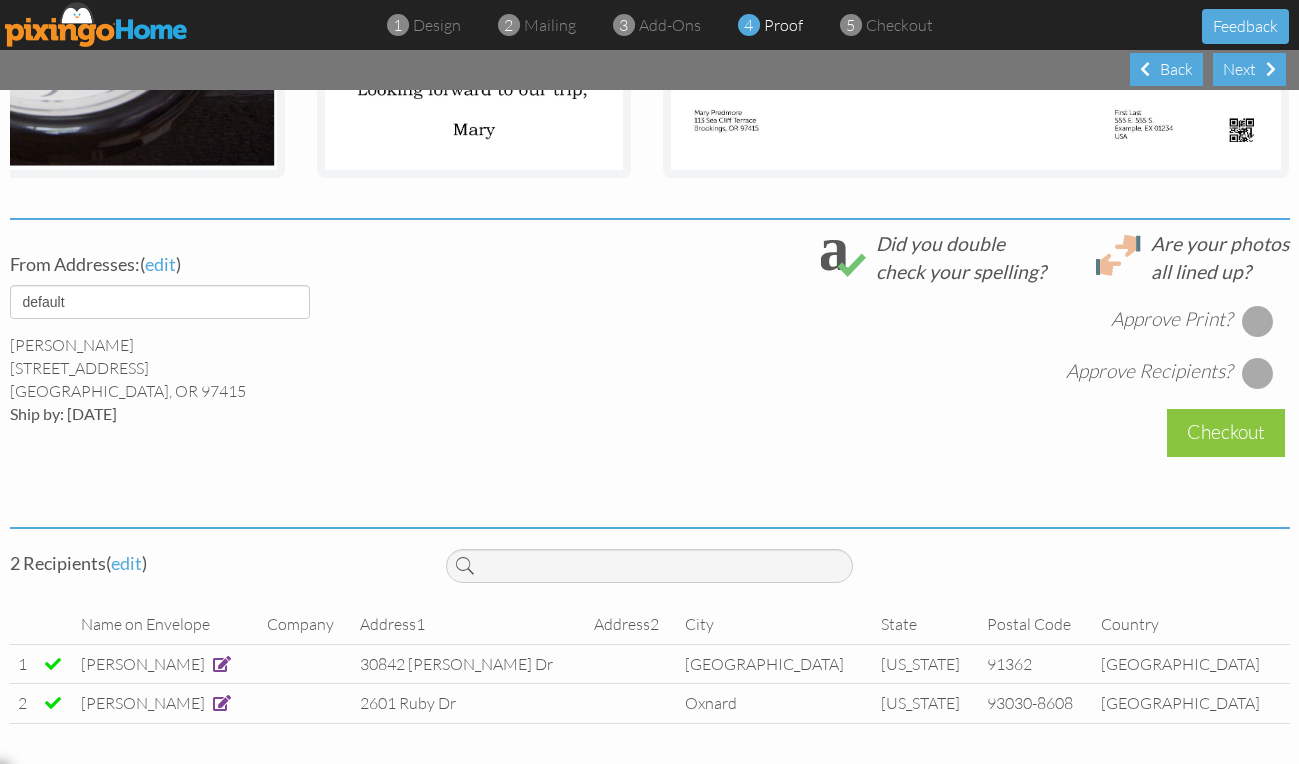 click at bounding box center [1258, 321] 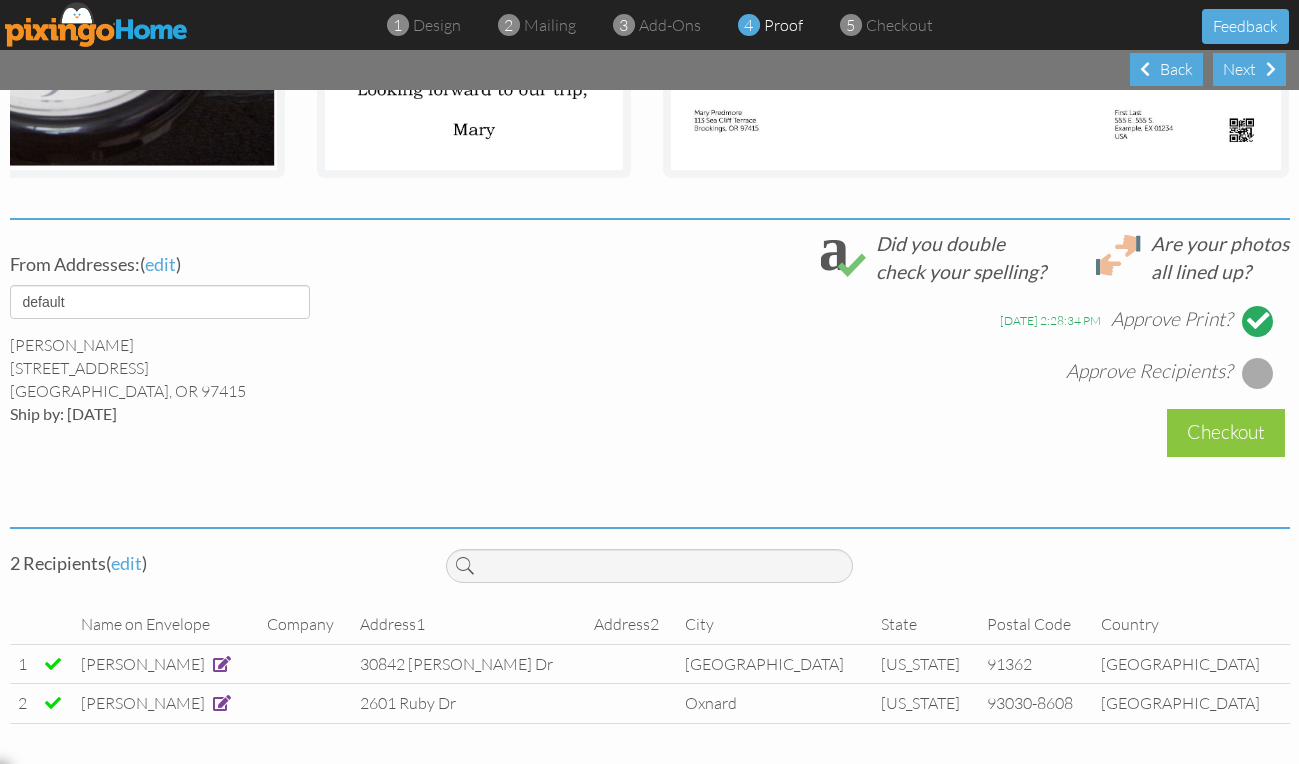 click at bounding box center [1258, 373] 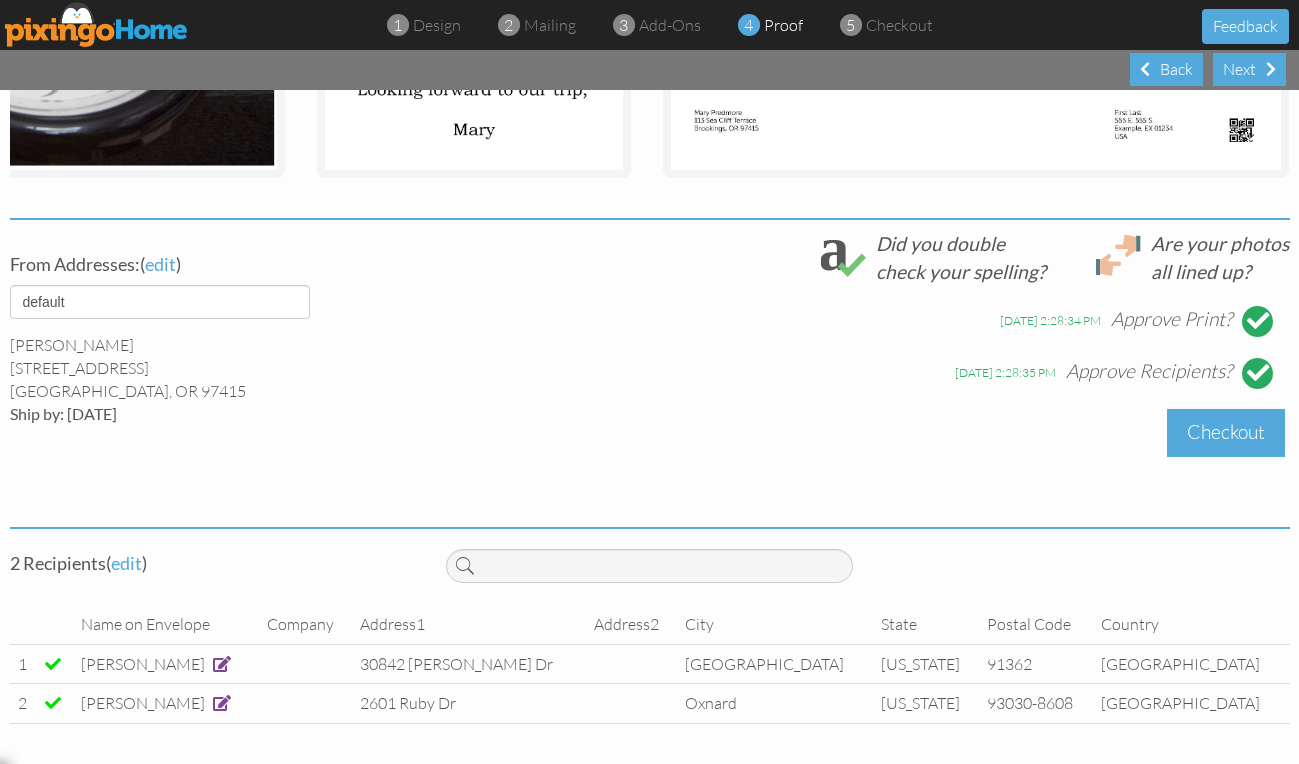 click on "Checkout" at bounding box center [1226, 432] 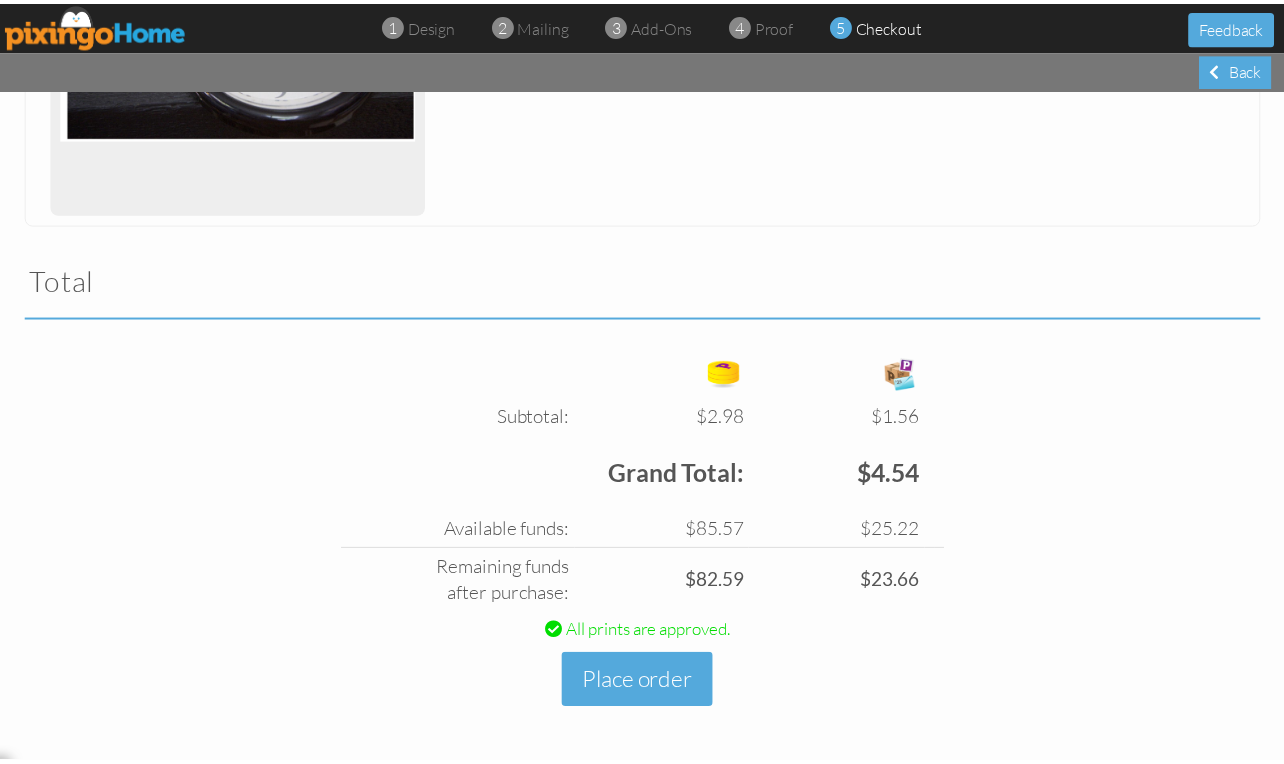 scroll, scrollTop: 506, scrollLeft: 0, axis: vertical 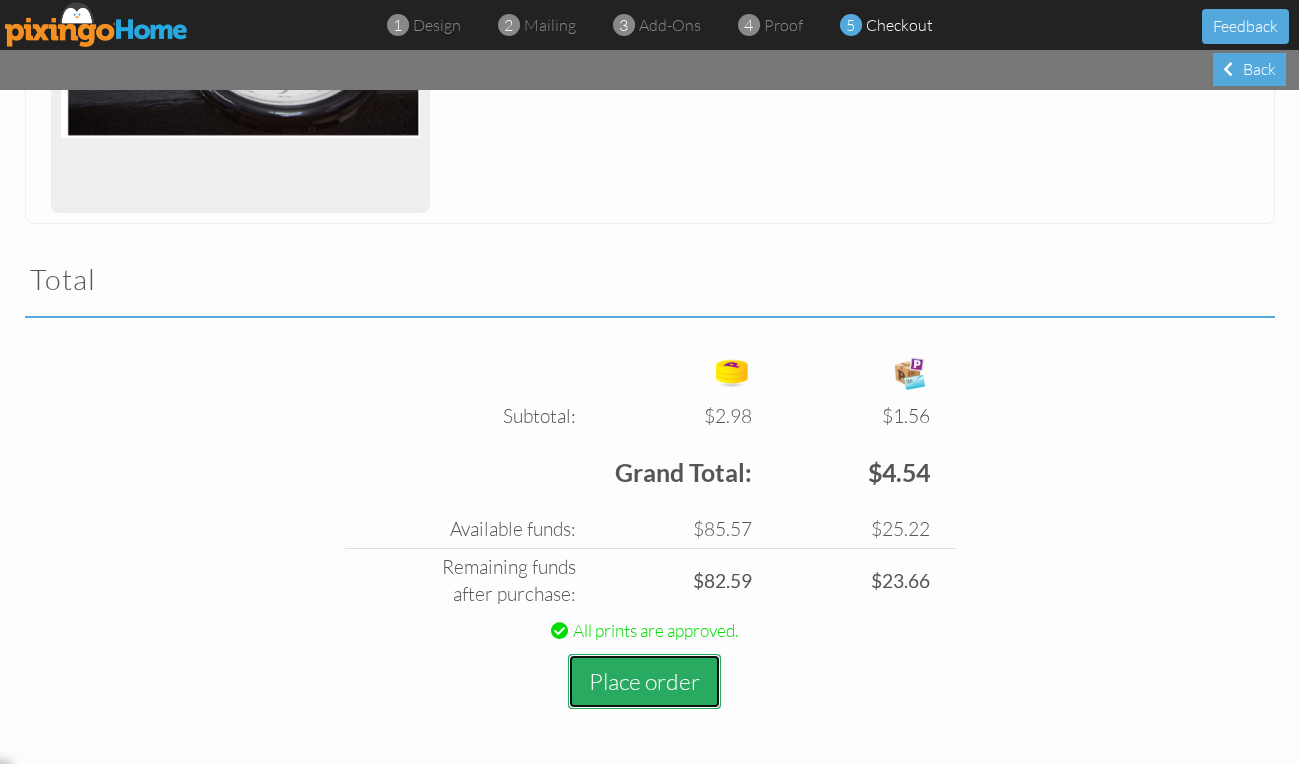 click on "Place order" at bounding box center (644, 681) 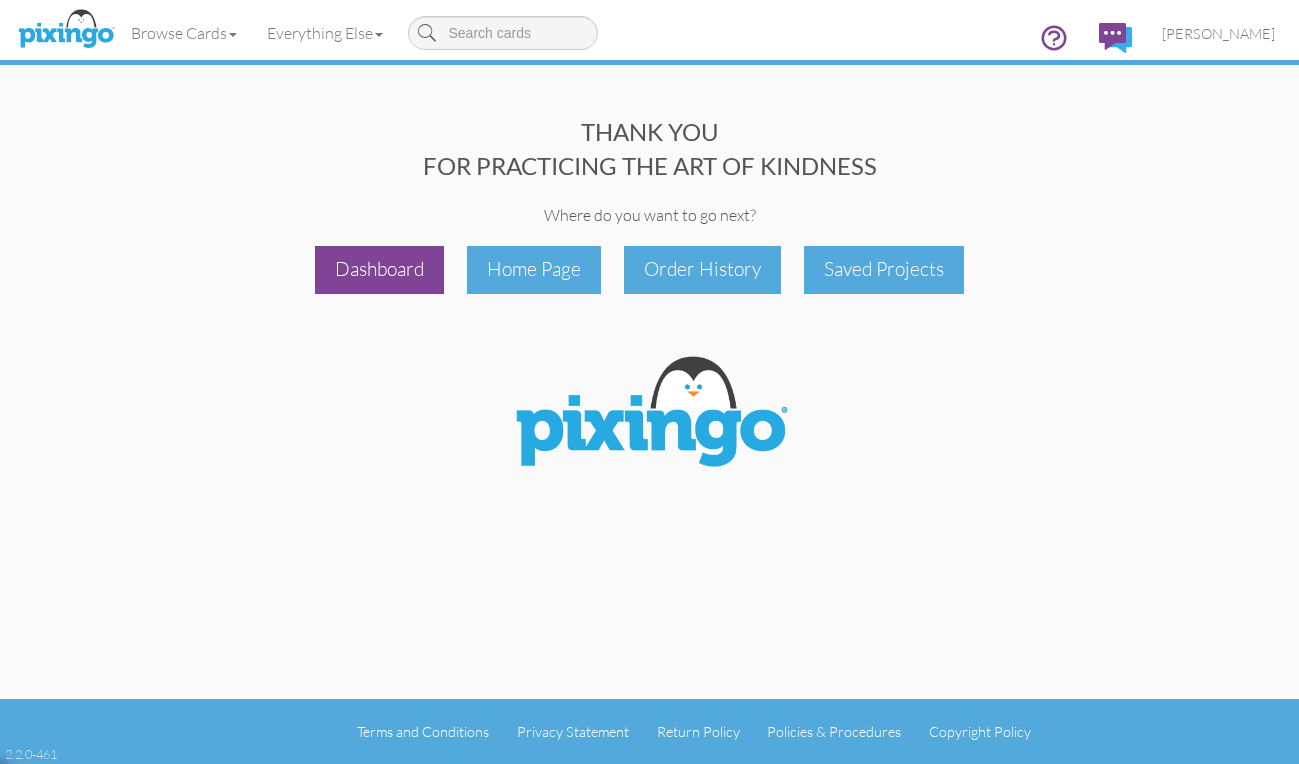 click on "Dashboard" at bounding box center [379, 269] 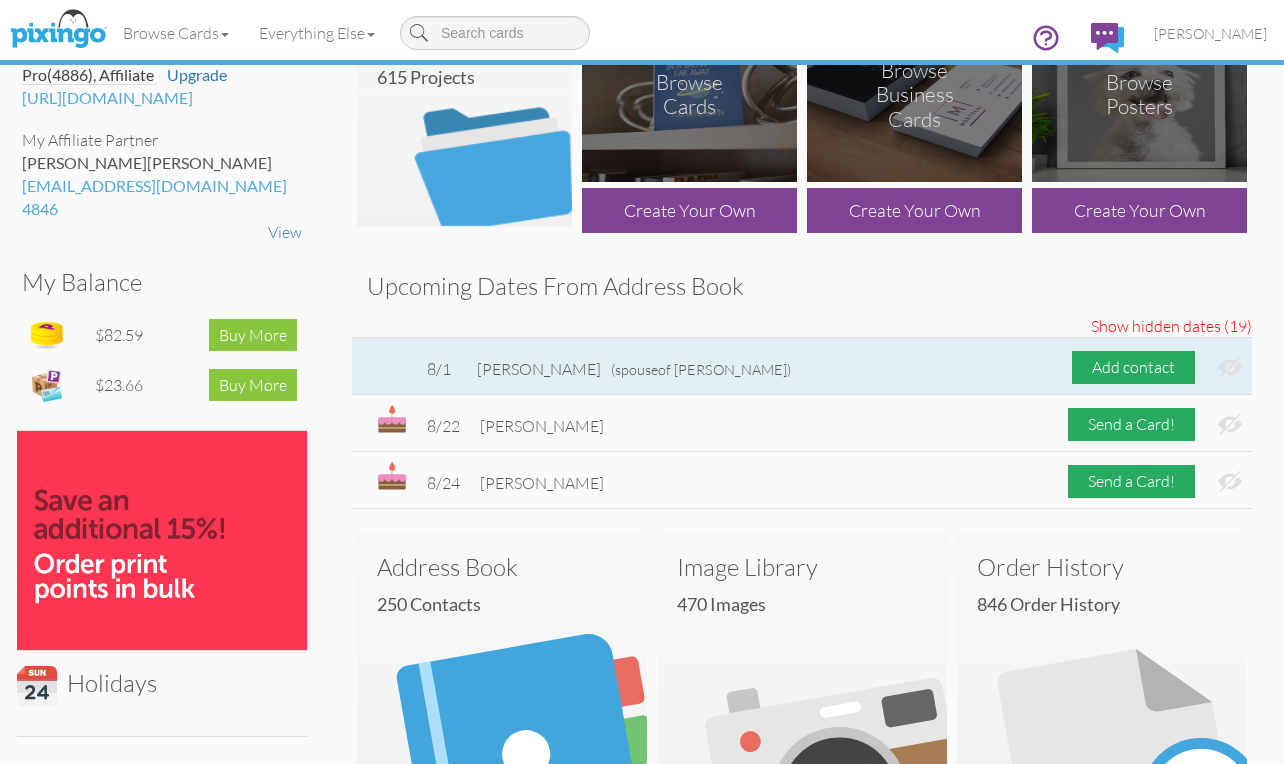 scroll, scrollTop: 200, scrollLeft: 0, axis: vertical 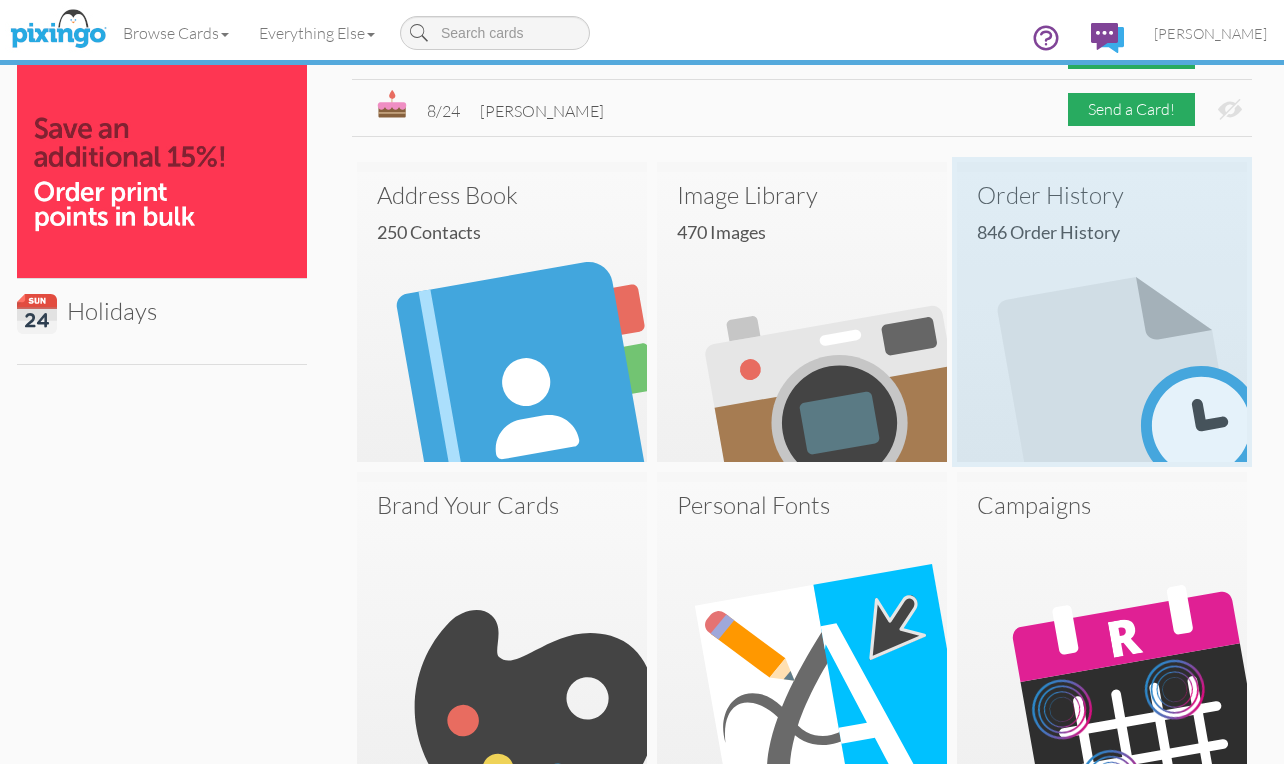 click at bounding box center (1102, 317) 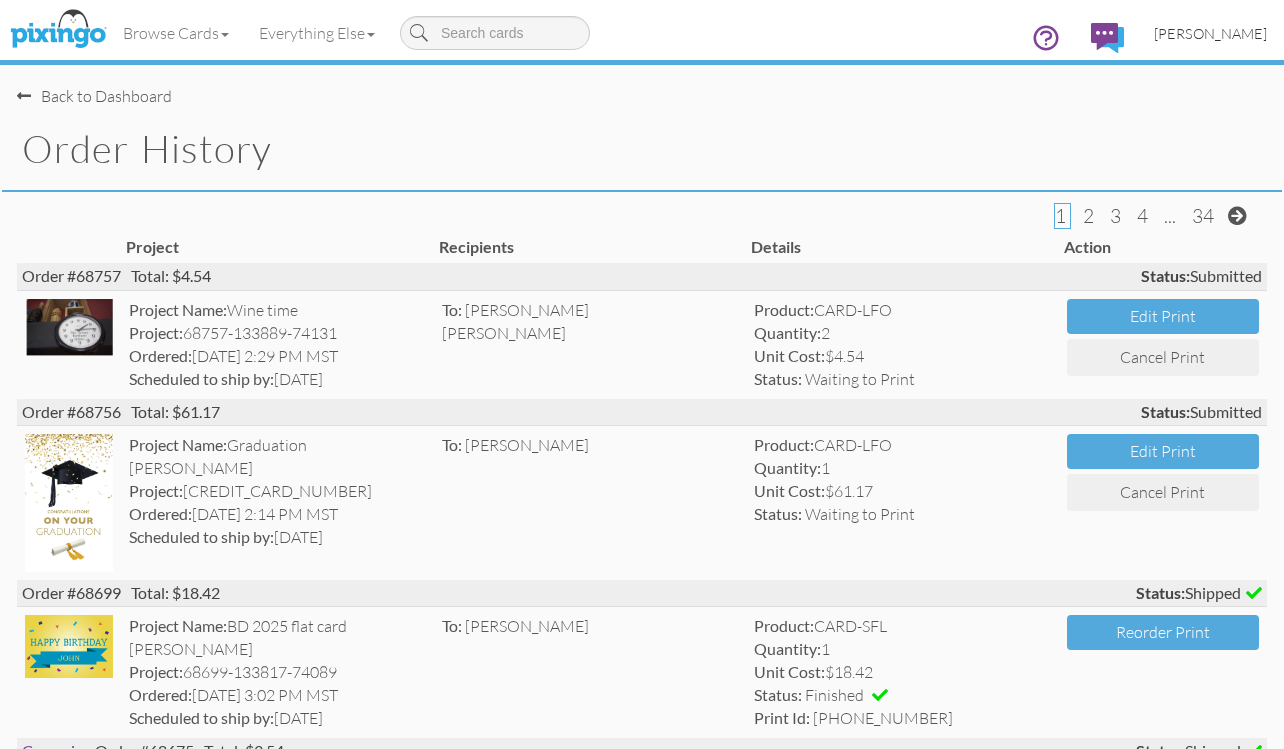 click on "[PERSON_NAME]" at bounding box center (1210, 33) 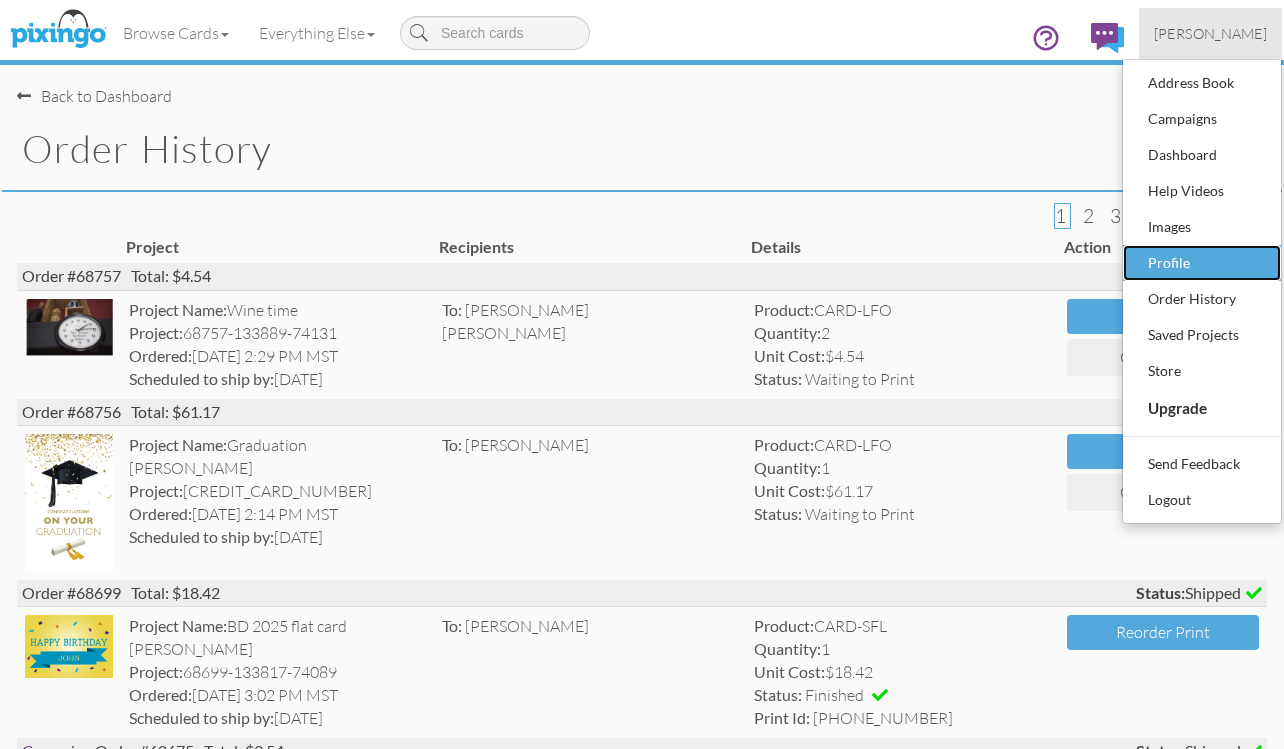 click on "Profile" at bounding box center [1202, 263] 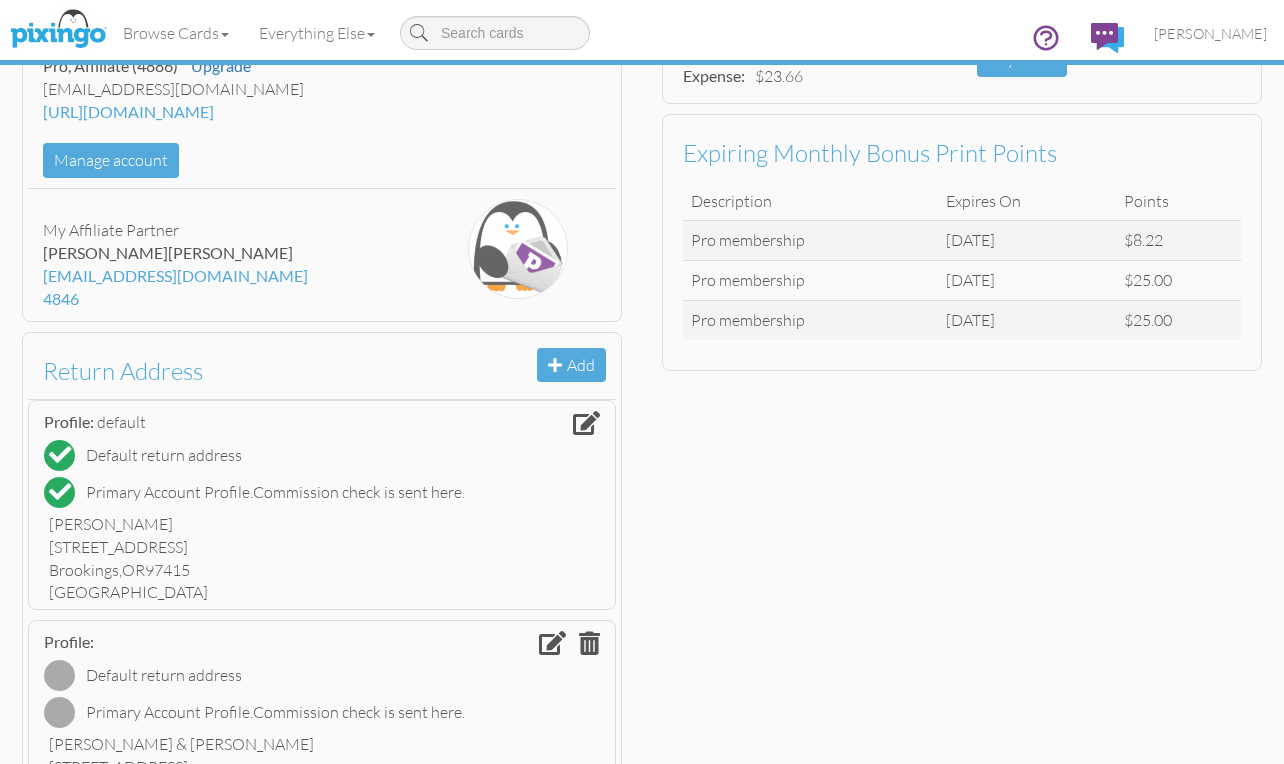 scroll, scrollTop: 0, scrollLeft: 0, axis: both 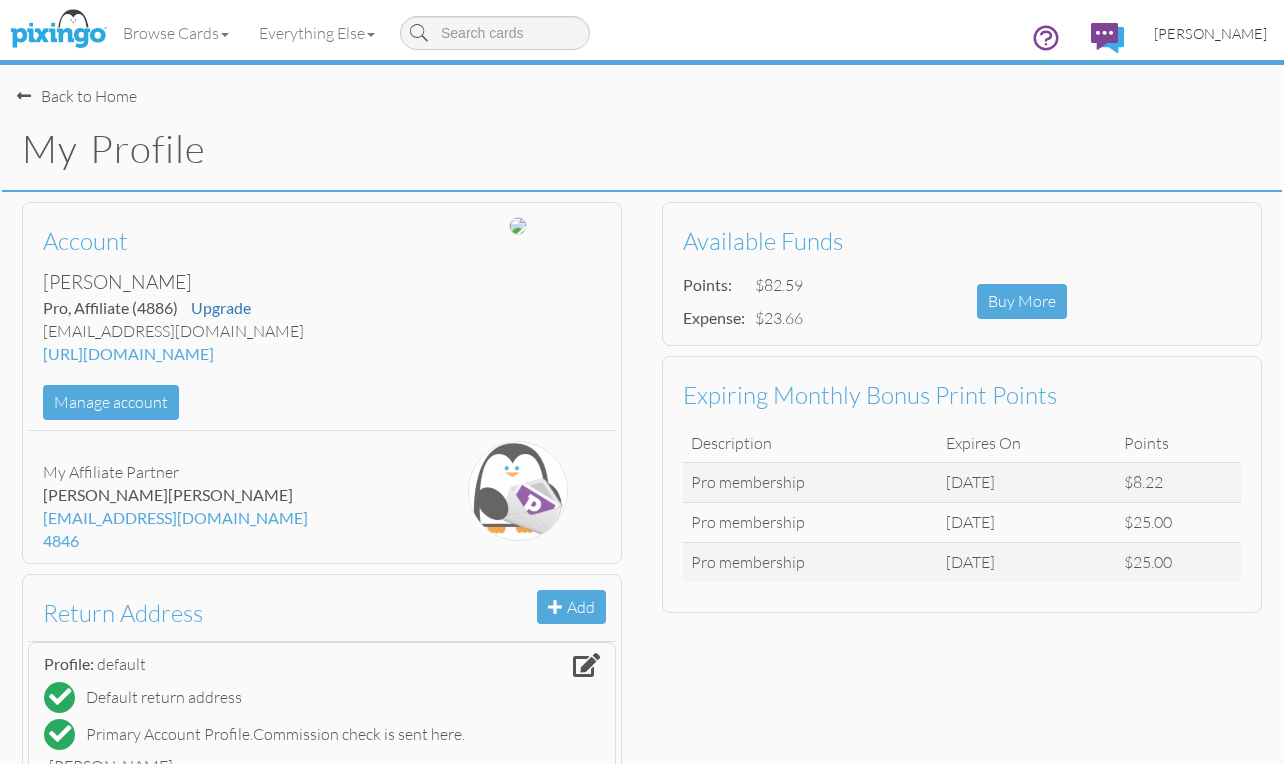 click on "[PERSON_NAME]" at bounding box center [1210, 33] 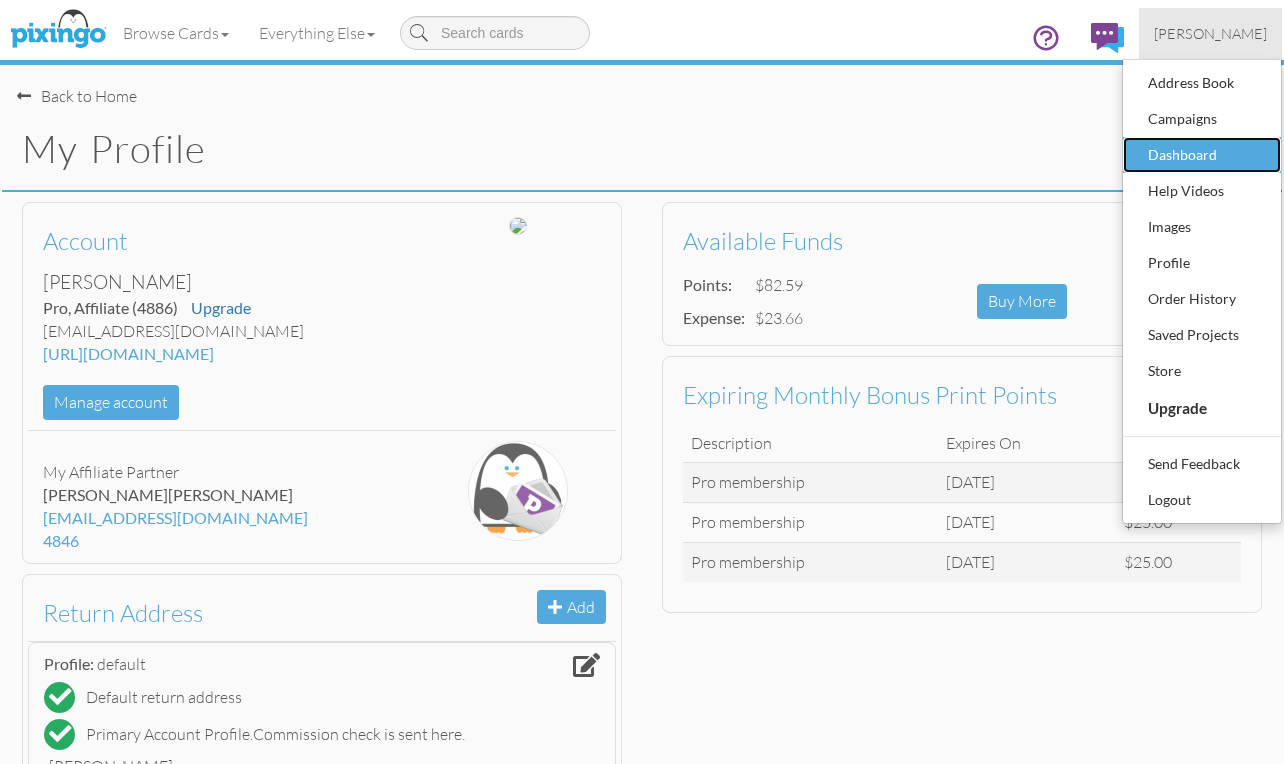 click on "Dashboard" at bounding box center [1202, 155] 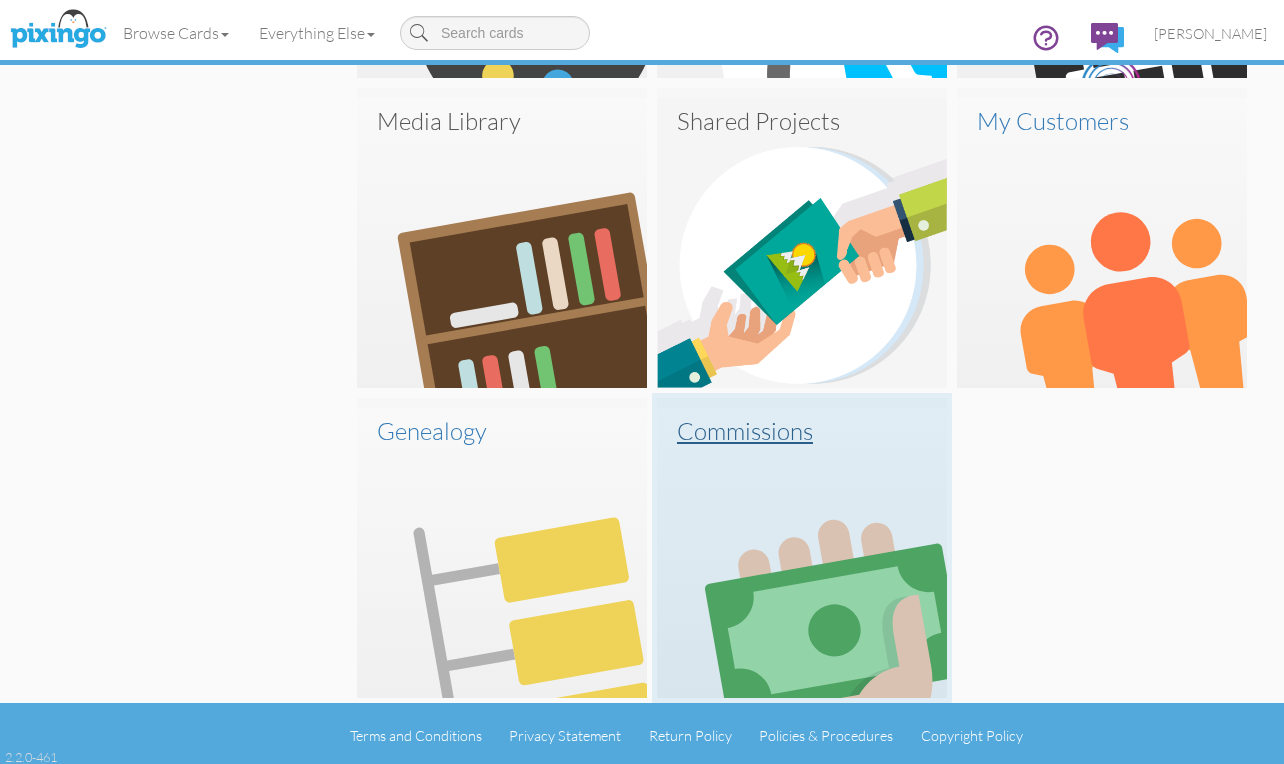 scroll, scrollTop: 1153, scrollLeft: 0, axis: vertical 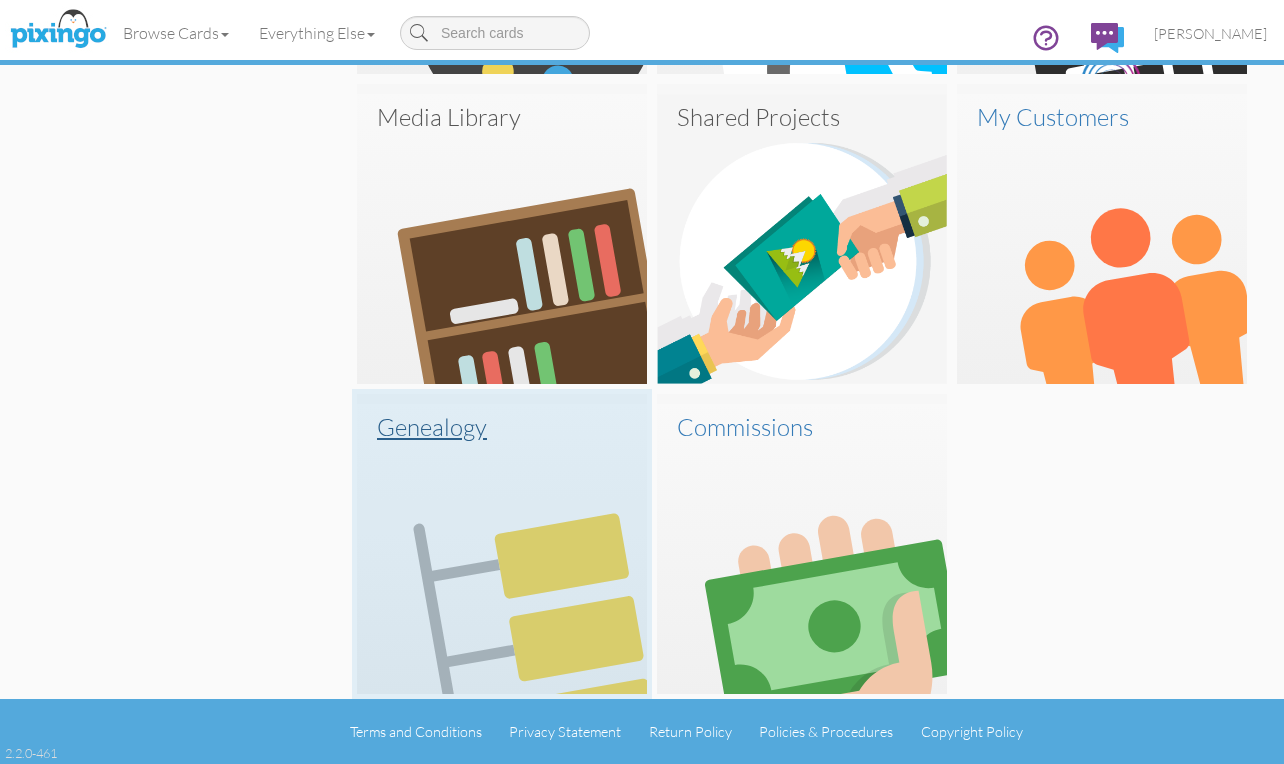click on "Genealogy" at bounding box center [502, 427] 